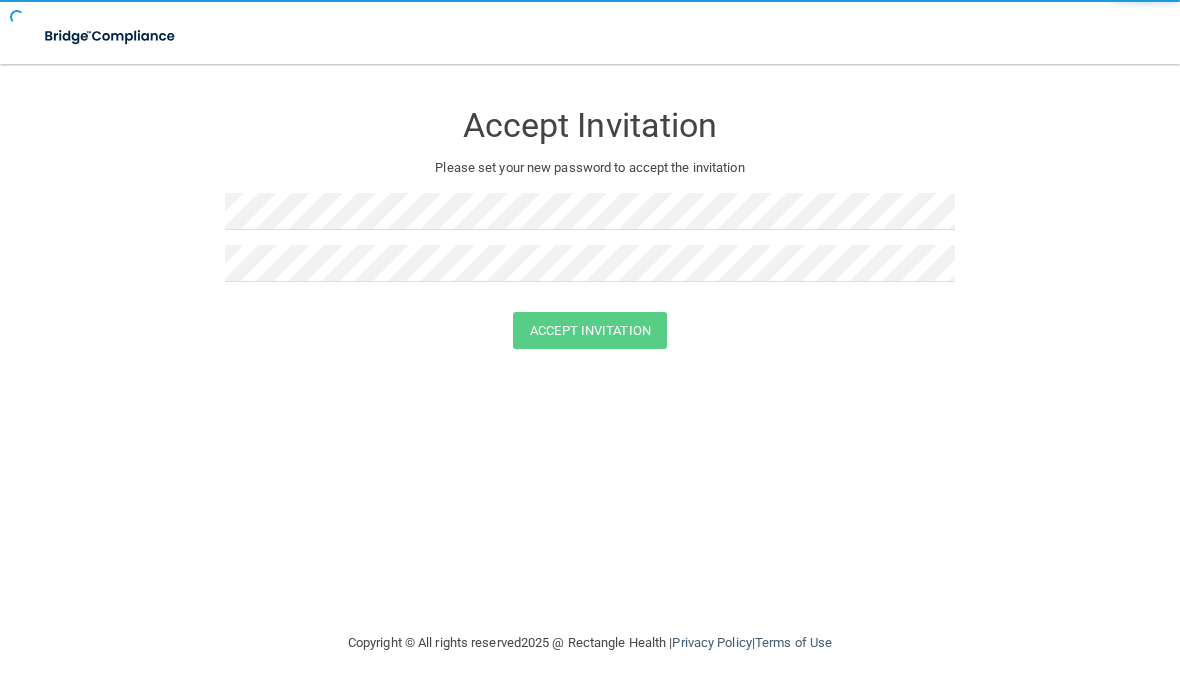 scroll, scrollTop: 0, scrollLeft: 0, axis: both 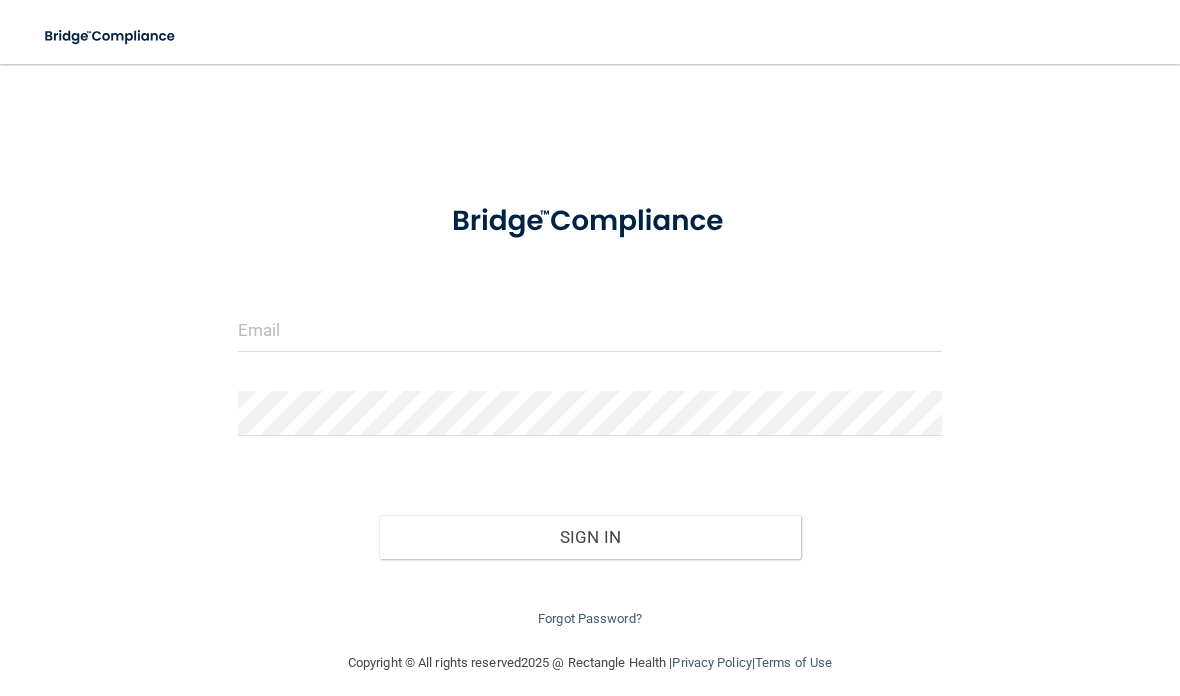 click on "Invalid email/password.     You don't have permission to access that page.       Sign In            Forgot Password?" at bounding box center [590, 407] 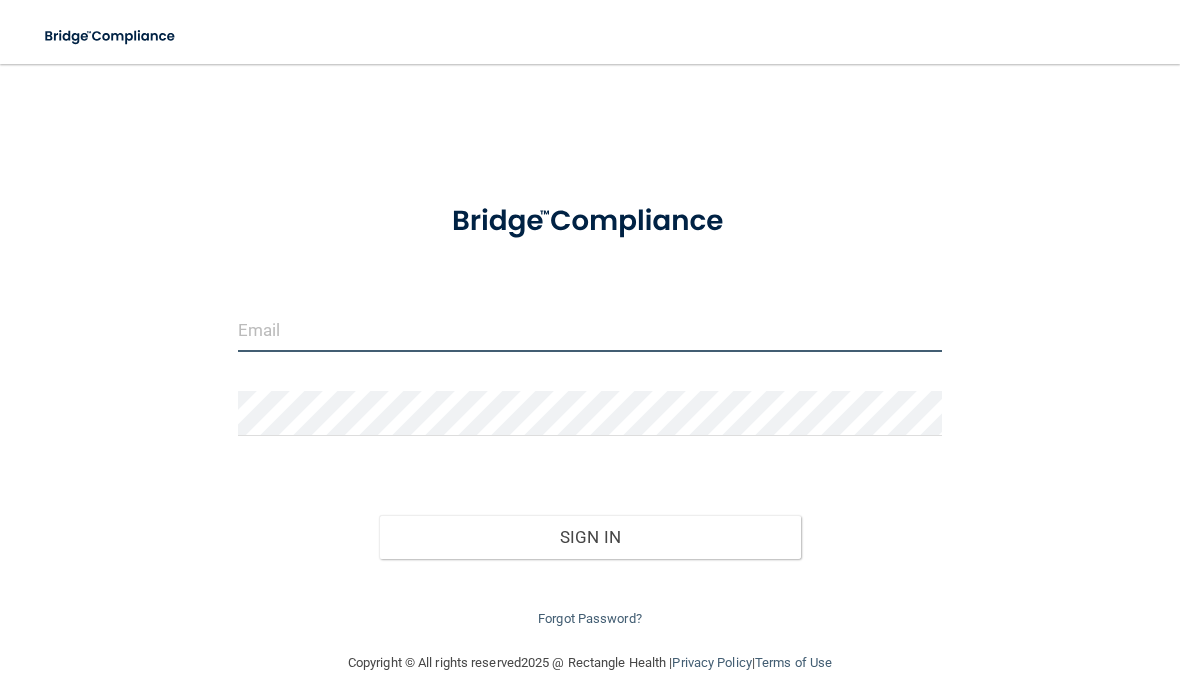 click at bounding box center [590, 329] 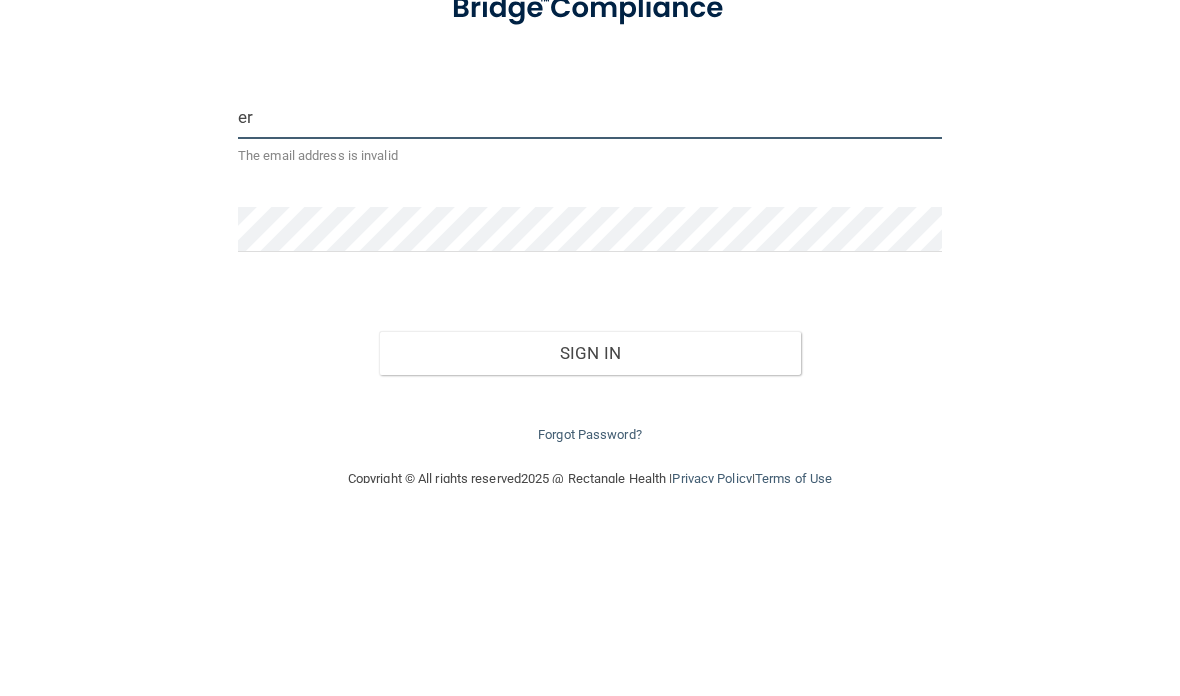 type on "e" 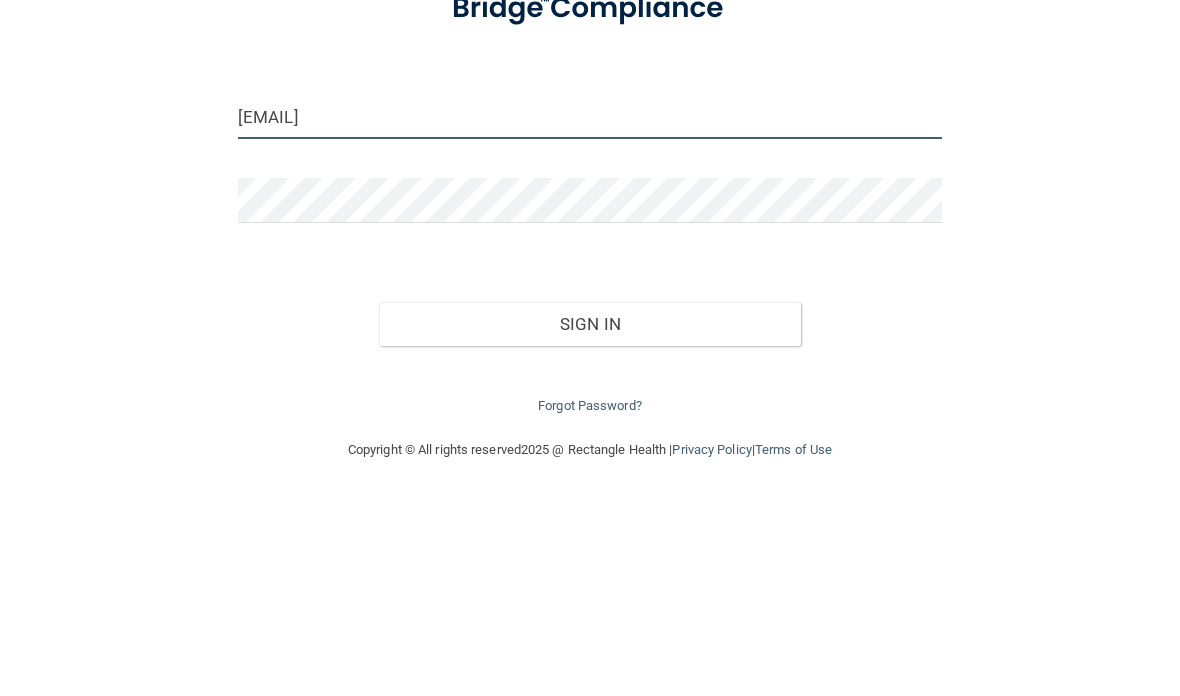 type on "[EMAIL]" 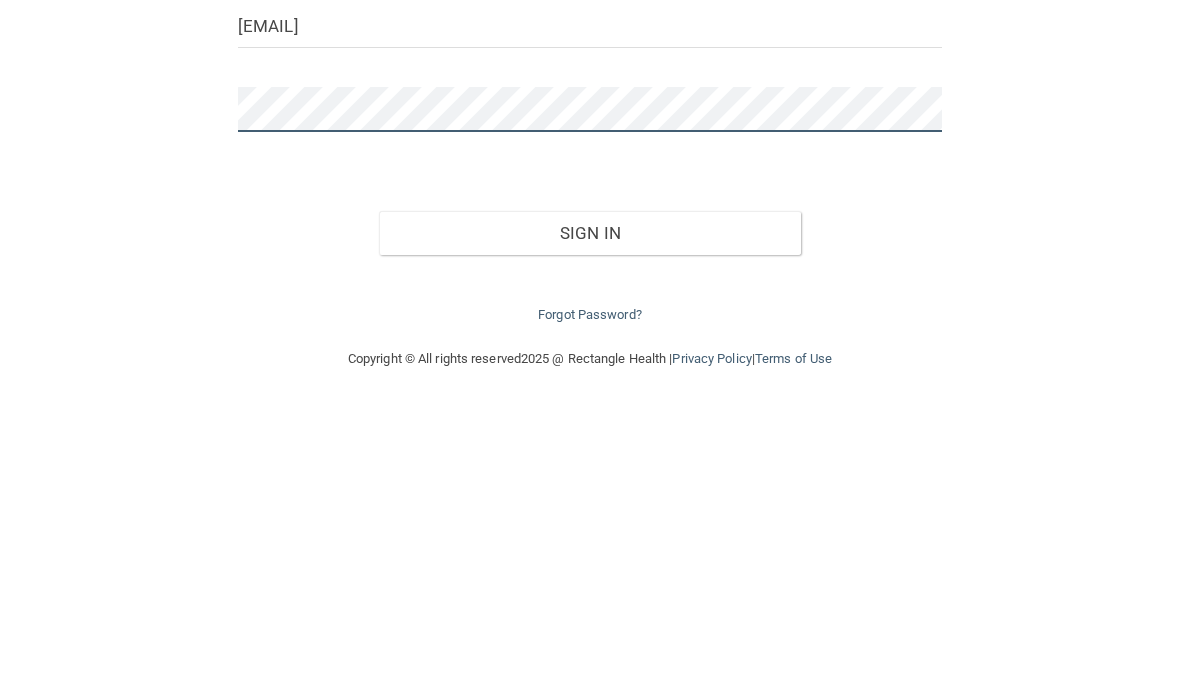 scroll, scrollTop: 7, scrollLeft: 0, axis: vertical 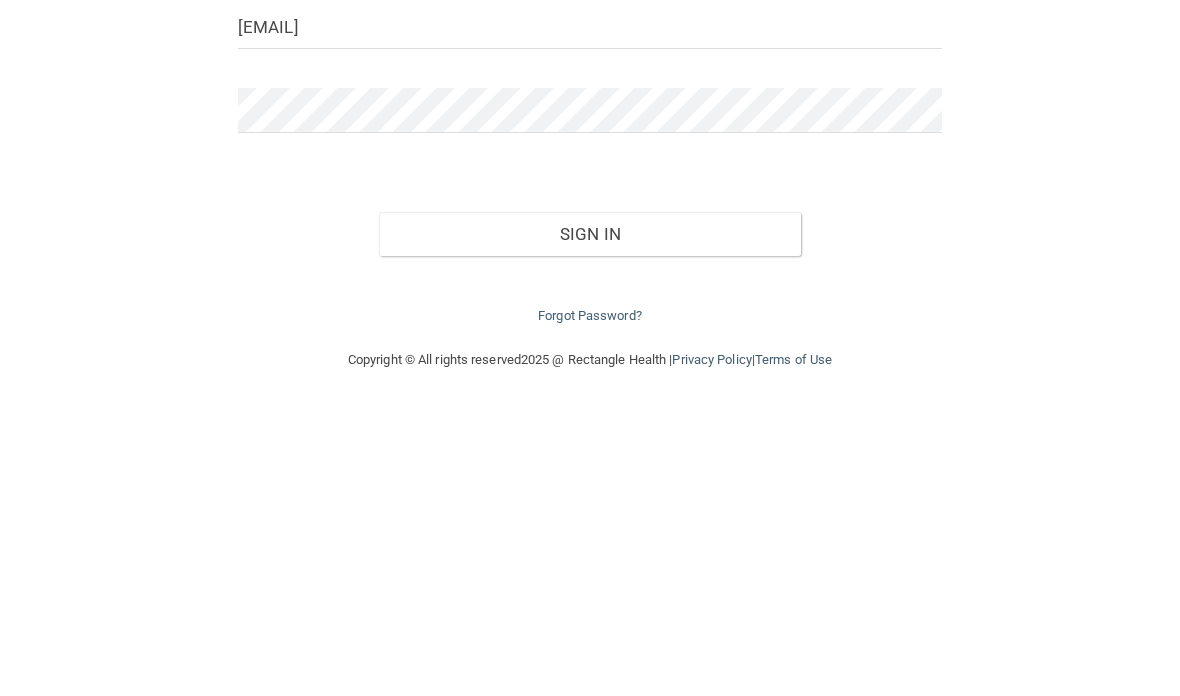 click on "Sign In" at bounding box center [590, 530] 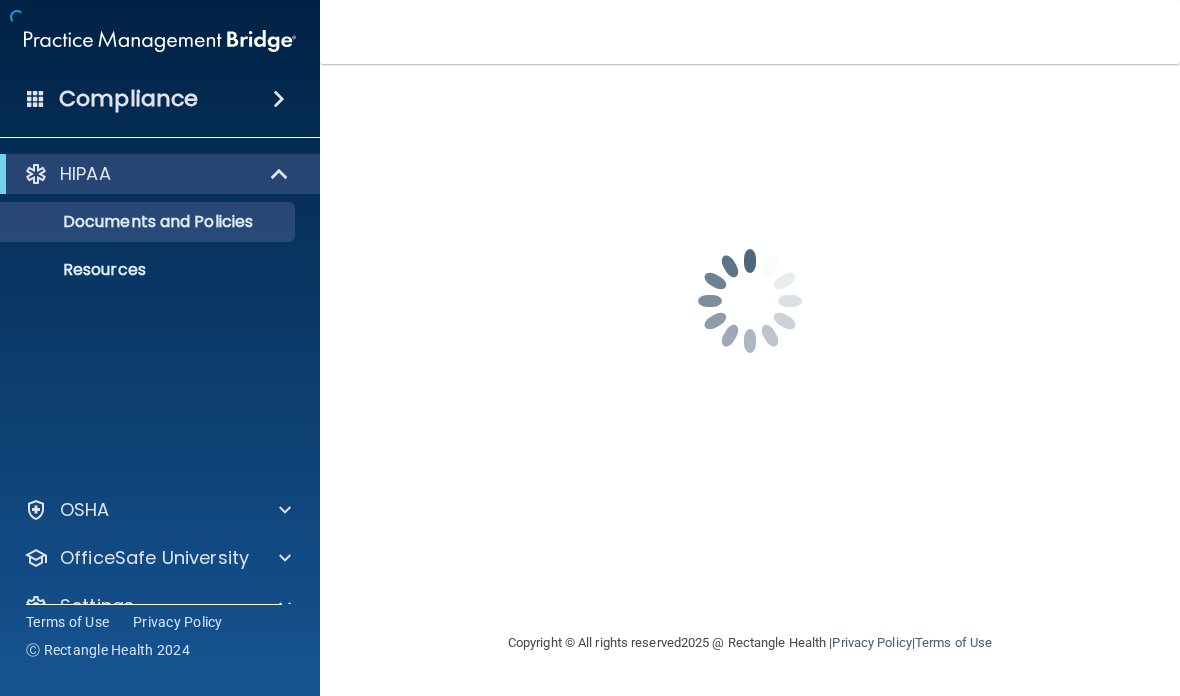 scroll, scrollTop: 0, scrollLeft: 0, axis: both 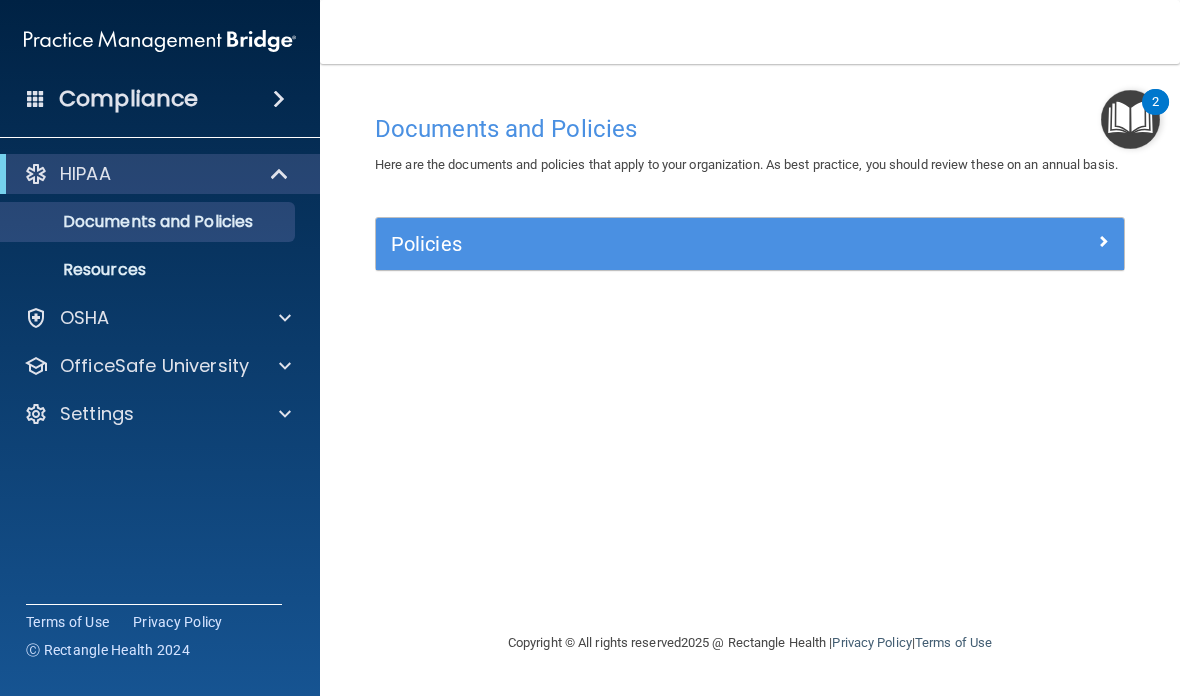 click on "Compliance" at bounding box center [128, 99] 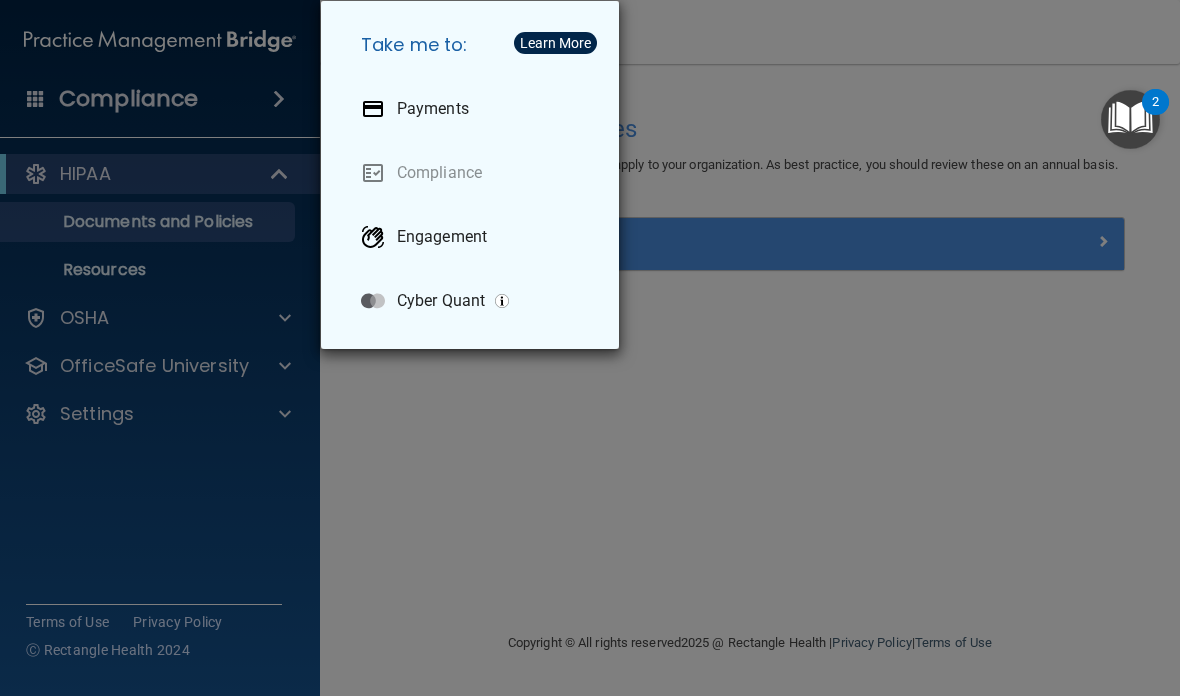 click on "Take me to:             Payments                   Compliance                     Engagement                     Cyber Quant" at bounding box center (590, 348) 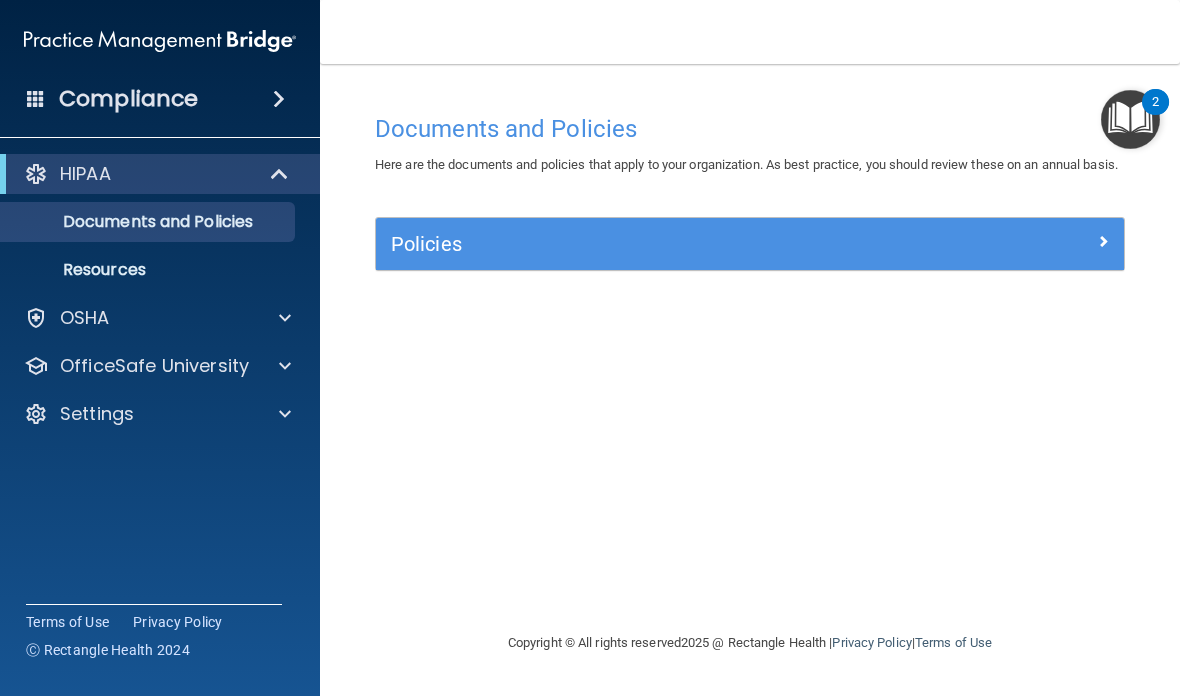 click on "Documents and Policies" at bounding box center [149, 222] 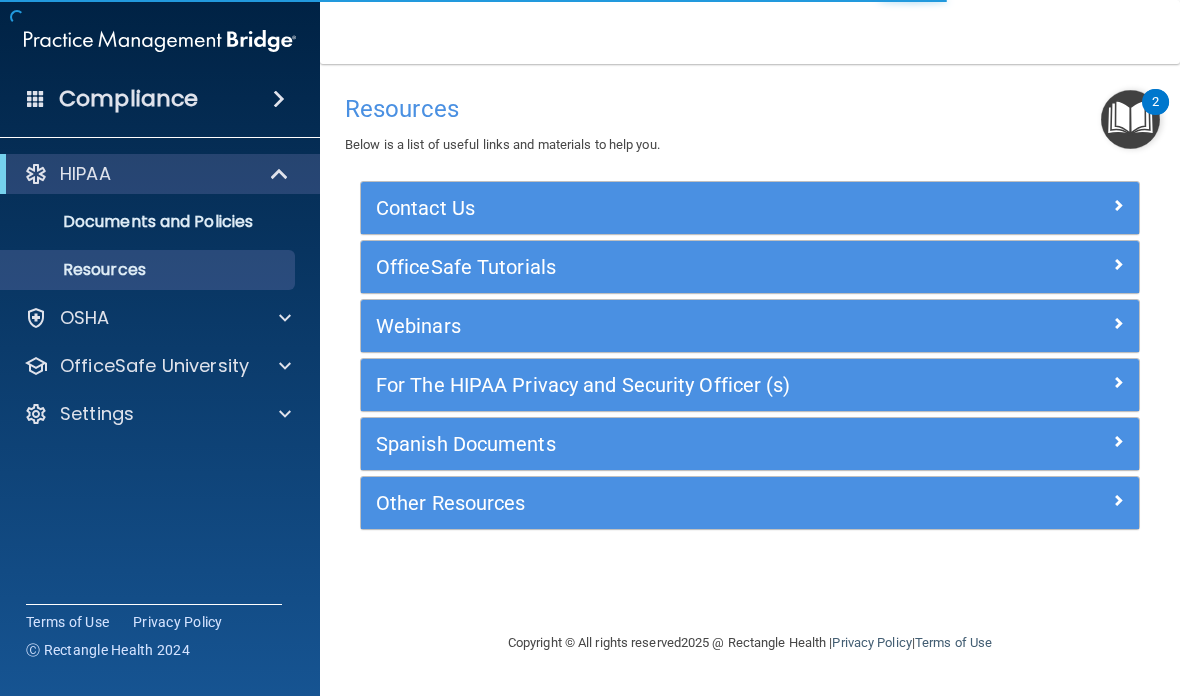 click on "Documents and Policies" at bounding box center (149, 222) 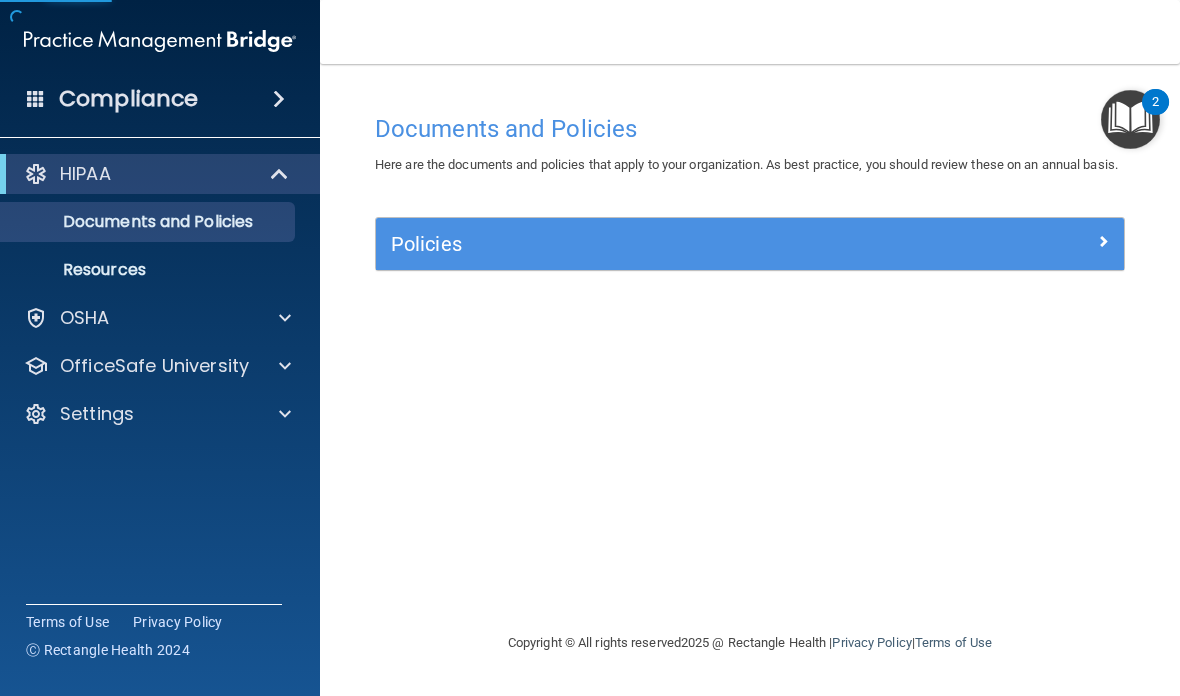 click at bounding box center (1030, 240) 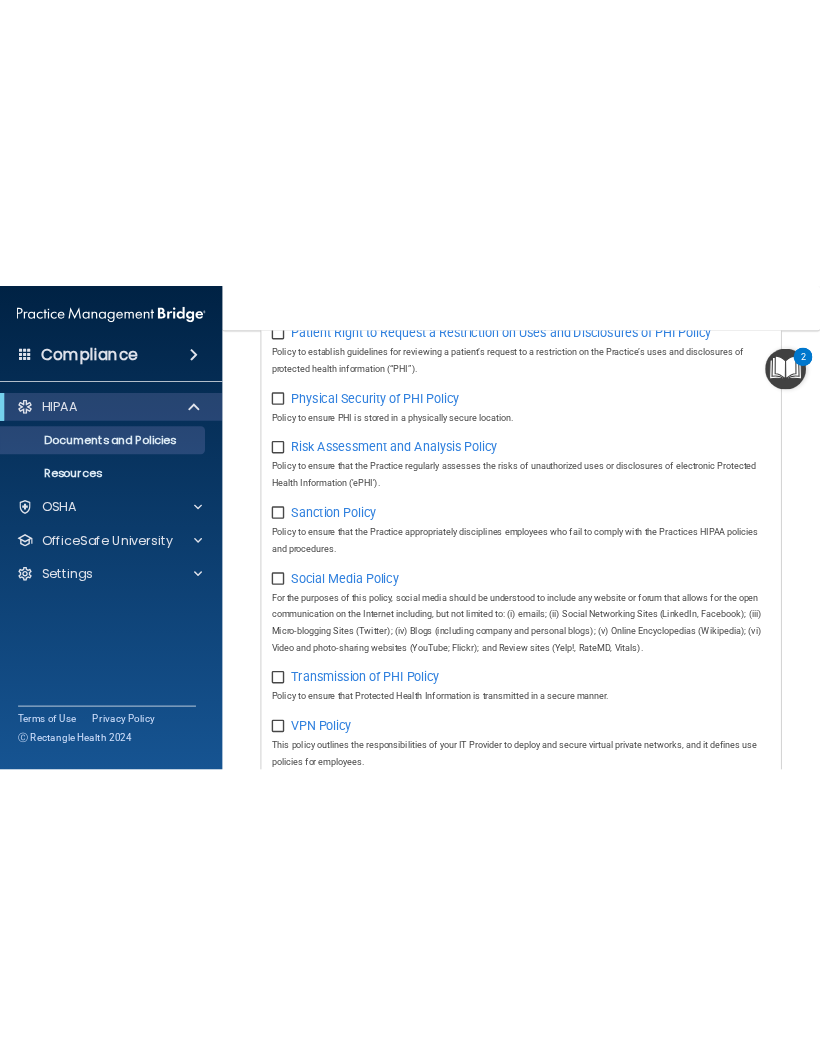 scroll, scrollTop: 1607, scrollLeft: 0, axis: vertical 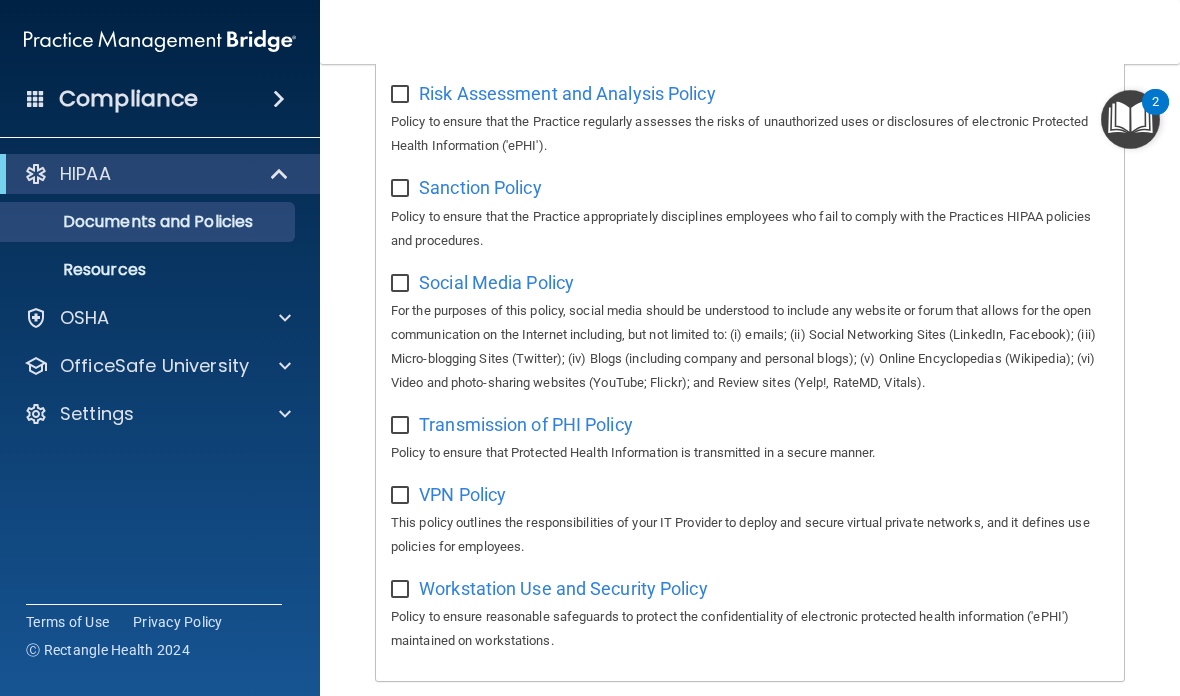 click on "Compliance" at bounding box center [128, 99] 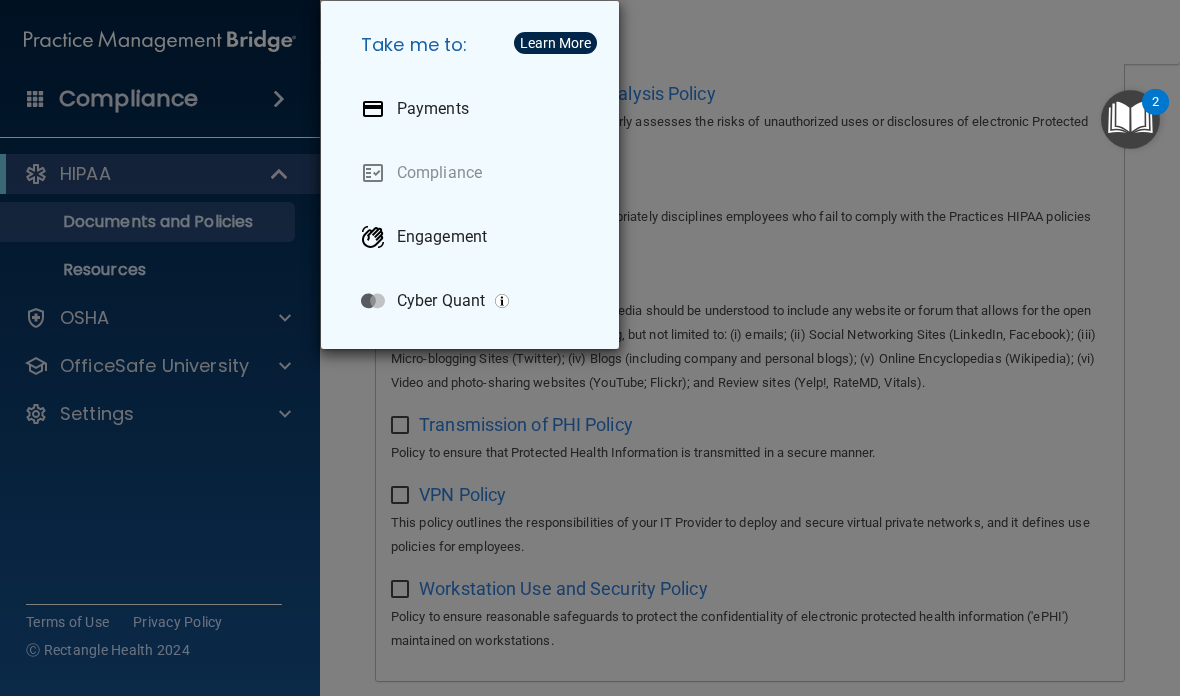 click on "Take me to:             Payments                   Compliance                     Engagement                     Cyber Quant" at bounding box center (590, 348) 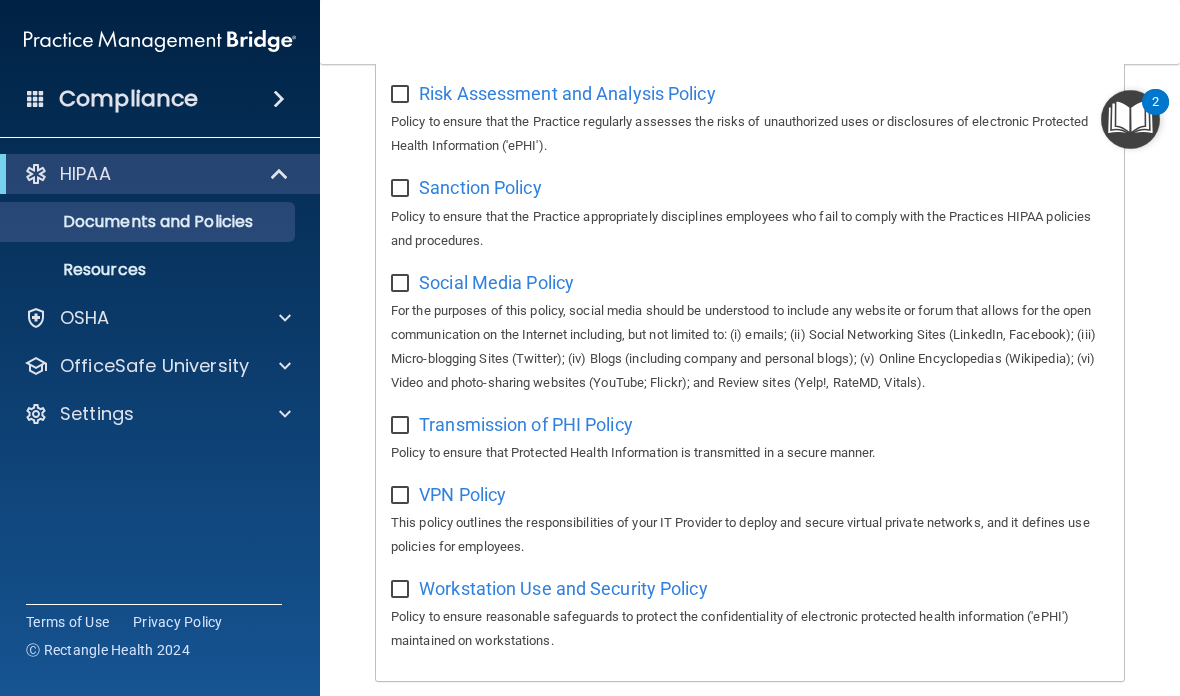 click at bounding box center (279, 99) 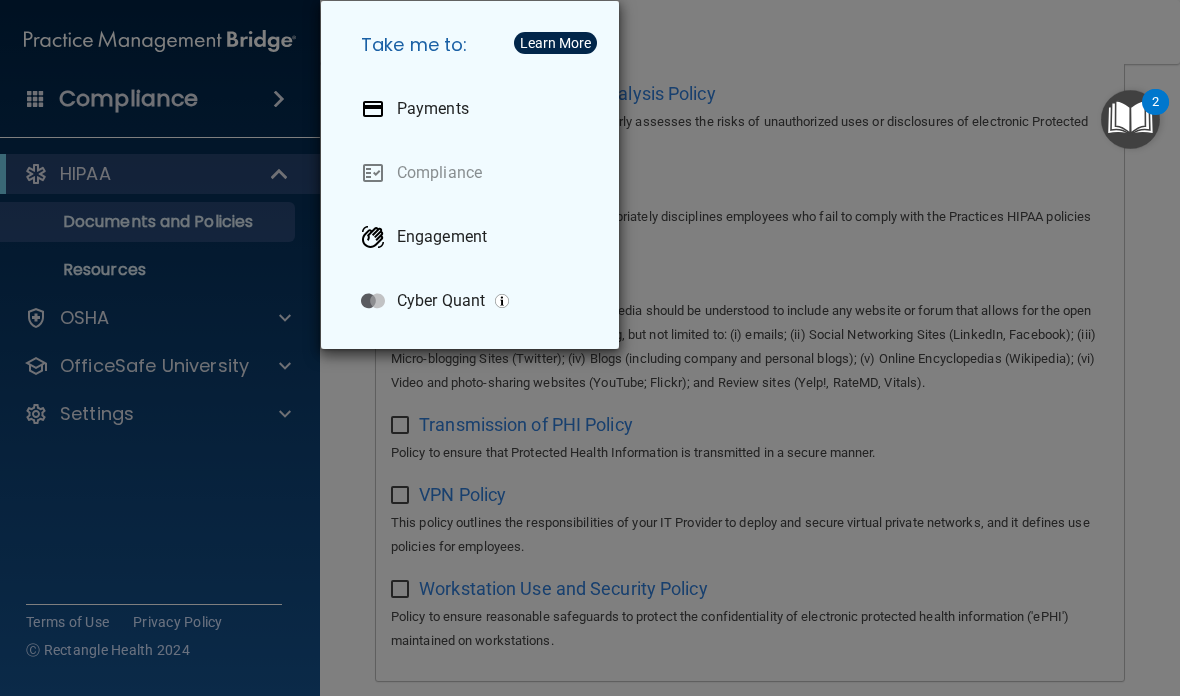 click on "Take me to:             Payments                   Compliance                     Engagement                     Cyber Quant" at bounding box center [590, 348] 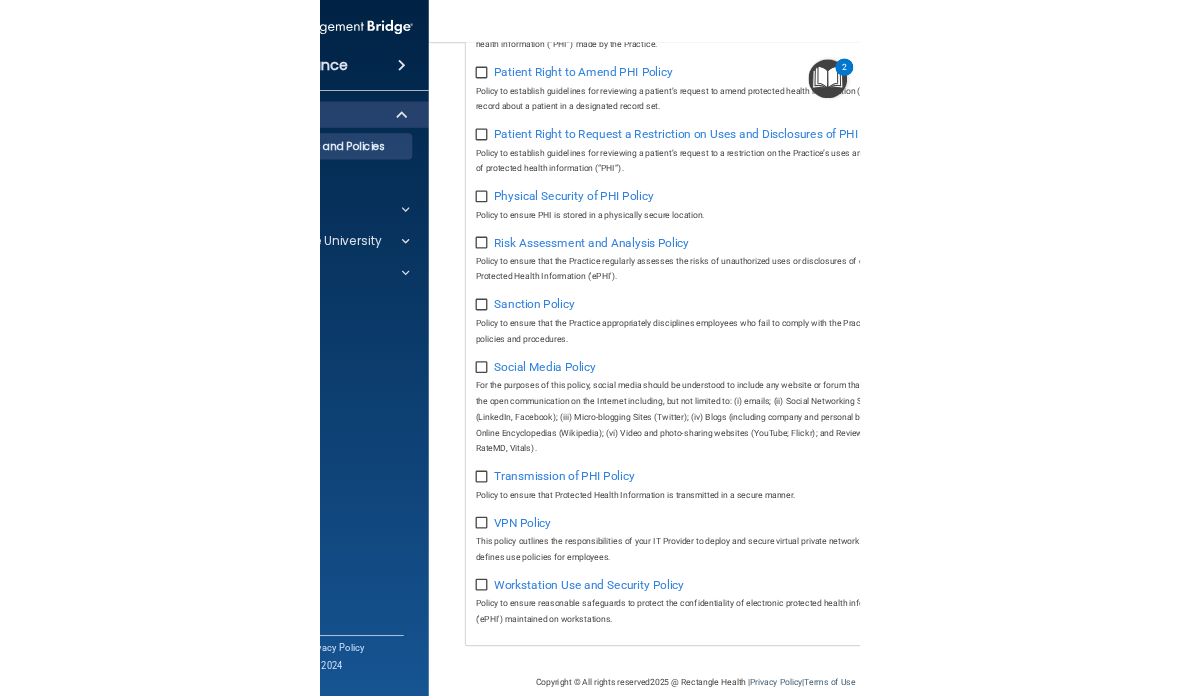 scroll, scrollTop: 1380, scrollLeft: 0, axis: vertical 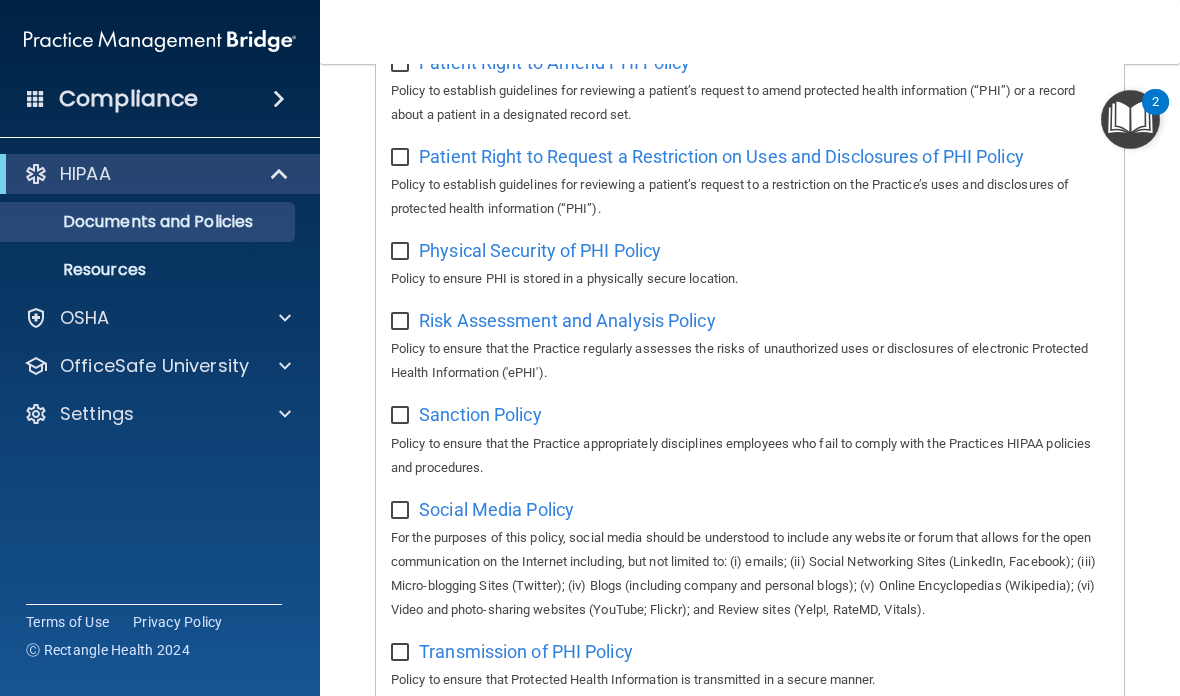 click on "OSHA" at bounding box center [85, 318] 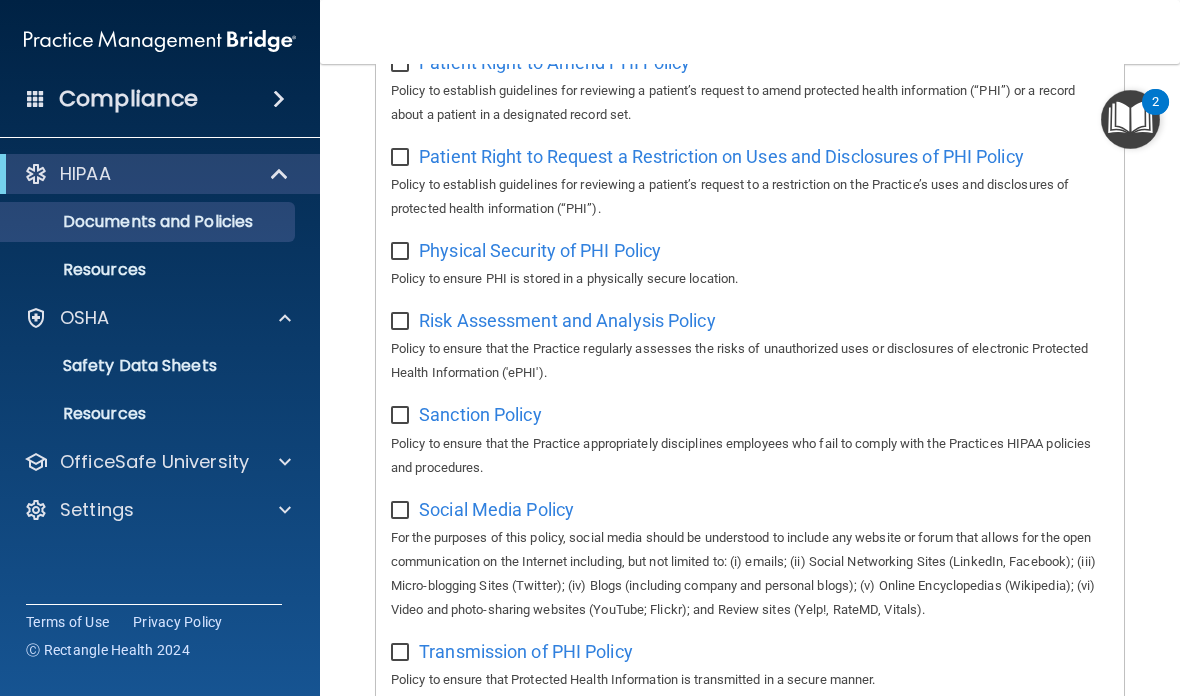 click on "Documents and Policies" at bounding box center (149, 222) 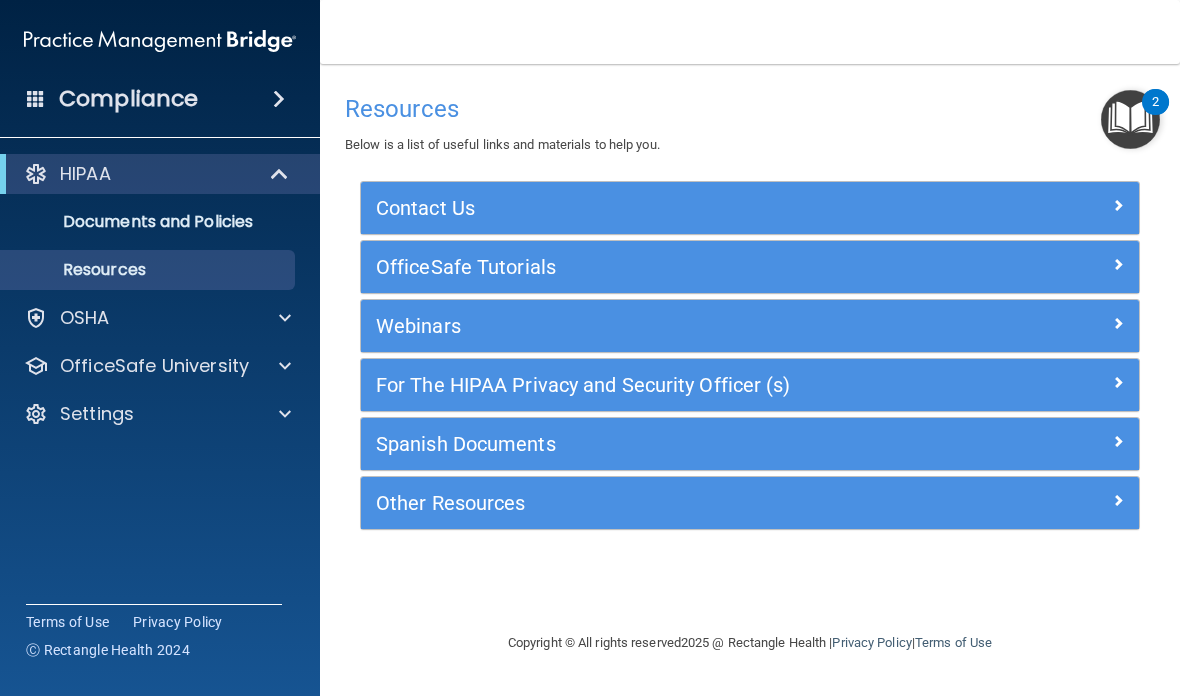click at bounding box center [1130, 119] 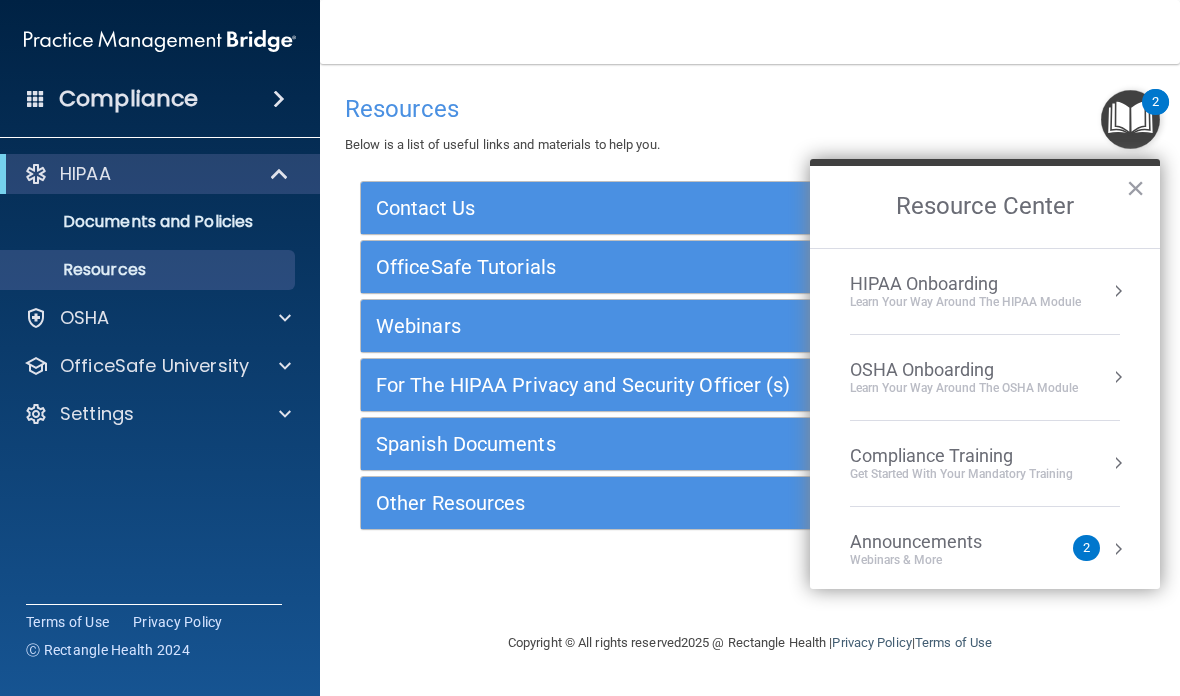 scroll, scrollTop: 0, scrollLeft: 0, axis: both 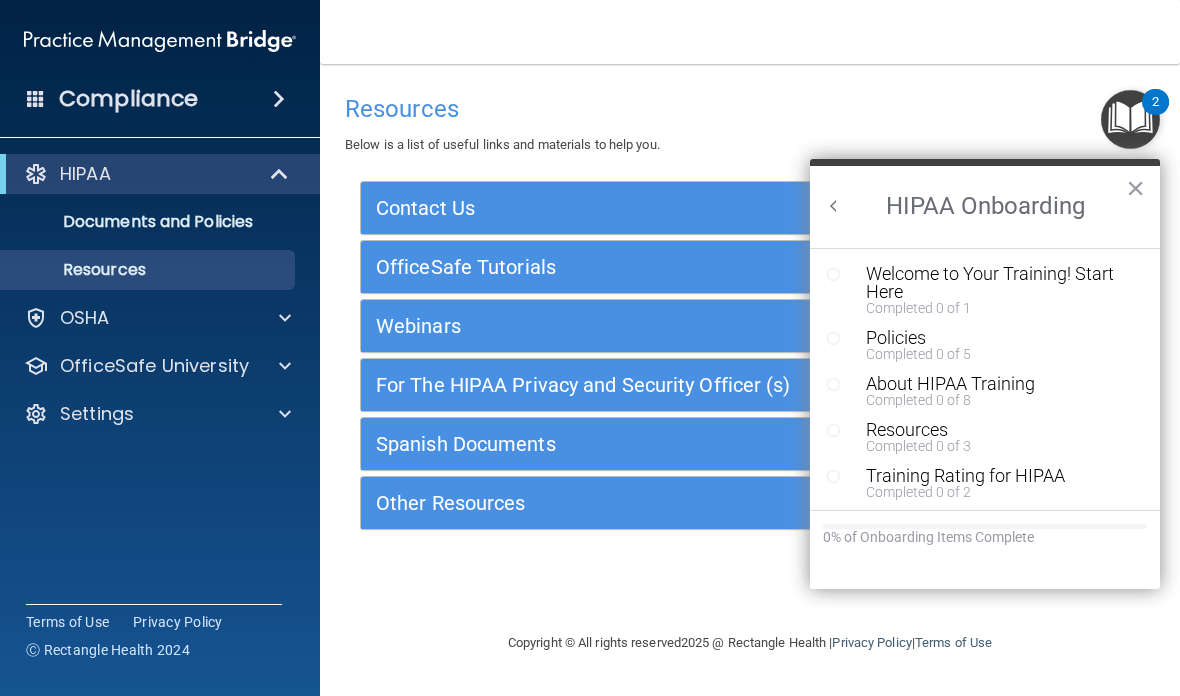 click at bounding box center (841, 273) 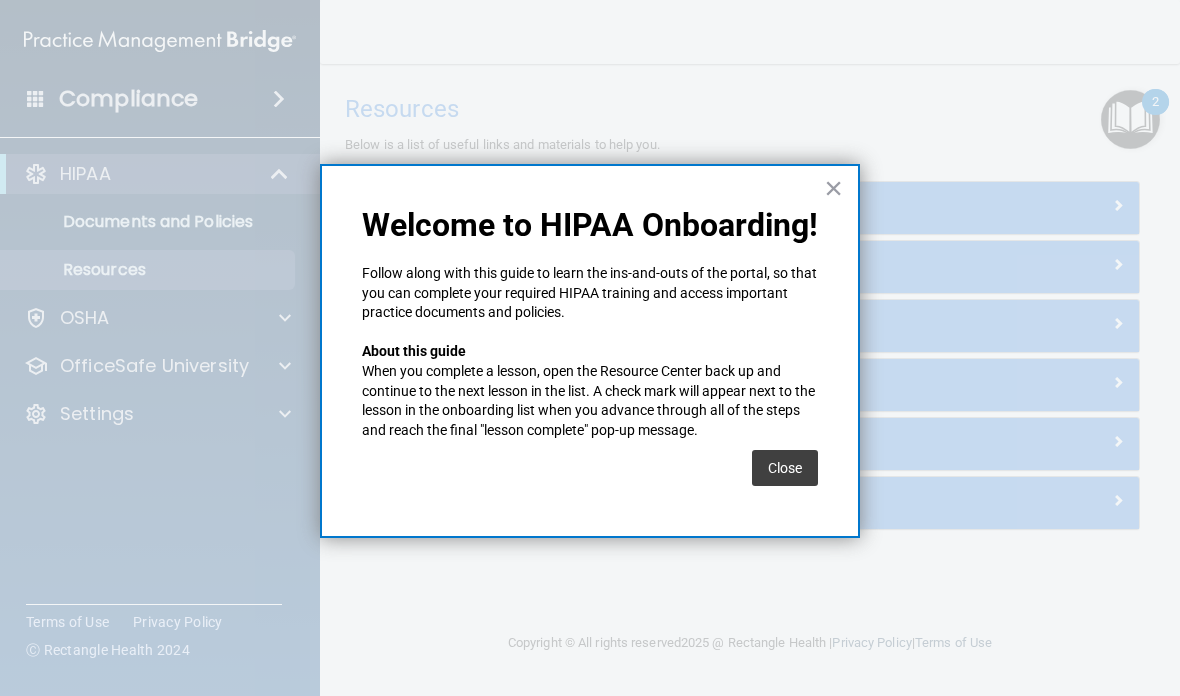 click on "Close" at bounding box center (785, 468) 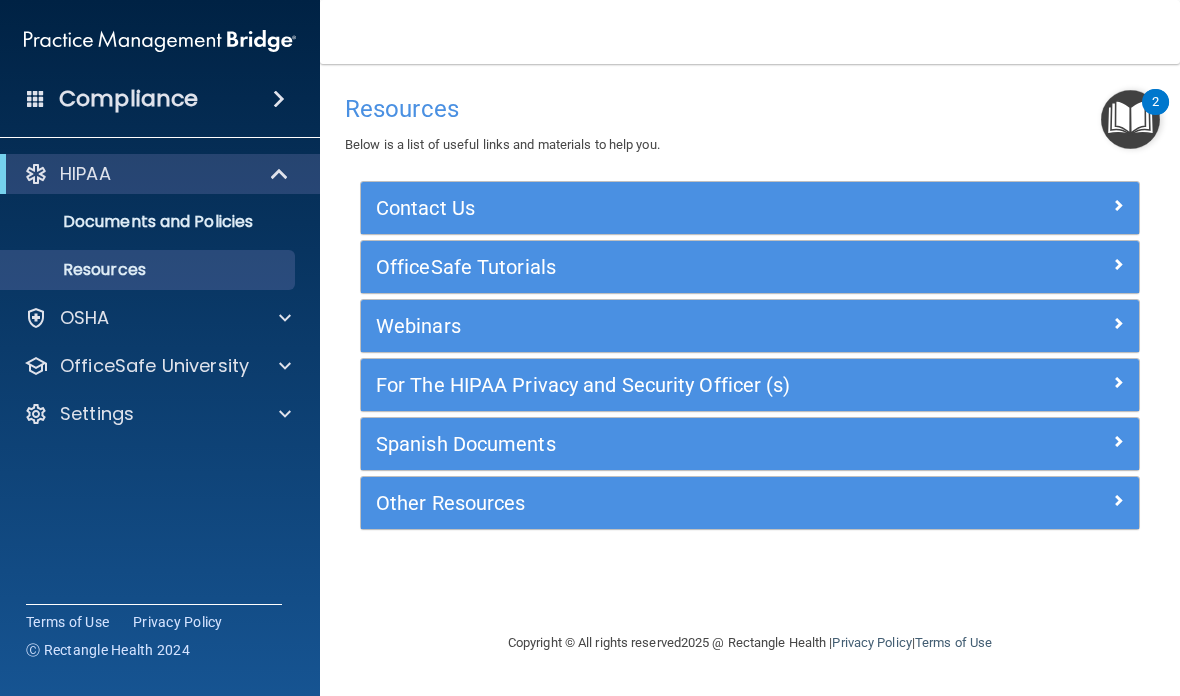 click at bounding box center (1130, 119) 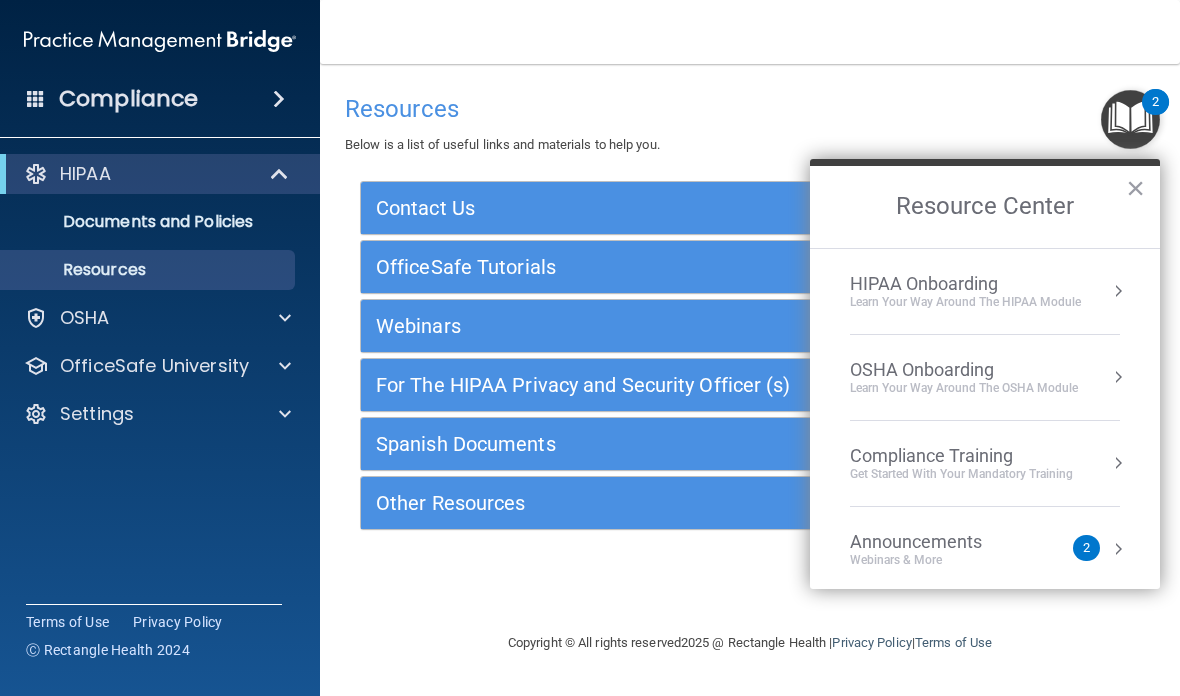 click on "Learn Your Way around the HIPAA module" at bounding box center [965, 302] 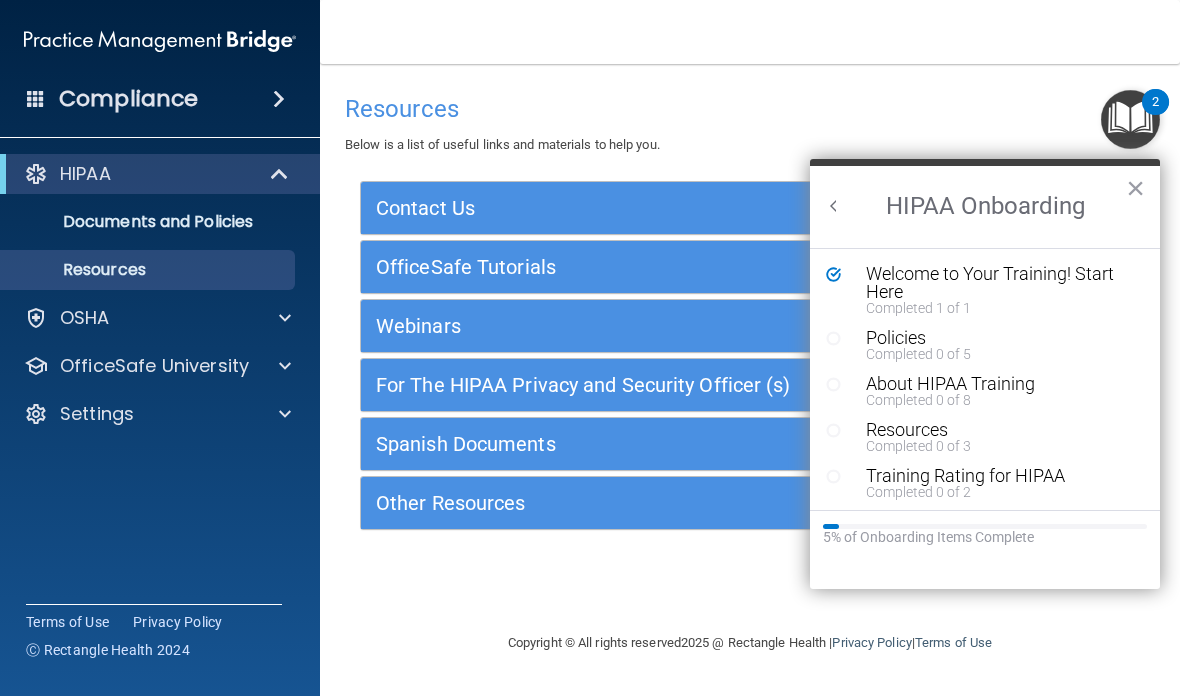 scroll, scrollTop: 0, scrollLeft: 0, axis: both 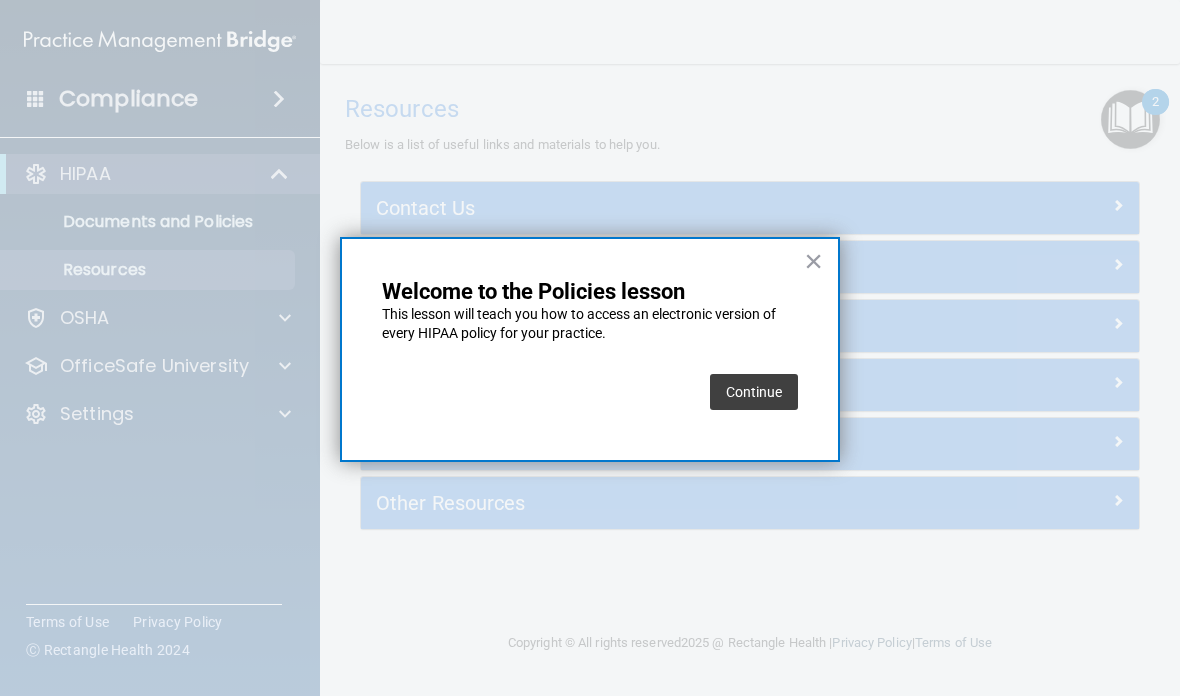 click on "Continue" at bounding box center [754, 392] 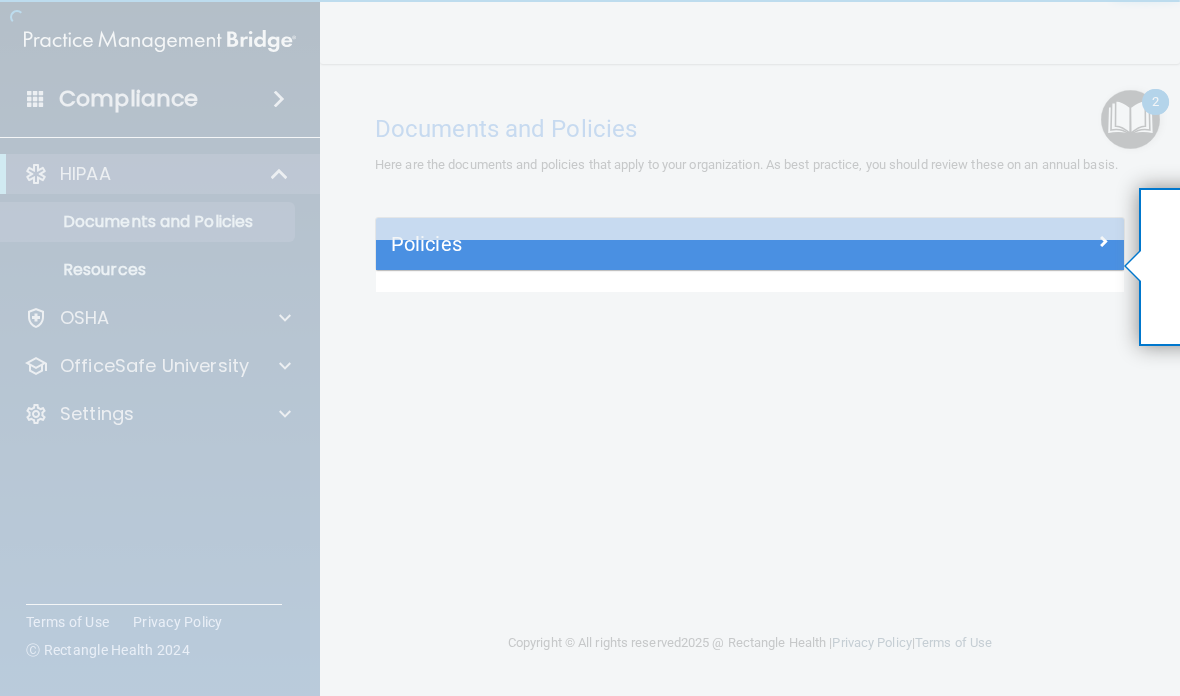 click at bounding box center [1030, 240] 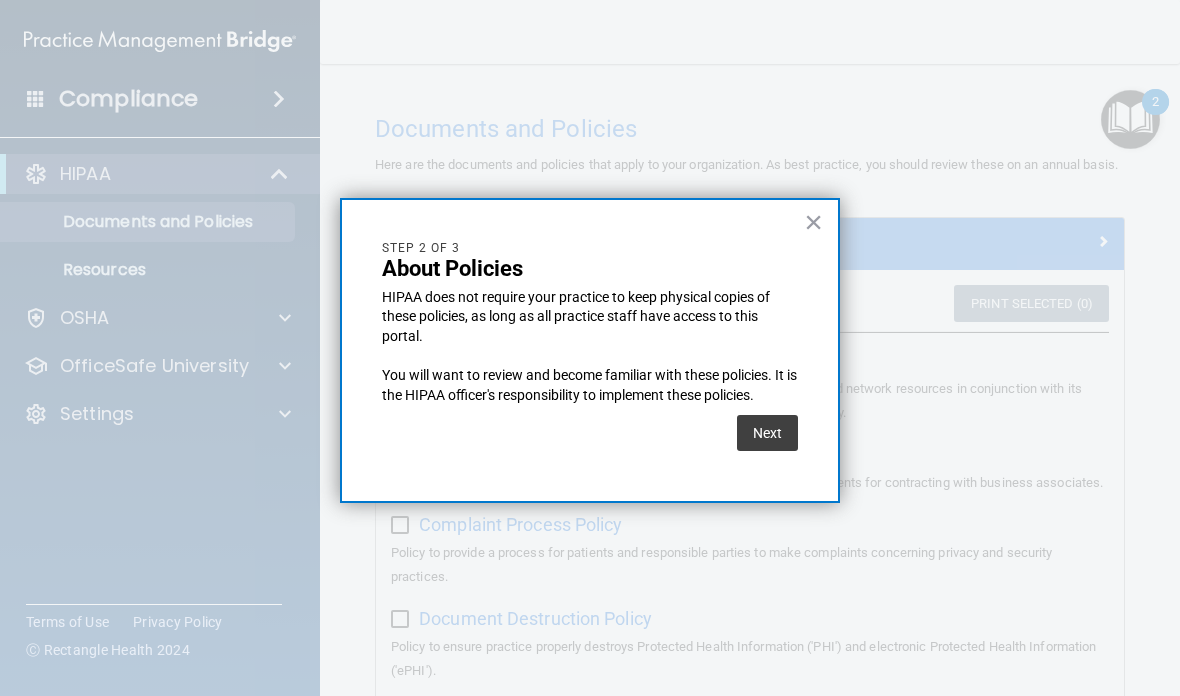 click on "Next" at bounding box center (767, 433) 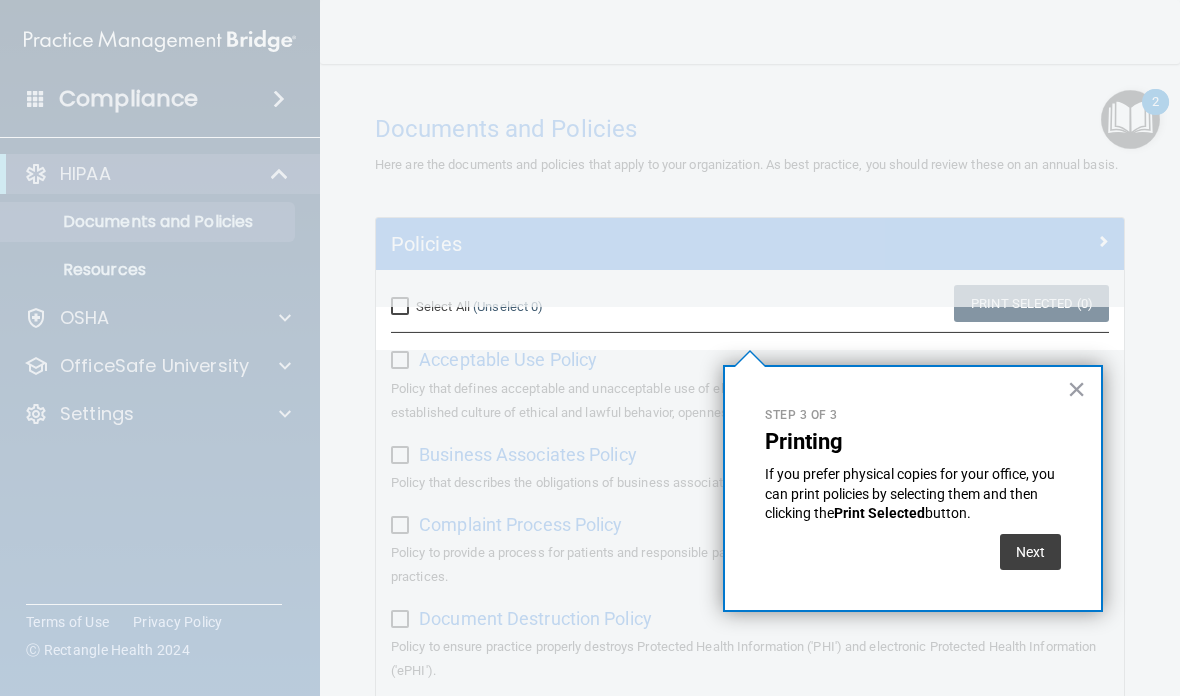 click on "Print Selected (0)" at bounding box center (1031, 303) 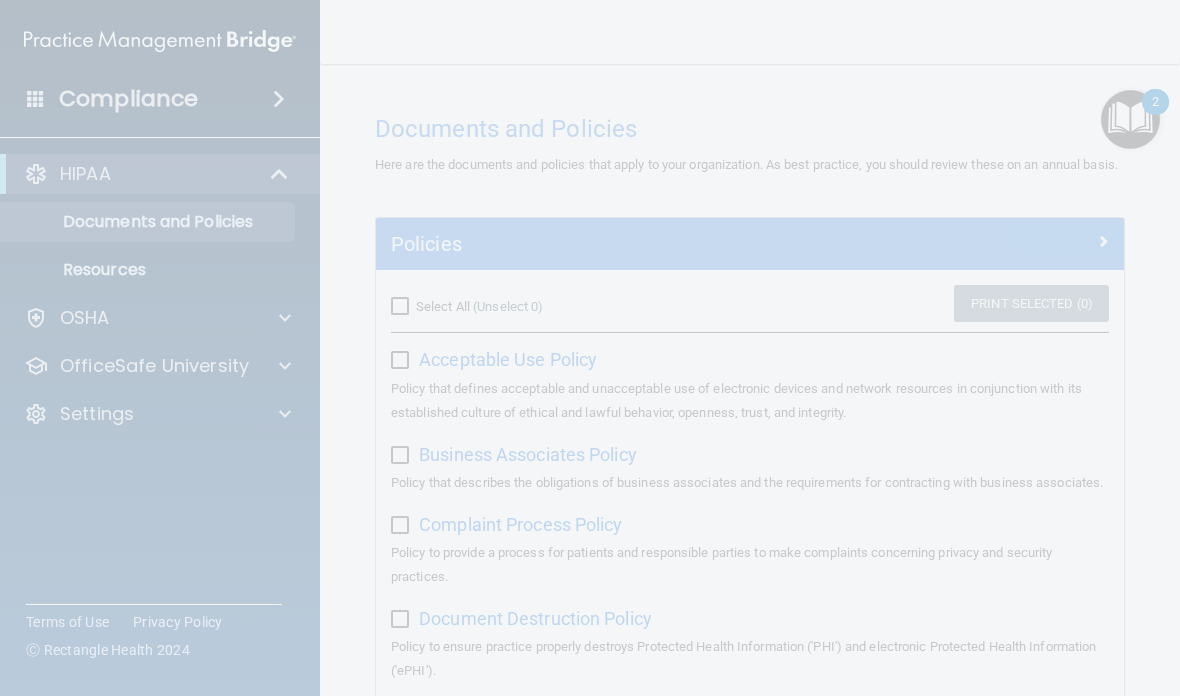 click at bounding box center [590, 348] 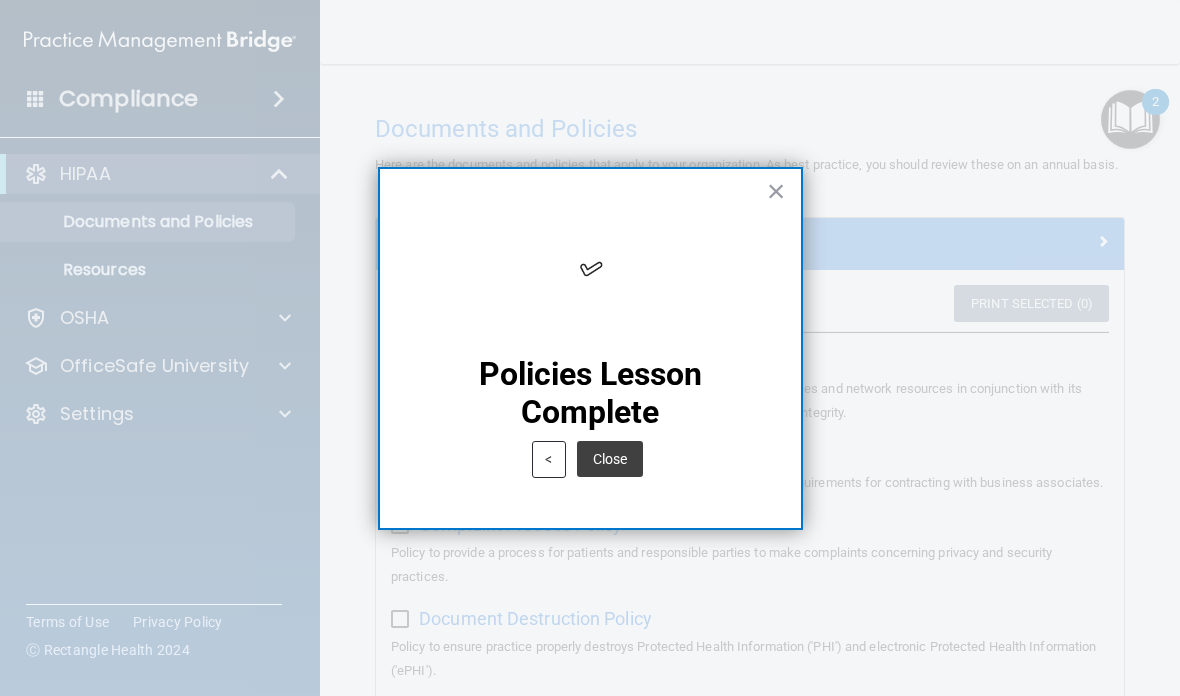 click on "×" at bounding box center (776, 191) 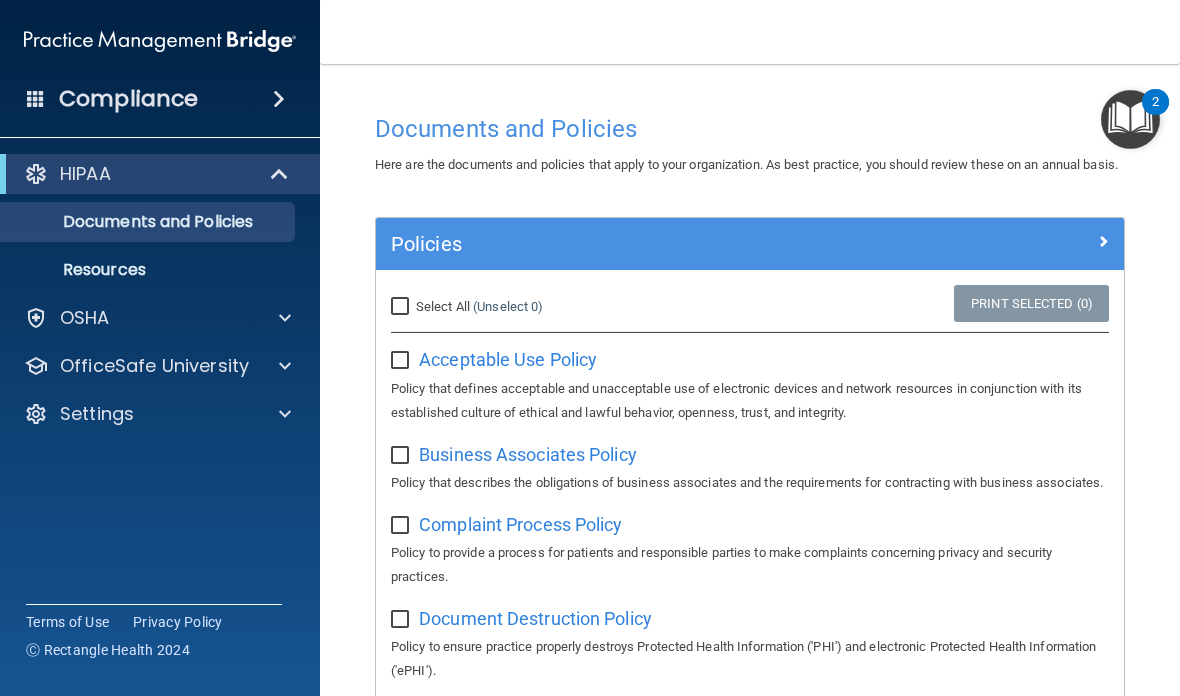 click on "Policy that defines acceptable and unacceptable use of electronic devices and network resources in conjunction with its established culture of ethical and lawful behavior, openness, trust, and integrity." at bounding box center [750, 401] 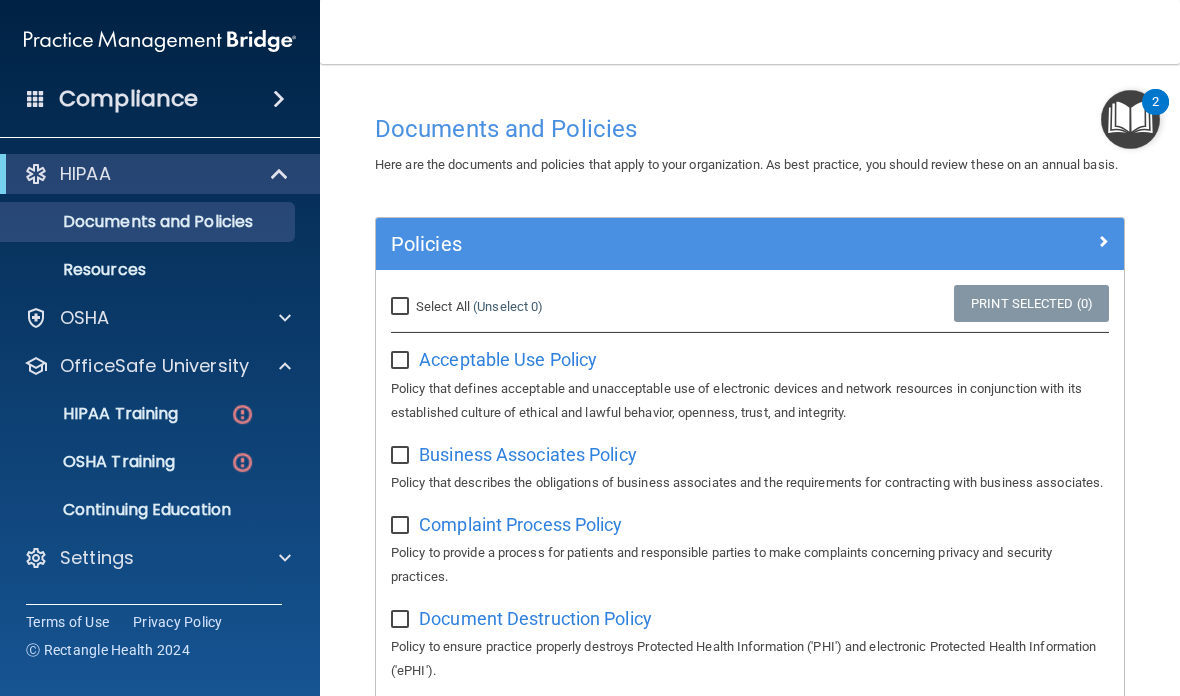 click at bounding box center [242, 414] 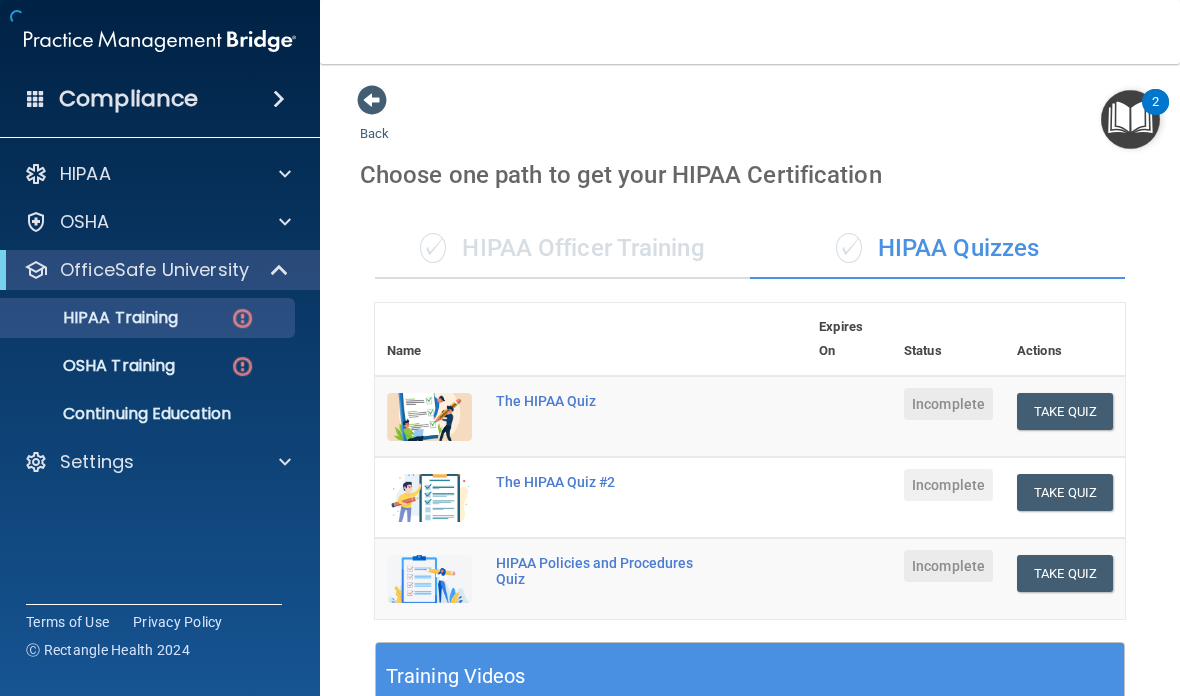 click on "HIPAA Training" at bounding box center [137, 318] 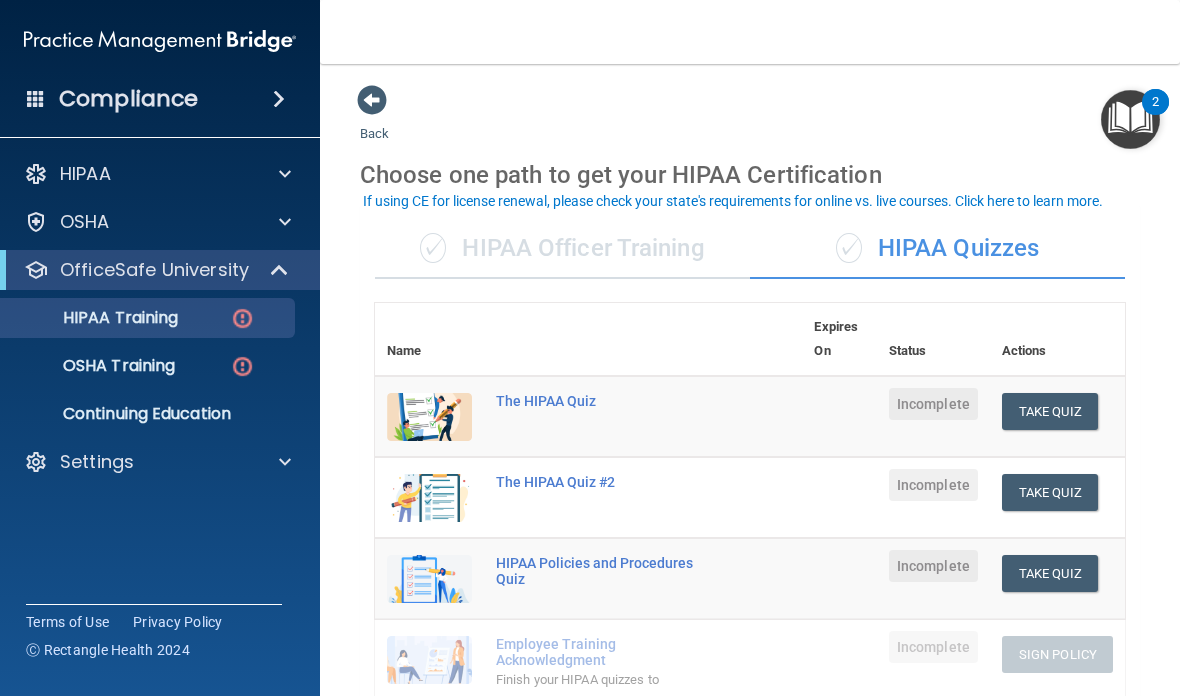 click on "Back     Choose one path to get your HIPAA Certification               ✓   HIPAA Officer Training       ✓   HIPAA Quizzes                      Name    Expires On  Status  Actions                     The HIPAA Quiz             Incomplete              Take Quiz       Download Certificate                        The HIPAA Quiz #2             Incomplete              Take Quiz       Download Certificate                        HIPAA Policies and Procedures Quiz             Incomplete              Take Quiz       Download Certificate                Employee Training Acknowledgment   Finish your HIPAA quizzes to acknowledge you have received HIPAA employee training.        Incomplete              Sign Policy       Sign Policy       Download Policy            Policies Acknowledgment   Finish your HIPAA quizzes to acknowledge you have received your organization’s HIPAA policies.        Incomplete              Sign Policy       Sign Policy       Download Policy                 Training Videos" at bounding box center (750, 762) 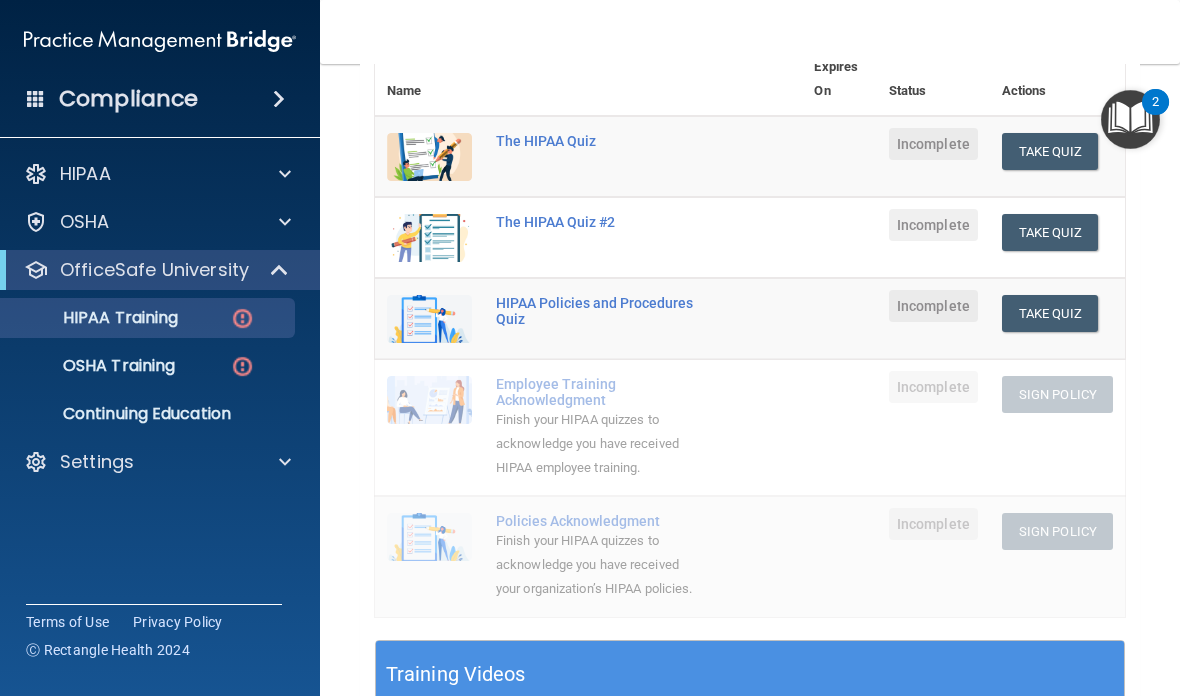 scroll, scrollTop: 259, scrollLeft: 0, axis: vertical 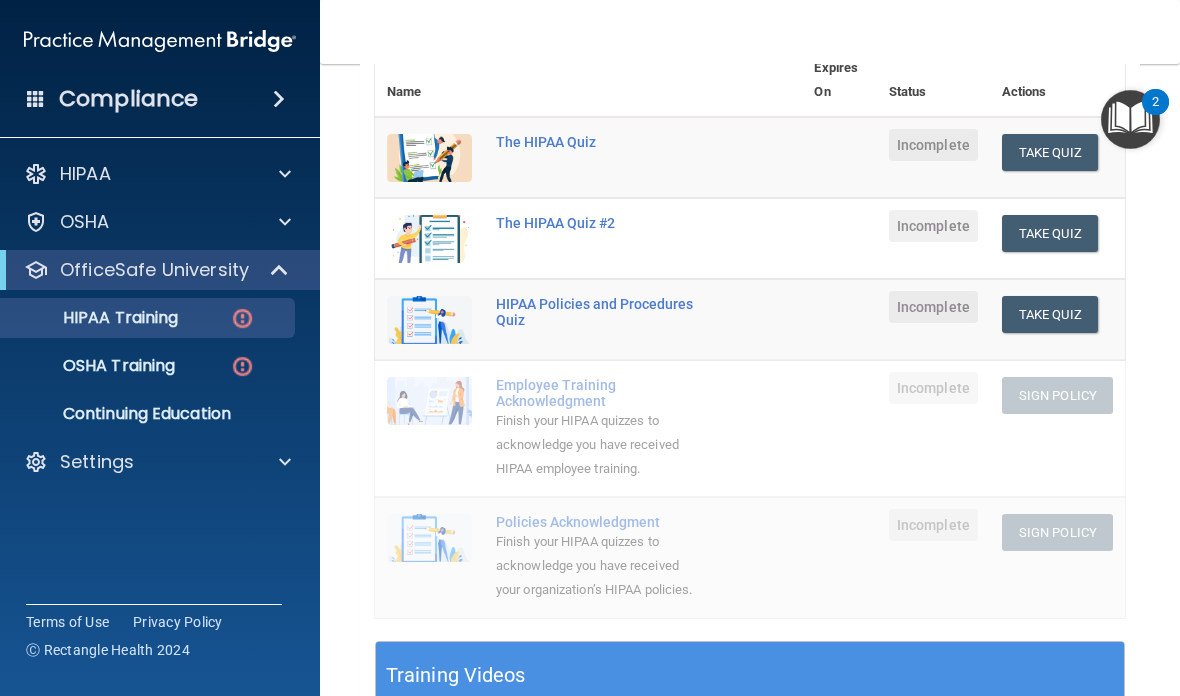 click on "Take Quiz" at bounding box center [1050, 152] 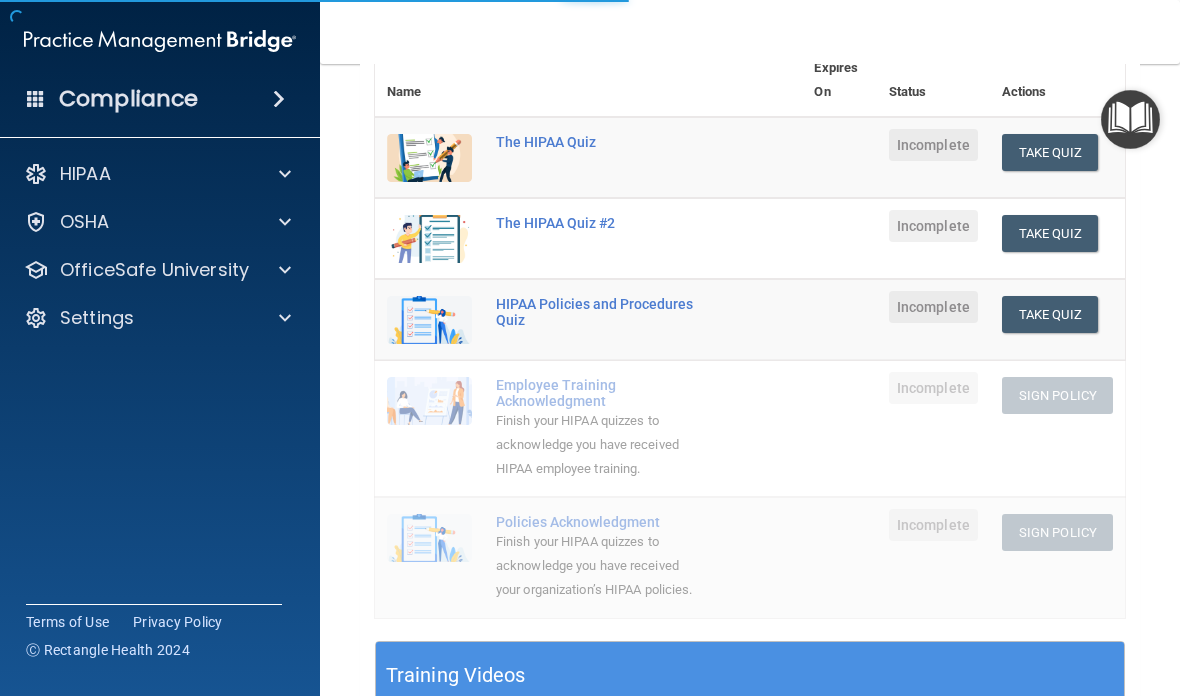 scroll, scrollTop: 0, scrollLeft: 0, axis: both 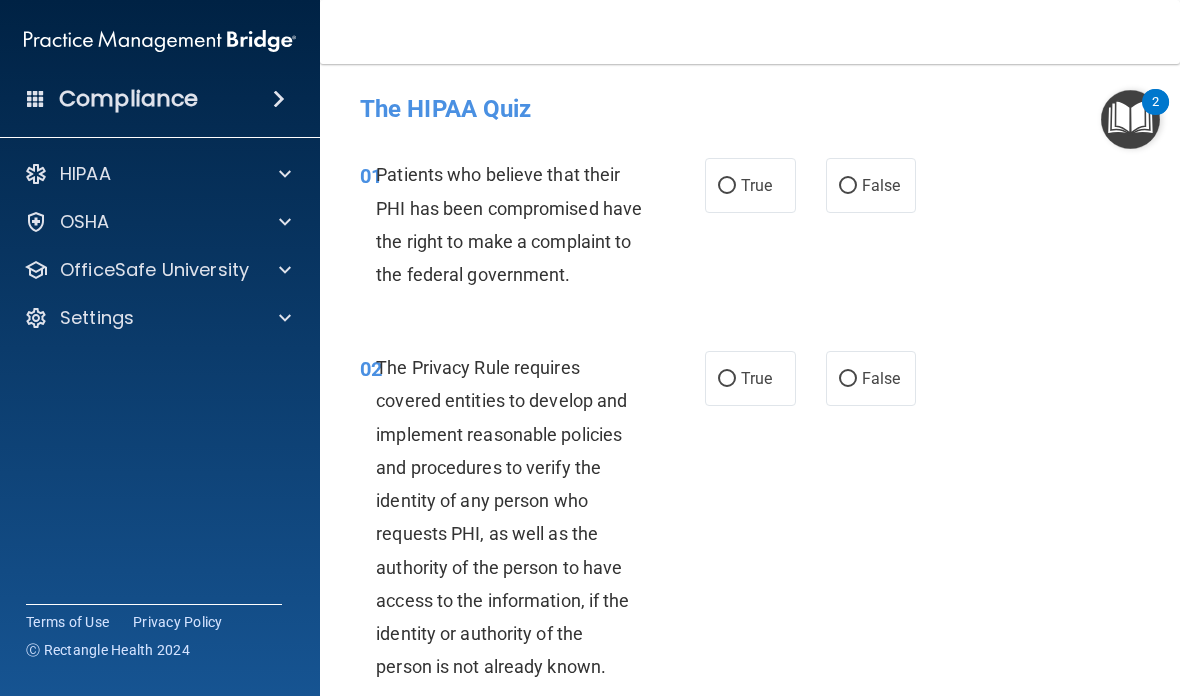 click on "False" at bounding box center [881, 185] 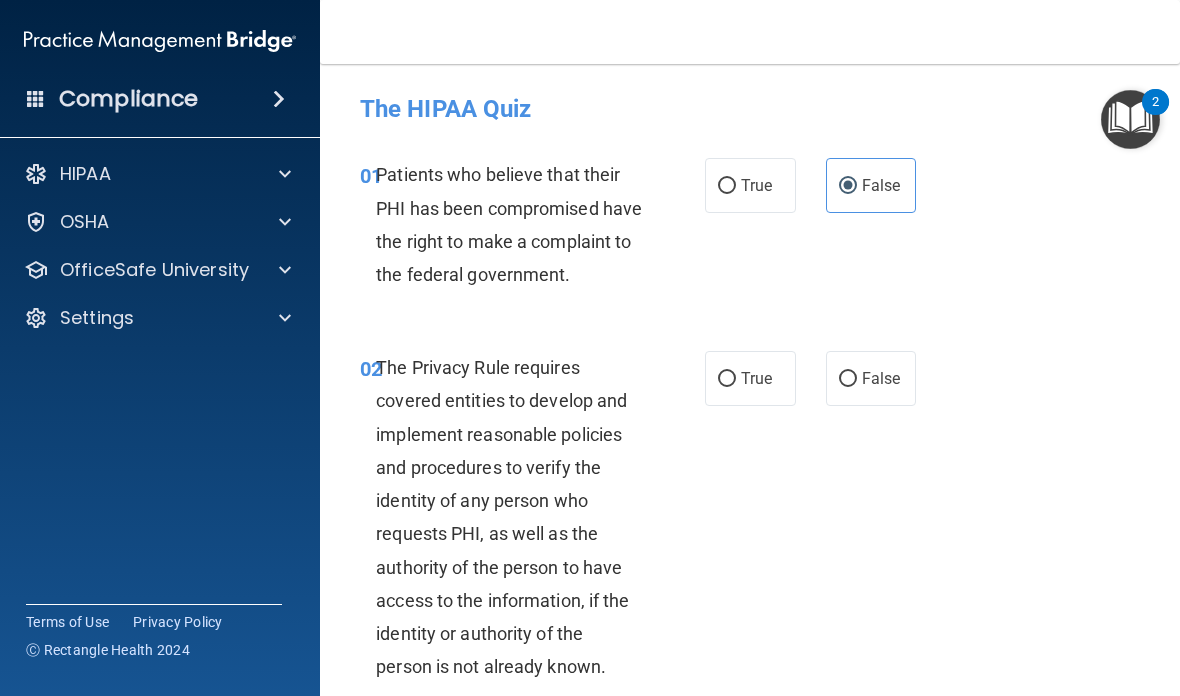 click on "False" at bounding box center (871, 378) 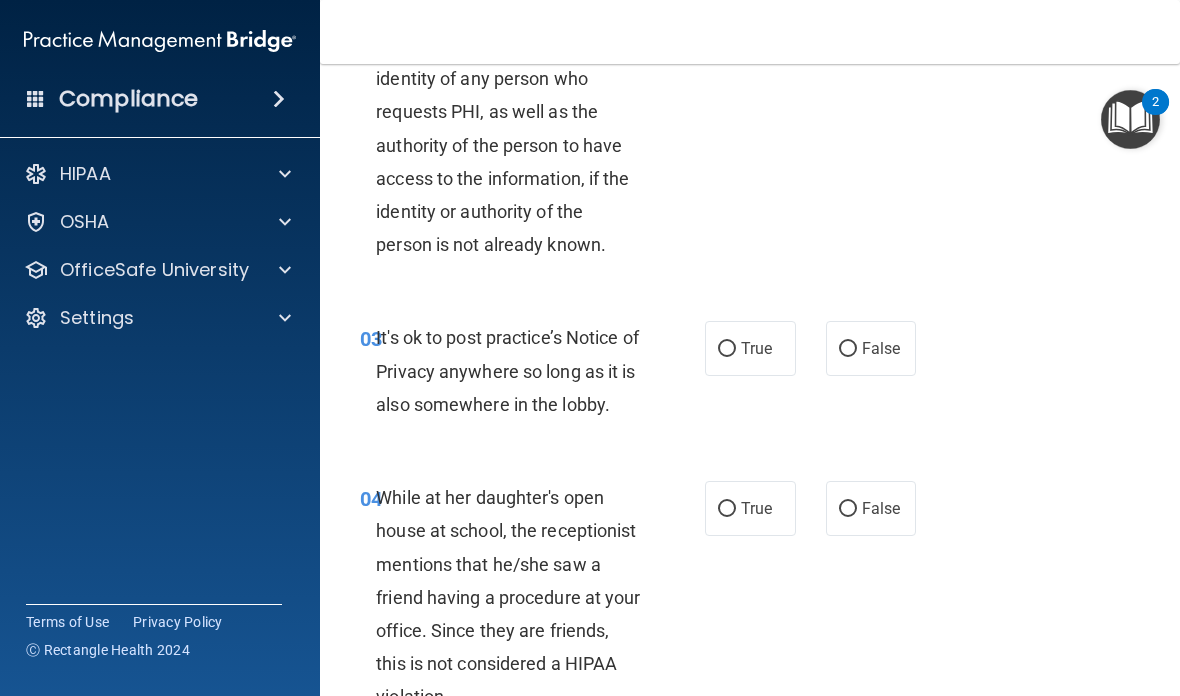 scroll, scrollTop: 425, scrollLeft: 0, axis: vertical 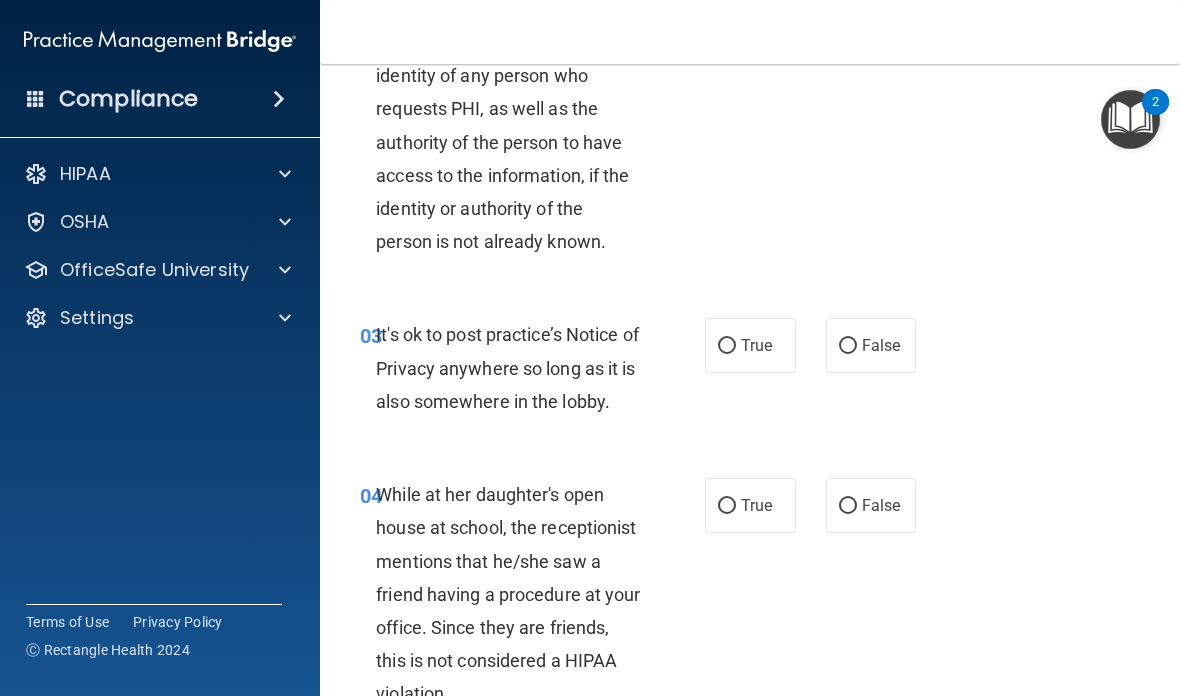 click on "False" at bounding box center [848, 346] 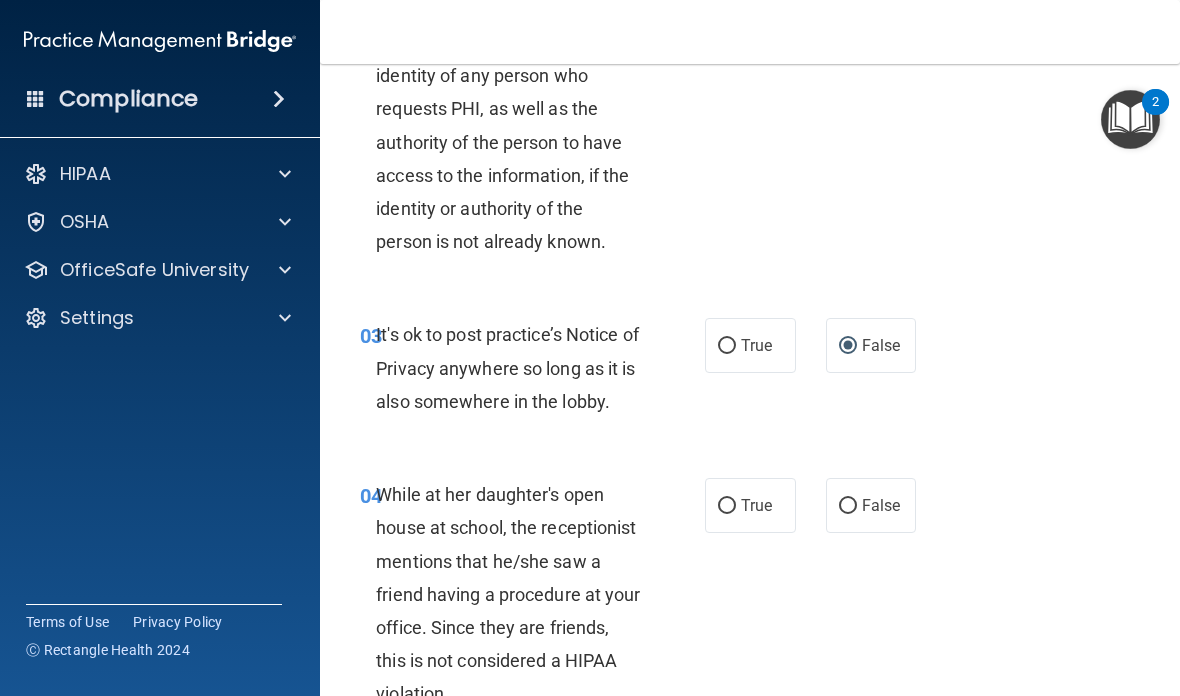 click on "False" at bounding box center (871, 505) 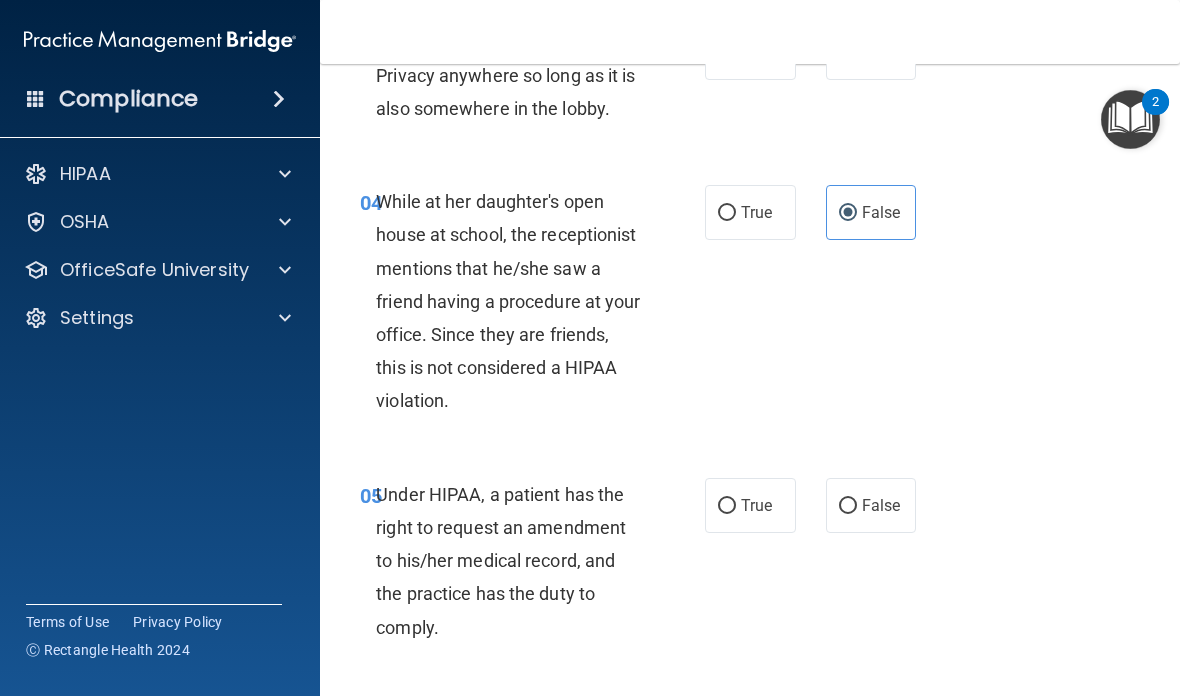 click on "False" at bounding box center [871, 505] 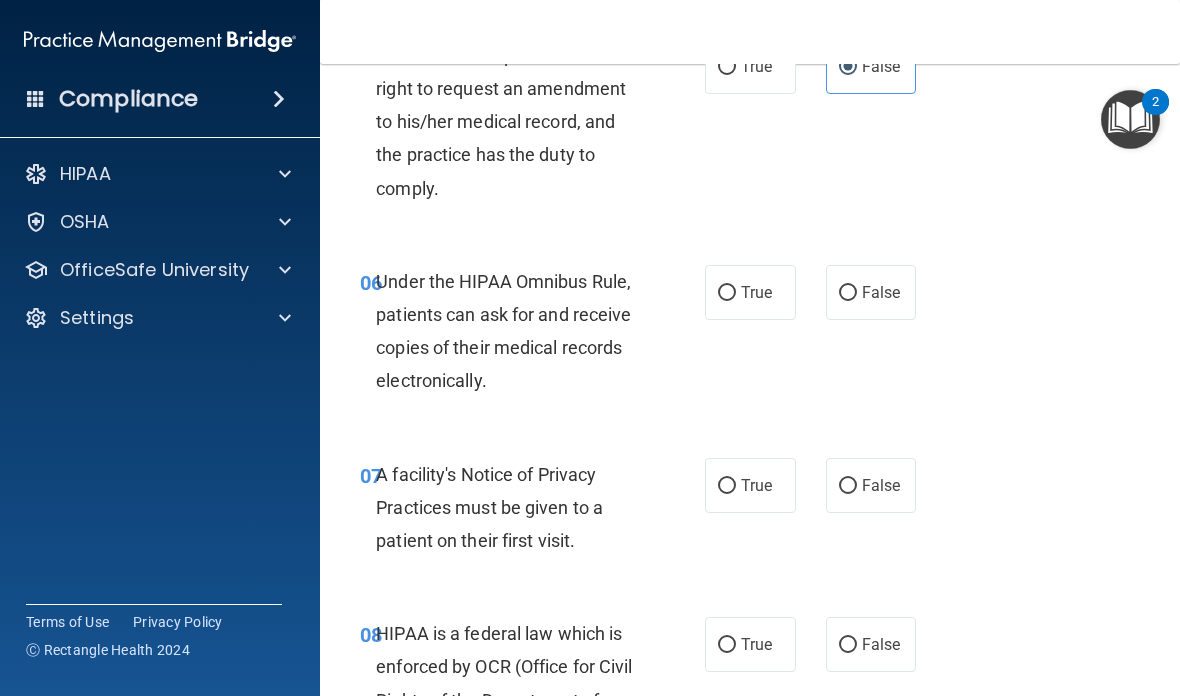 scroll, scrollTop: 1177, scrollLeft: 0, axis: vertical 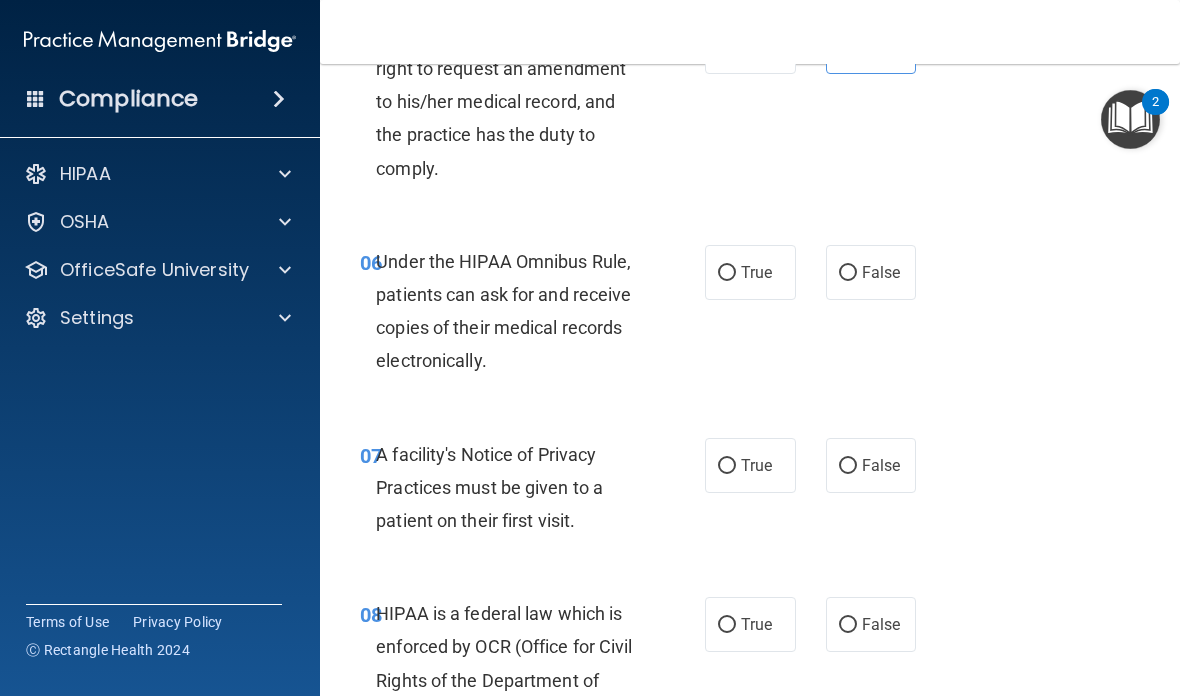 click on "False" at bounding box center (881, 272) 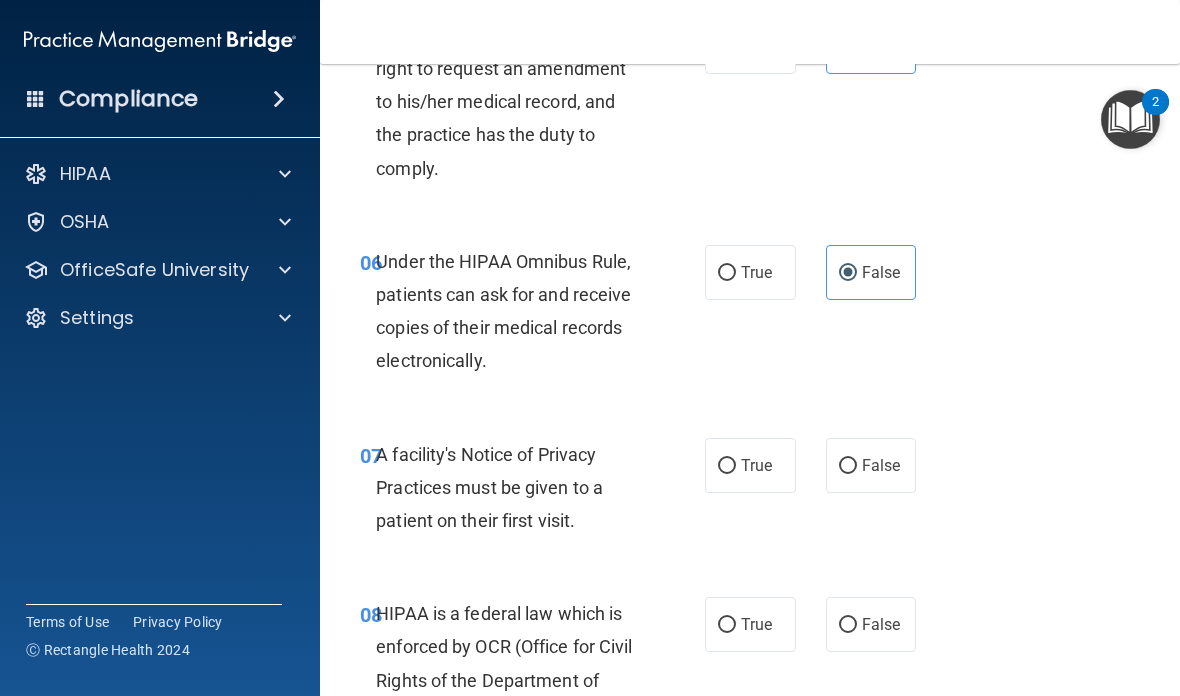 click on "False" at bounding box center (881, 465) 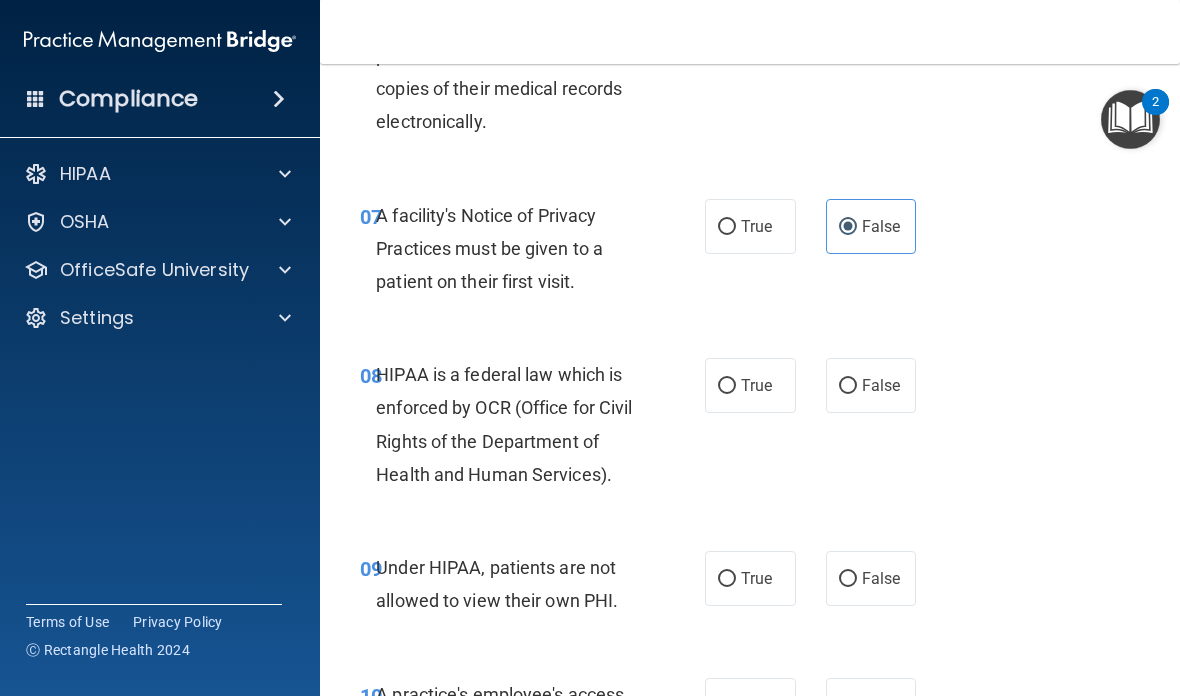 scroll, scrollTop: 1425, scrollLeft: 0, axis: vertical 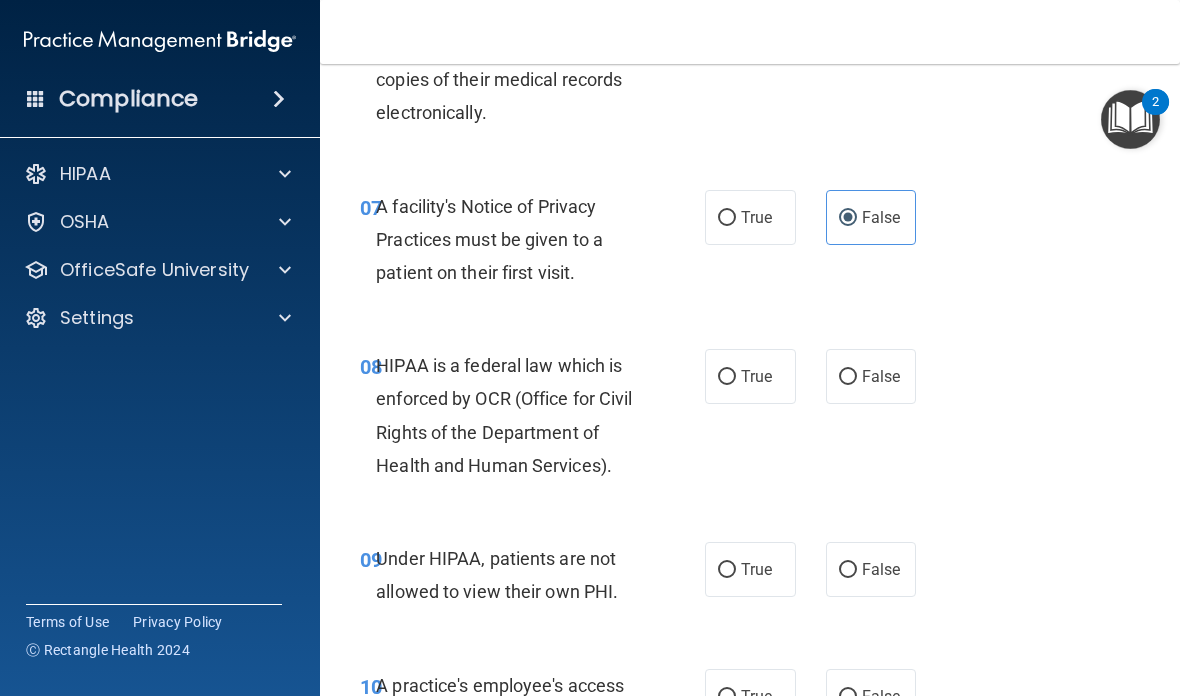 click on "False" at bounding box center [871, 376] 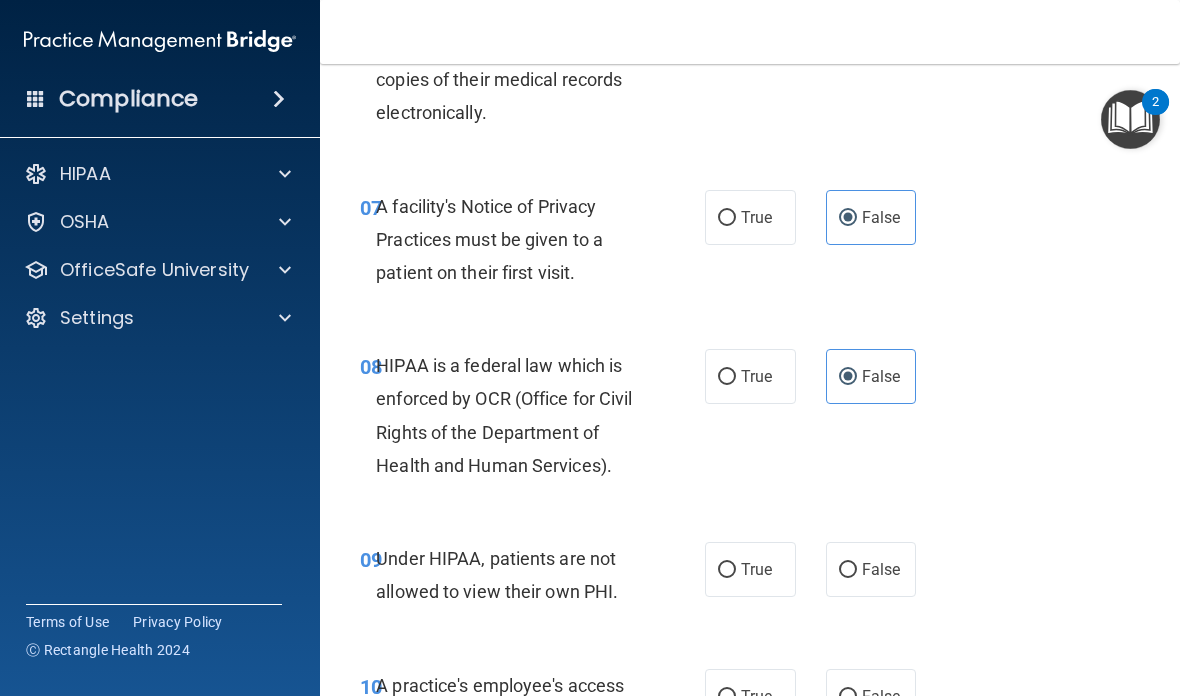 click on "False" at bounding box center [881, 569] 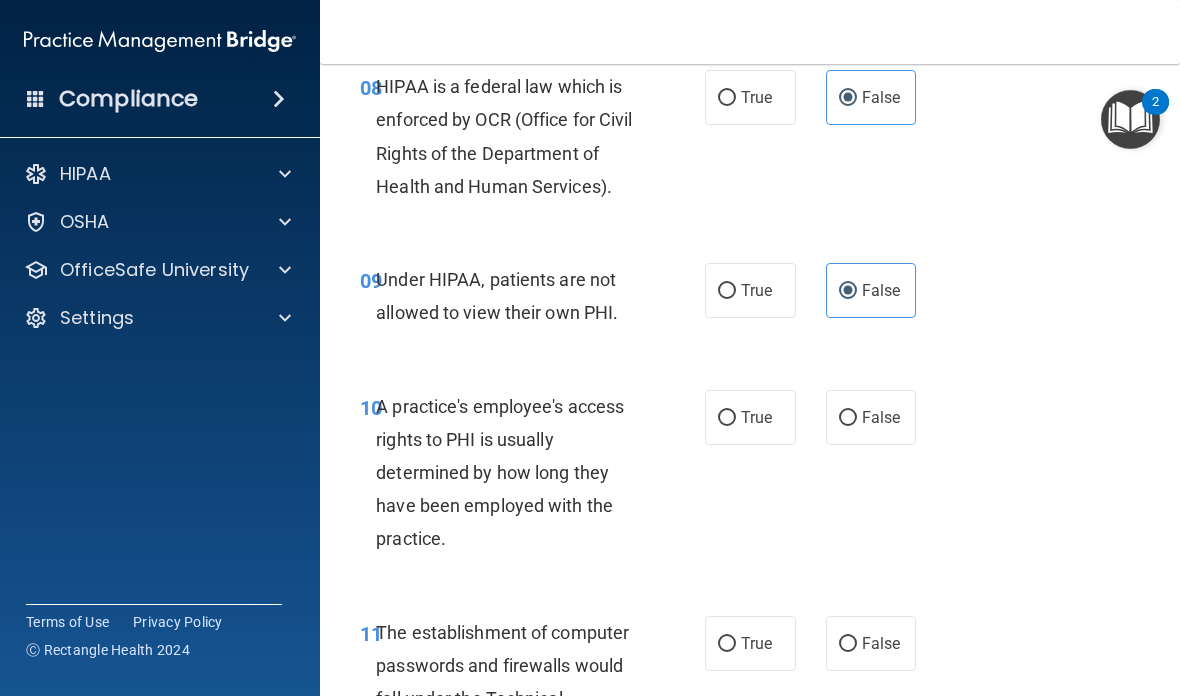 click on "False" at bounding box center [848, 418] 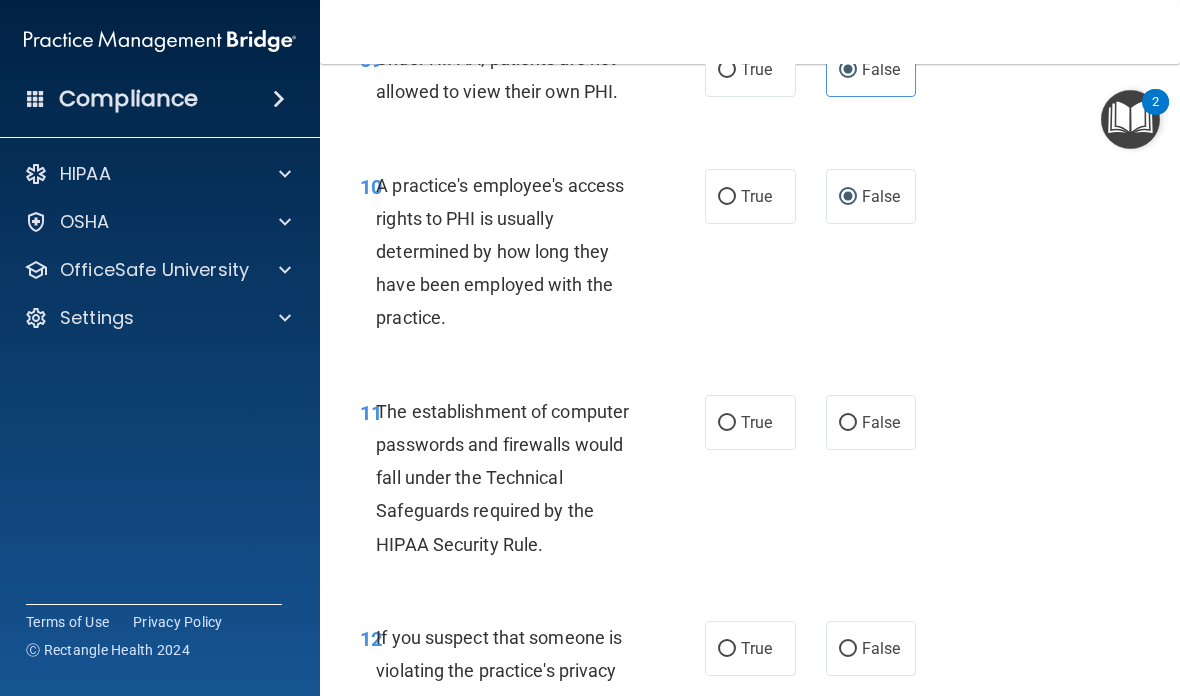 scroll, scrollTop: 1927, scrollLeft: 0, axis: vertical 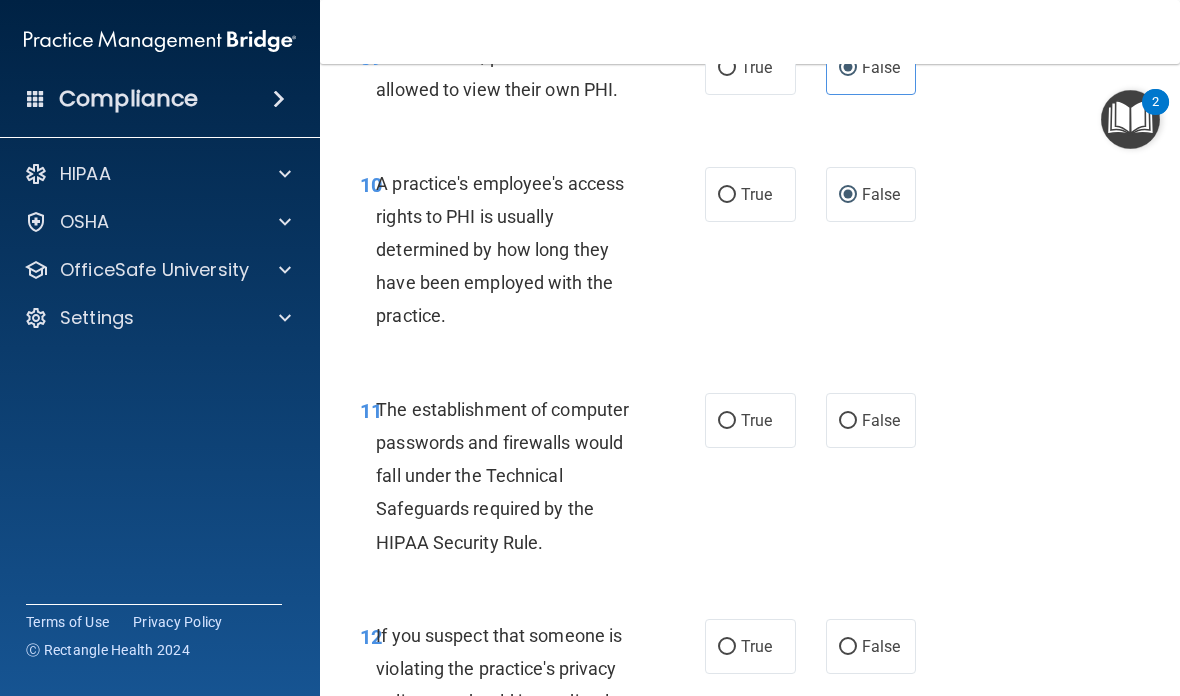 click on "False" at bounding box center (871, 420) 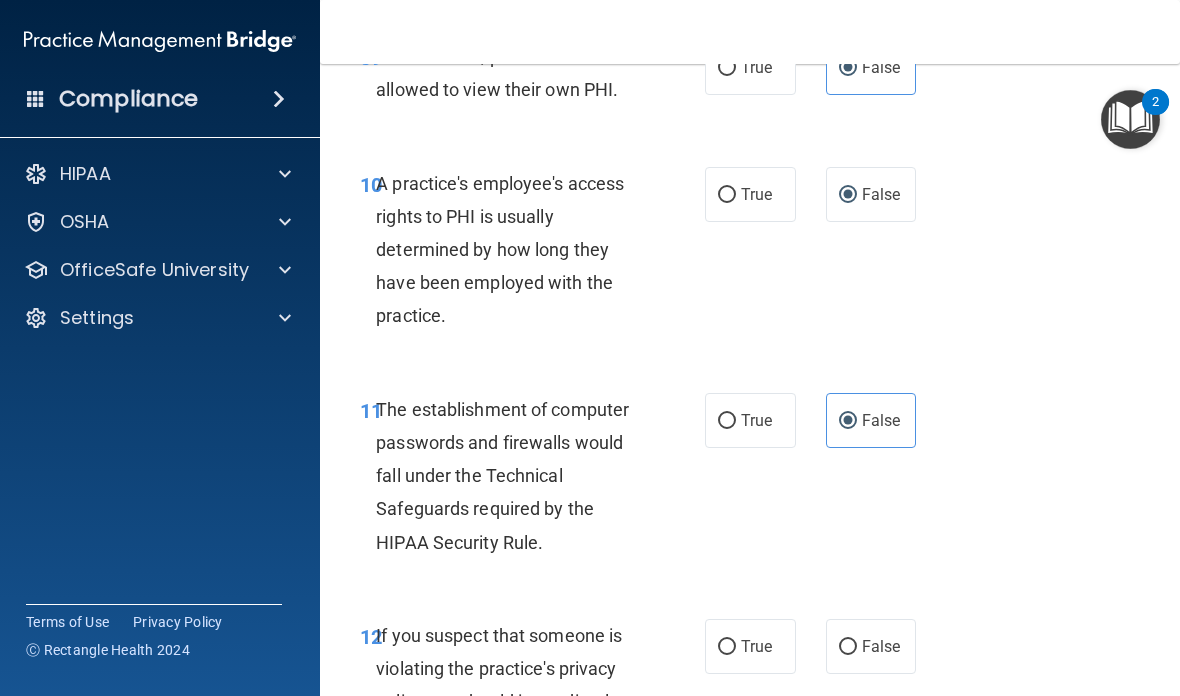click on "False" at bounding box center [881, 646] 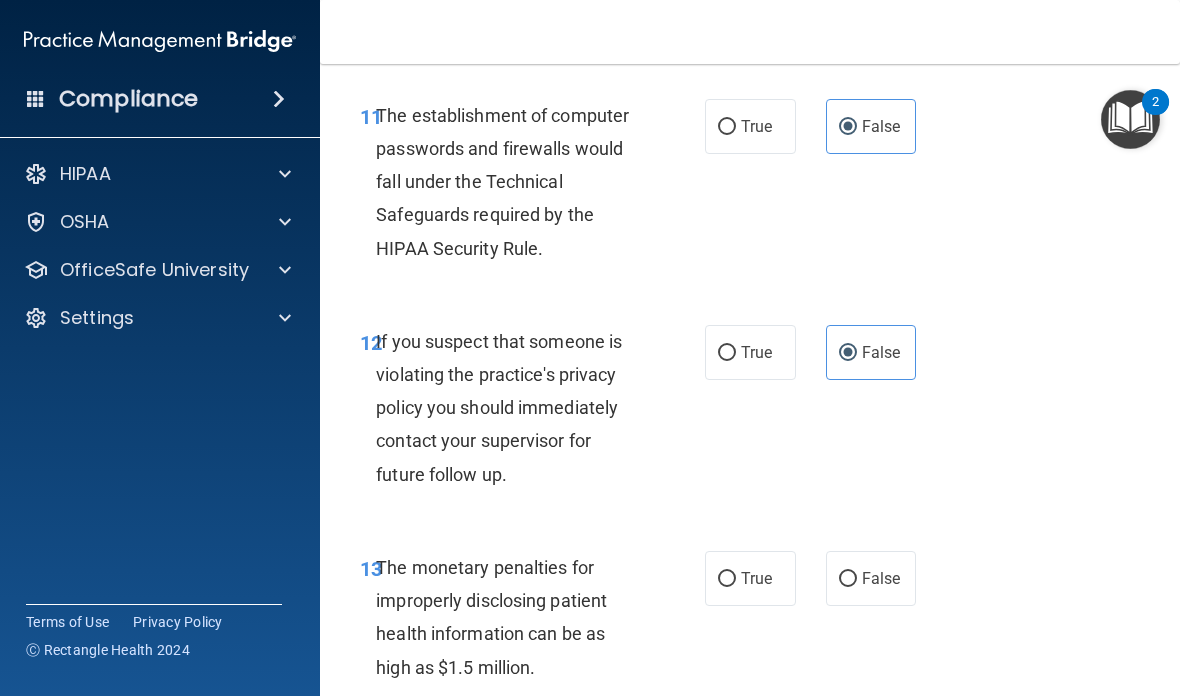 scroll, scrollTop: 2225, scrollLeft: 0, axis: vertical 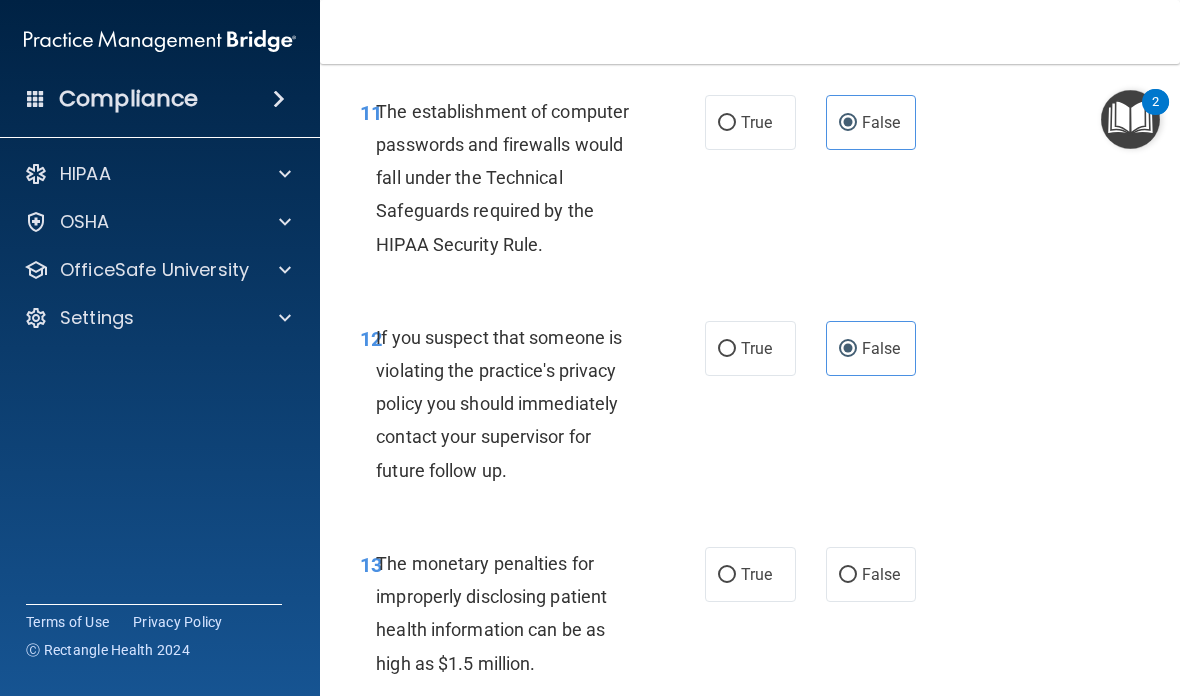 click on "False" at bounding box center [871, 574] 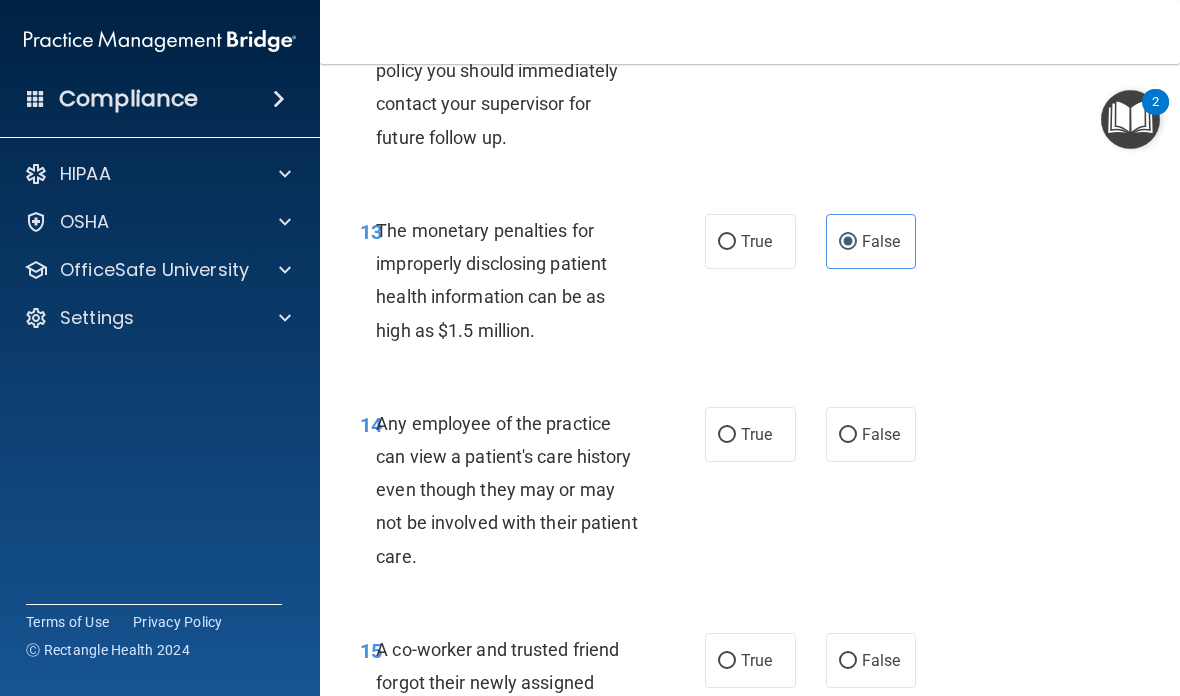 click on "False" at bounding box center (848, 435) 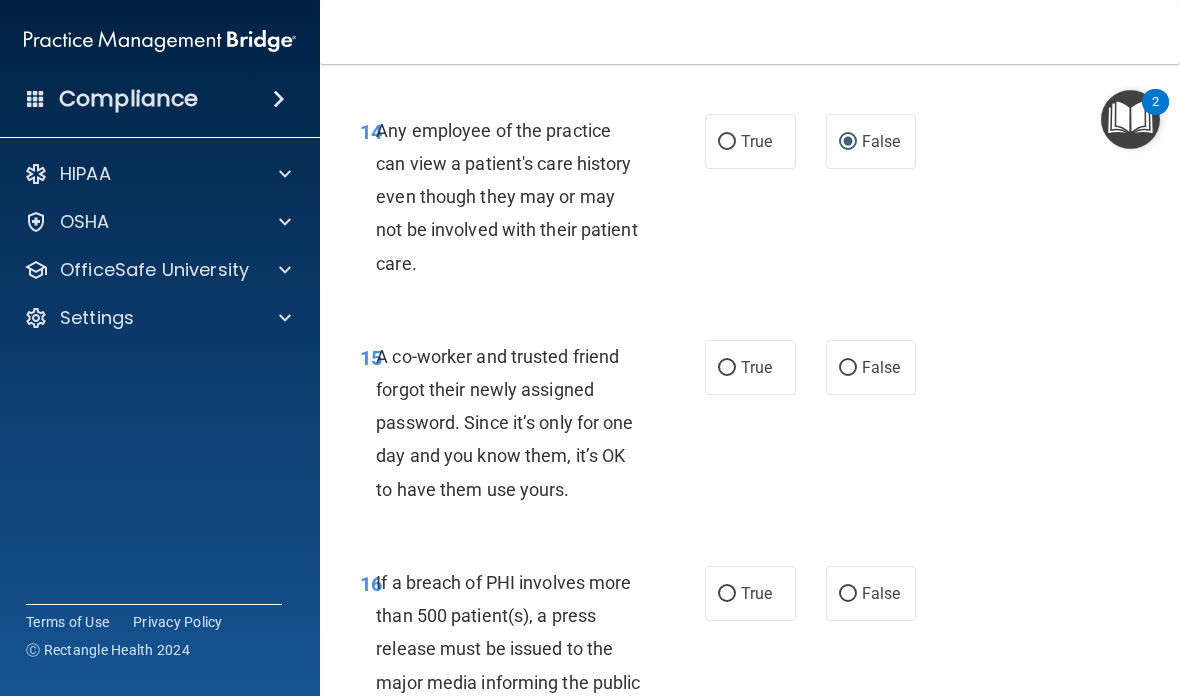 scroll, scrollTop: 2855, scrollLeft: 0, axis: vertical 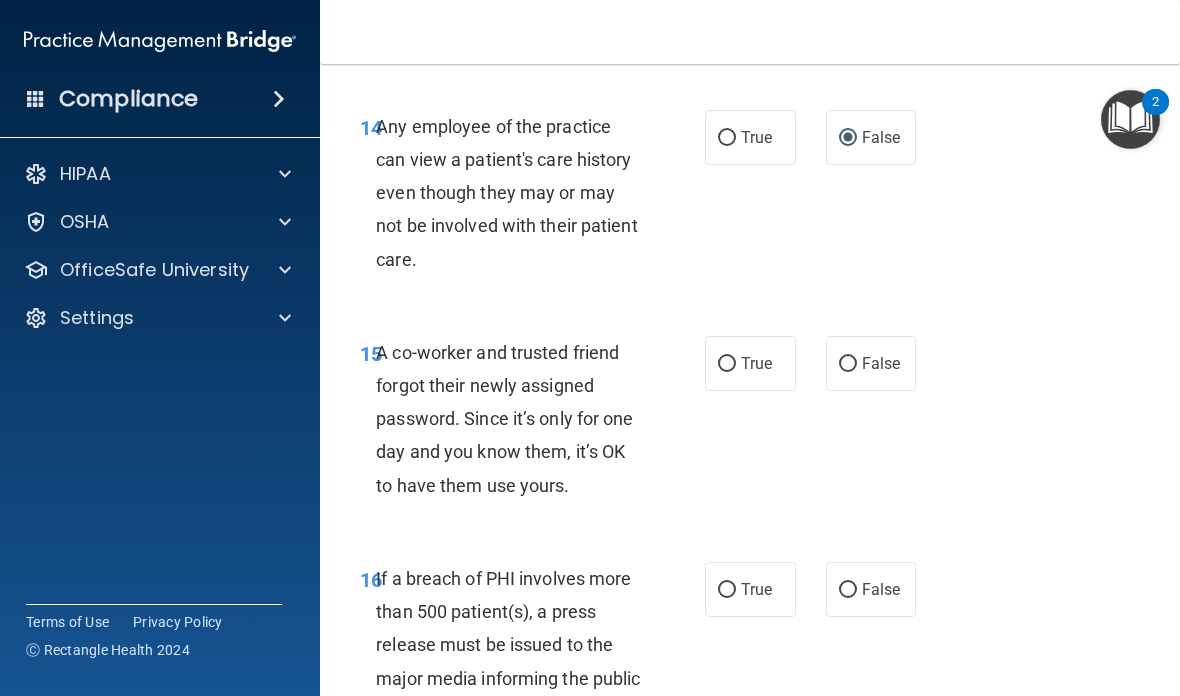 click on "False" at bounding box center (871, 363) 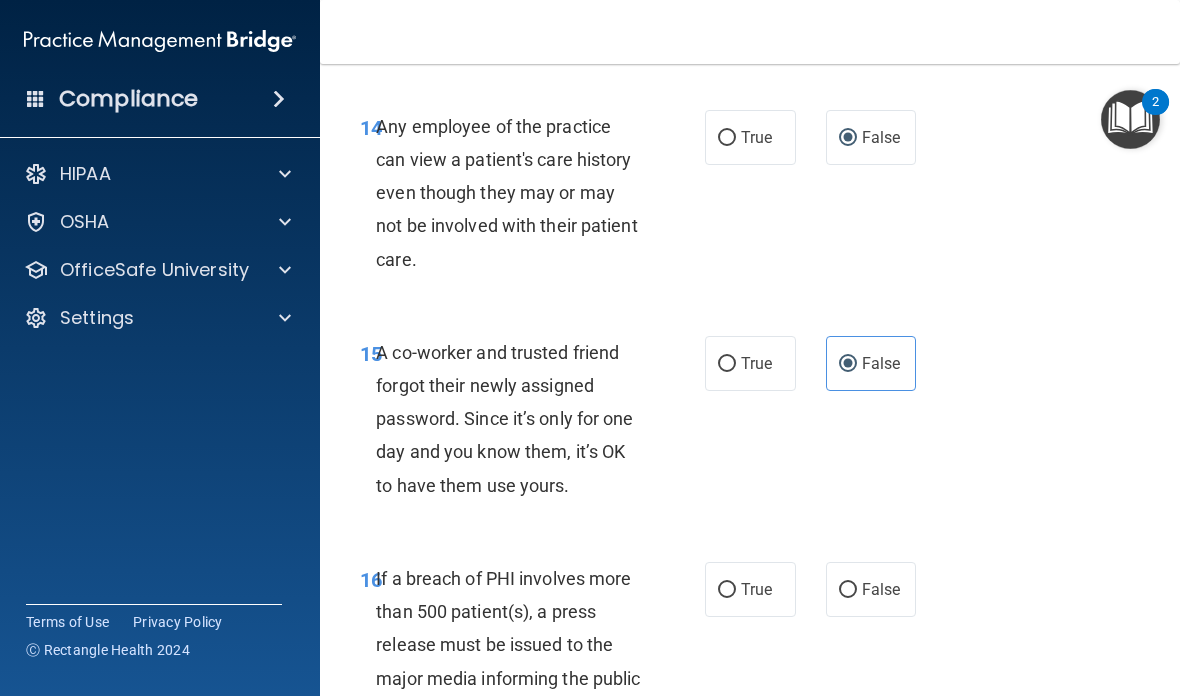 click on "False" at bounding box center [881, 589] 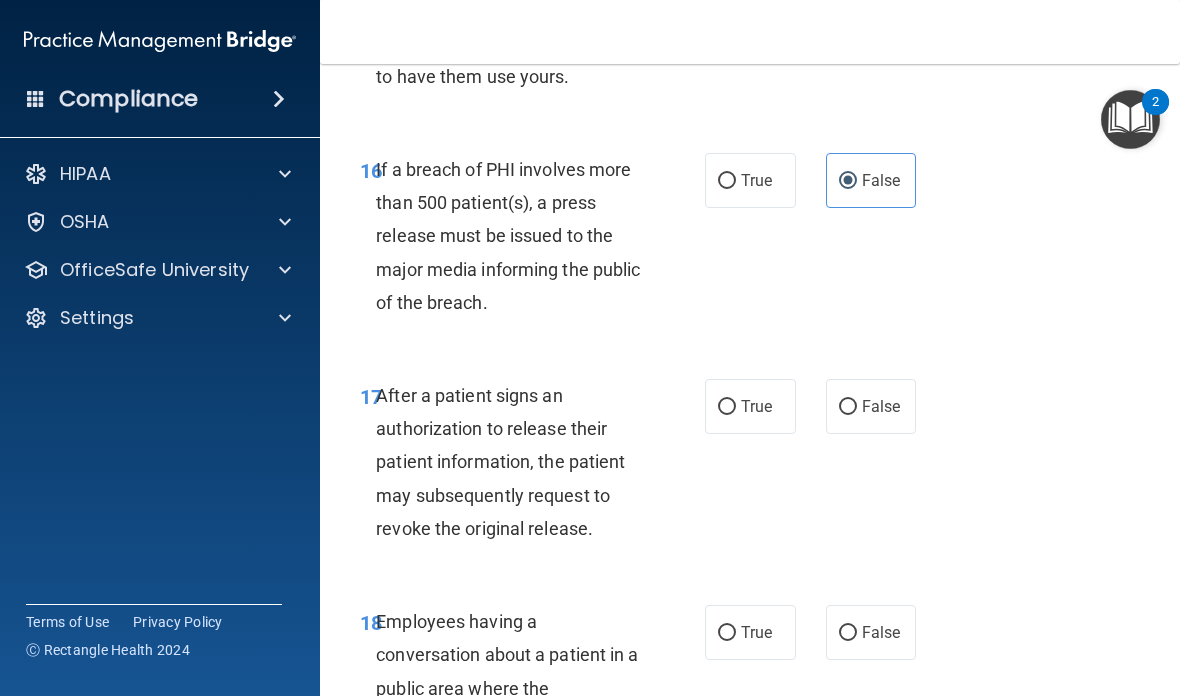 click on "False" at bounding box center (881, 406) 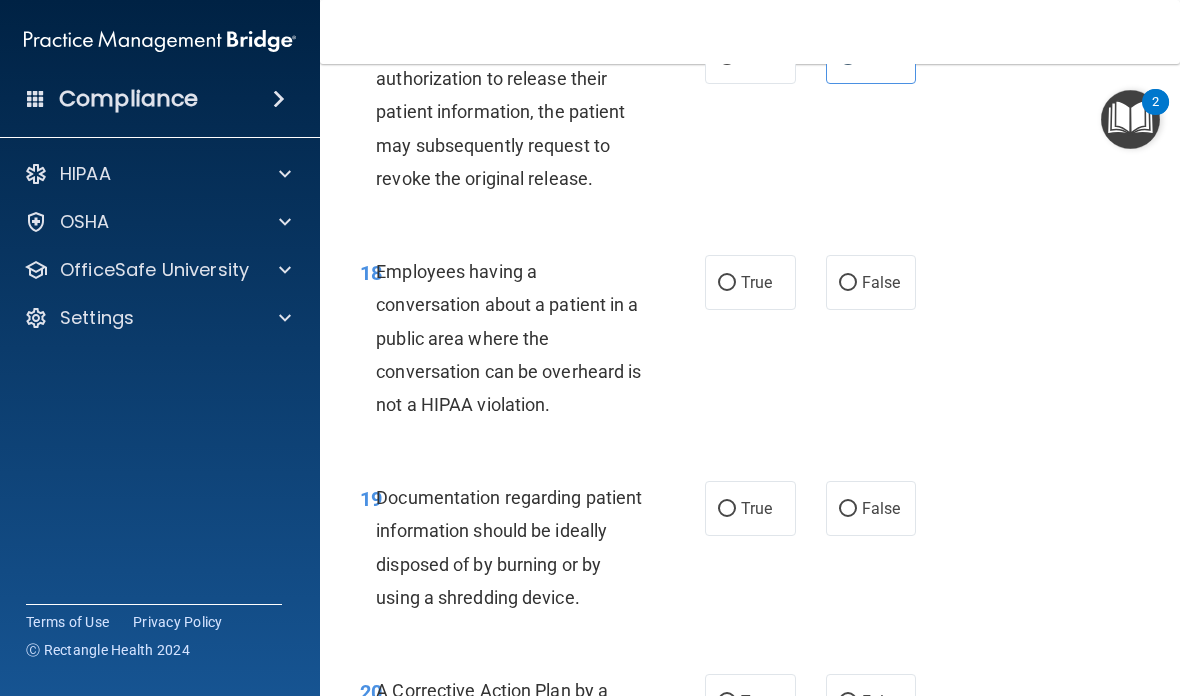 scroll, scrollTop: 3636, scrollLeft: 0, axis: vertical 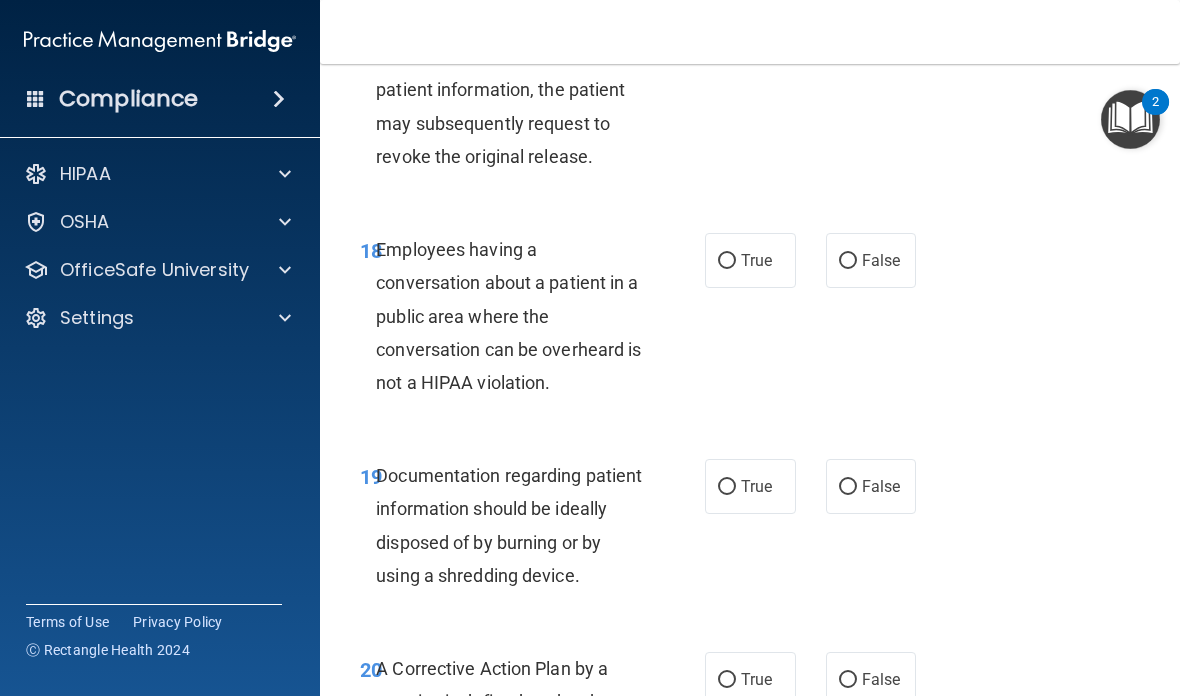 click on "False" at bounding box center [871, 260] 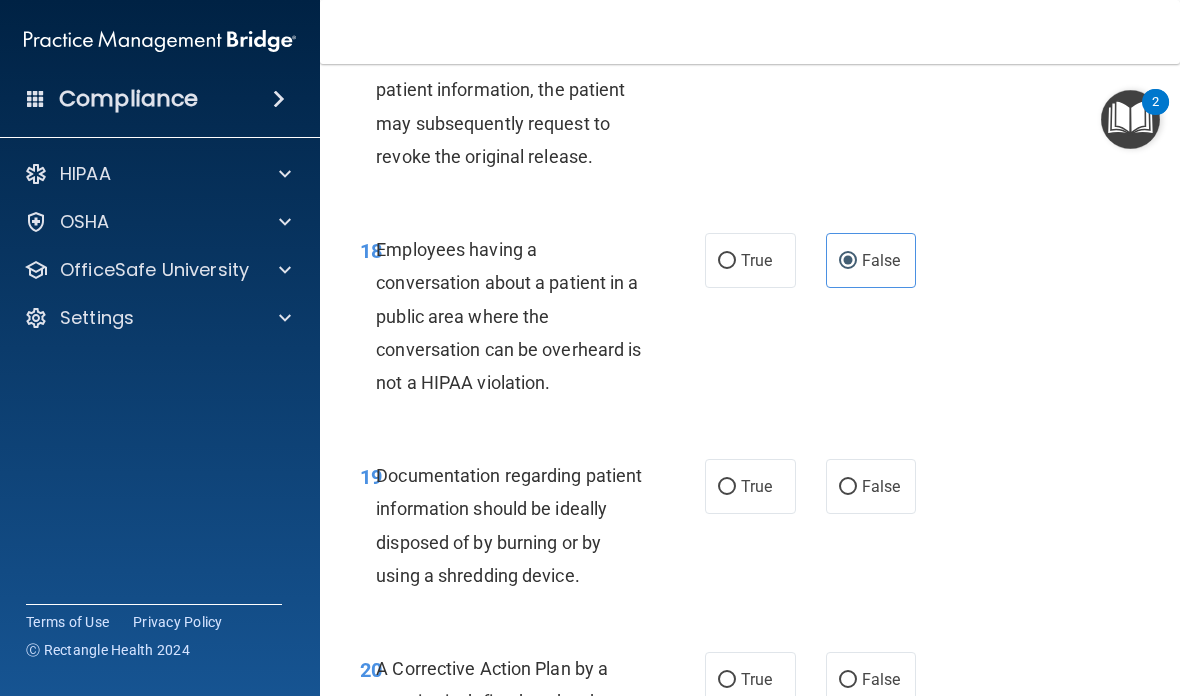 click on "False" at bounding box center (871, 486) 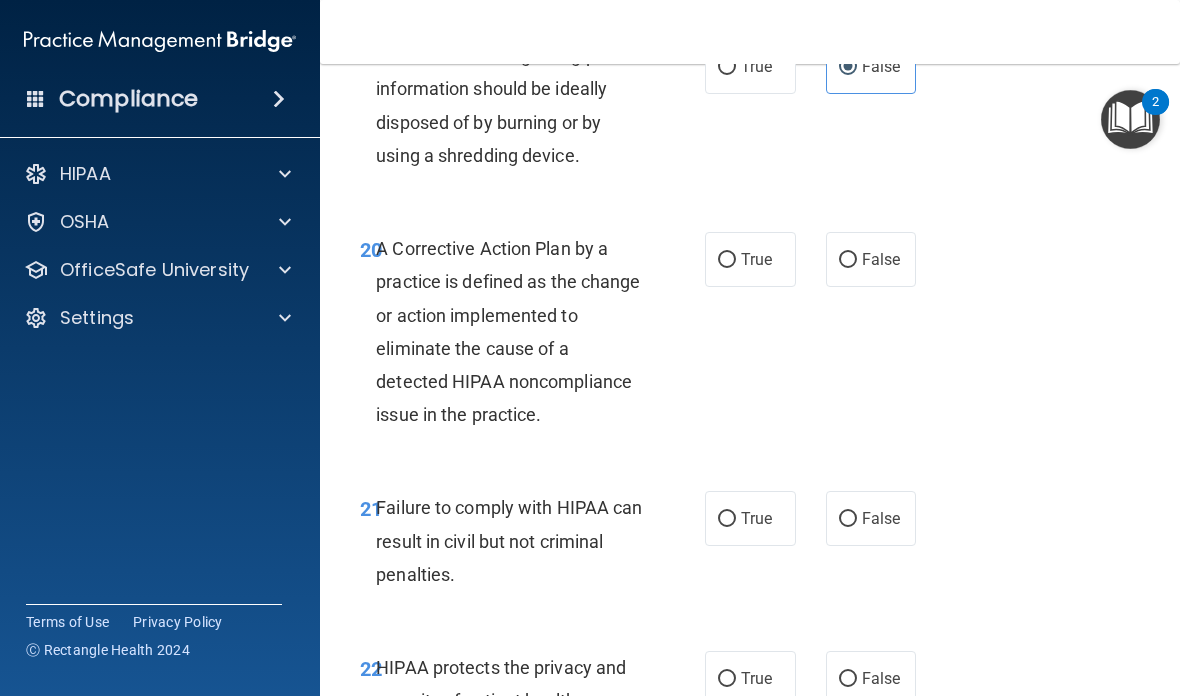 scroll, scrollTop: 4088, scrollLeft: 0, axis: vertical 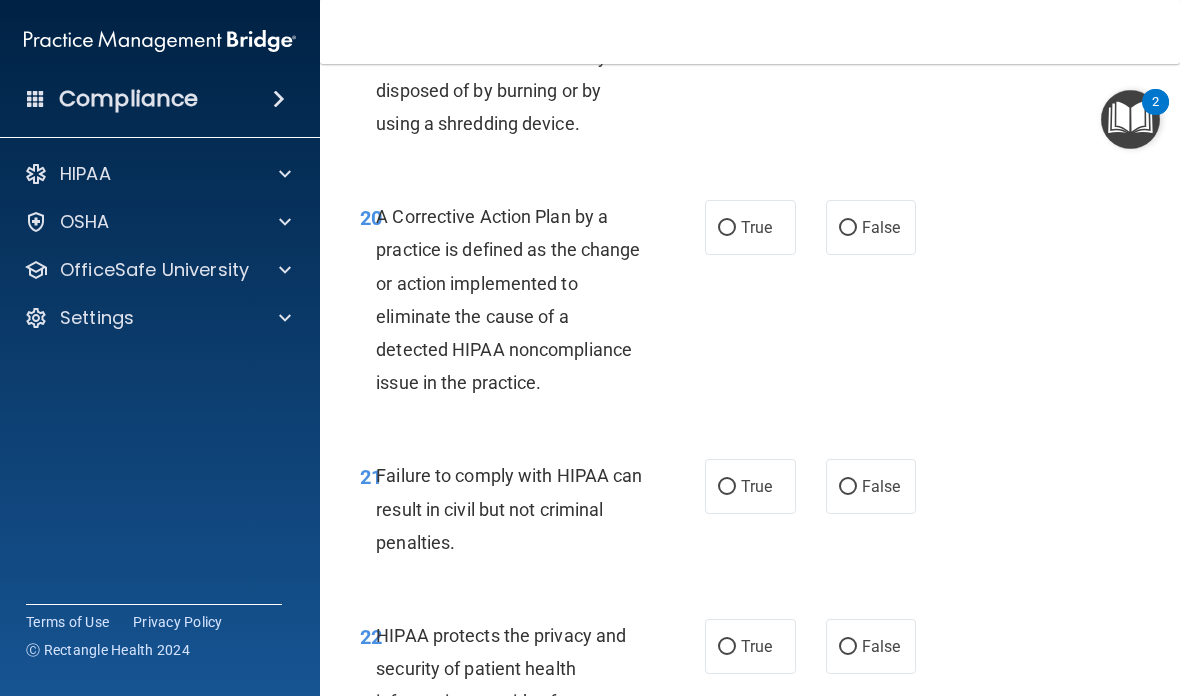 click on "False" at bounding box center [881, 227] 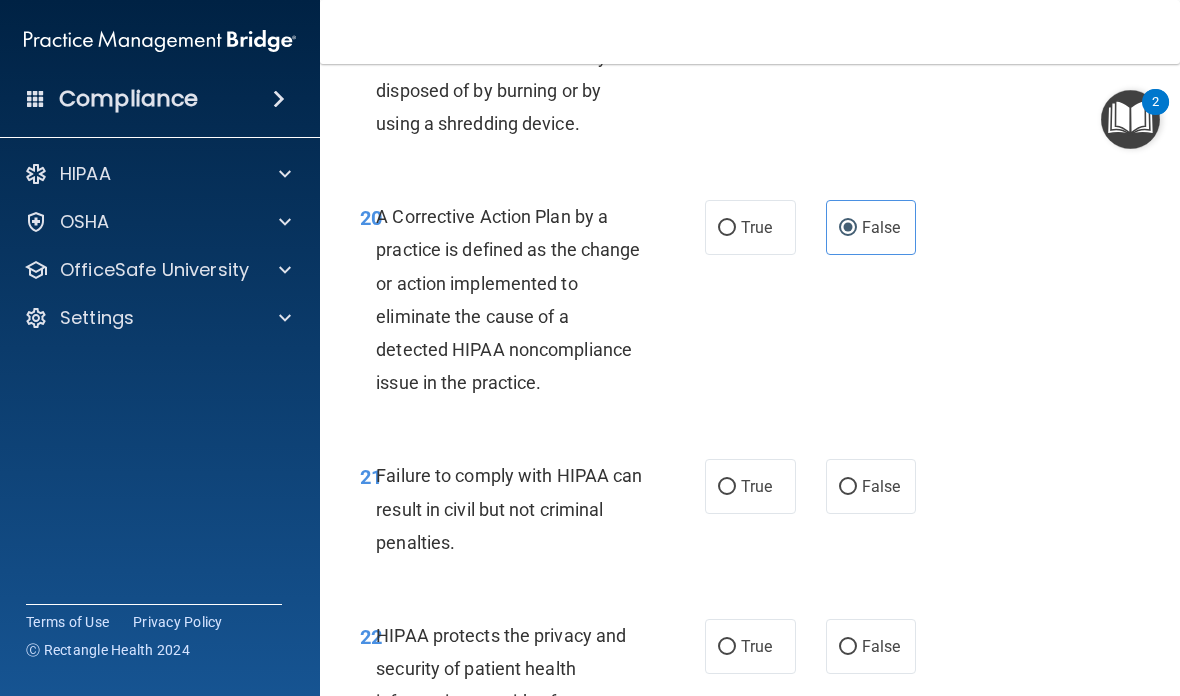 click on "False" at bounding box center (871, 486) 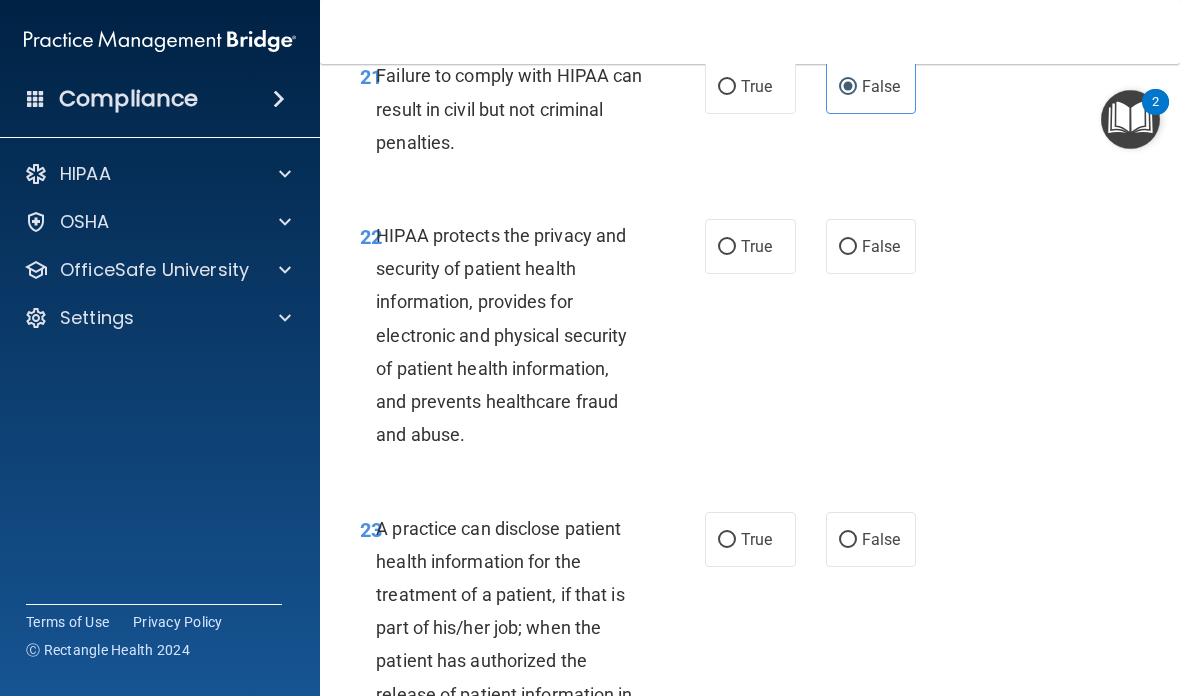 scroll, scrollTop: 4499, scrollLeft: 0, axis: vertical 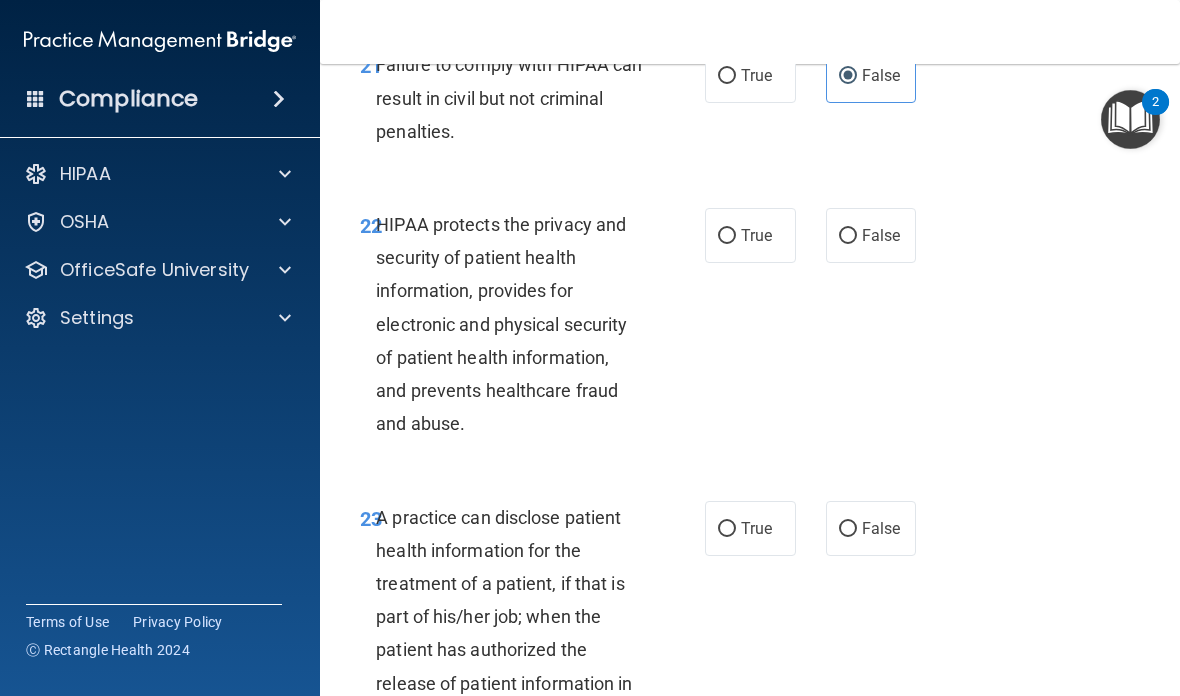 click on "False" at bounding box center (881, 235) 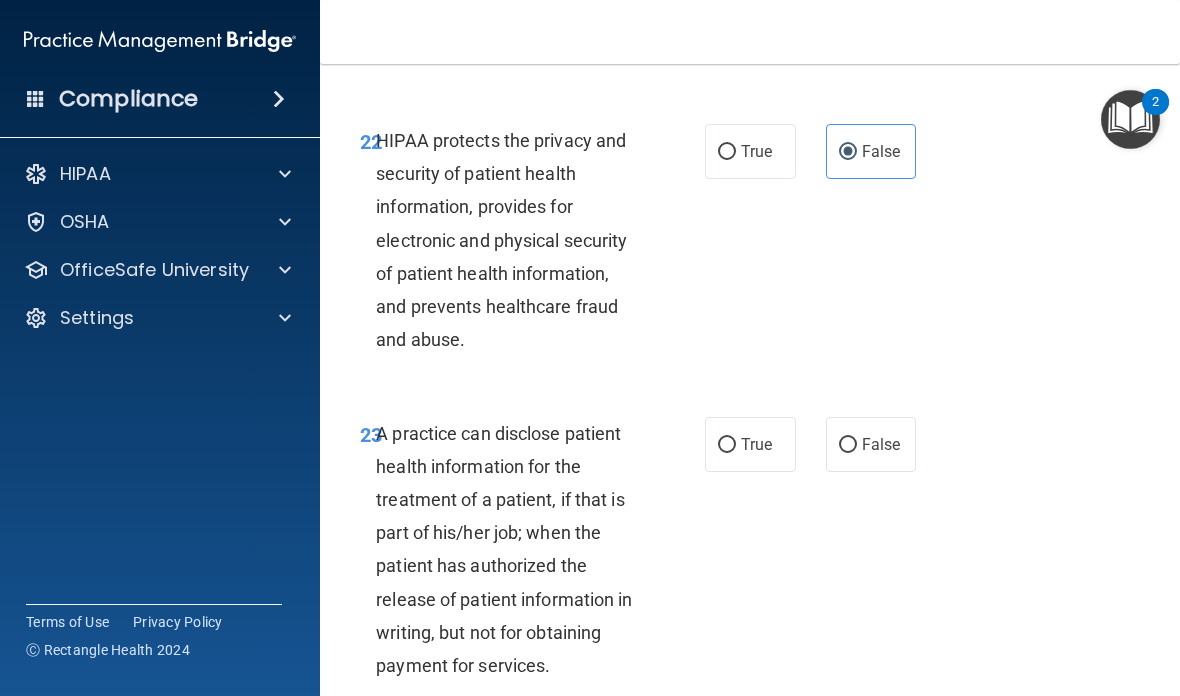 scroll, scrollTop: 4653, scrollLeft: 0, axis: vertical 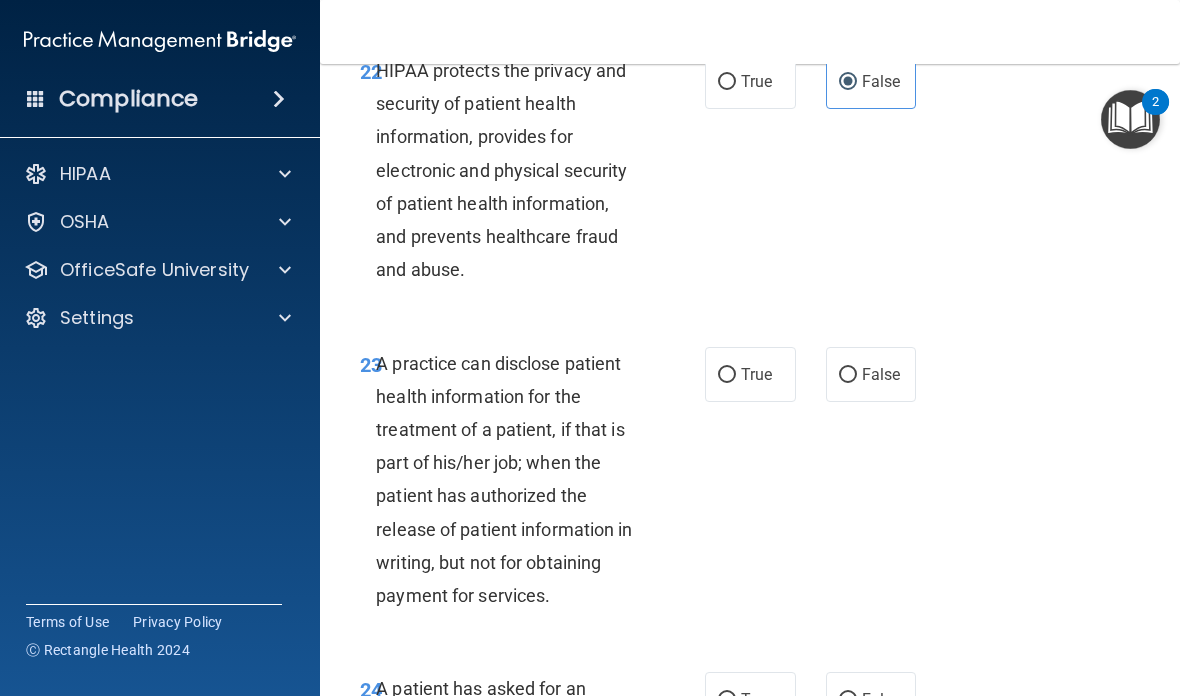 click on "False" at bounding box center (871, 374) 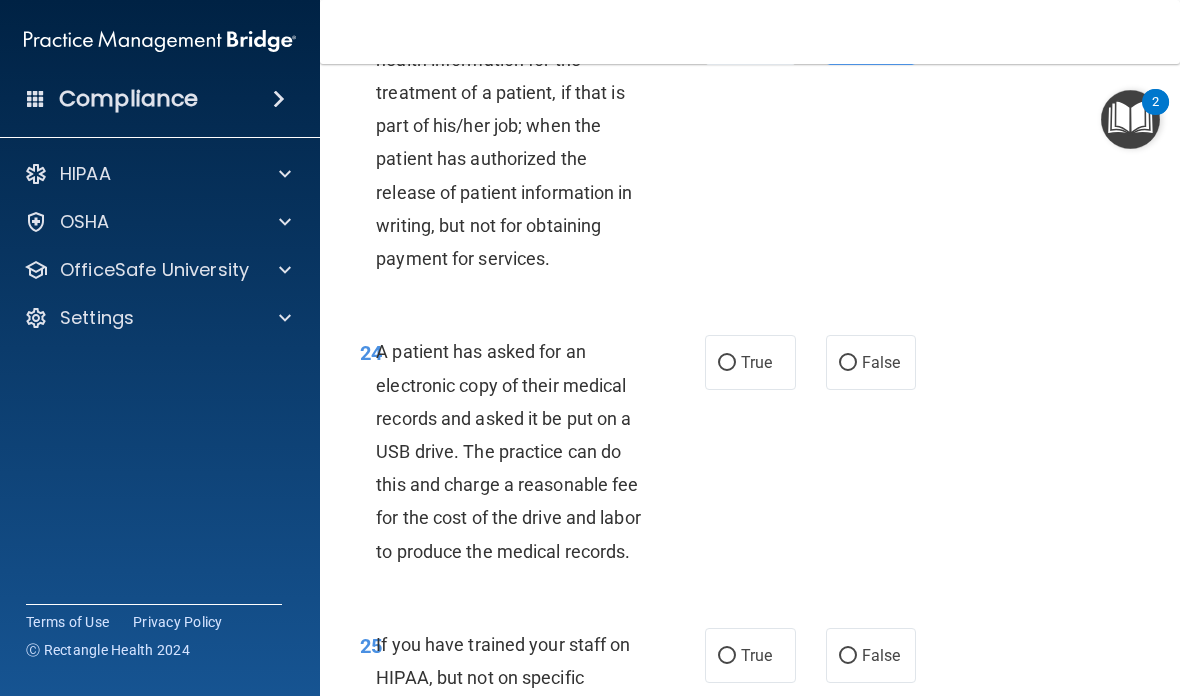 click on "False" at bounding box center (871, 362) 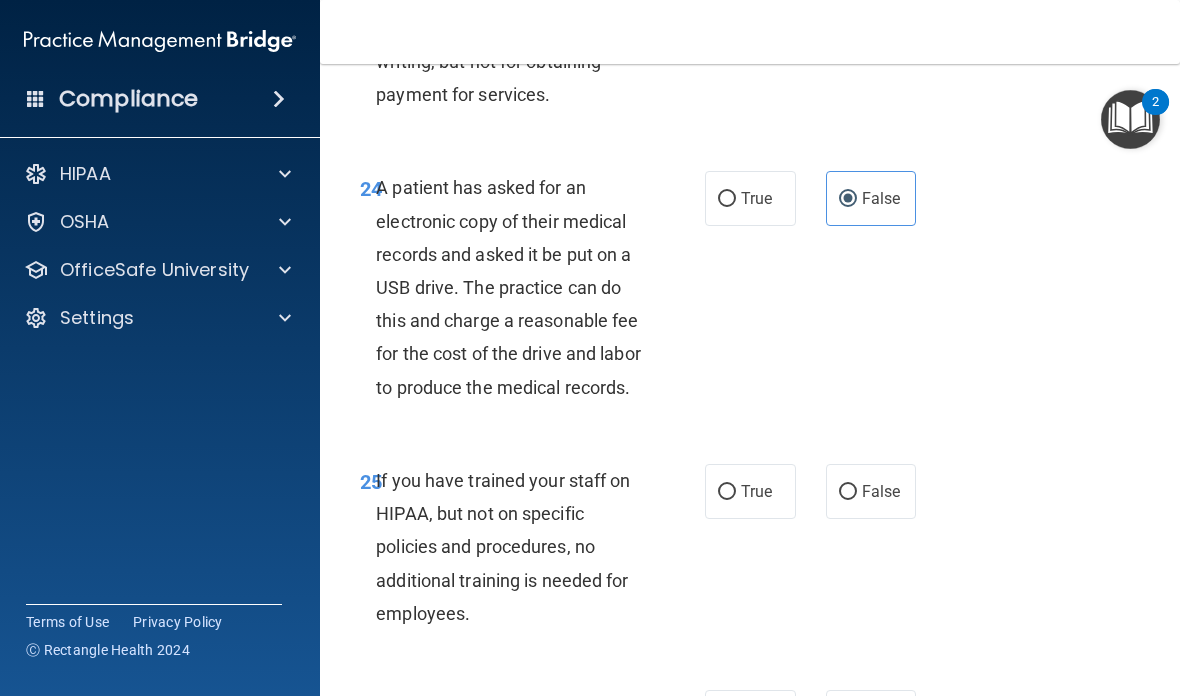 scroll, scrollTop: 5230, scrollLeft: 0, axis: vertical 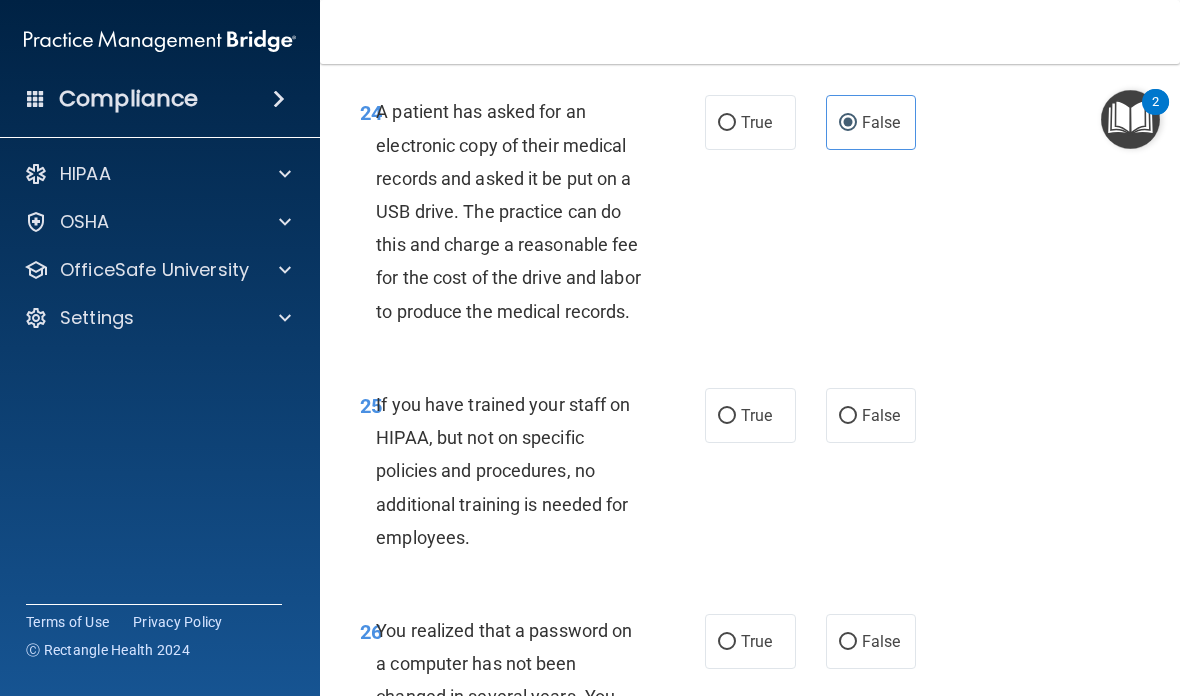 click on "False" at bounding box center [871, 415] 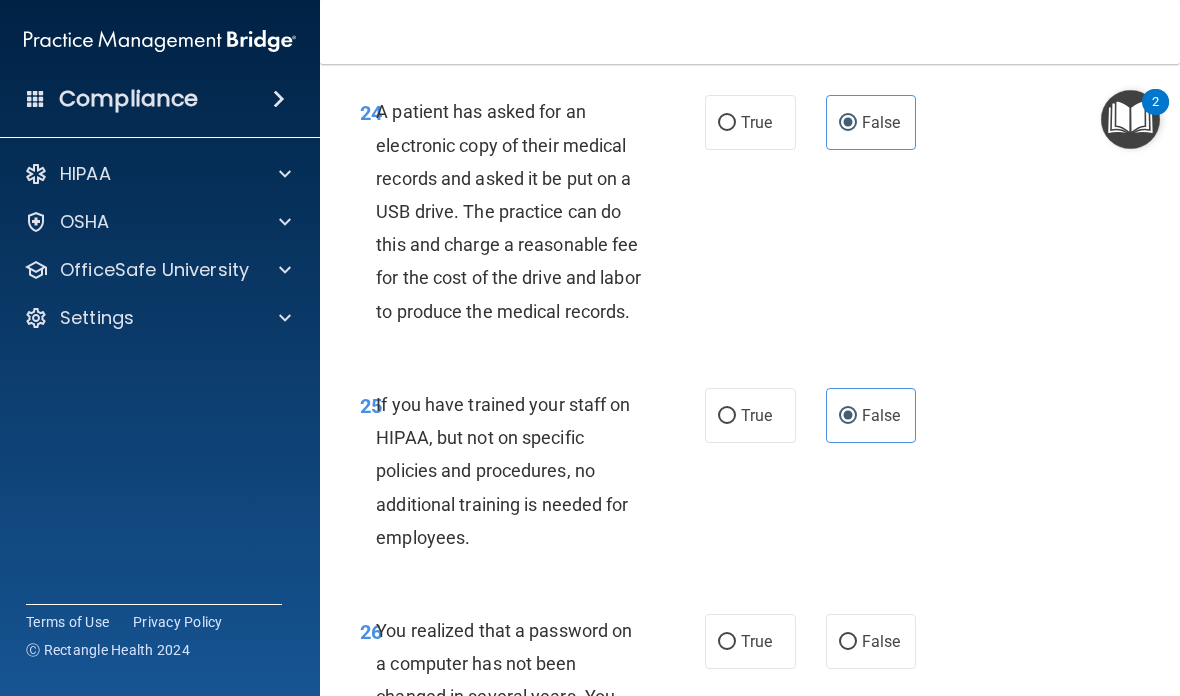 scroll, scrollTop: 5505, scrollLeft: 0, axis: vertical 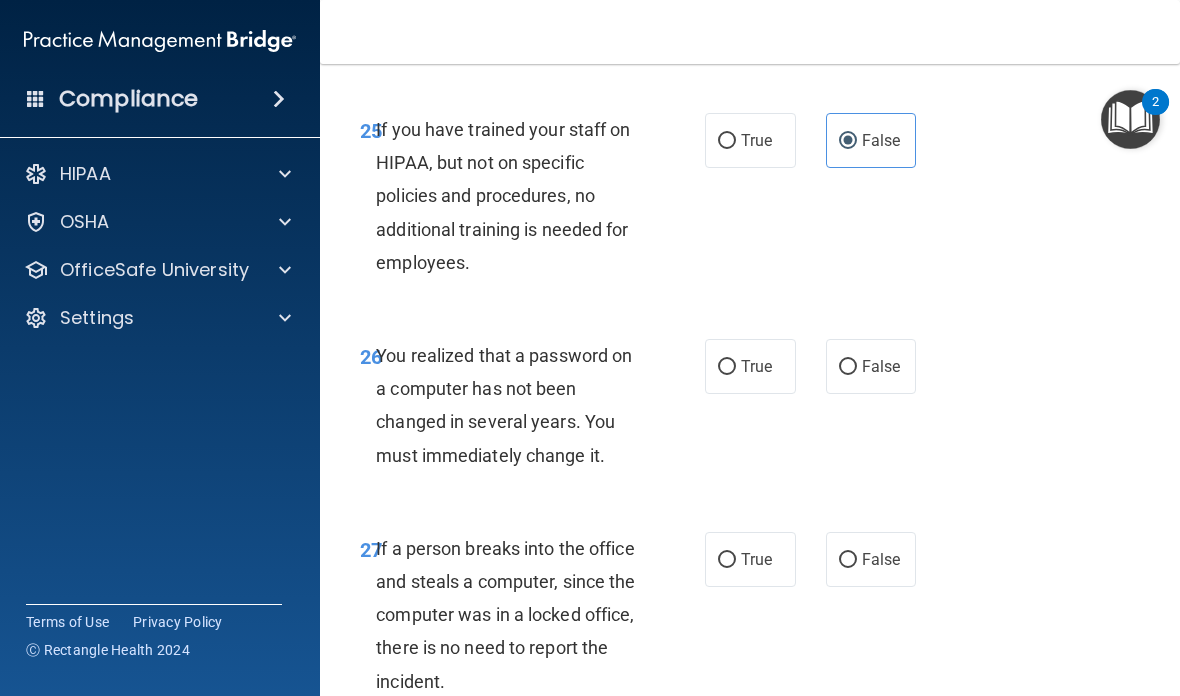 click on "False" at bounding box center [871, 366] 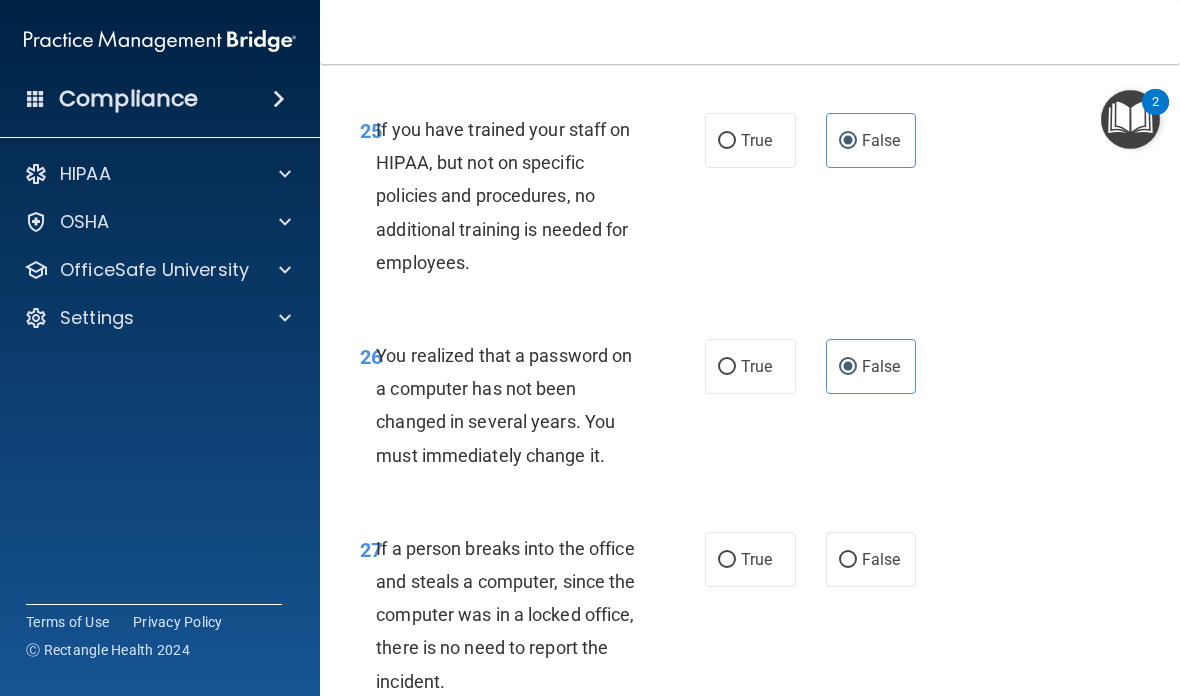 click on "False" at bounding box center (871, 559) 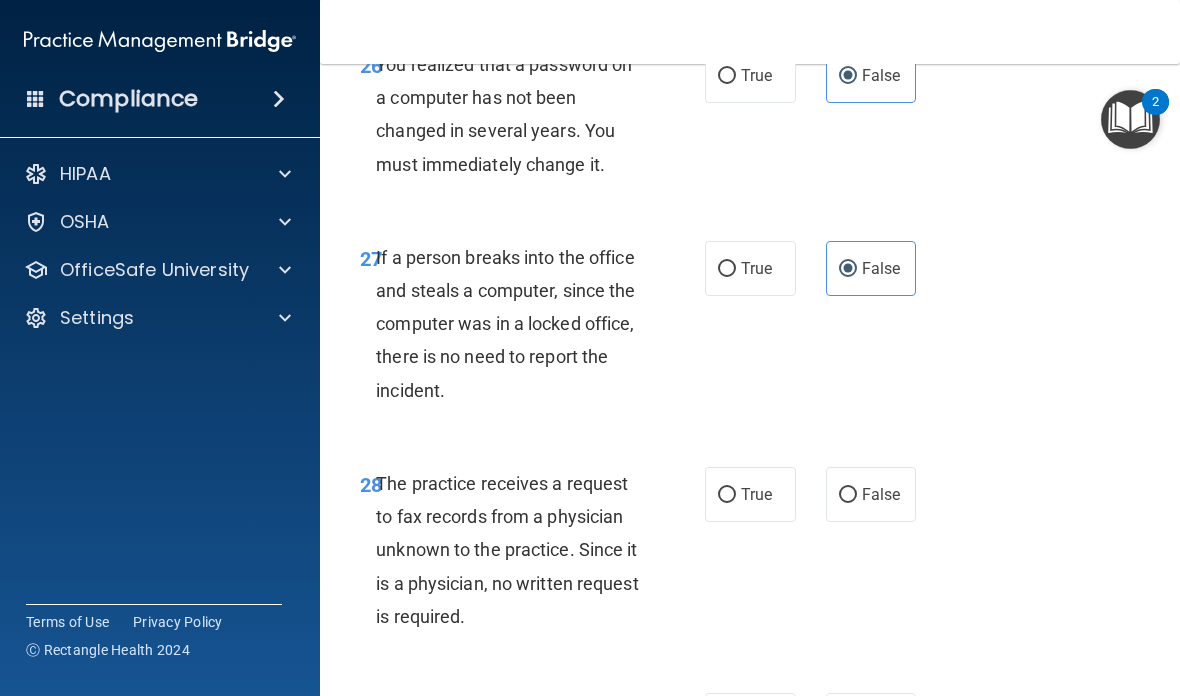 scroll, scrollTop: 5798, scrollLeft: 0, axis: vertical 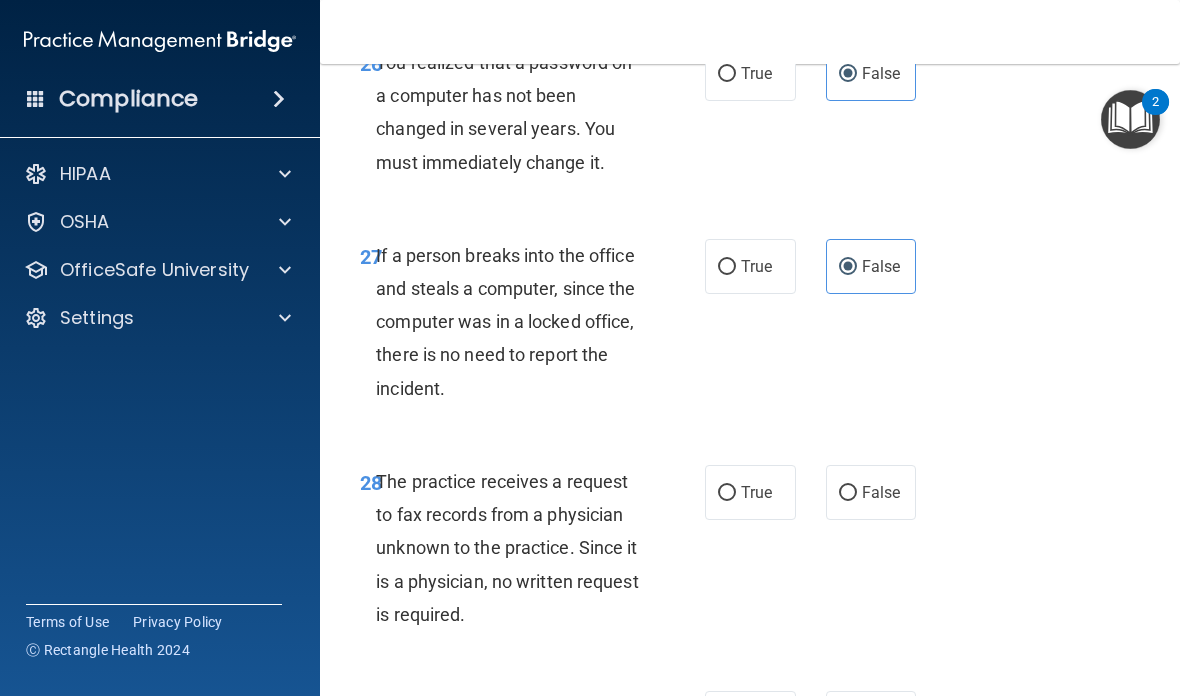 click on "False" at bounding box center [871, 492] 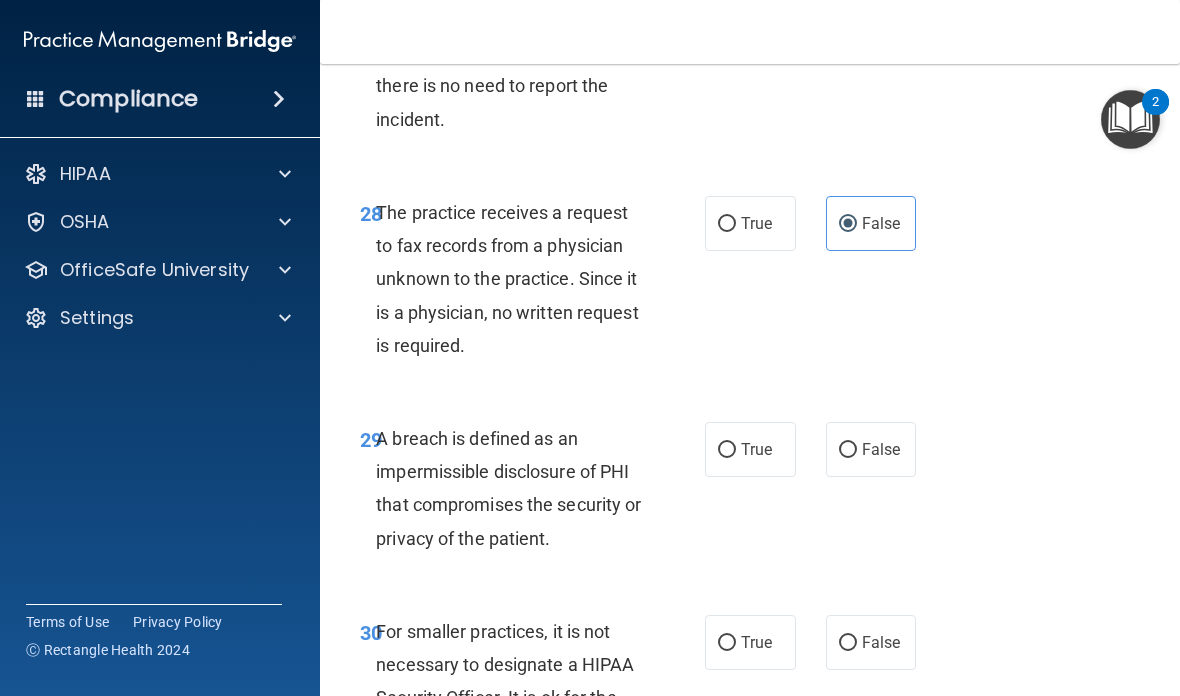 scroll, scrollTop: 6092, scrollLeft: 0, axis: vertical 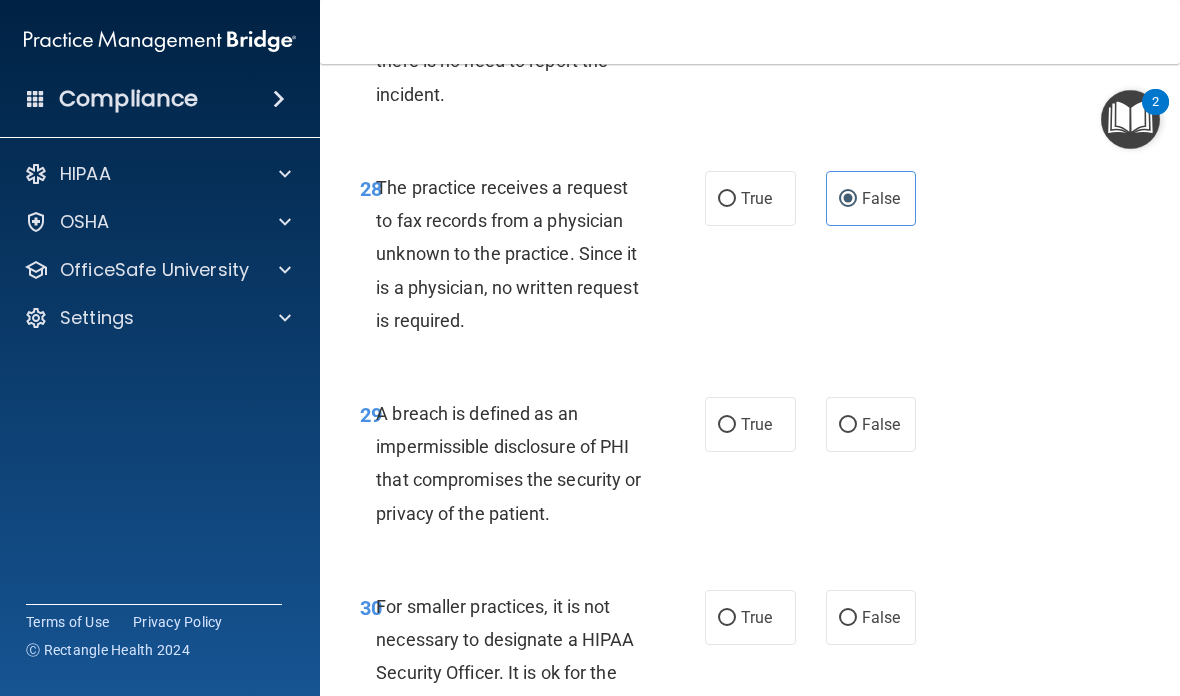 click on "29       A breach is defined as an impermissible disclosure of PHI that compromises the security or privacy of the patient.                 True           False" at bounding box center (750, 468) 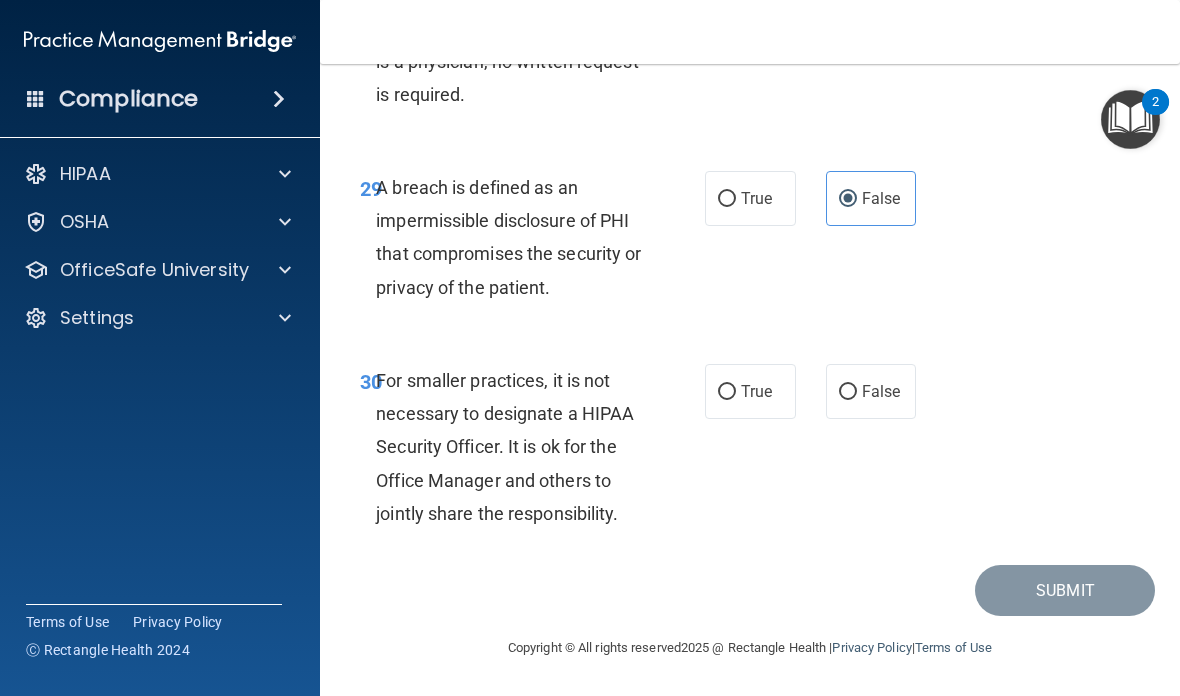scroll, scrollTop: 6350, scrollLeft: 0, axis: vertical 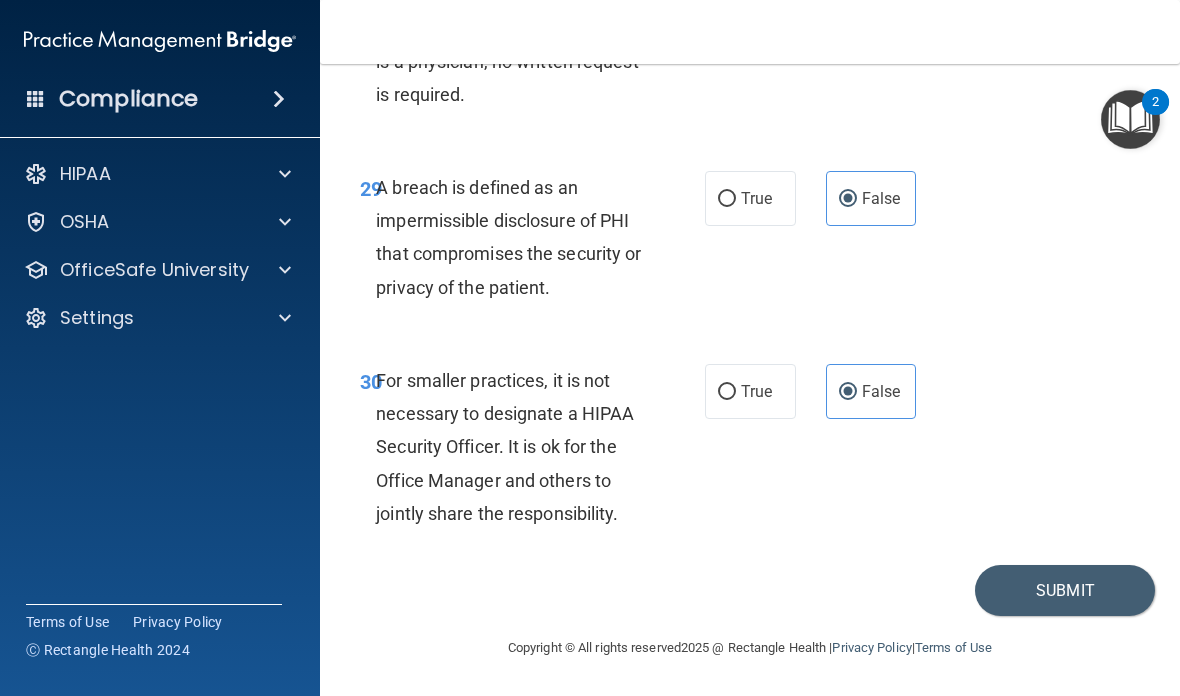 click on "Submit" at bounding box center (1065, 590) 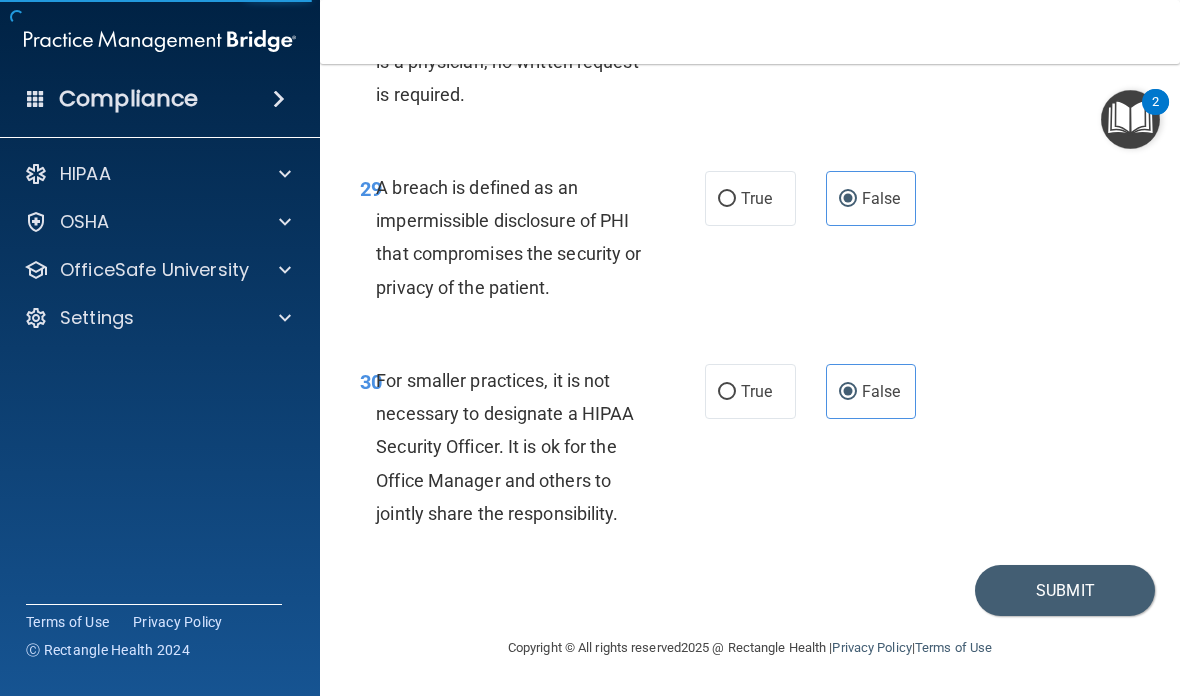 click on "Submit" at bounding box center [1065, 590] 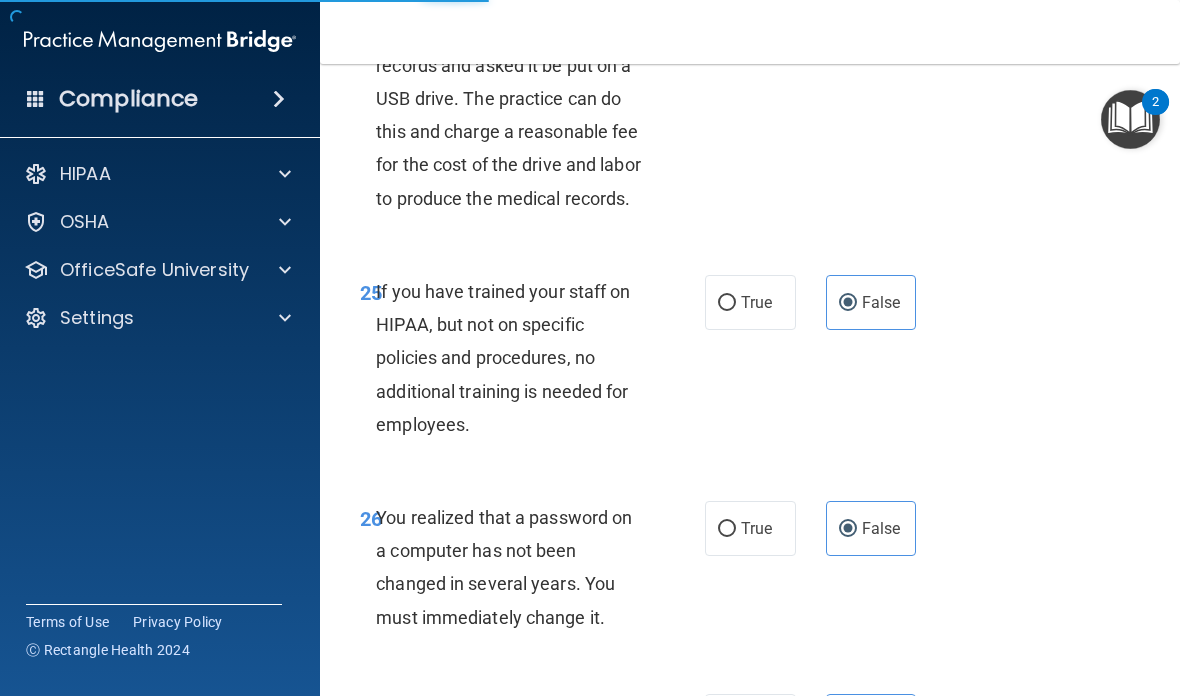 scroll, scrollTop: 5341, scrollLeft: 0, axis: vertical 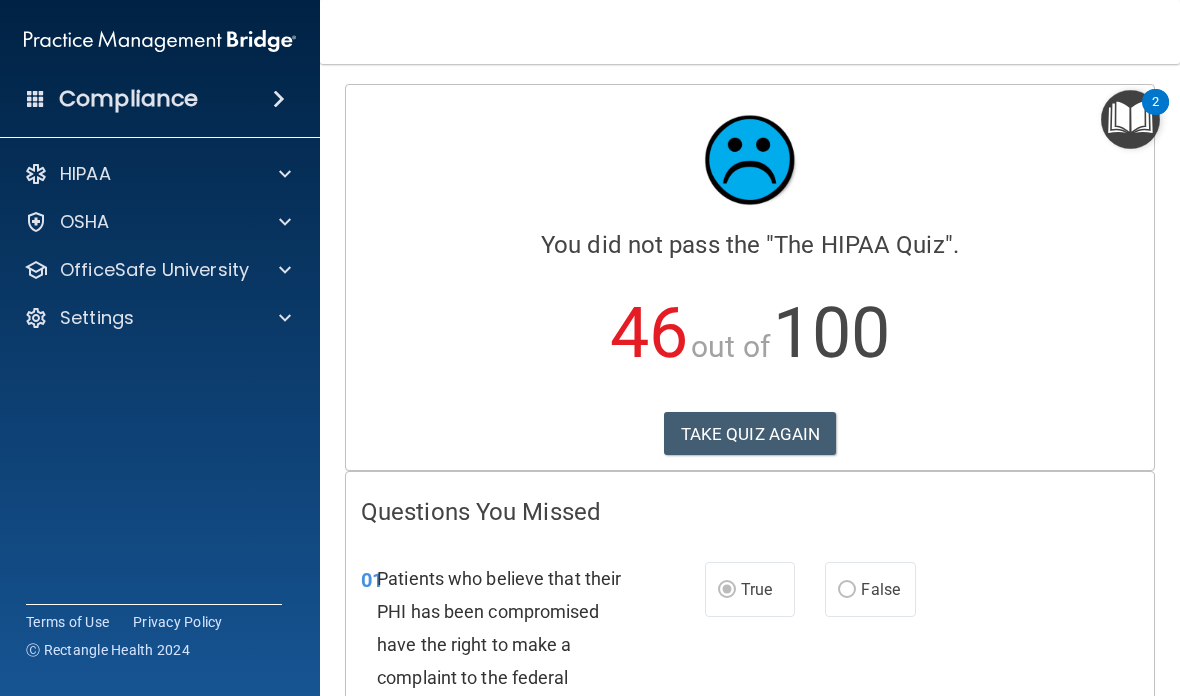 click on "TAKE QUIZ AGAIN" at bounding box center (750, 434) 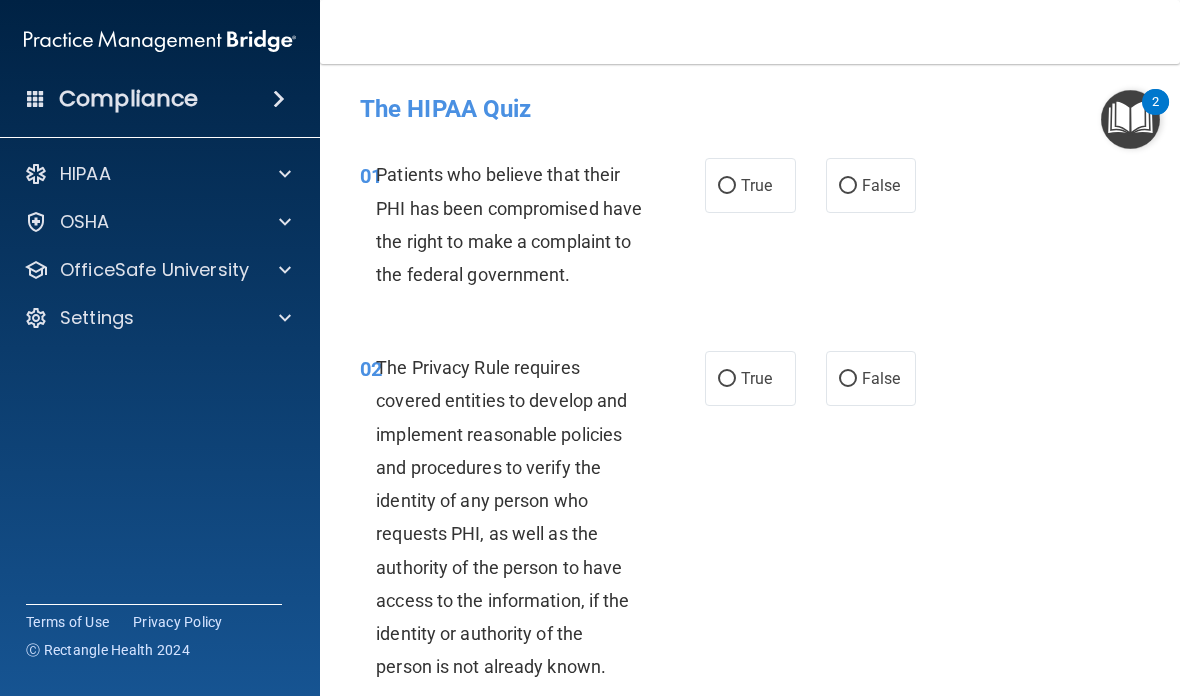 click on "False" at bounding box center (871, 185) 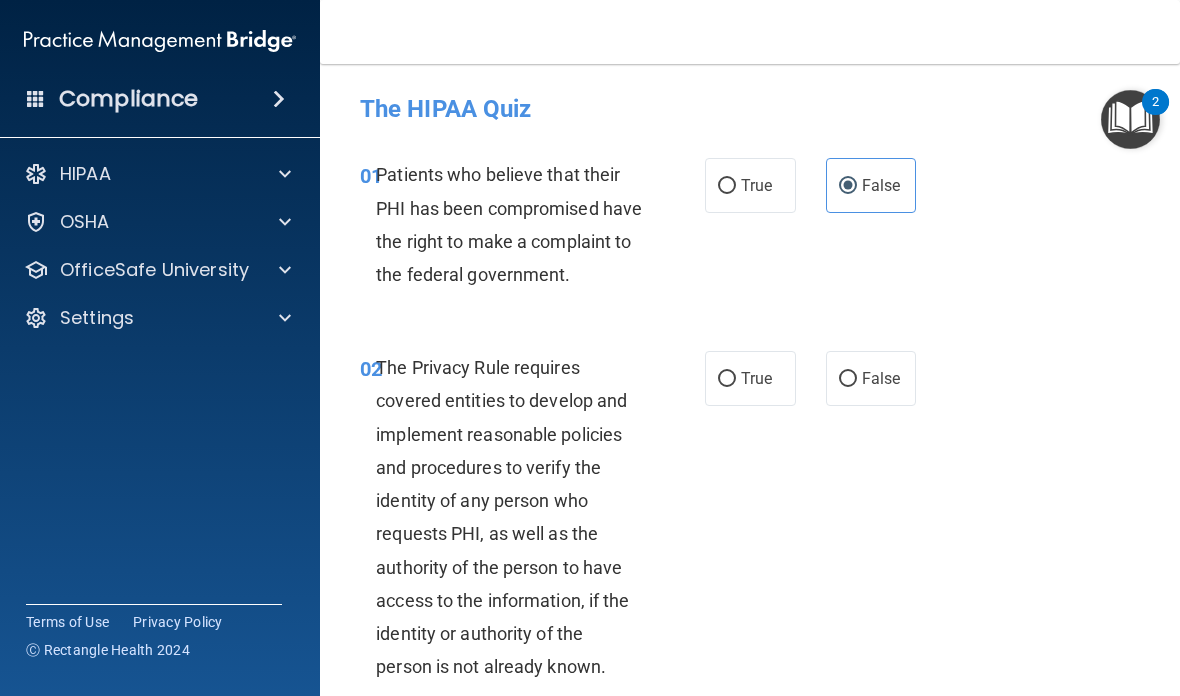 click on "False" at bounding box center [871, 378] 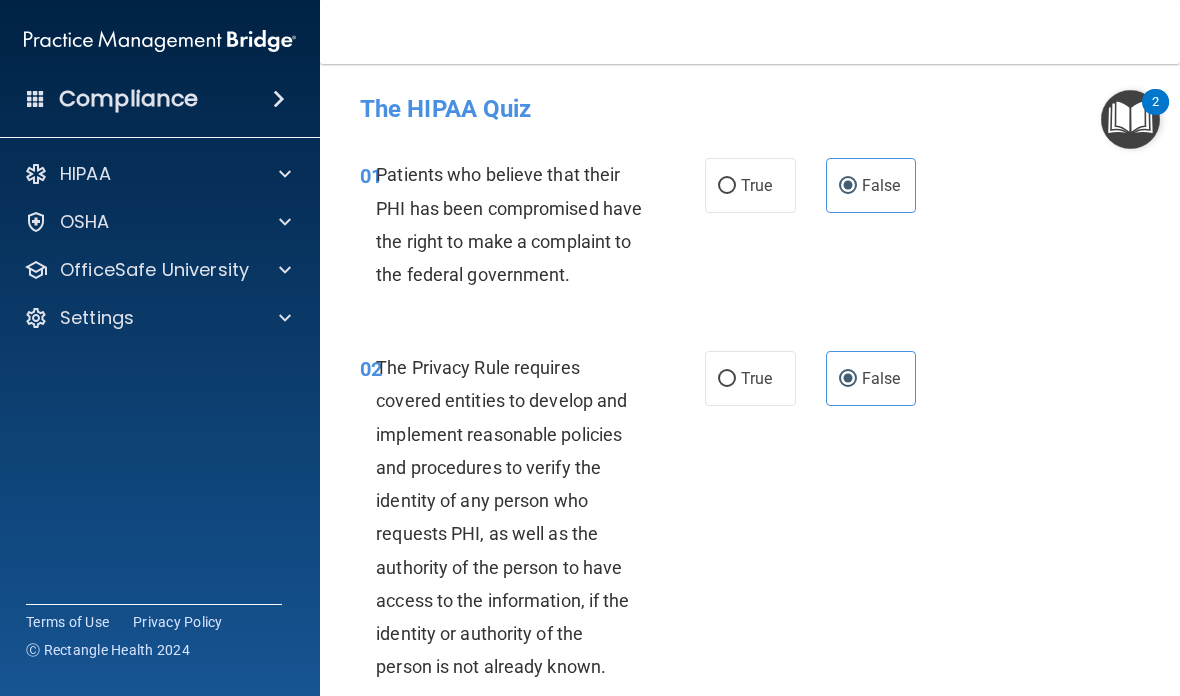 click on "True" at bounding box center (727, 186) 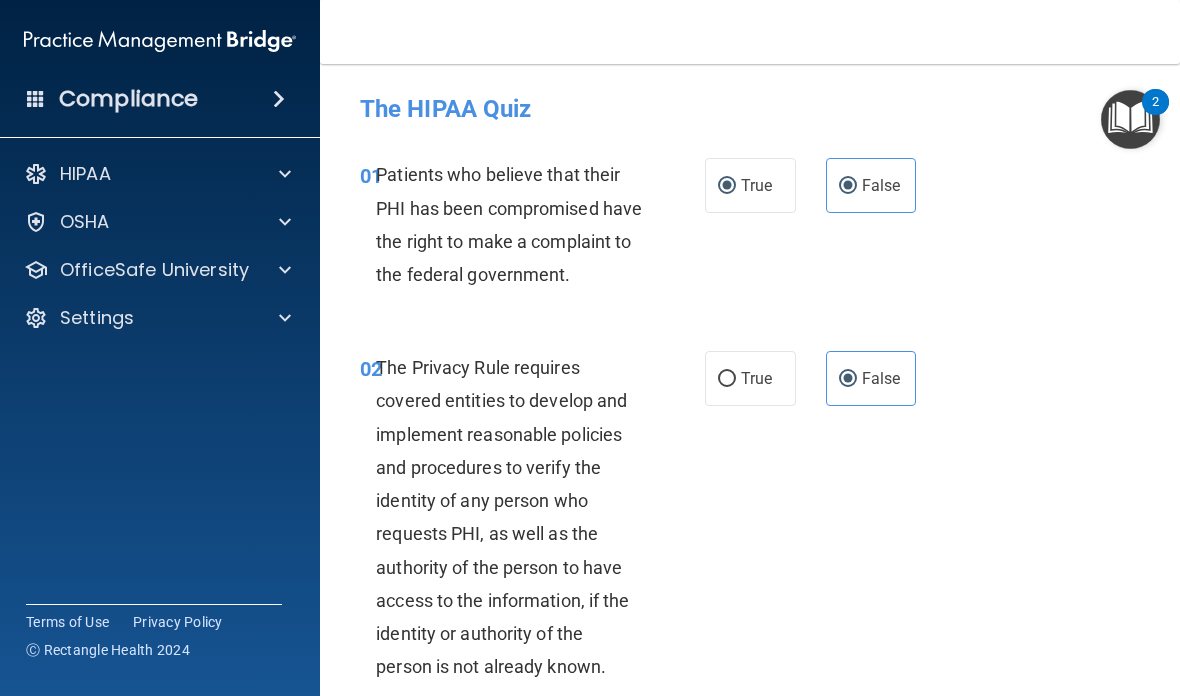 radio on "false" 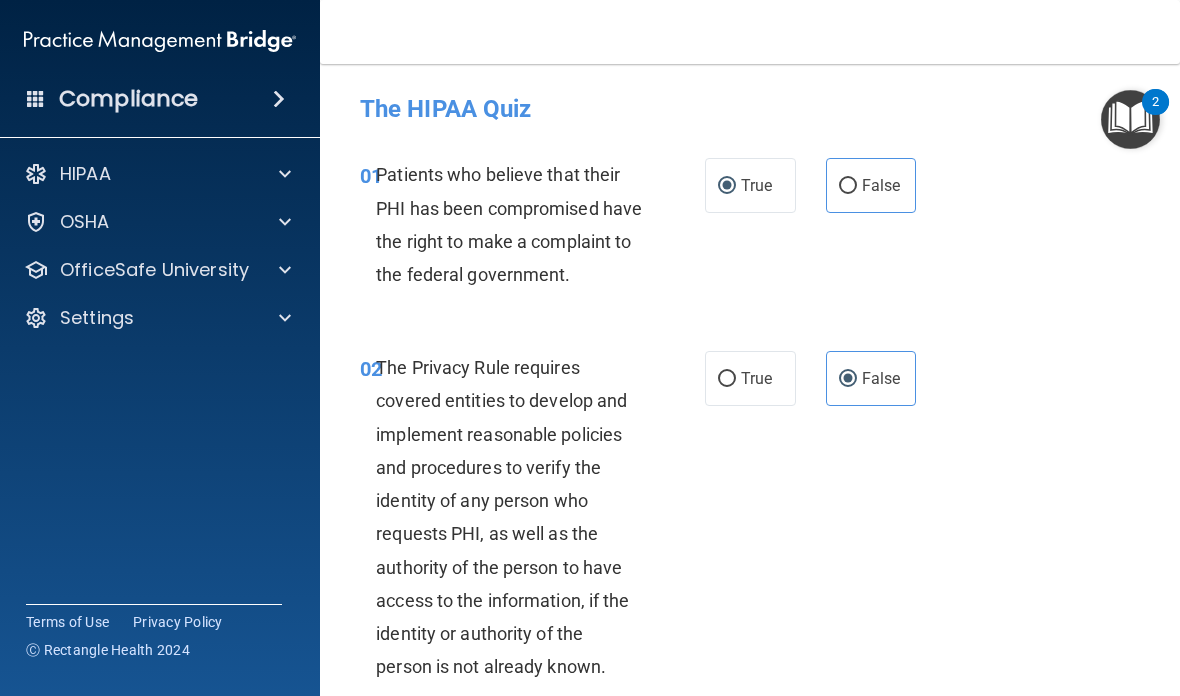 click on "True" at bounding box center [750, 378] 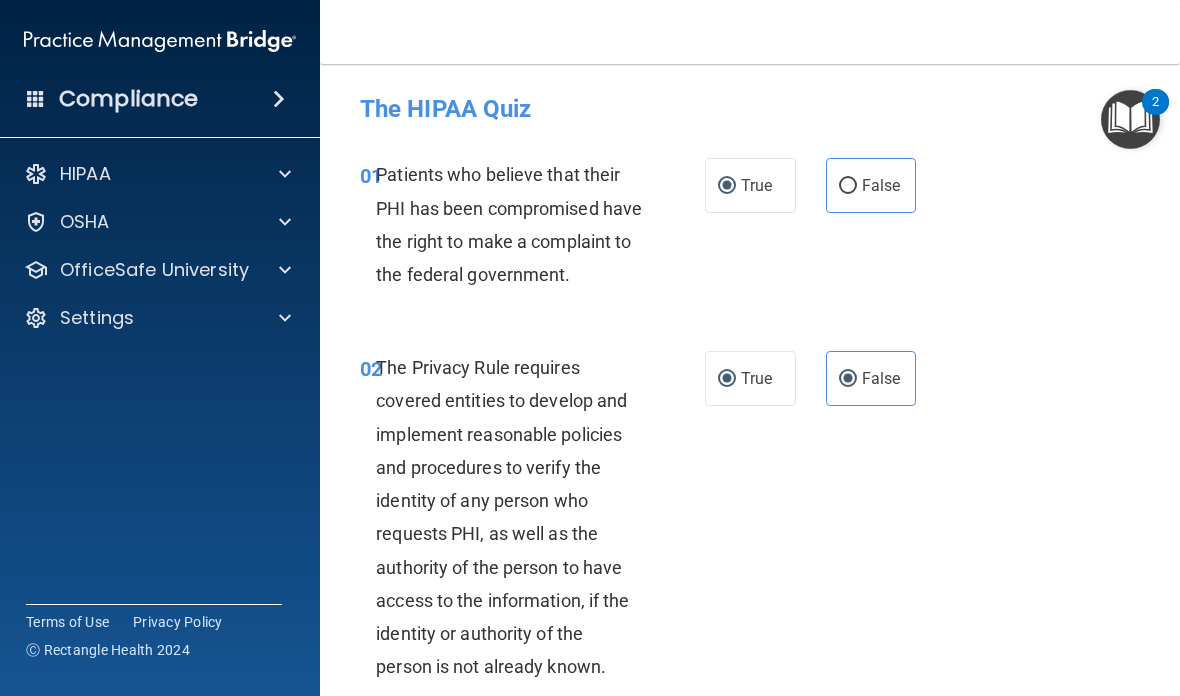 radio on "false" 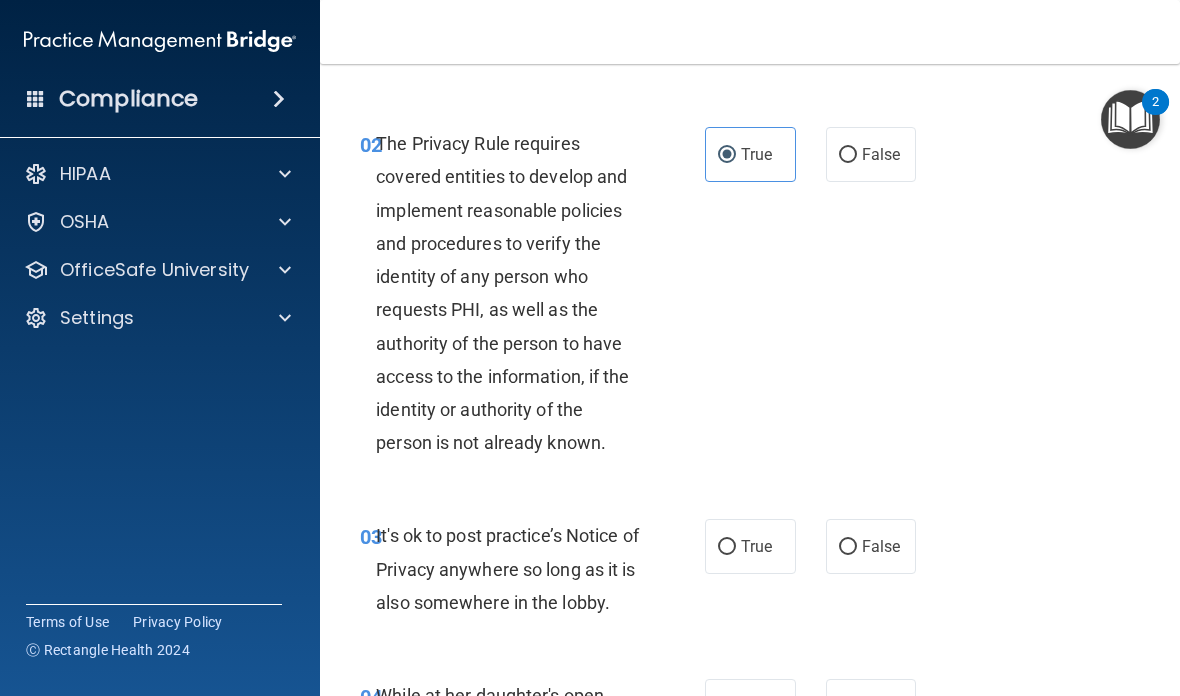 scroll, scrollTop: 453, scrollLeft: 0, axis: vertical 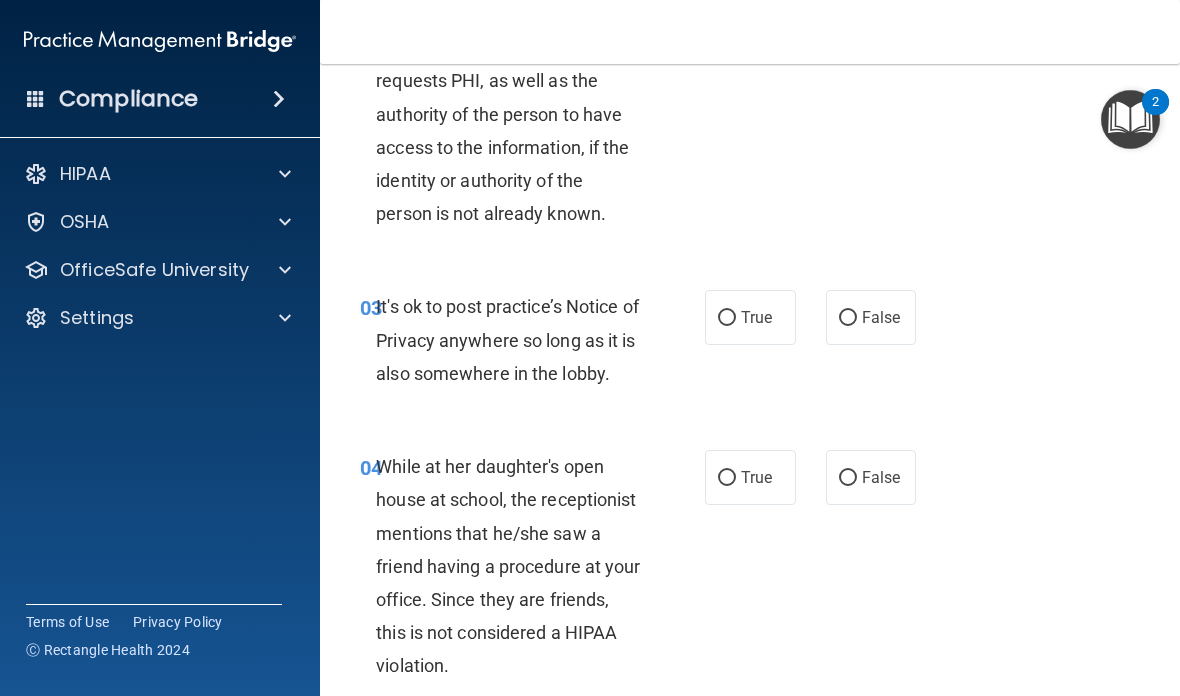 click on "False" at bounding box center [881, 317] 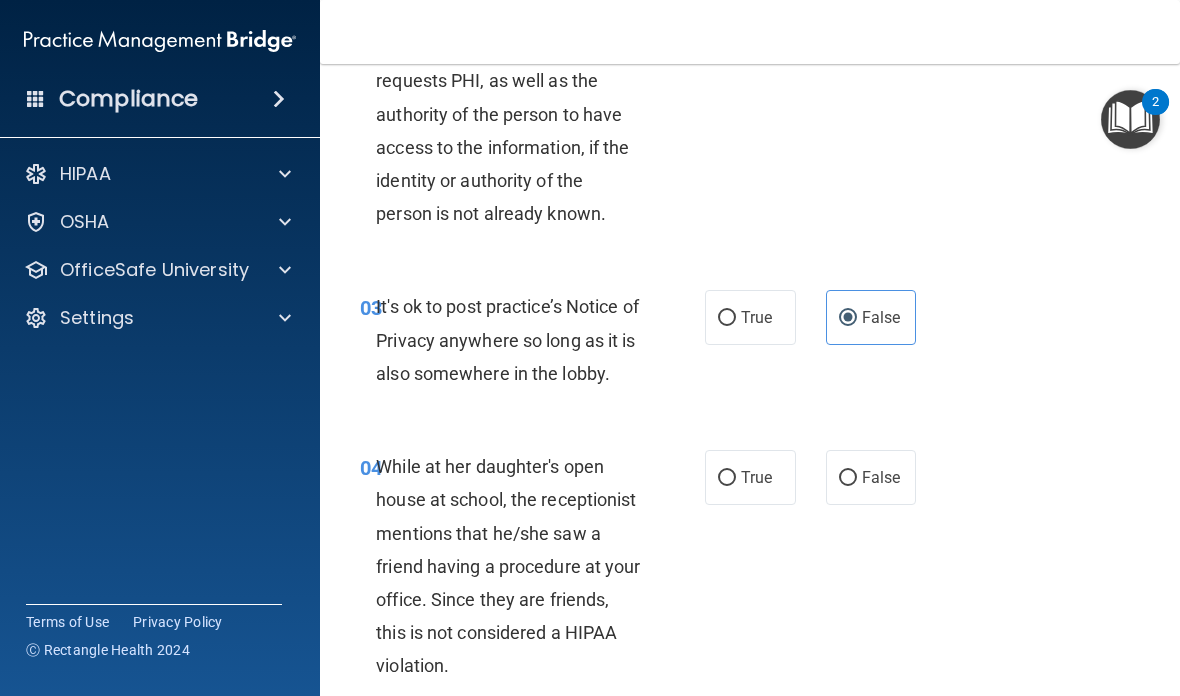 click on "False" at bounding box center (881, 477) 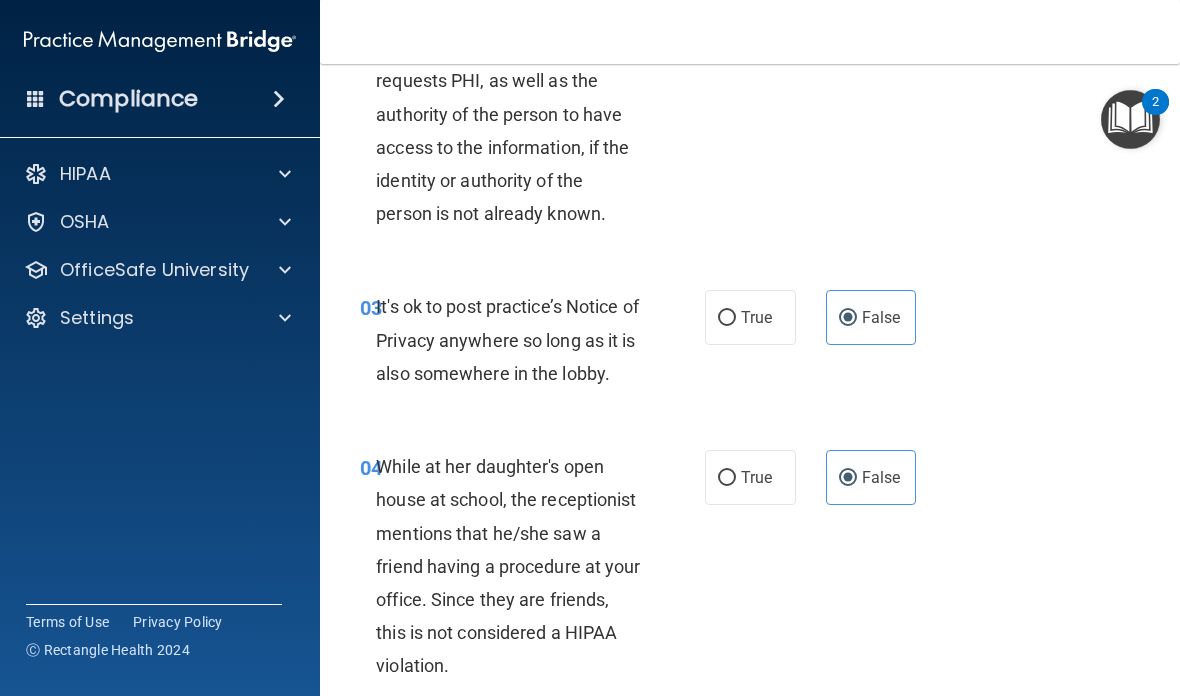 scroll, scrollTop: 734, scrollLeft: 0, axis: vertical 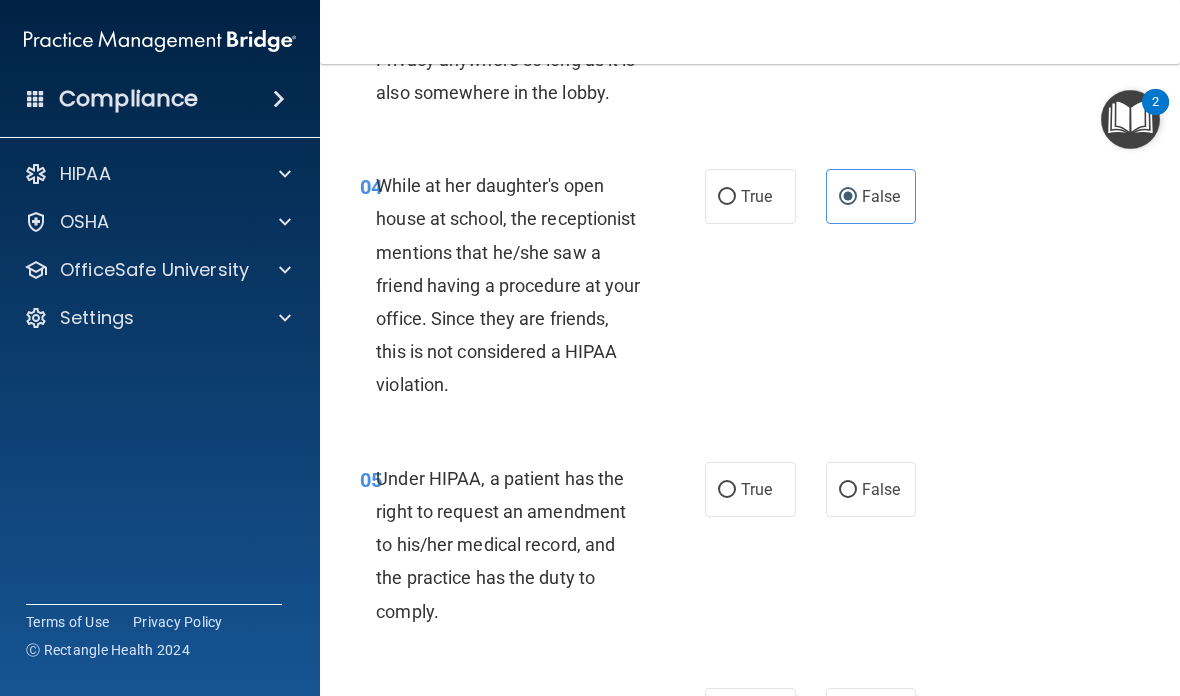 click on "False" at bounding box center [871, 489] 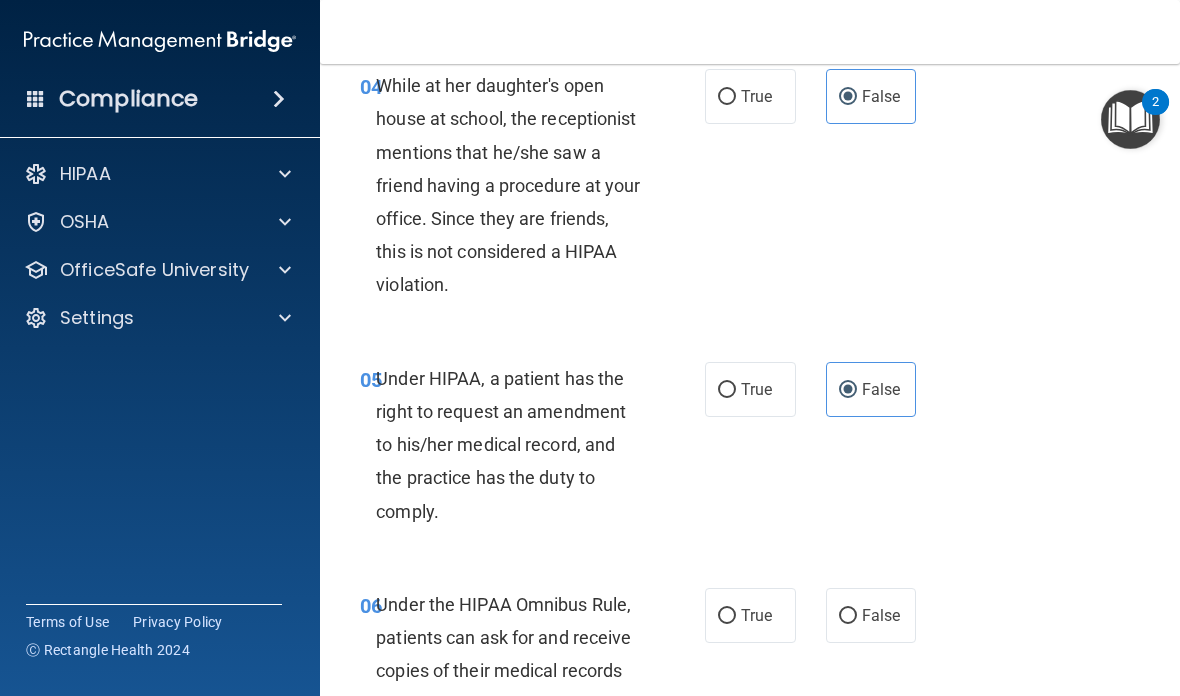 scroll, scrollTop: 1039, scrollLeft: 0, axis: vertical 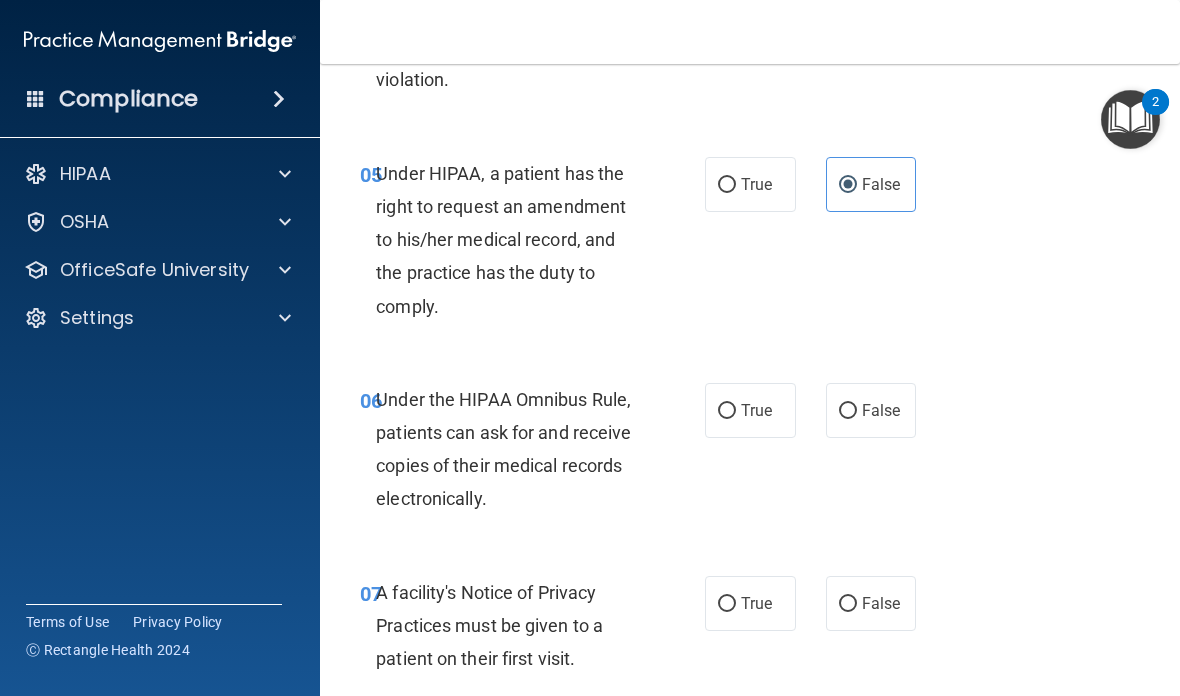 click on "True" at bounding box center (750, 410) 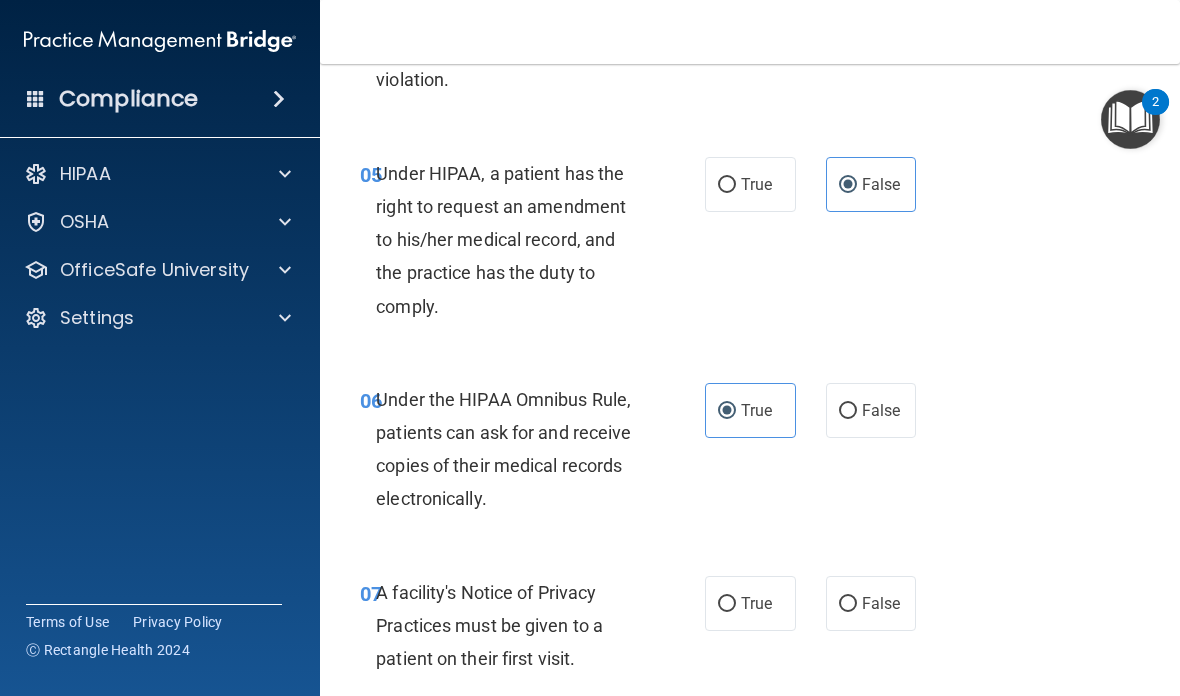 click on "True" at bounding box center [750, 603] 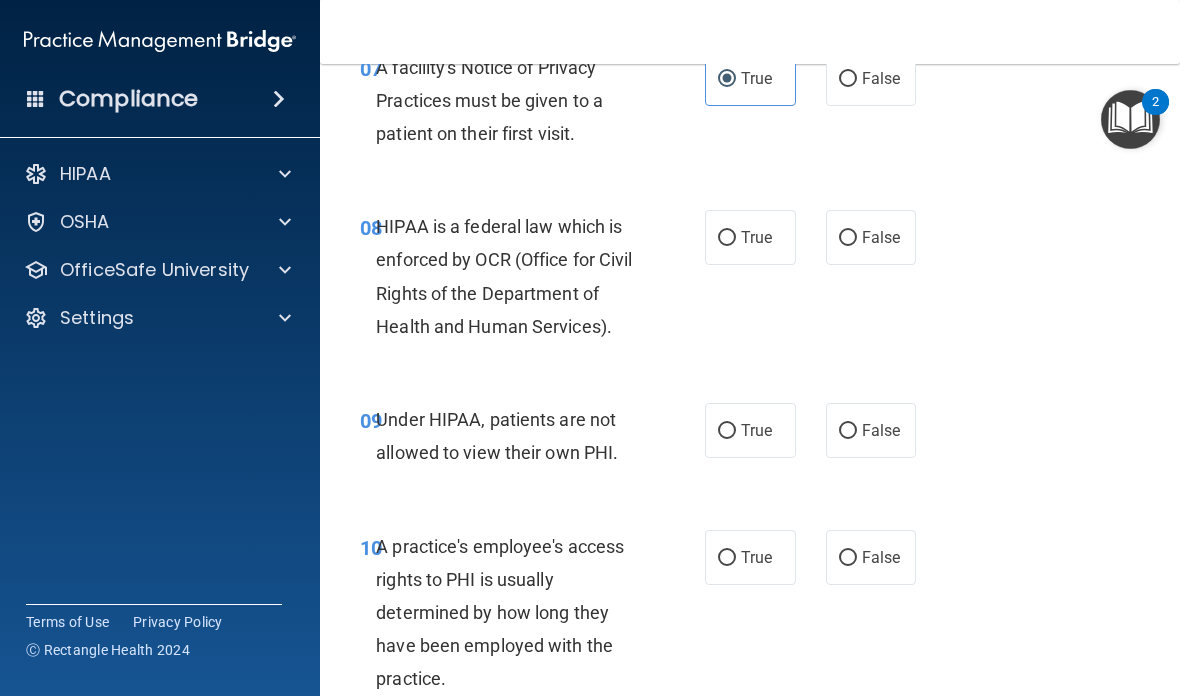 scroll, scrollTop: 1568, scrollLeft: 0, axis: vertical 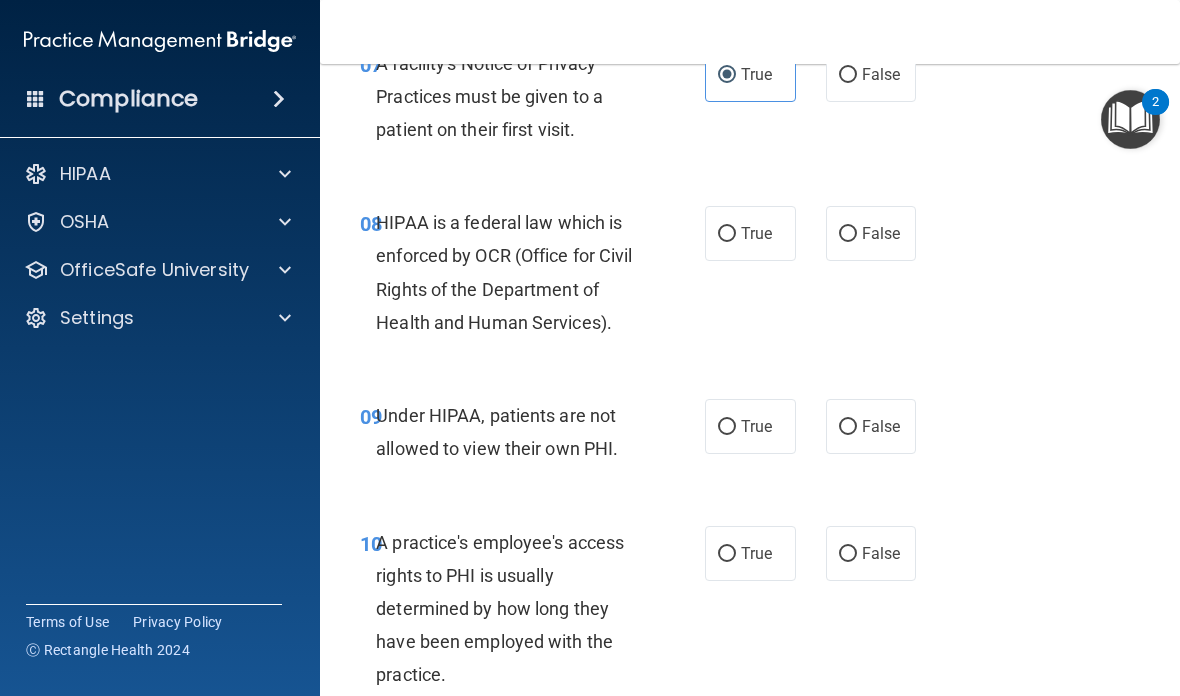click on "True" at bounding box center (756, 233) 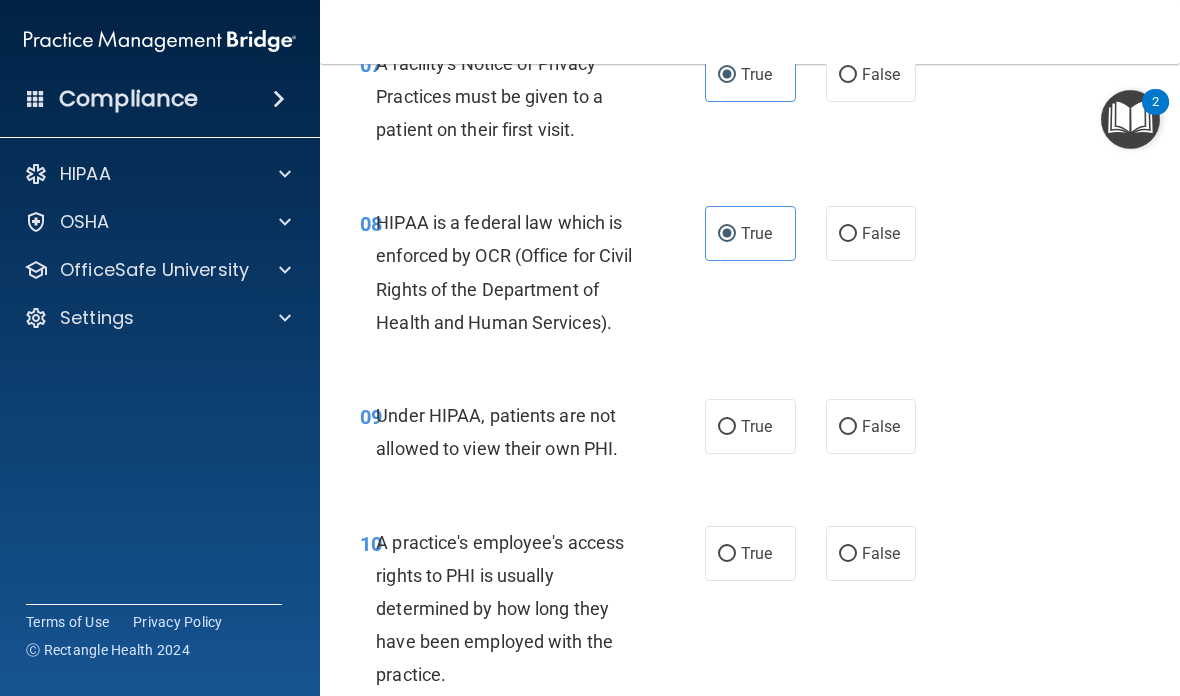 click on "False" at bounding box center (881, 426) 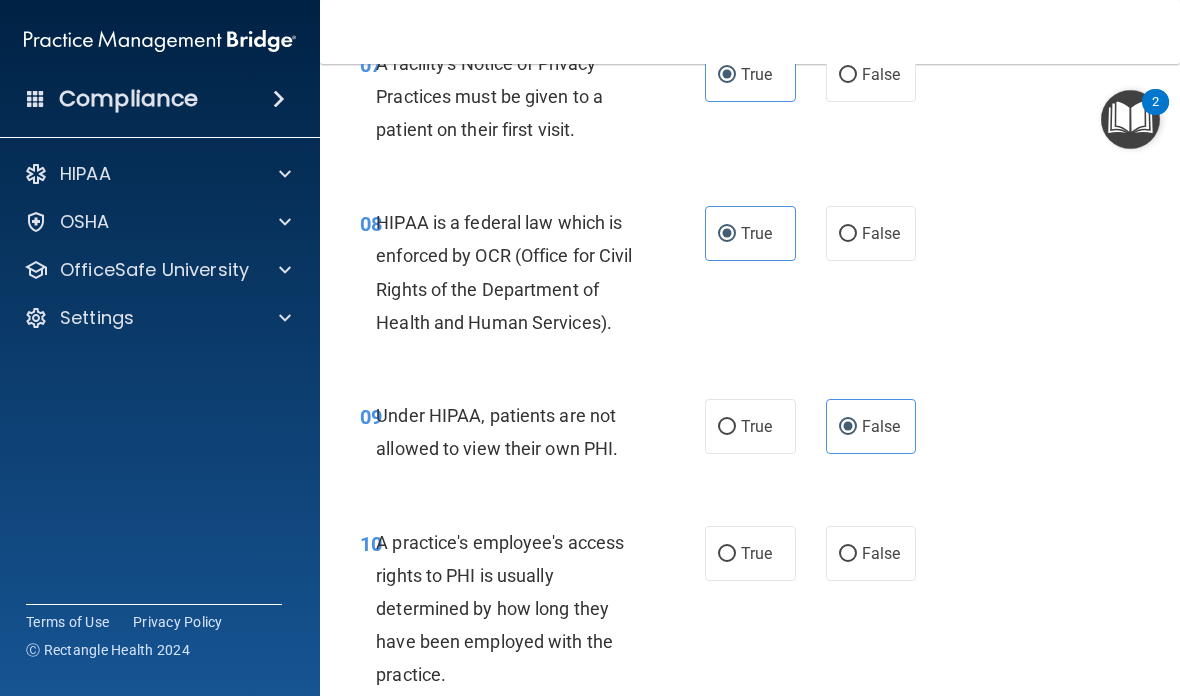 click on "False" at bounding box center (881, 553) 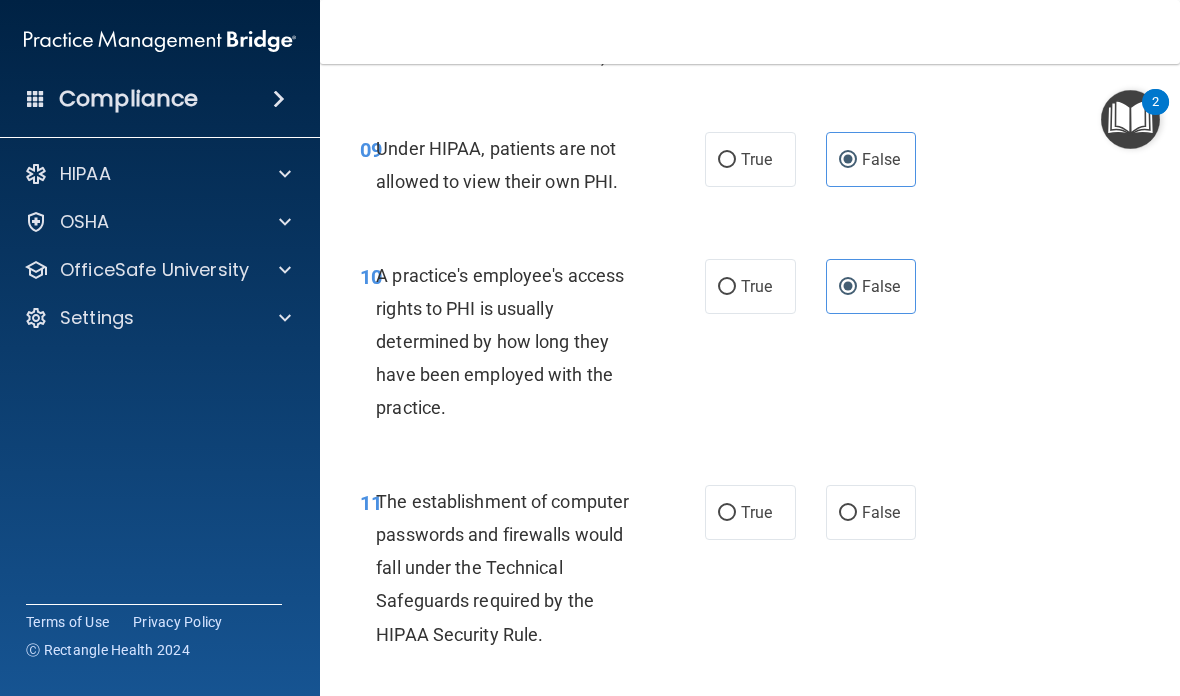 click on "True" at bounding box center (756, 512) 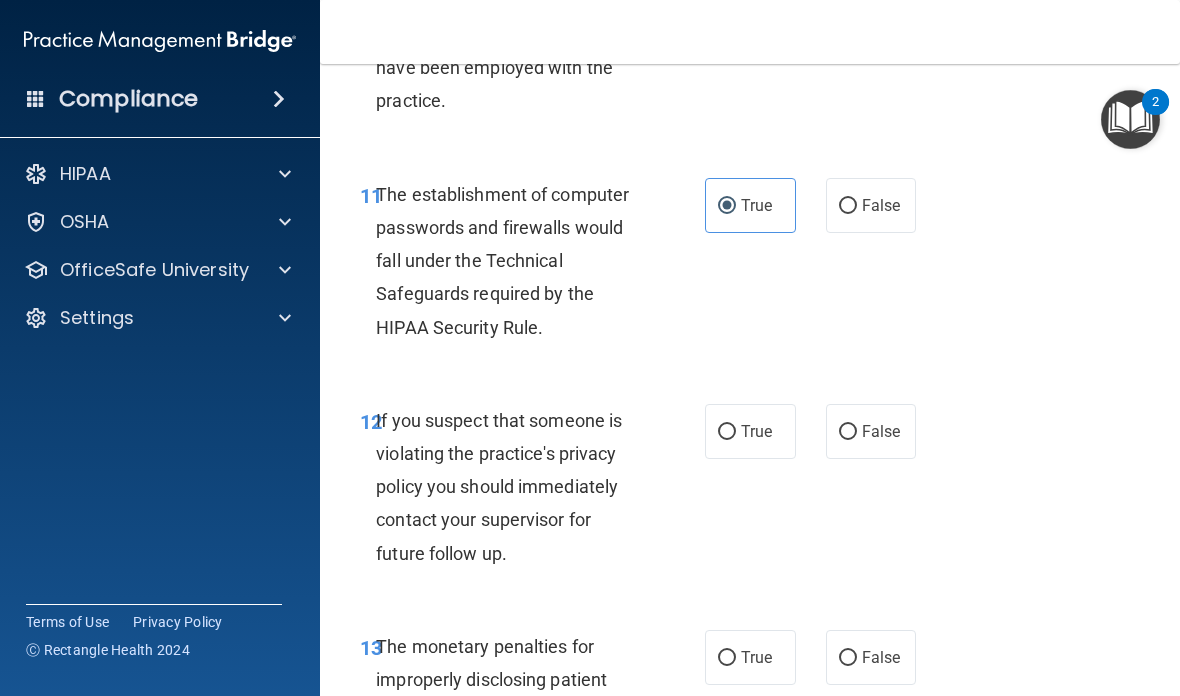 scroll, scrollTop: 2145, scrollLeft: 0, axis: vertical 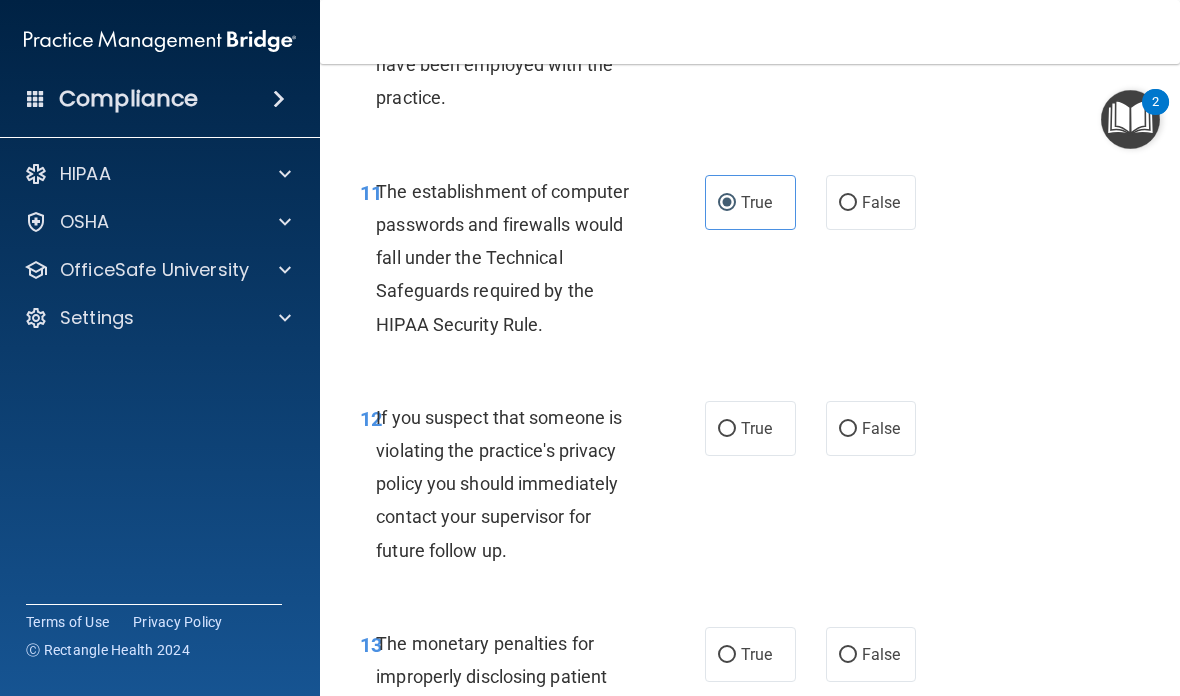 click on "True" at bounding box center (756, 428) 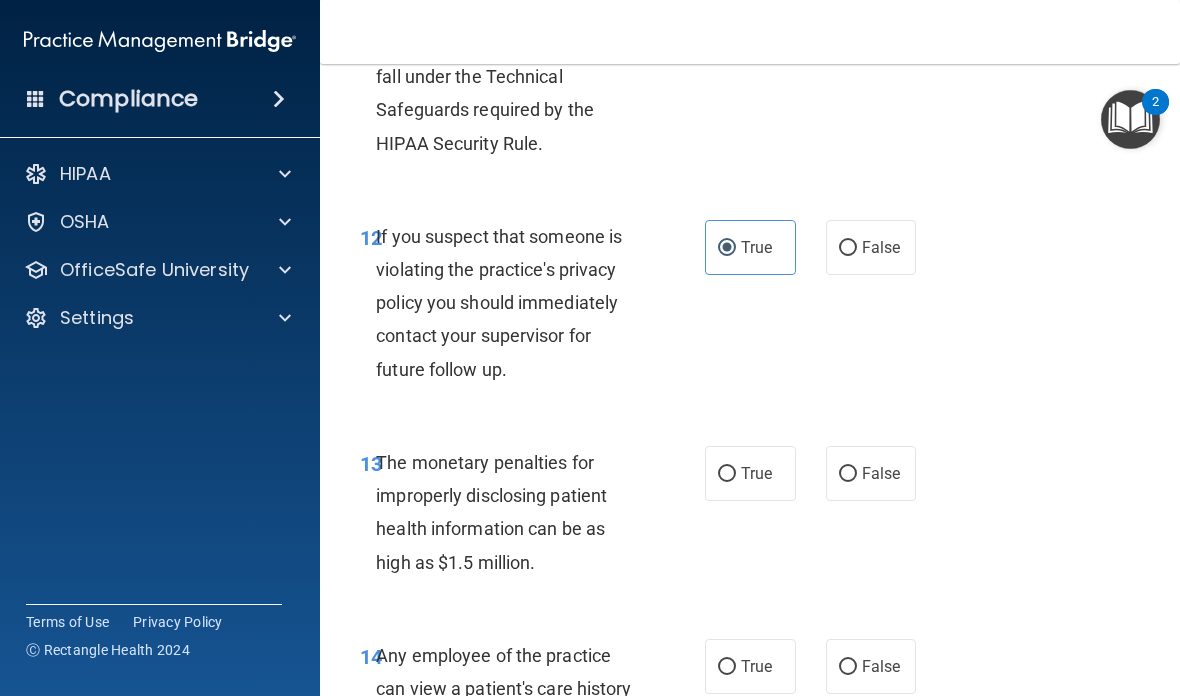 scroll, scrollTop: 2463, scrollLeft: 0, axis: vertical 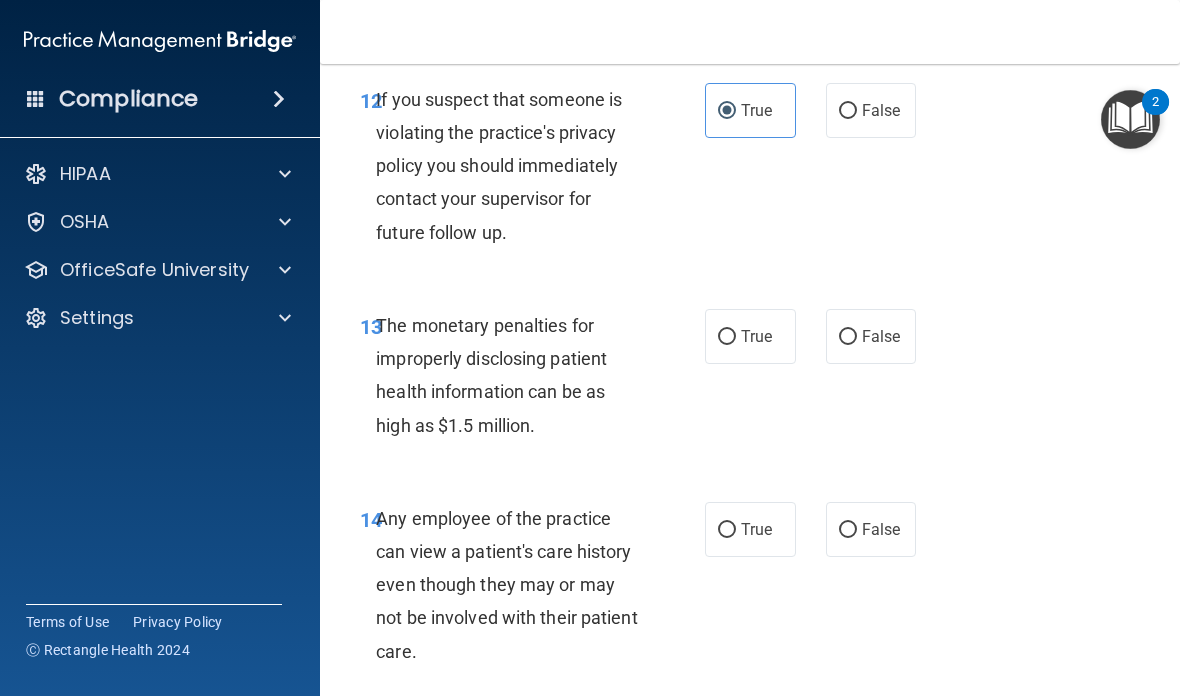 click on "True" at bounding box center (750, 336) 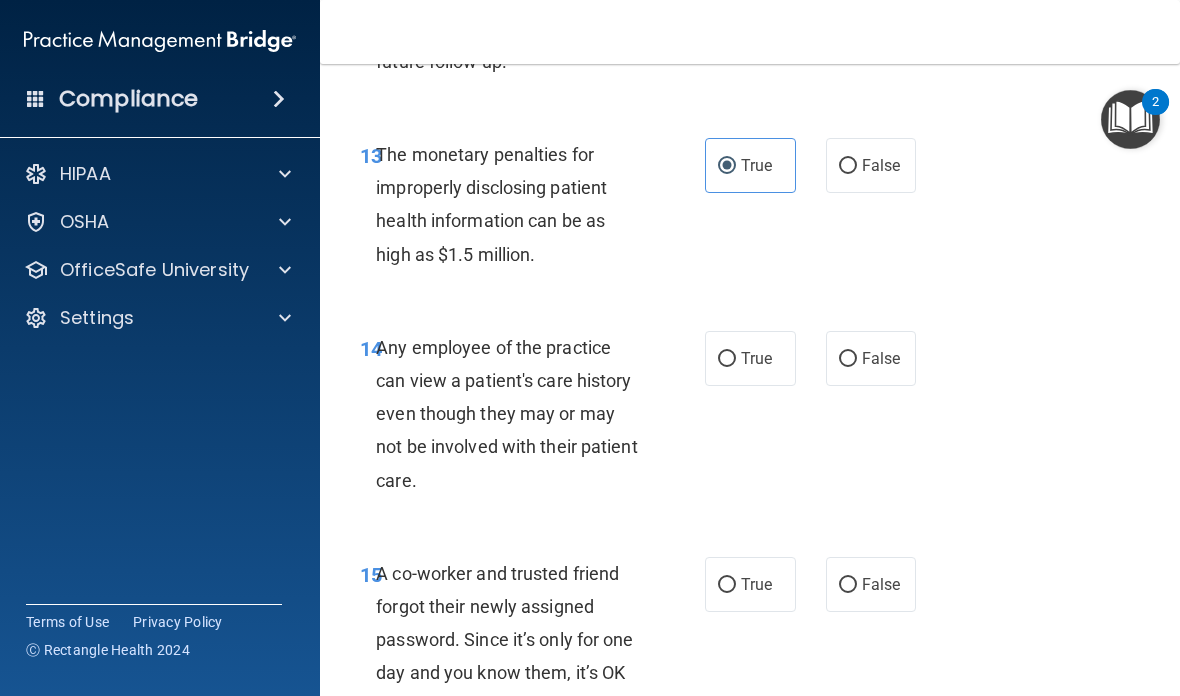 click on "False" at bounding box center (871, 358) 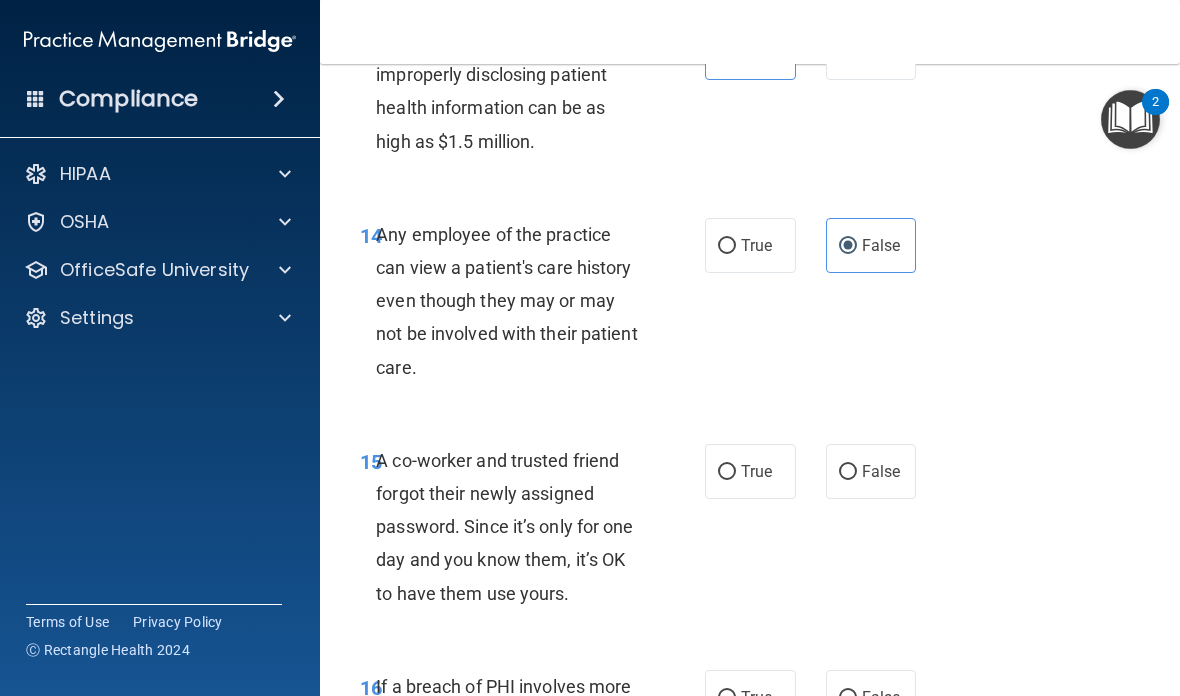 scroll, scrollTop: 2895, scrollLeft: 0, axis: vertical 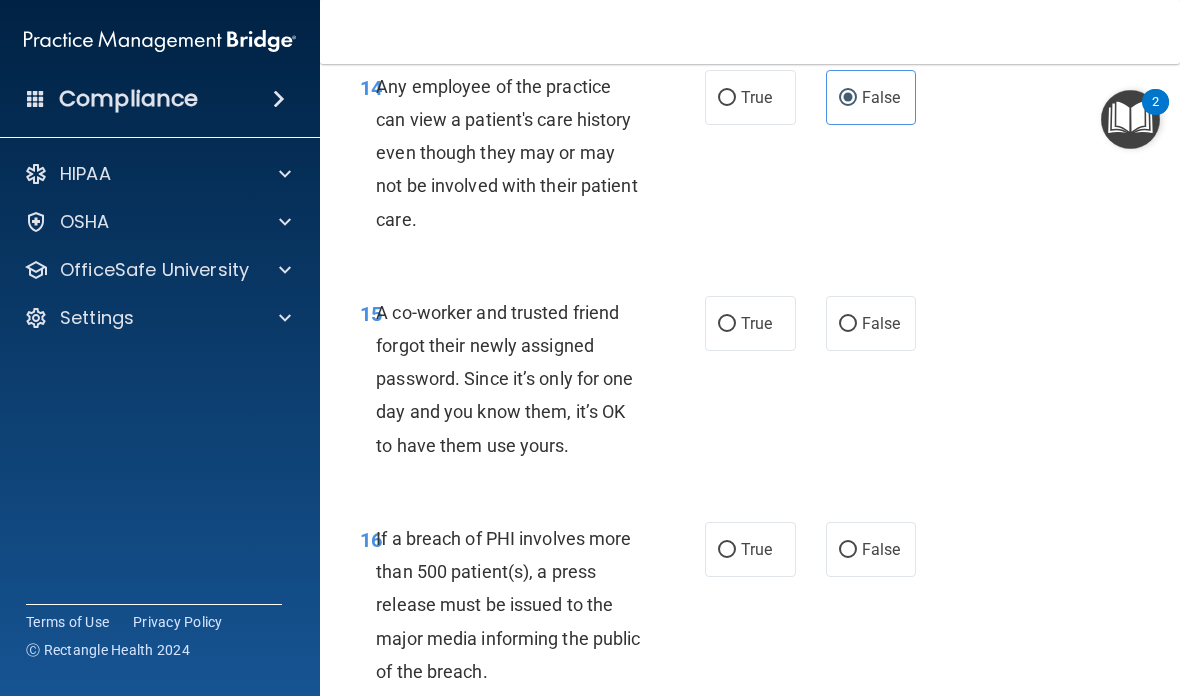 click on "False" at bounding box center [881, 323] 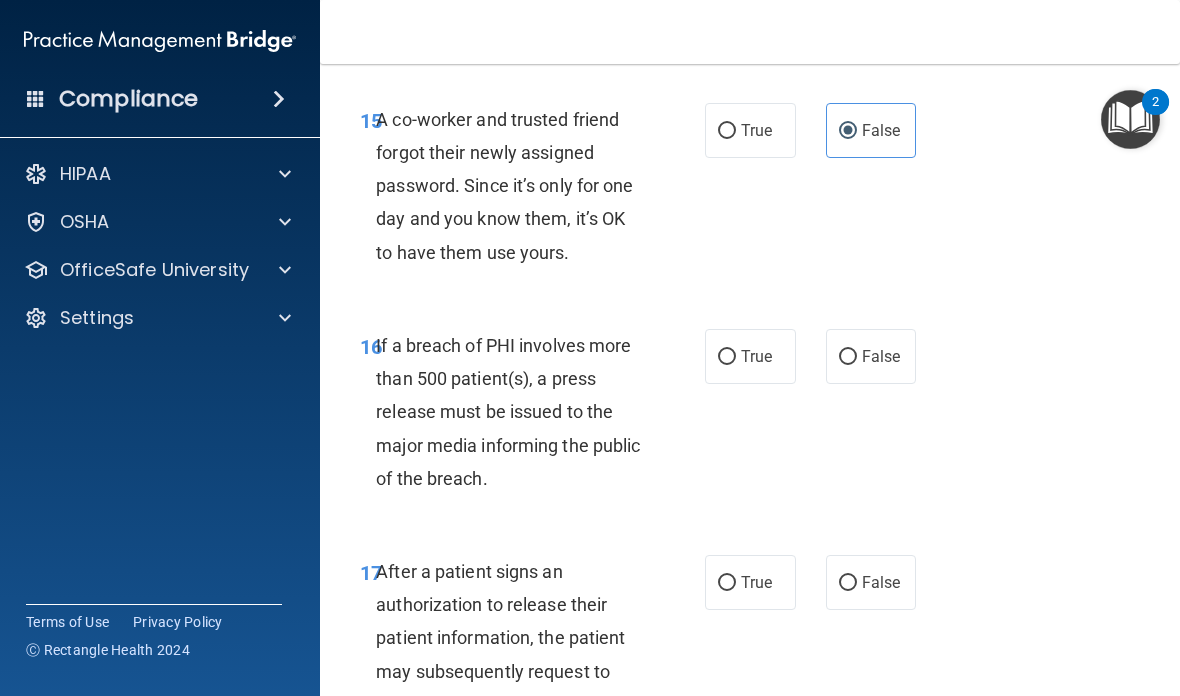 scroll, scrollTop: 3108, scrollLeft: 0, axis: vertical 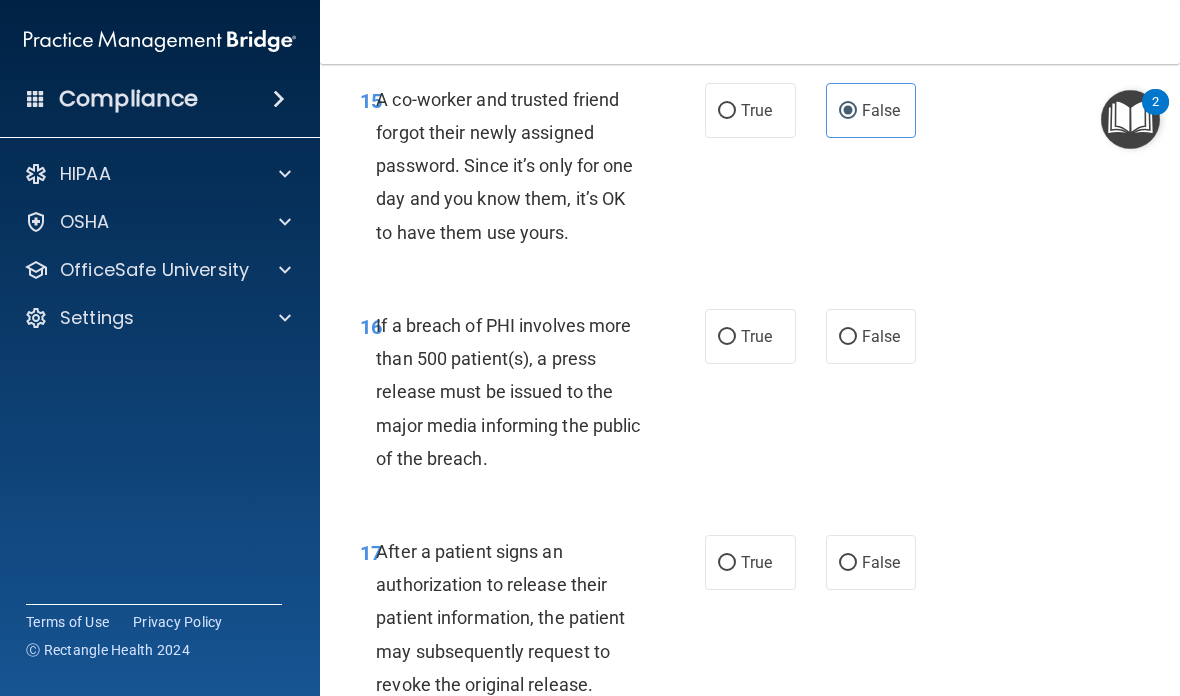 click on "True" at bounding box center (756, 336) 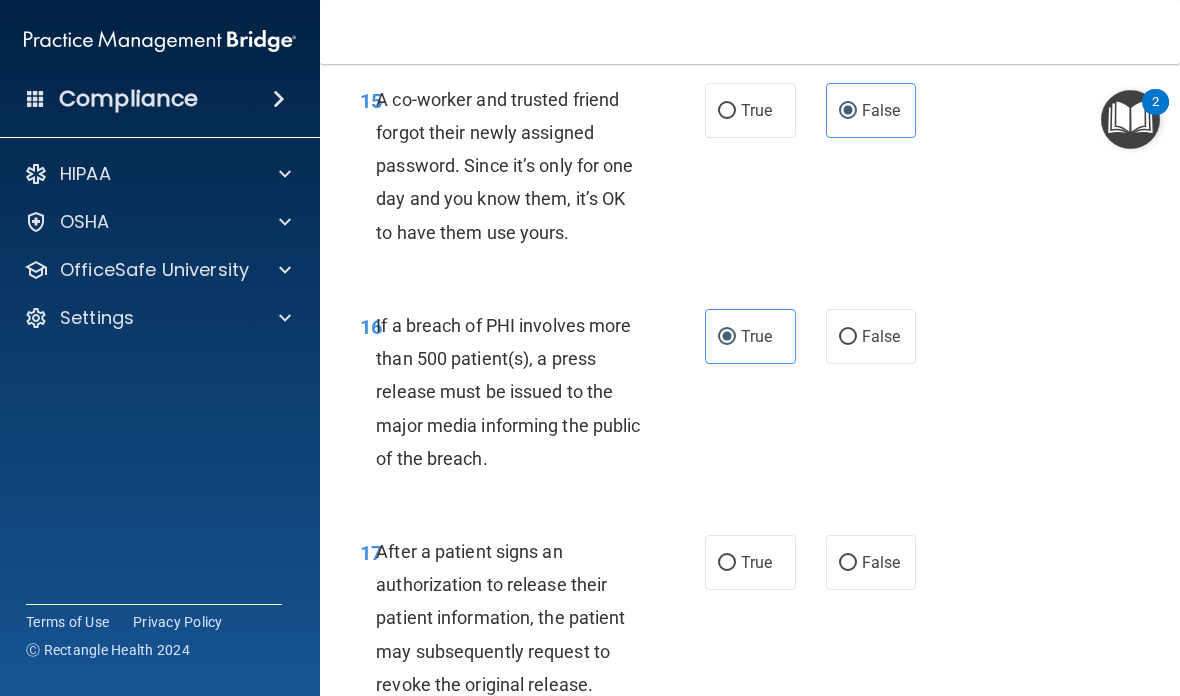 click on "True" at bounding box center [756, 562] 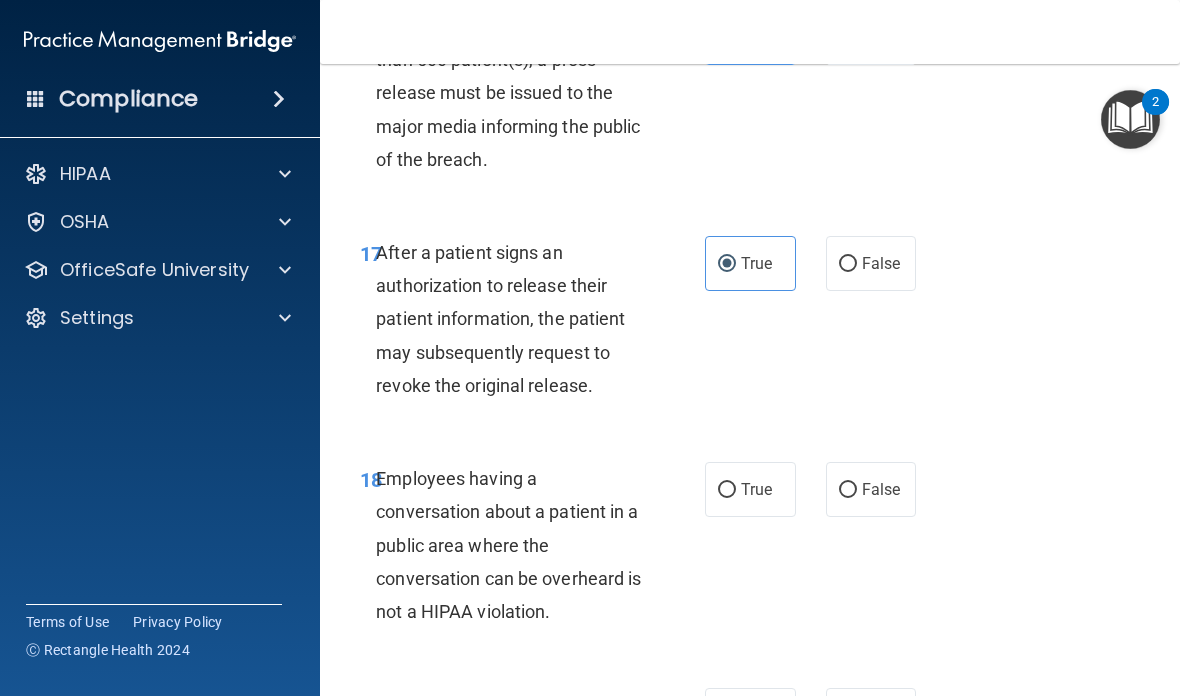 click on "False" at bounding box center (881, 489) 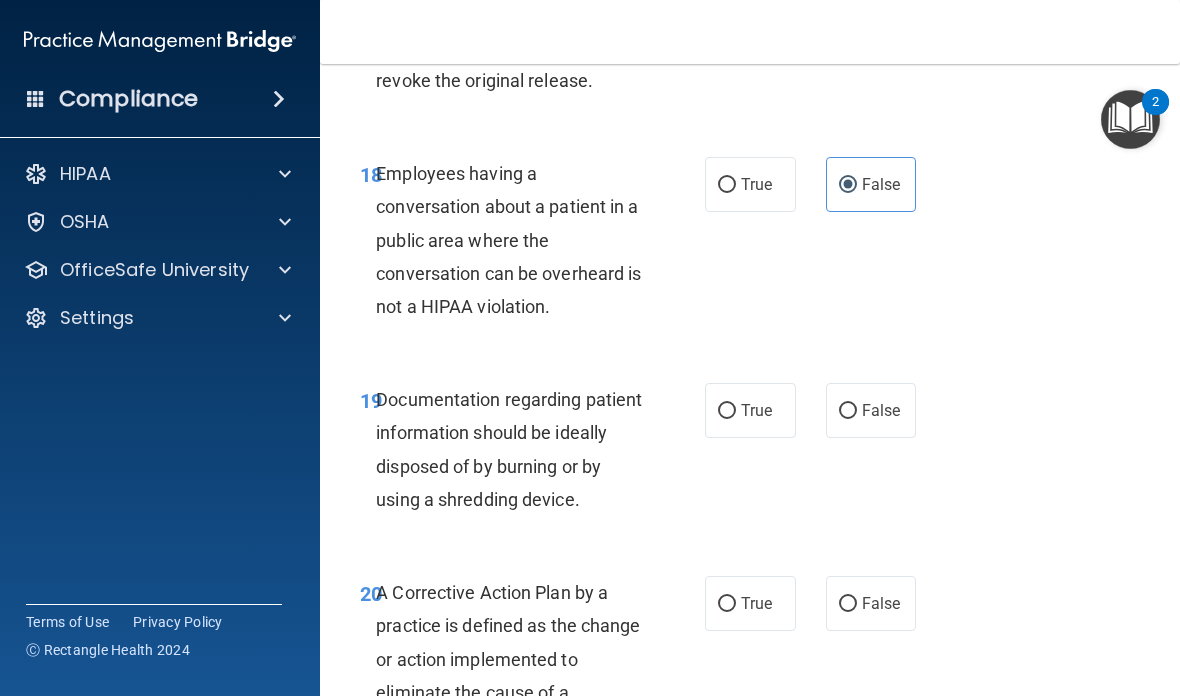 scroll, scrollTop: 3717, scrollLeft: 0, axis: vertical 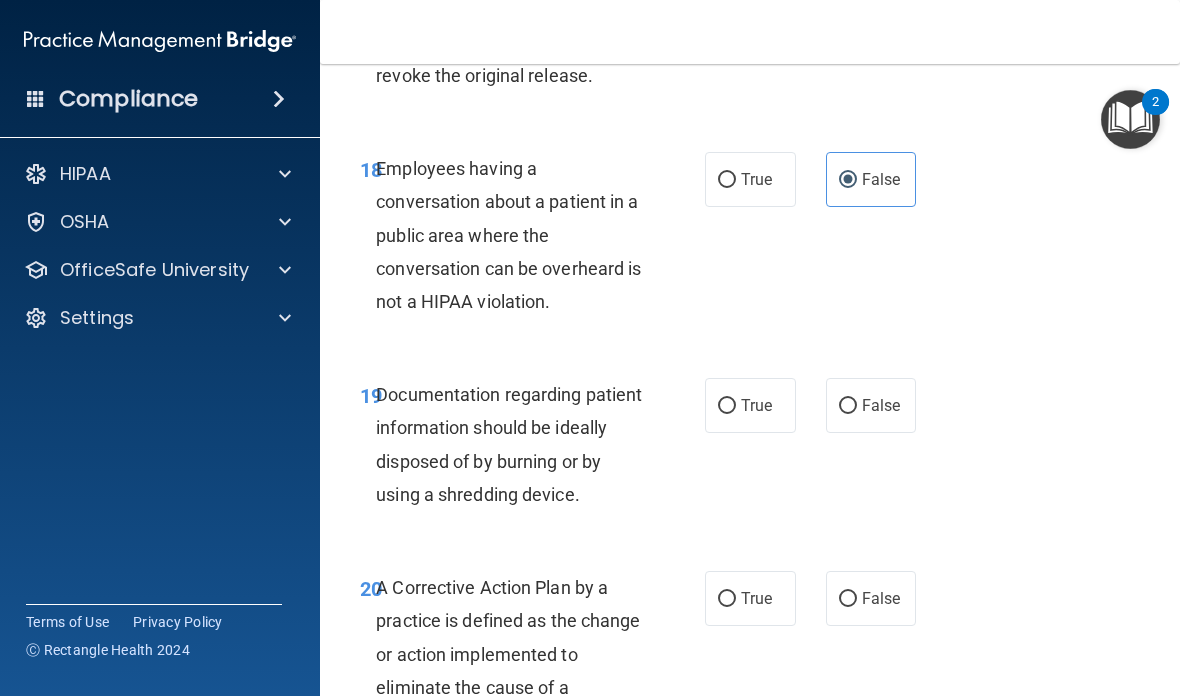 click on "True" at bounding box center (756, 405) 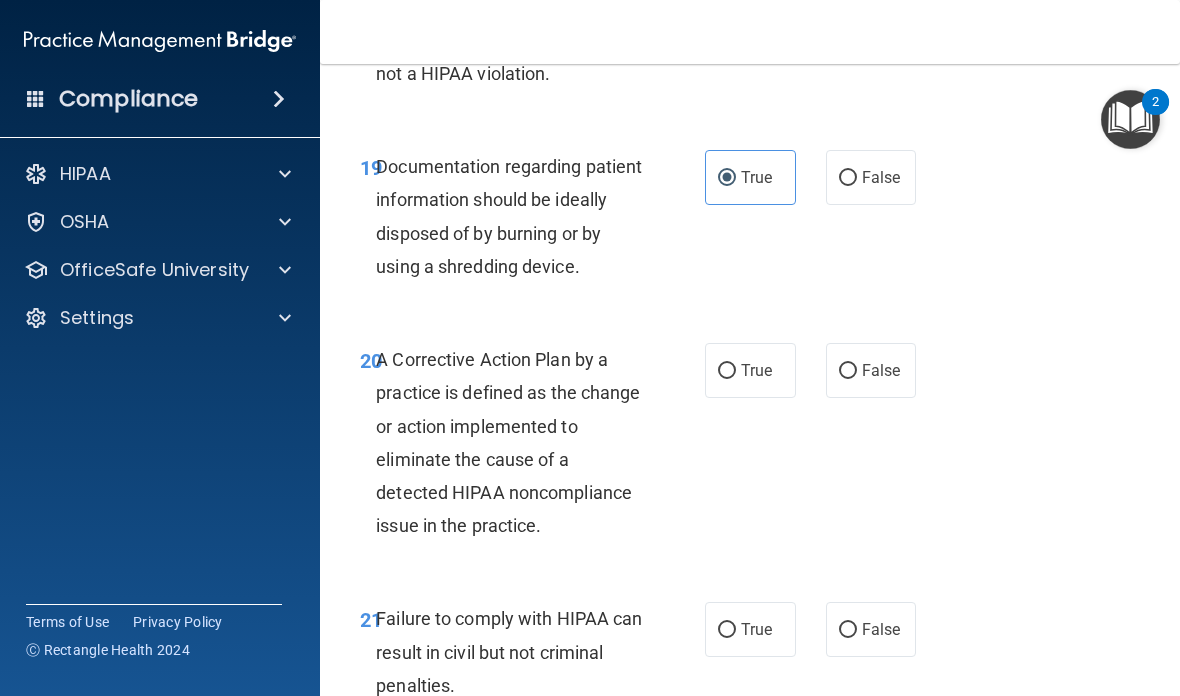 scroll, scrollTop: 3963, scrollLeft: 0, axis: vertical 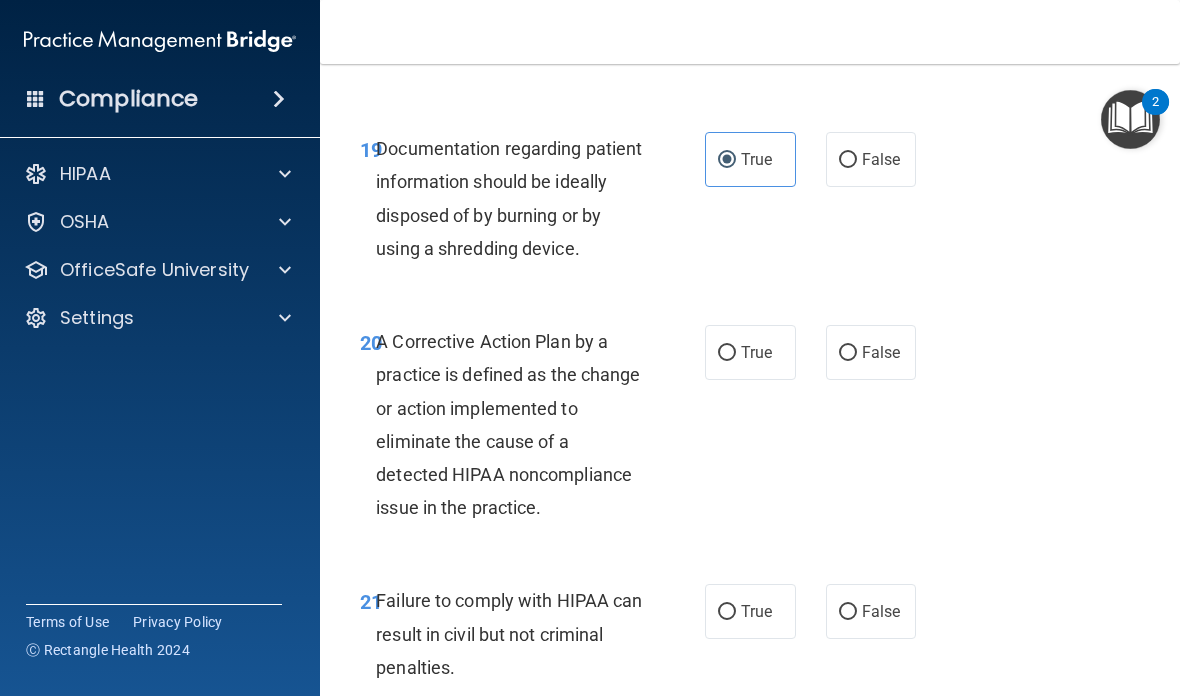 click on "True" at bounding box center (756, 352) 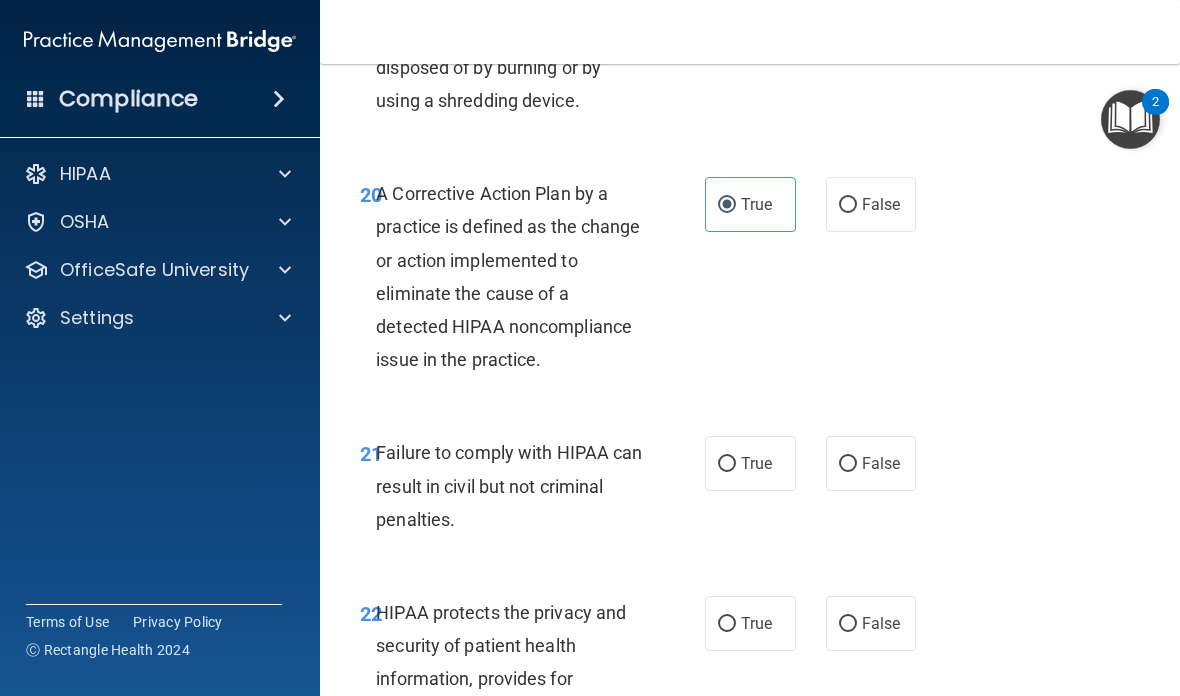 scroll, scrollTop: 4116, scrollLeft: 0, axis: vertical 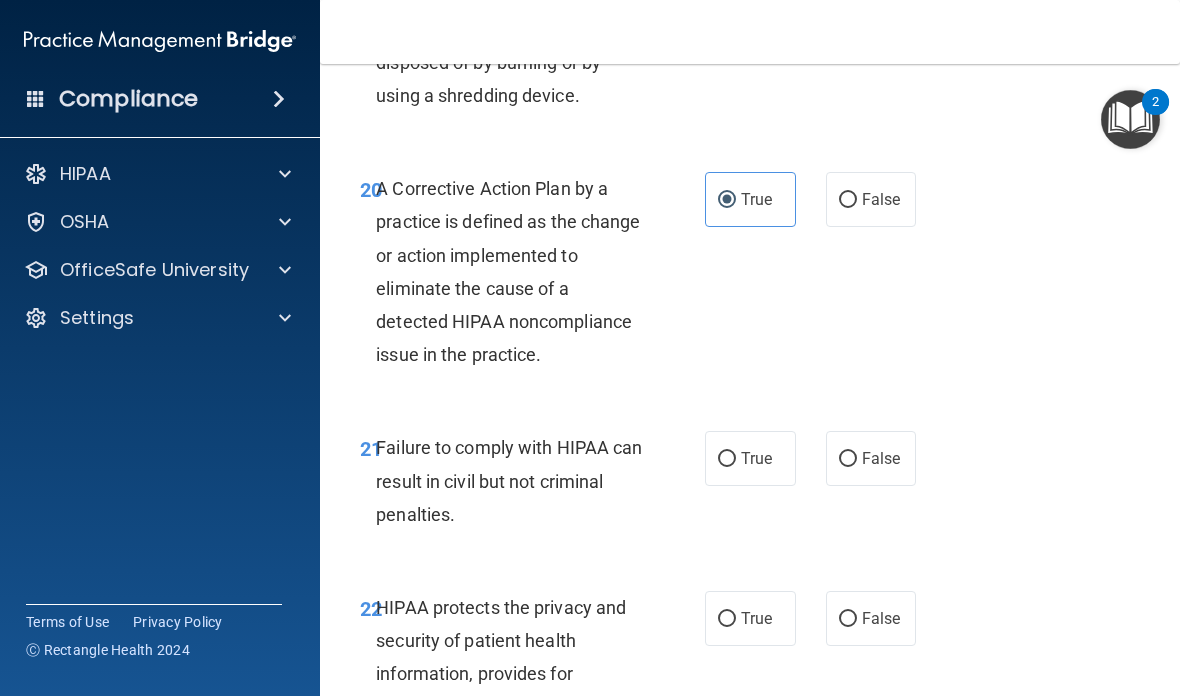 click on "False" at bounding box center [871, 458] 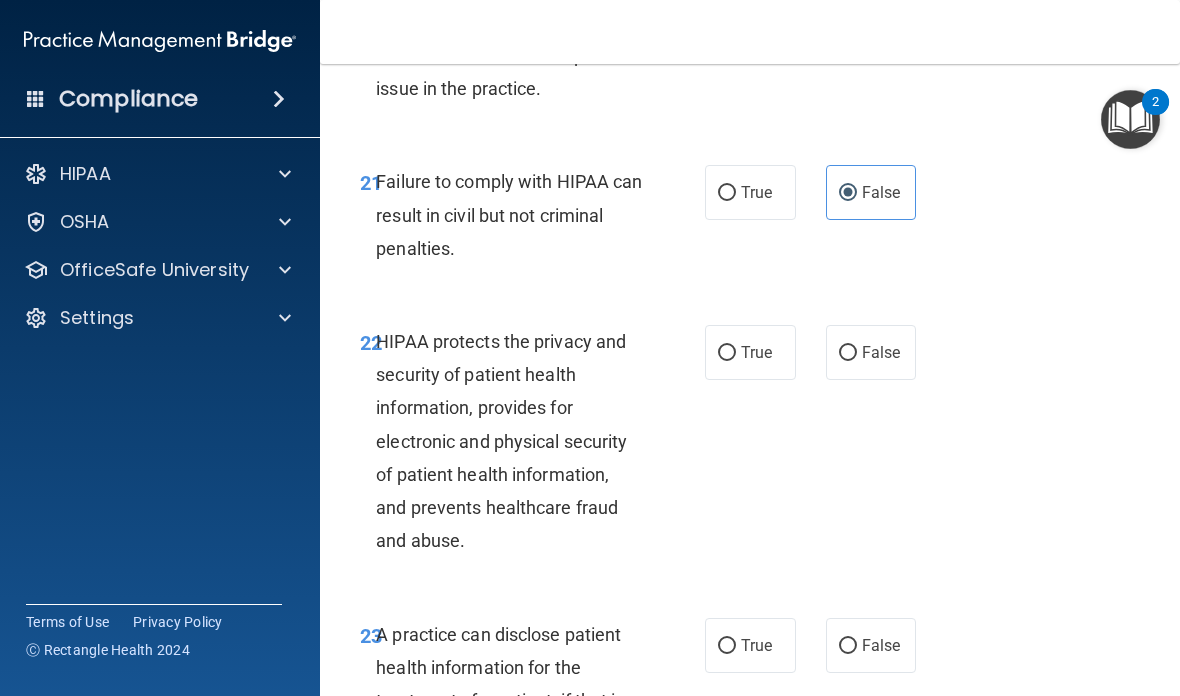 scroll, scrollTop: 4384, scrollLeft: 0, axis: vertical 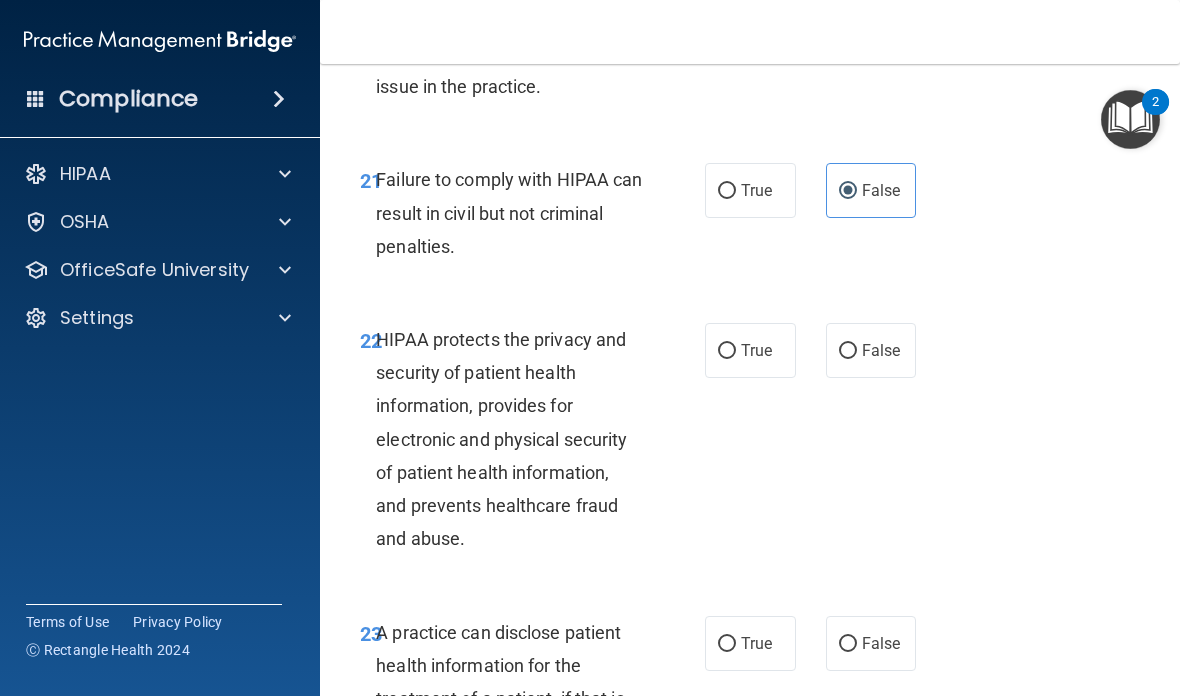click on "True" at bounding box center (750, 350) 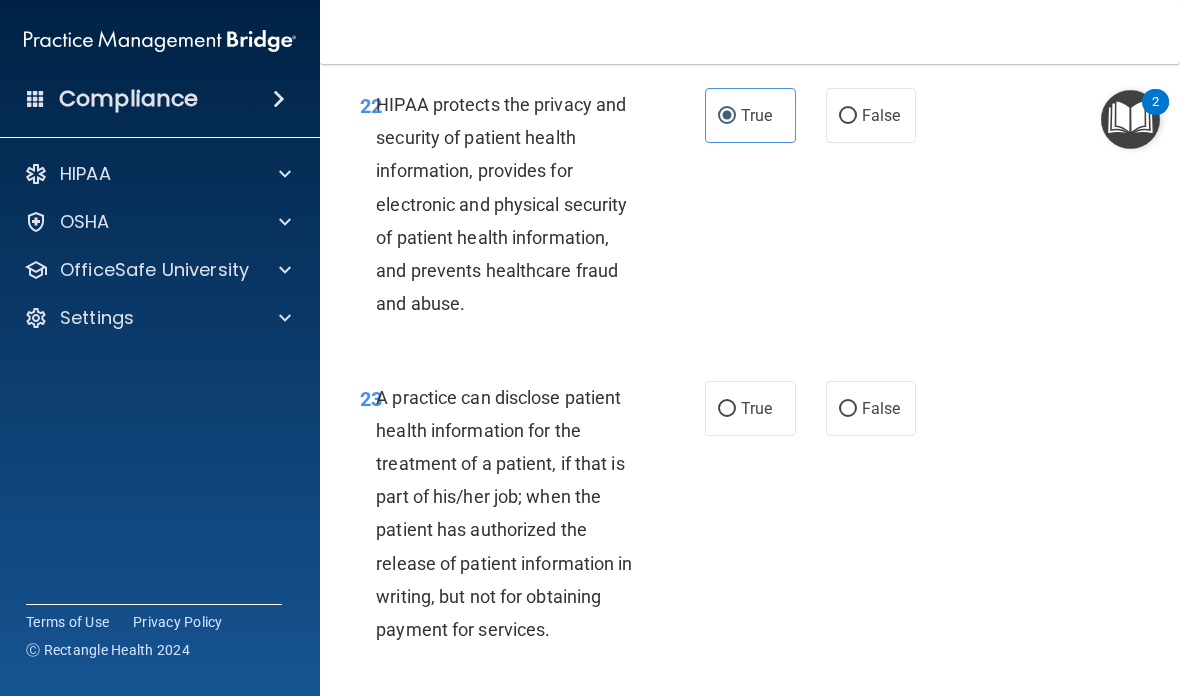 scroll, scrollTop: 4639, scrollLeft: 0, axis: vertical 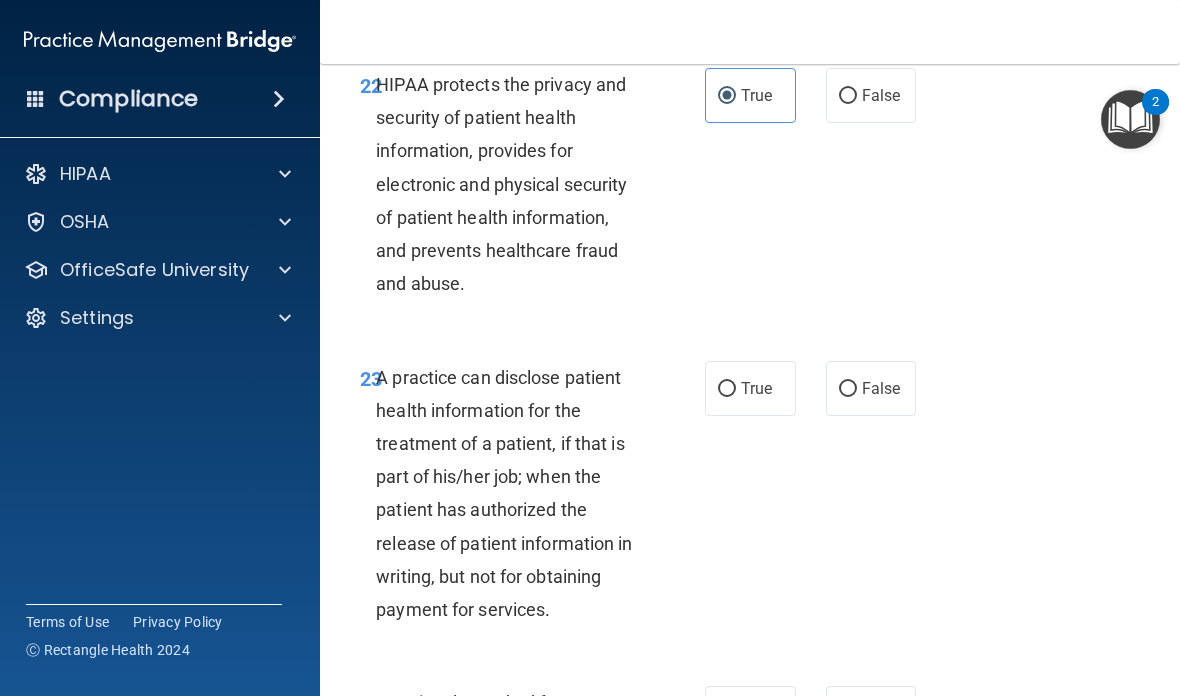 click on "False" at bounding box center (871, 388) 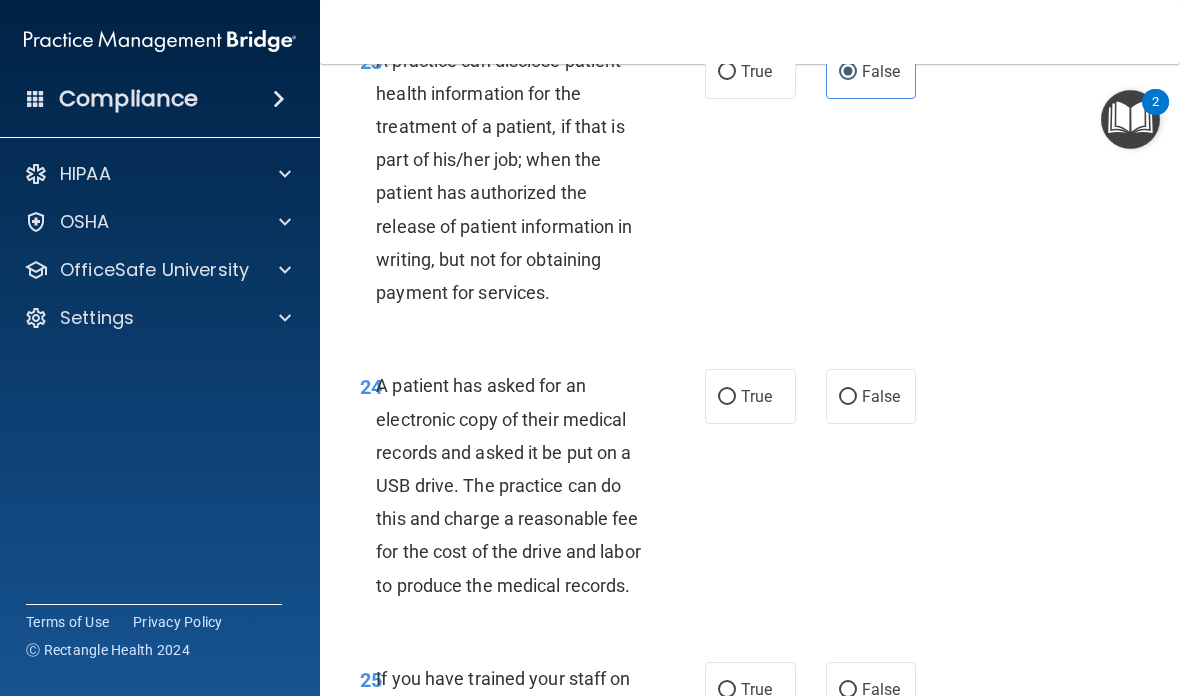click on "True" at bounding box center [756, 396] 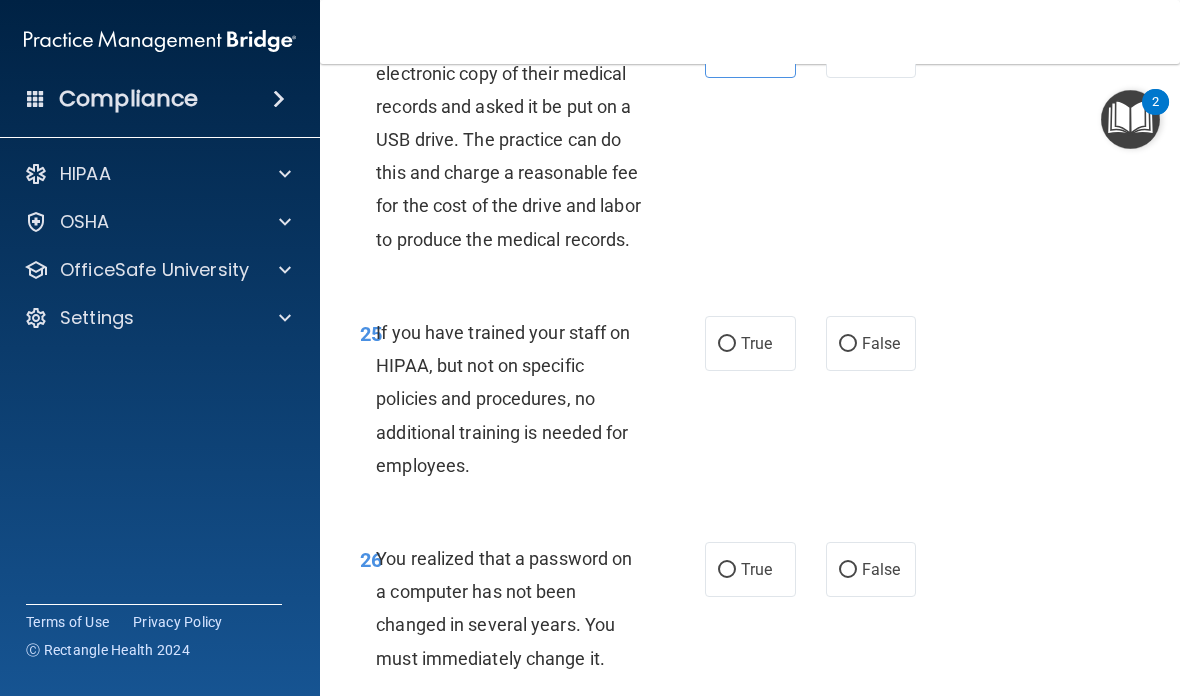 scroll, scrollTop: 5304, scrollLeft: 0, axis: vertical 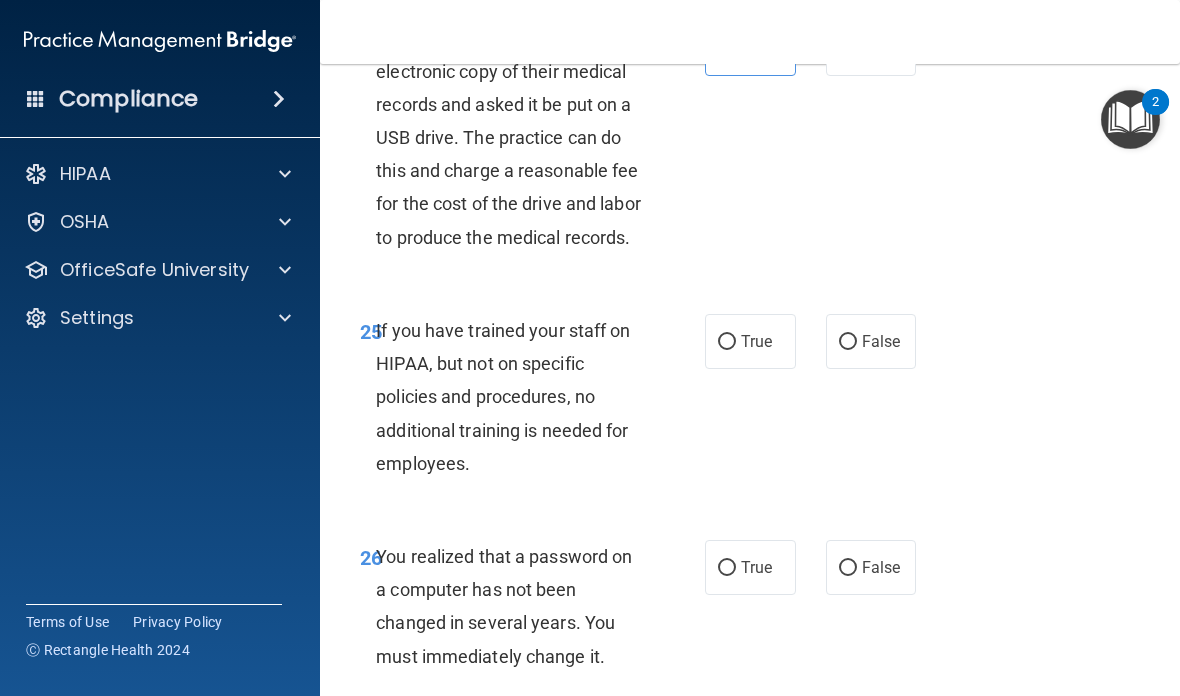 click on "False" at bounding box center (871, 341) 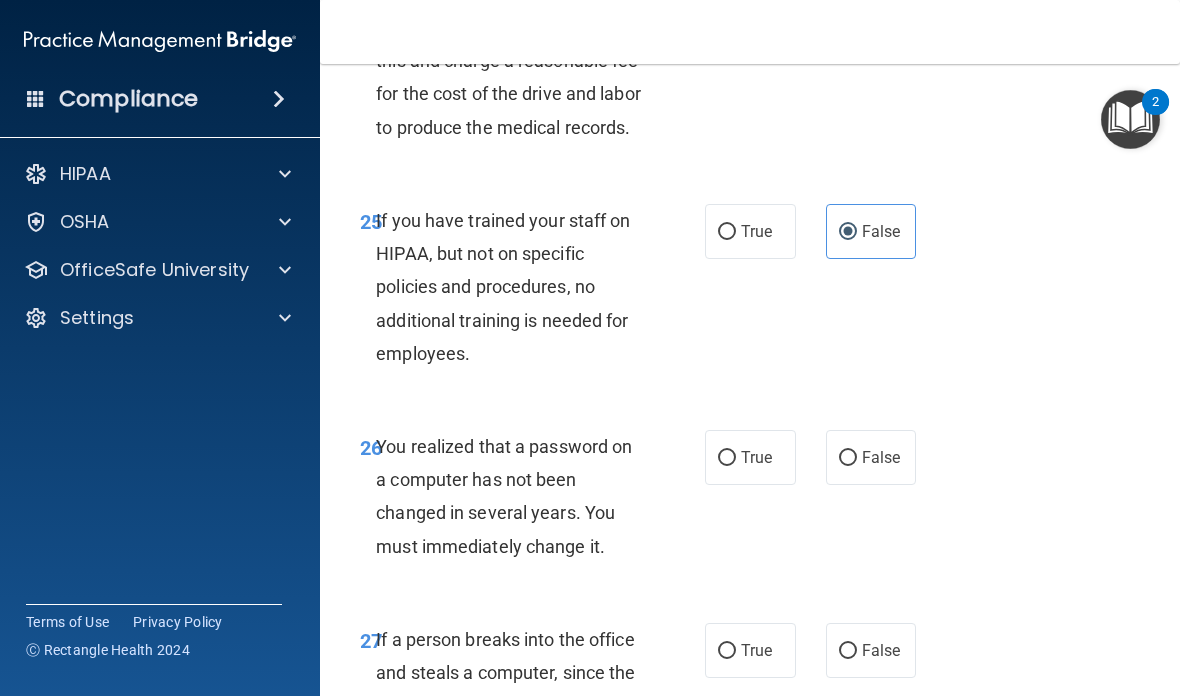 scroll, scrollTop: 5562, scrollLeft: 0, axis: vertical 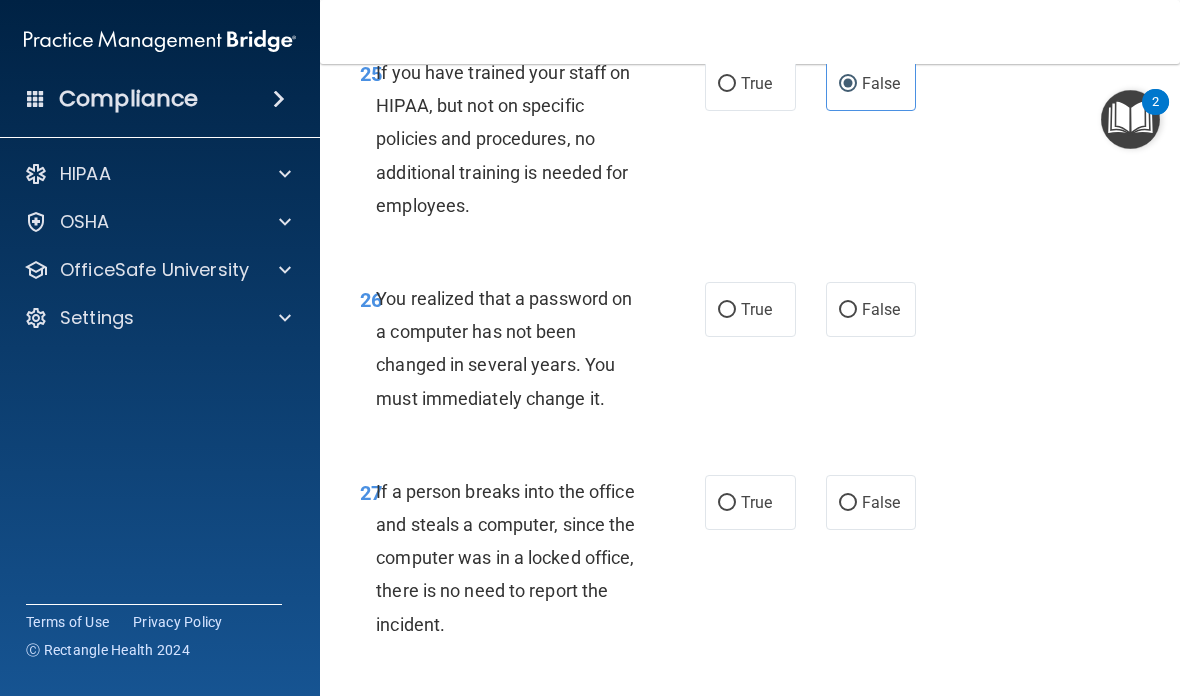 click on "True" at bounding box center [750, 309] 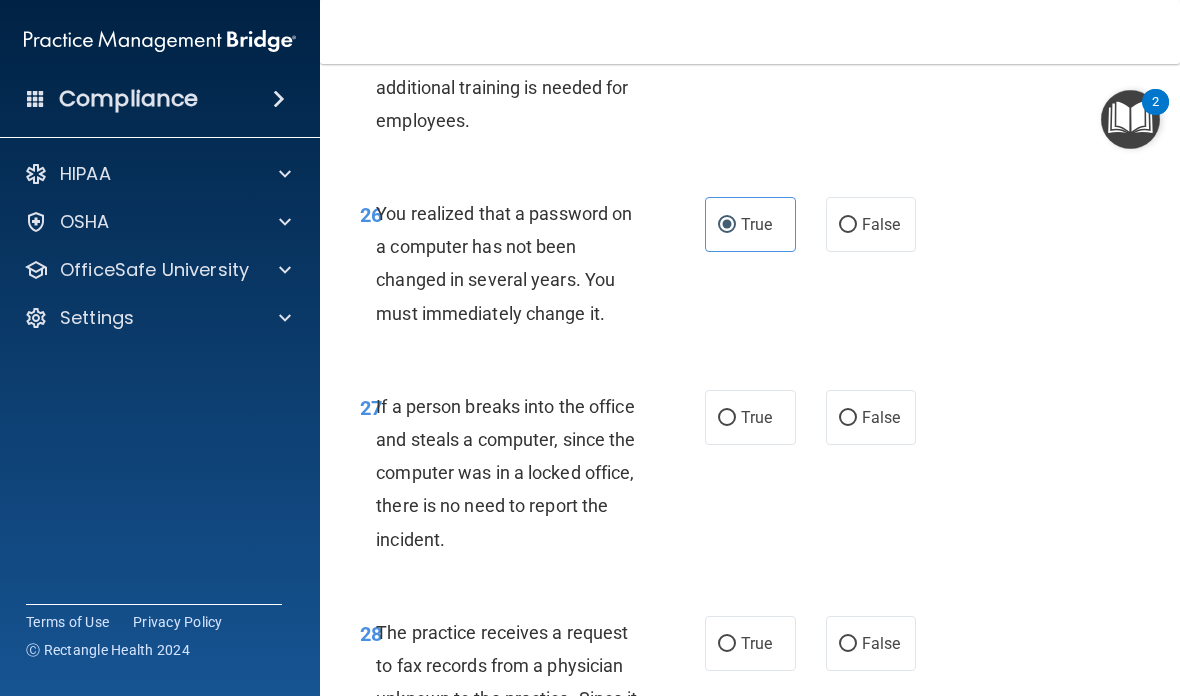 scroll, scrollTop: 5692, scrollLeft: 0, axis: vertical 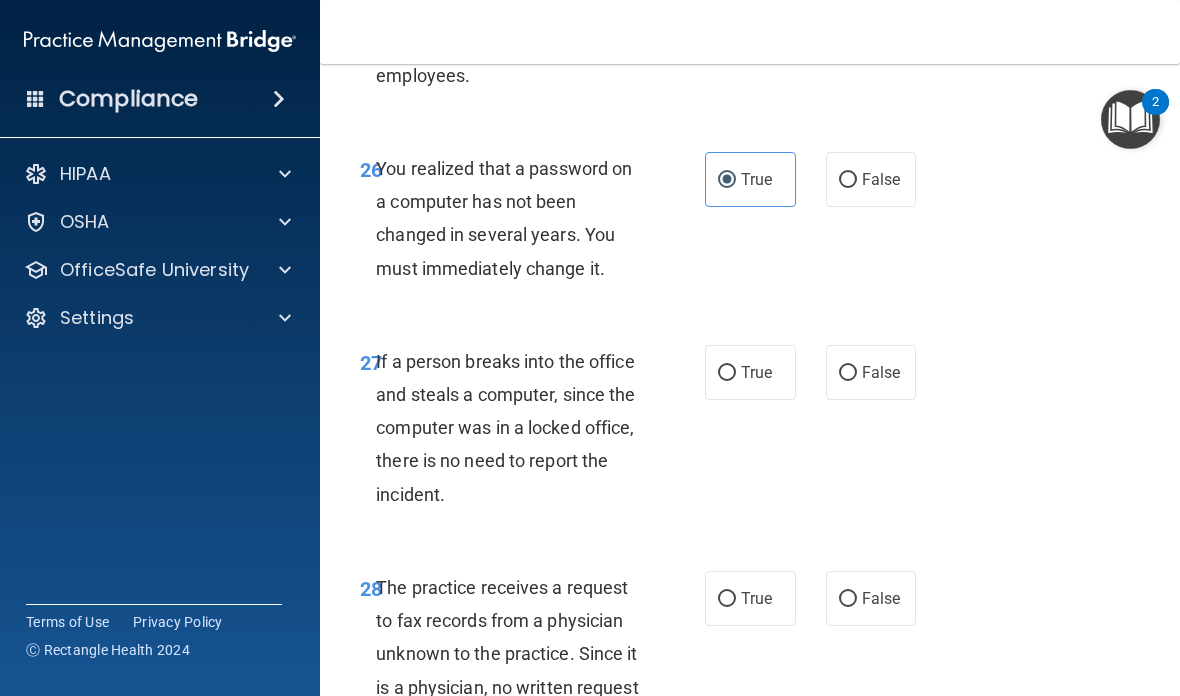 click on "False" at bounding box center [881, 372] 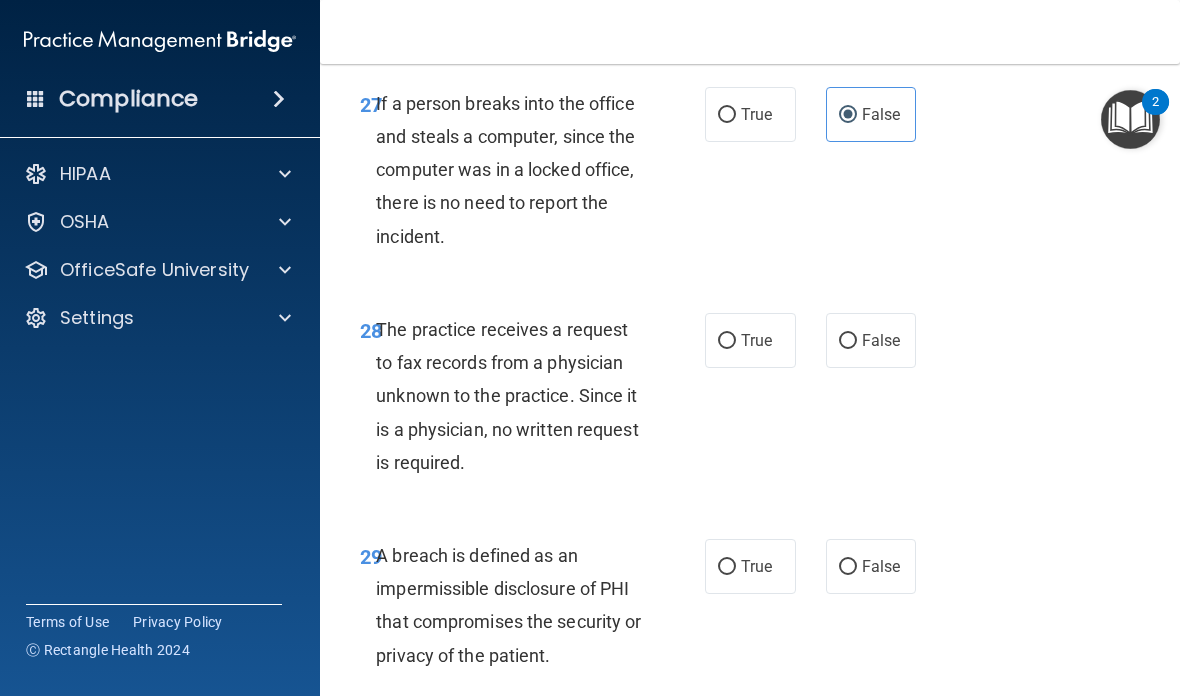 click on "28       The practice receives a request to fax records from a physician unknown to the practice.  Since it is a physician, no written request is required.                 True           False" at bounding box center [750, 401] 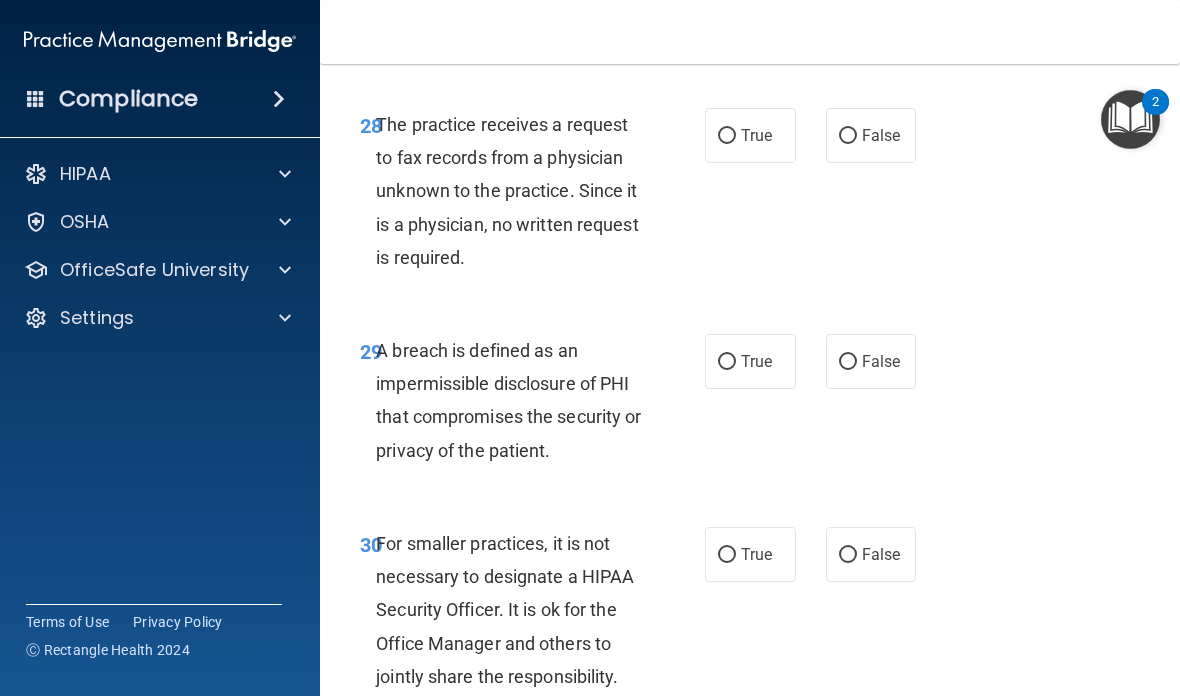 scroll, scrollTop: 6155, scrollLeft: 0, axis: vertical 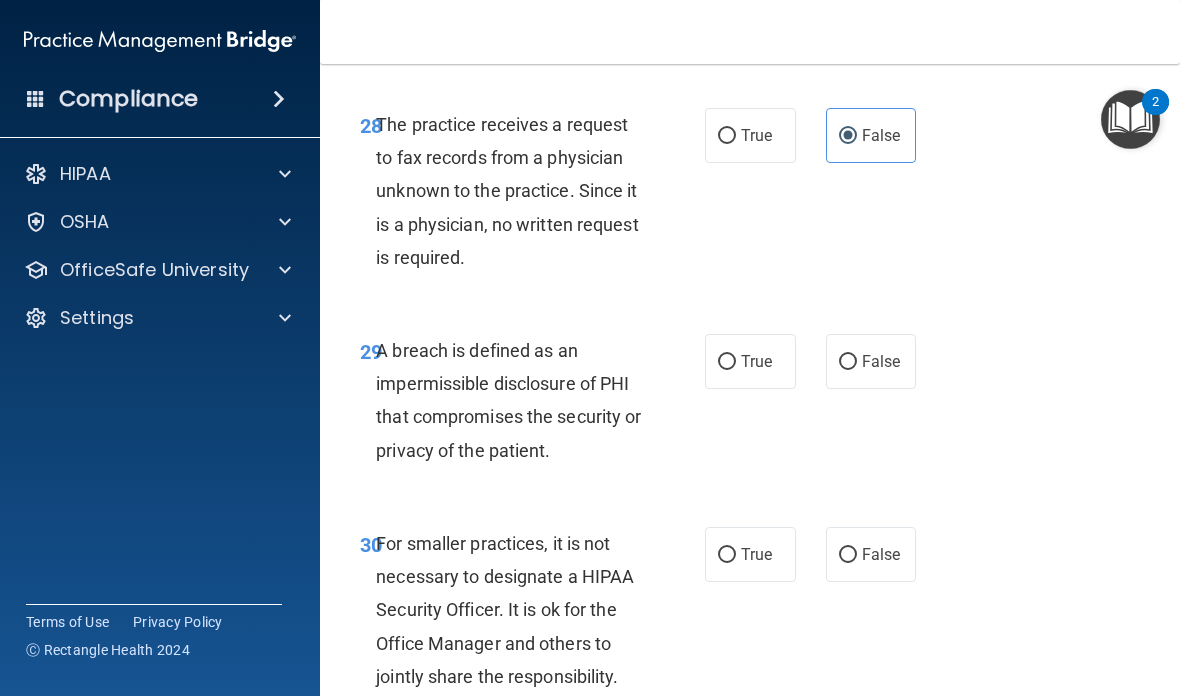 click on "True" at bounding box center [756, 361] 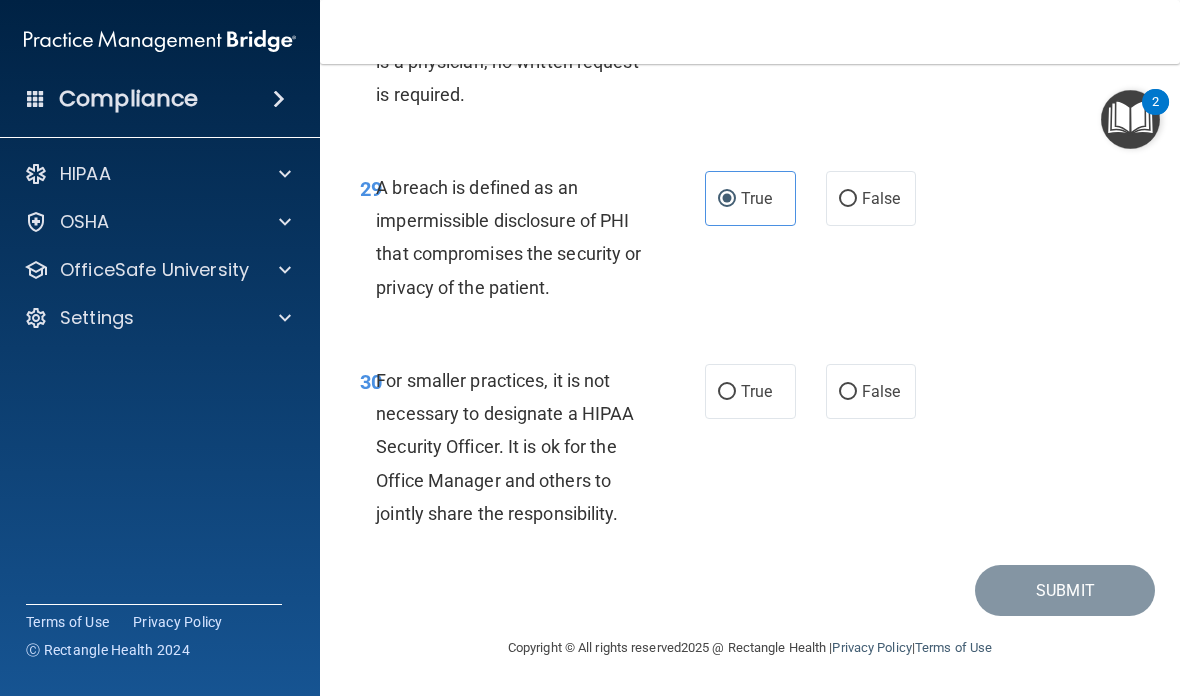 scroll, scrollTop: 6350, scrollLeft: 0, axis: vertical 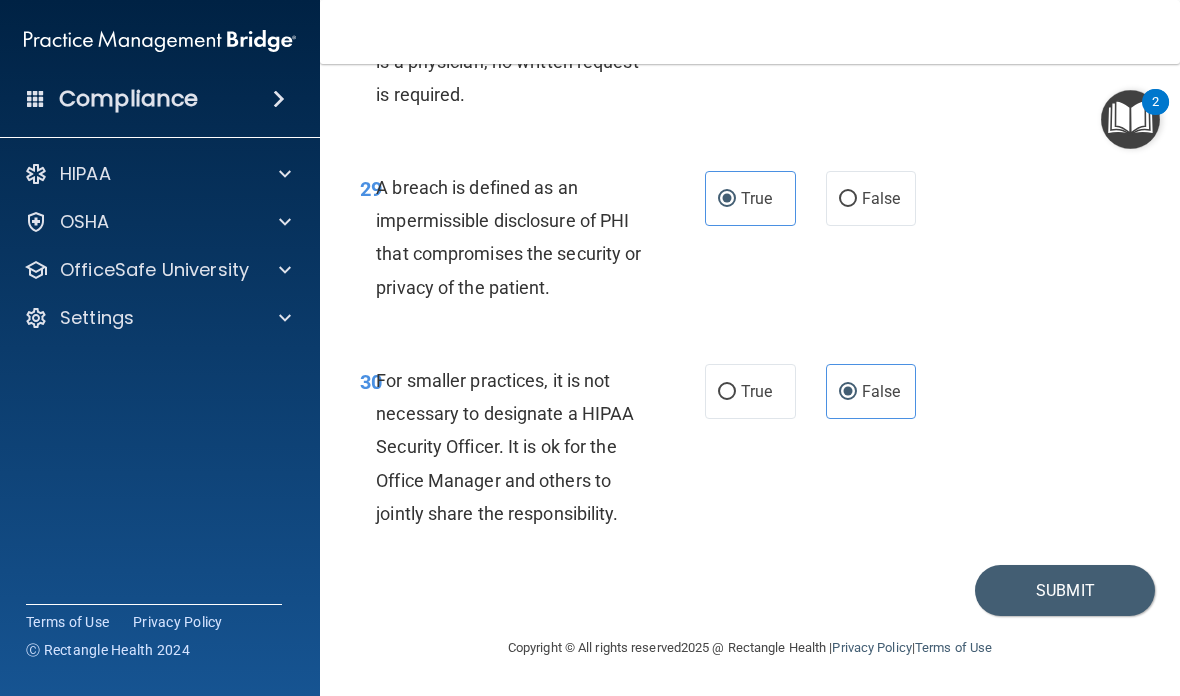 click on "Submit" at bounding box center (1065, 590) 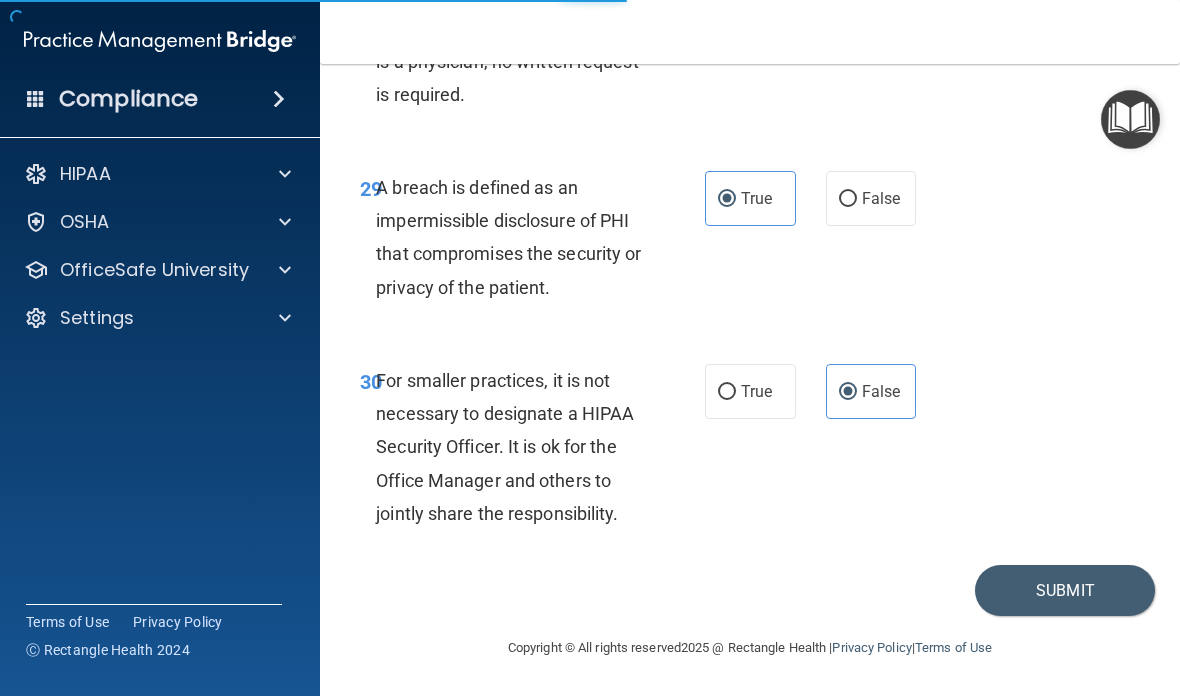 scroll, scrollTop: 0, scrollLeft: 0, axis: both 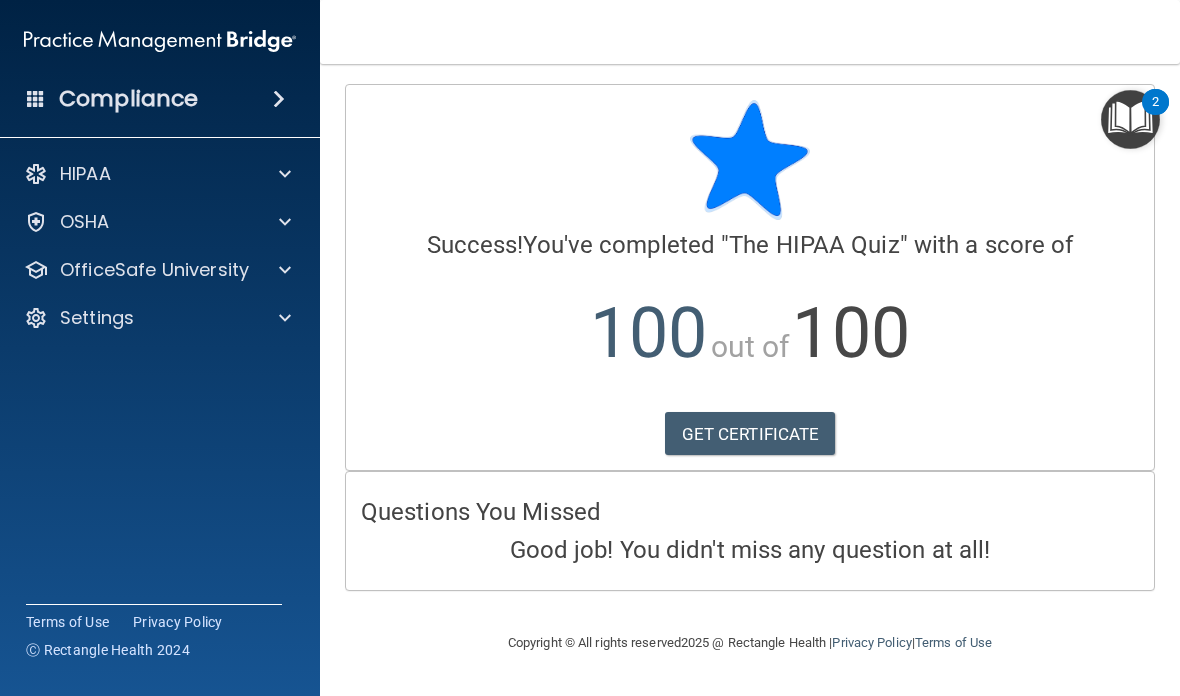 click on "Calculating your score....                     Success!  You've completed " The HIPAA Quiz " with a score of            100     out of     100       GET CERTIFICATE" at bounding box center [750, 277] 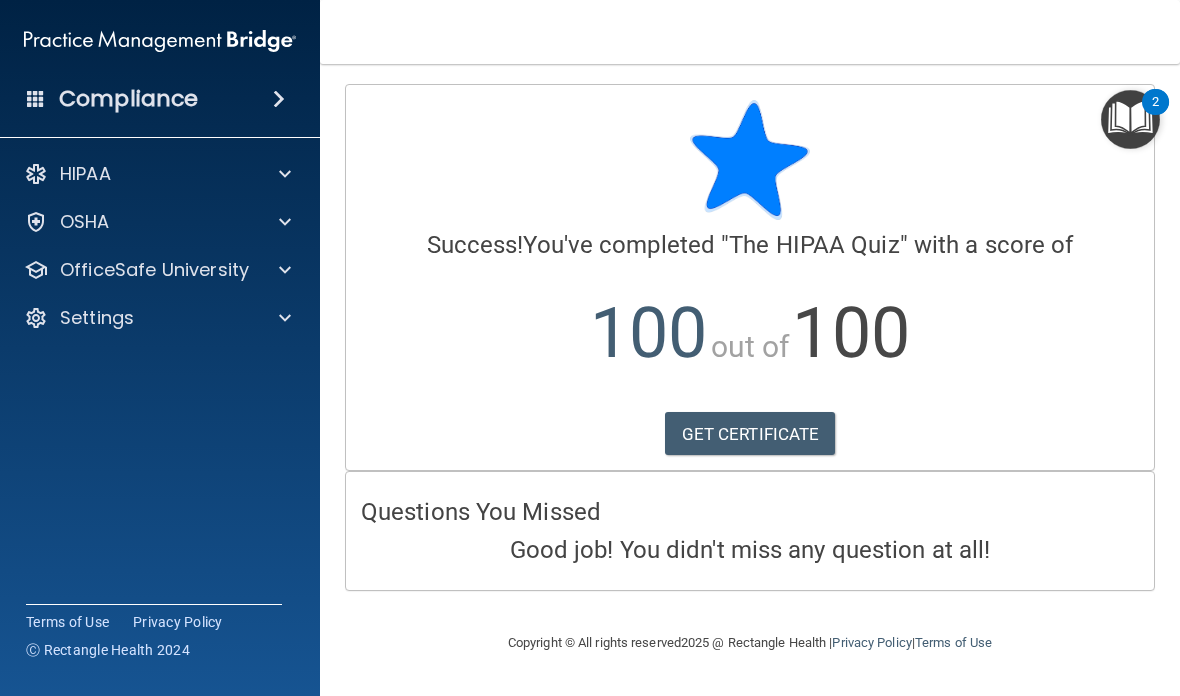 click on "GET CERTIFICATE" at bounding box center (750, 434) 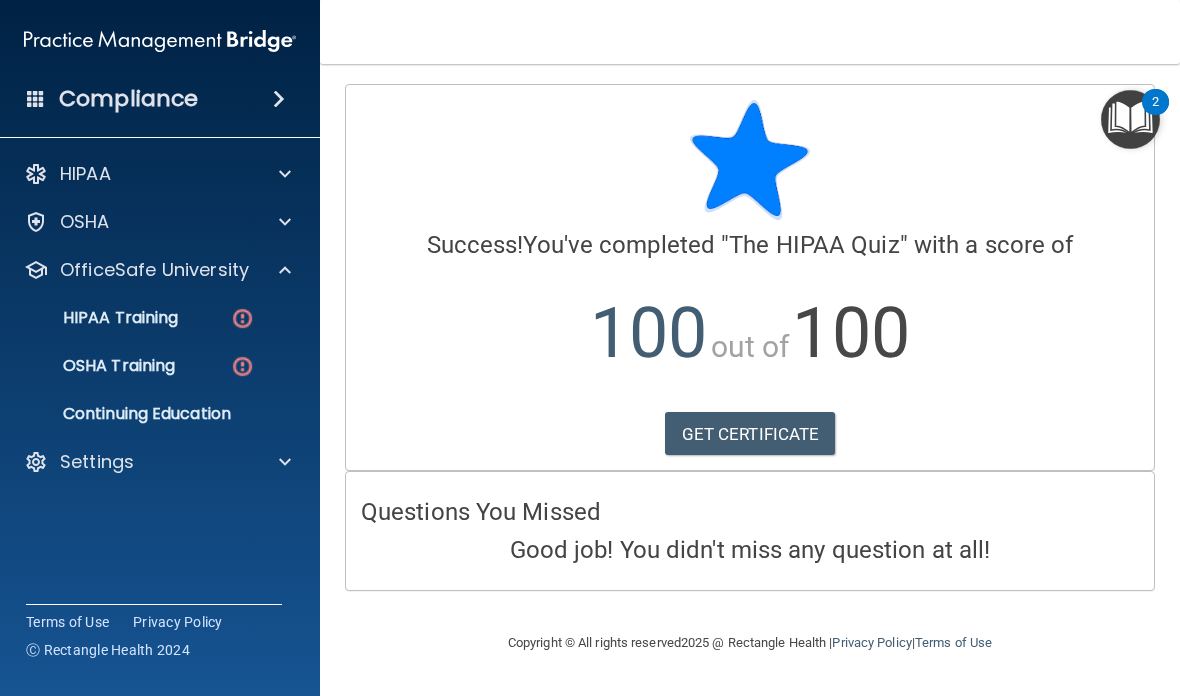 click at bounding box center [242, 318] 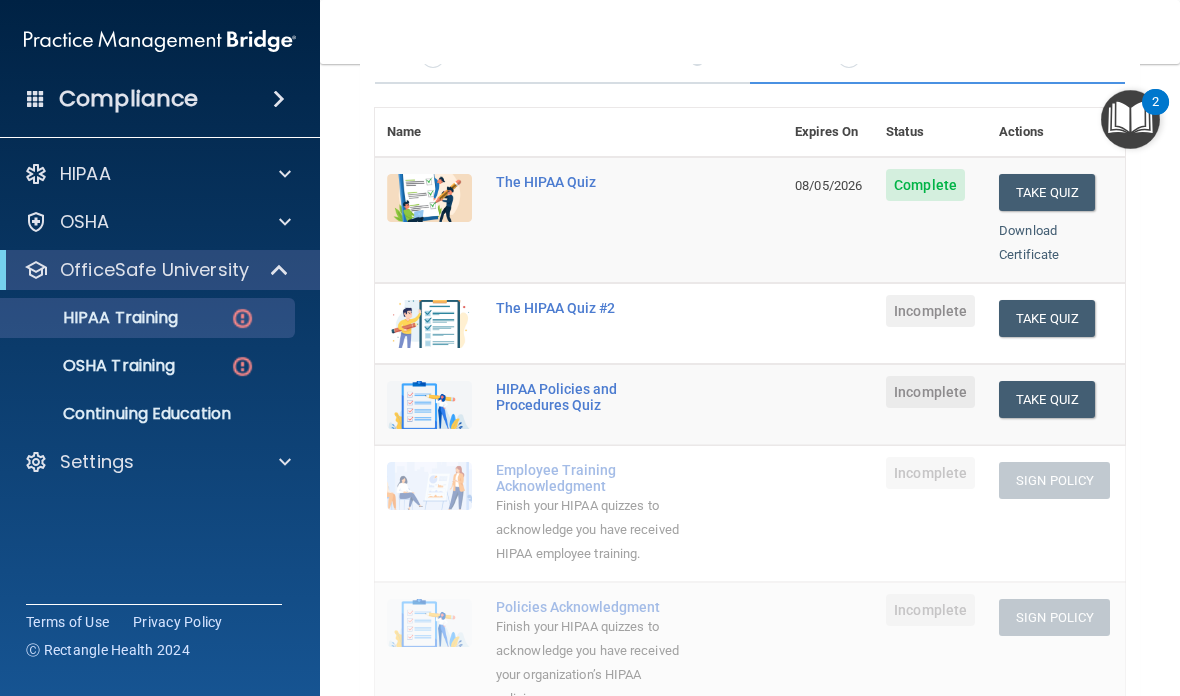 scroll, scrollTop: 191, scrollLeft: 0, axis: vertical 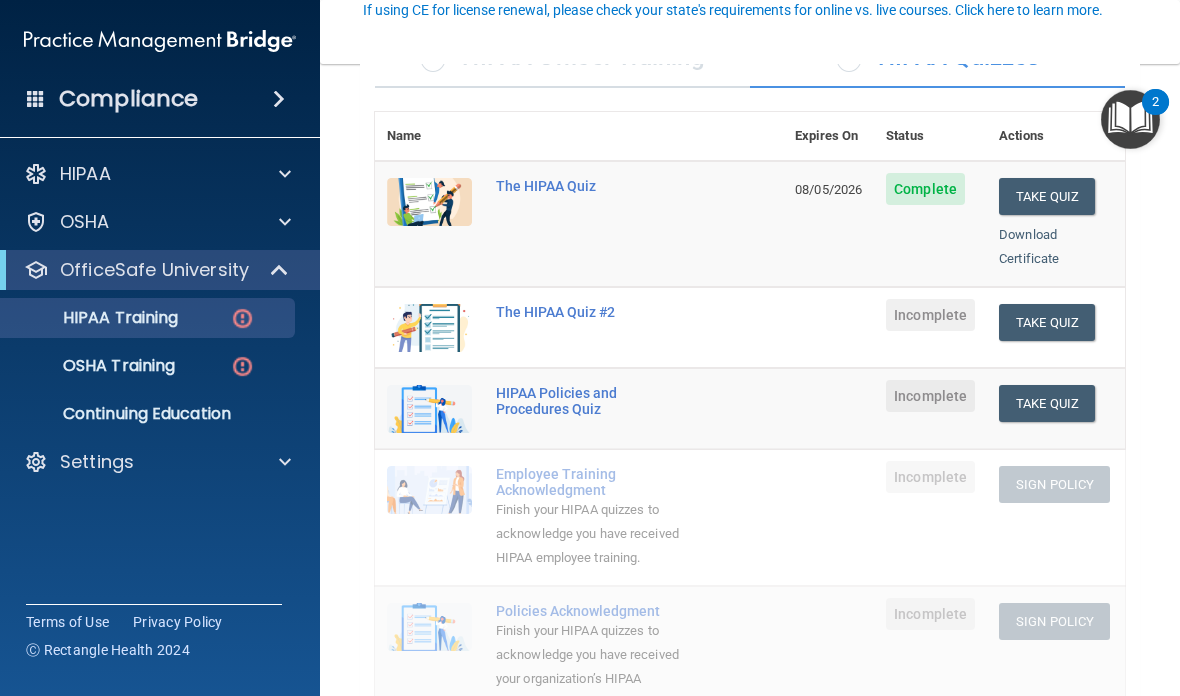 click on "Take Quiz" at bounding box center [1047, 322] 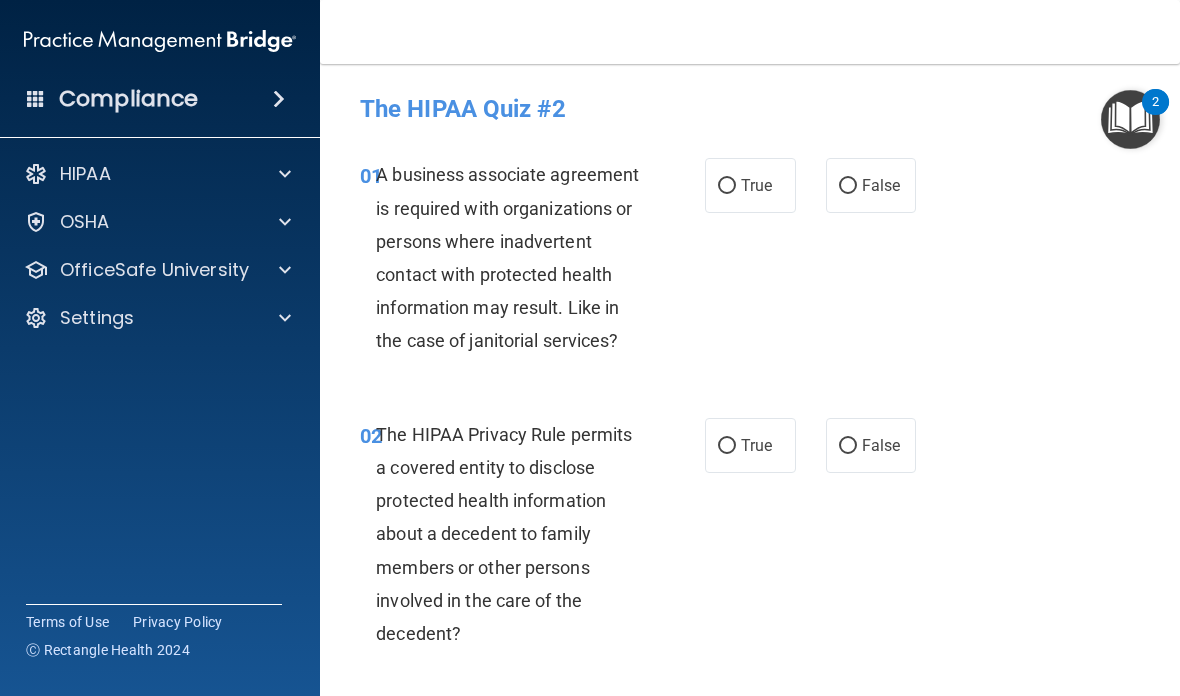 scroll, scrollTop: 0, scrollLeft: 0, axis: both 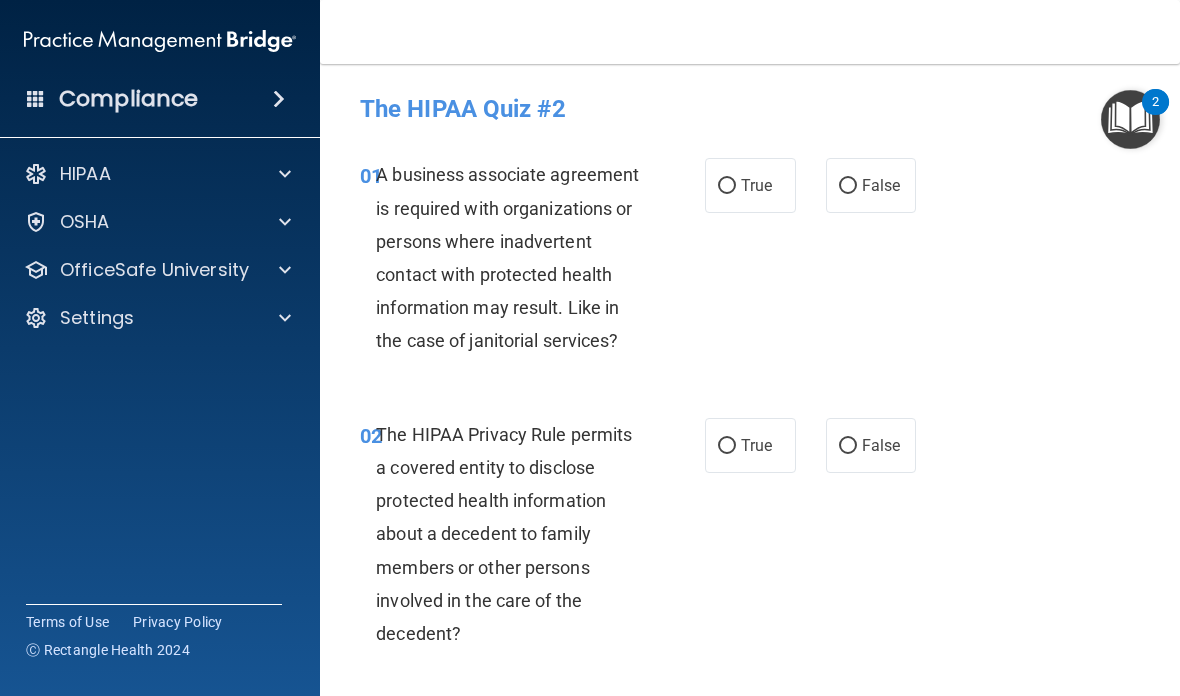 click on "False" at bounding box center (848, 186) 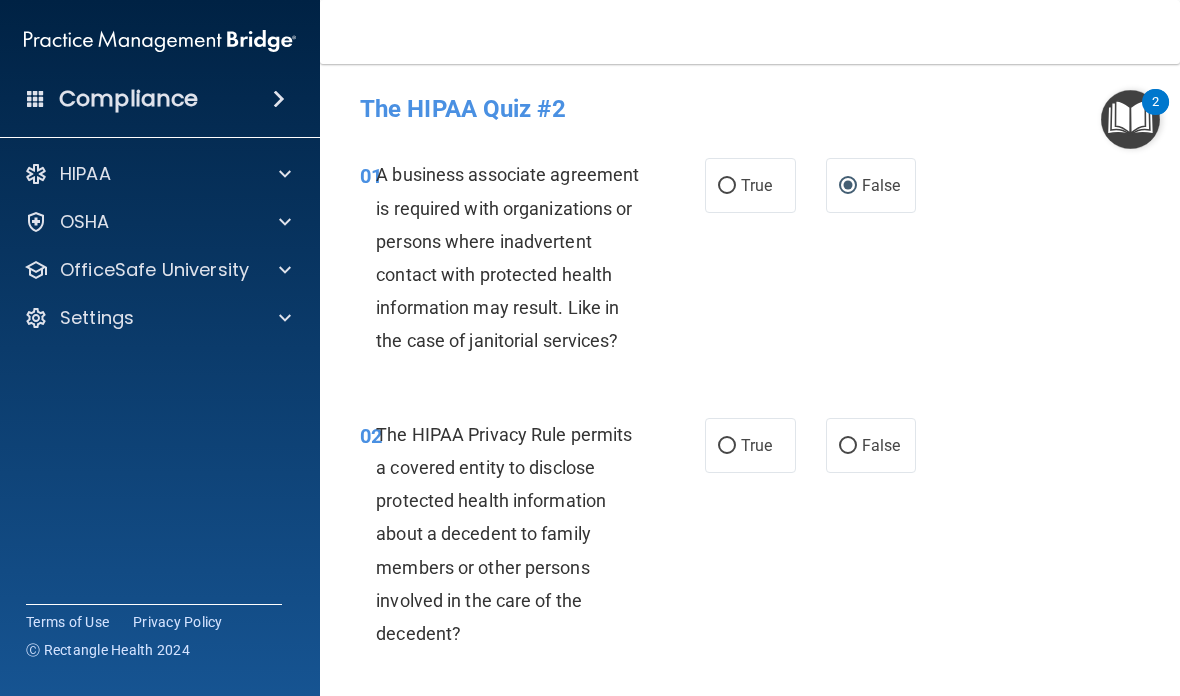 click on "False" at bounding box center (871, 445) 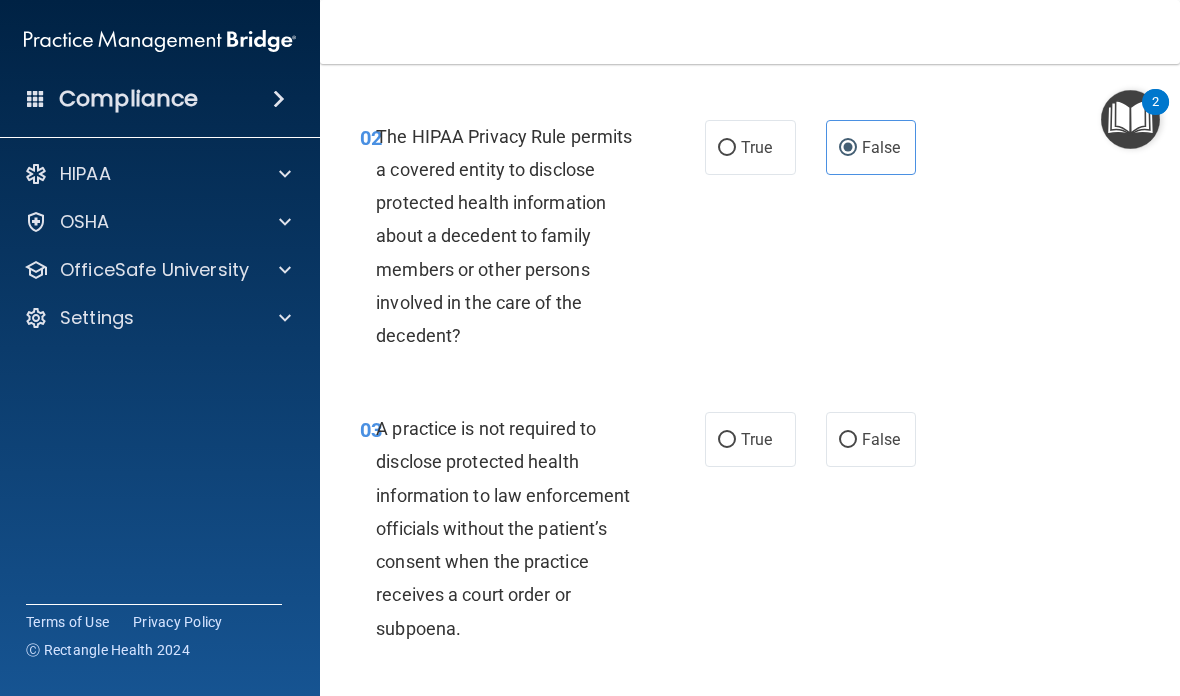 click on "False" at bounding box center [881, 439] 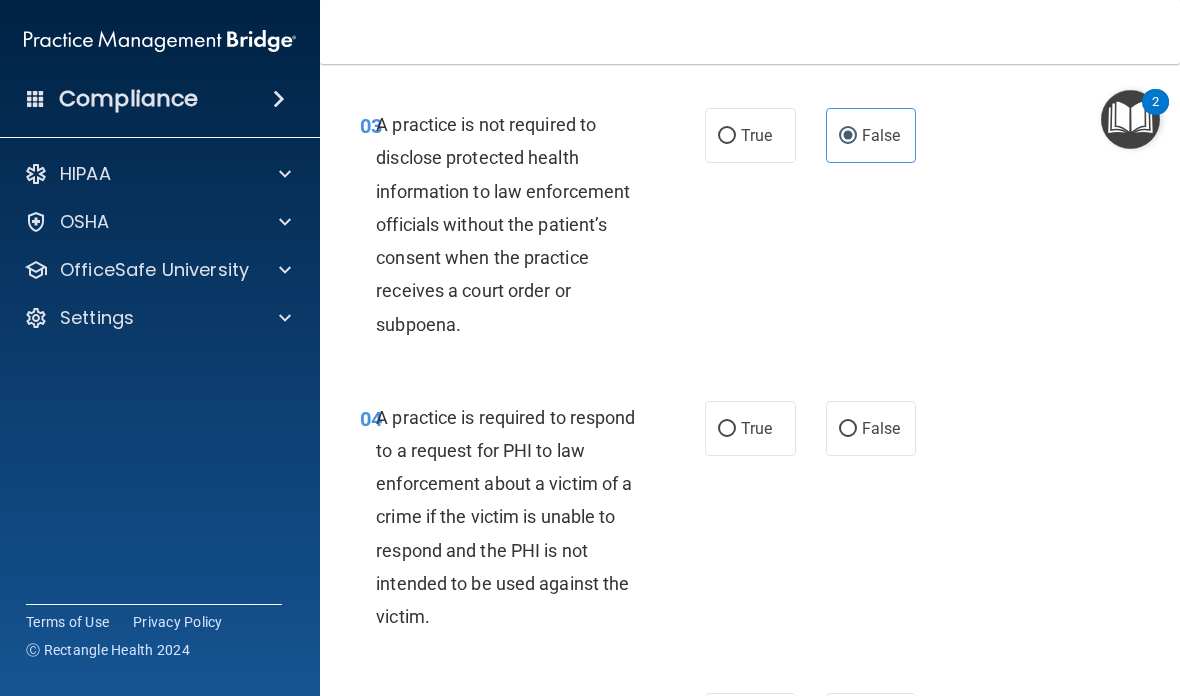 click on "False" at bounding box center [871, 428] 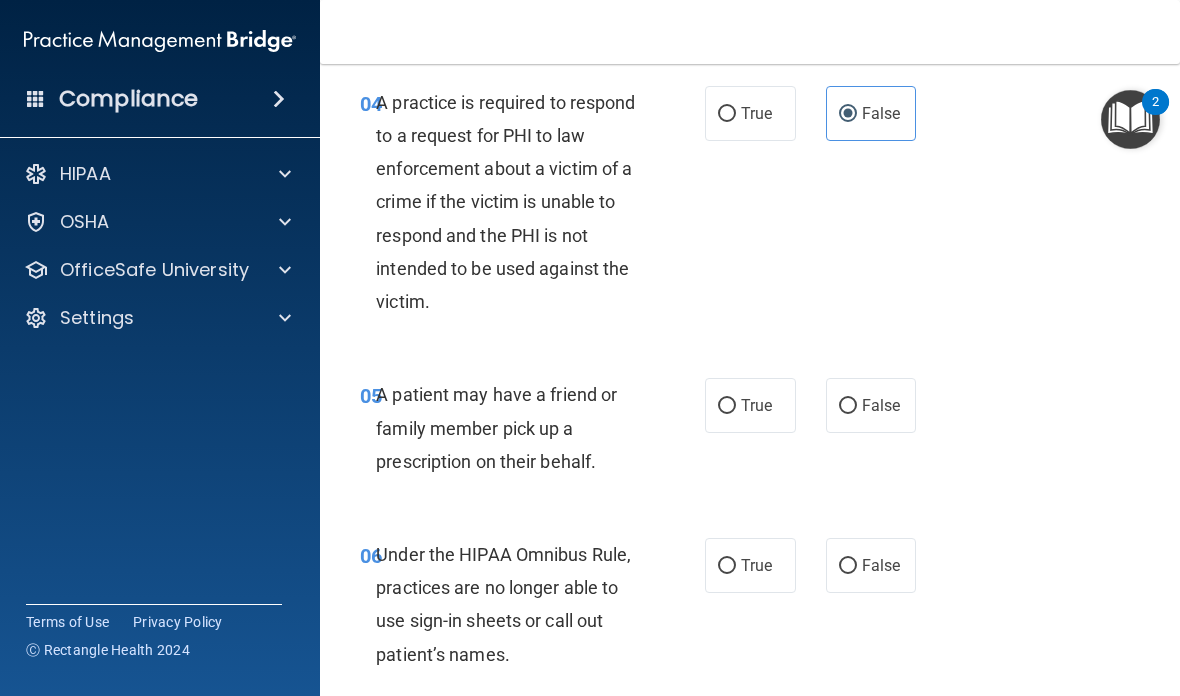 click on "False" at bounding box center (871, 405) 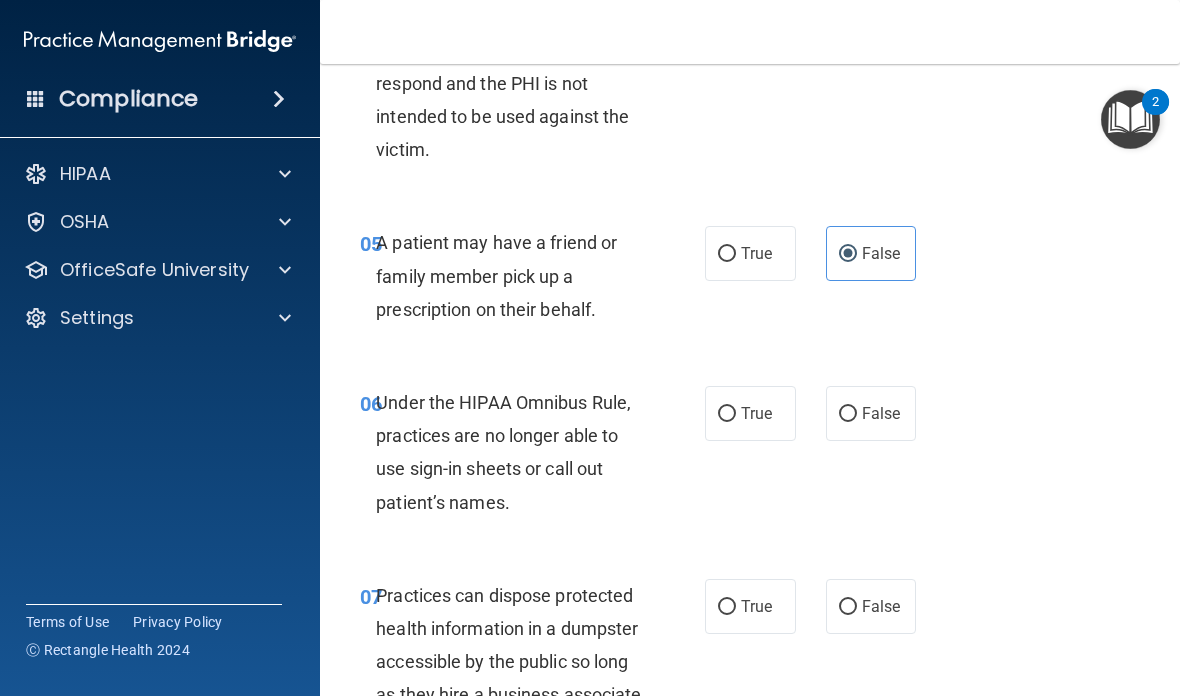 scroll, scrollTop: 1139, scrollLeft: 0, axis: vertical 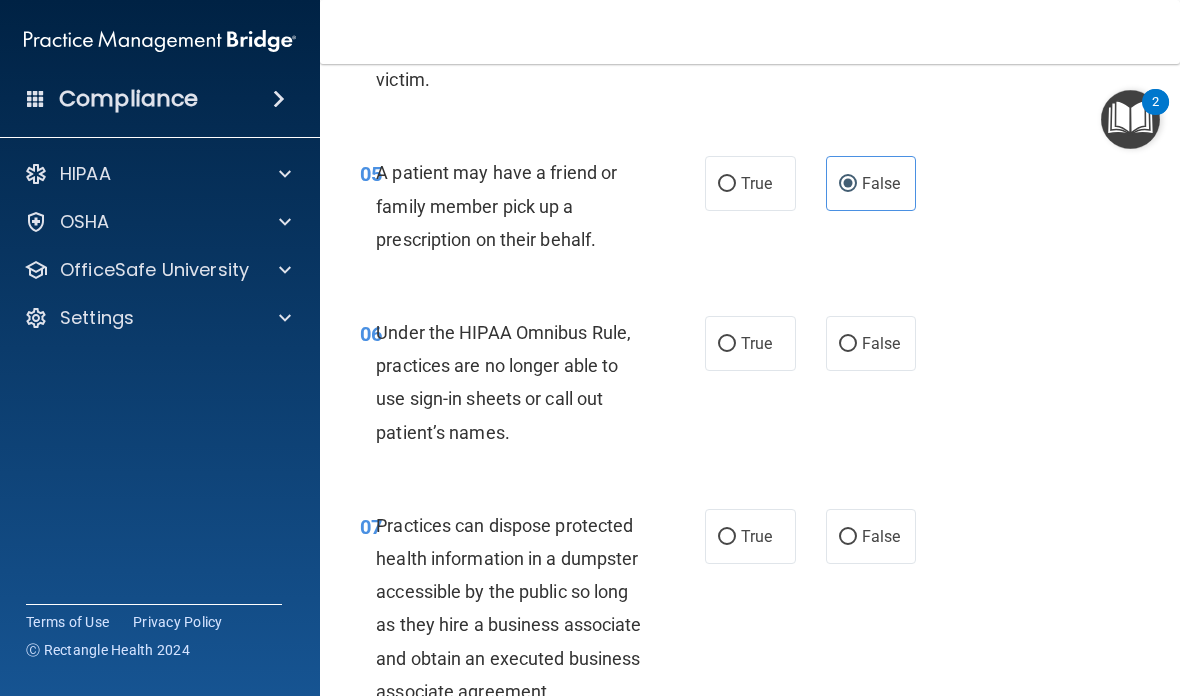 click on "False" at bounding box center (871, 343) 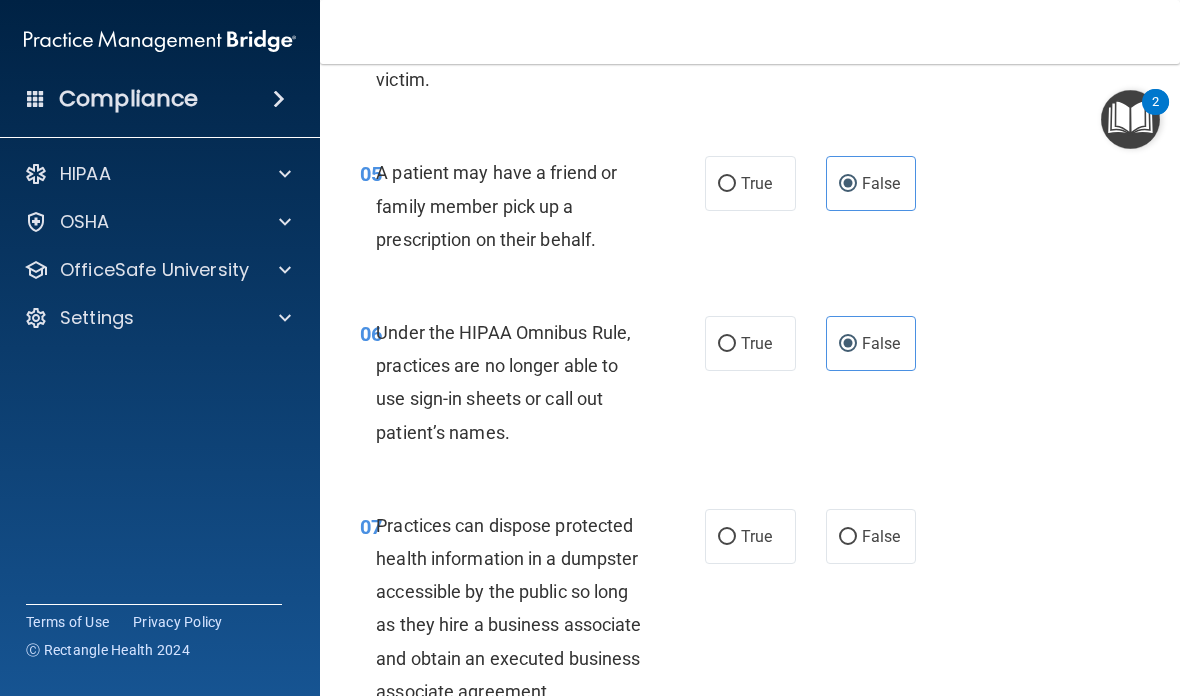 click on "False" at bounding box center (848, 537) 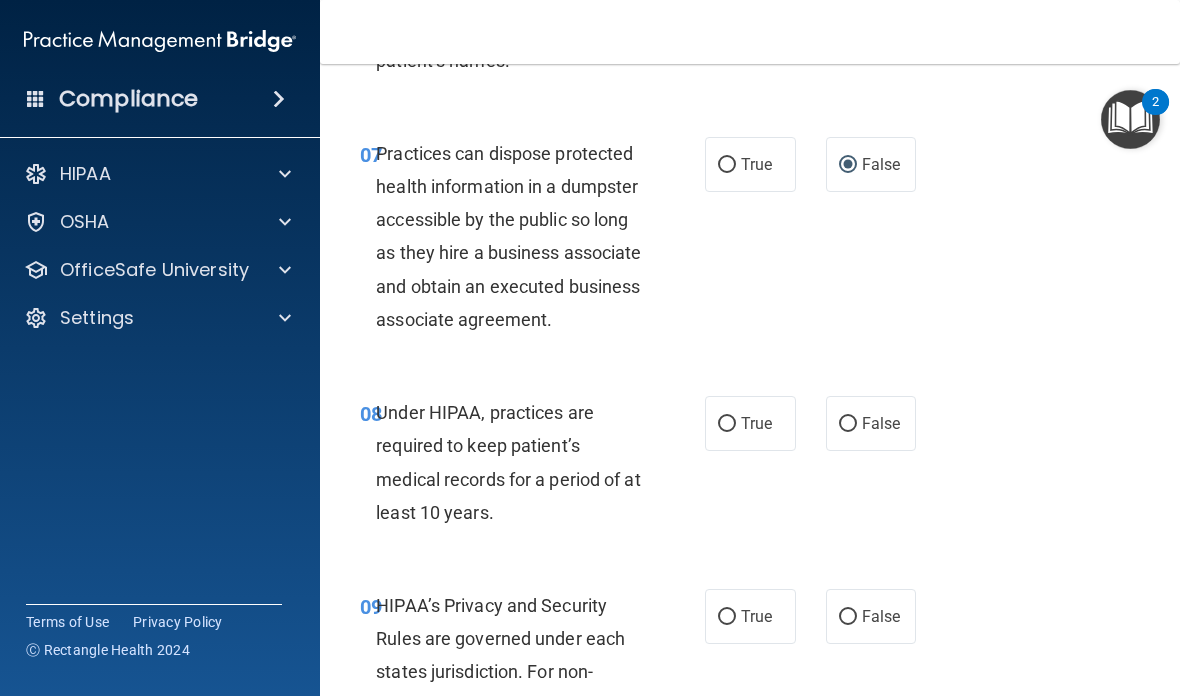 scroll, scrollTop: 1645, scrollLeft: 0, axis: vertical 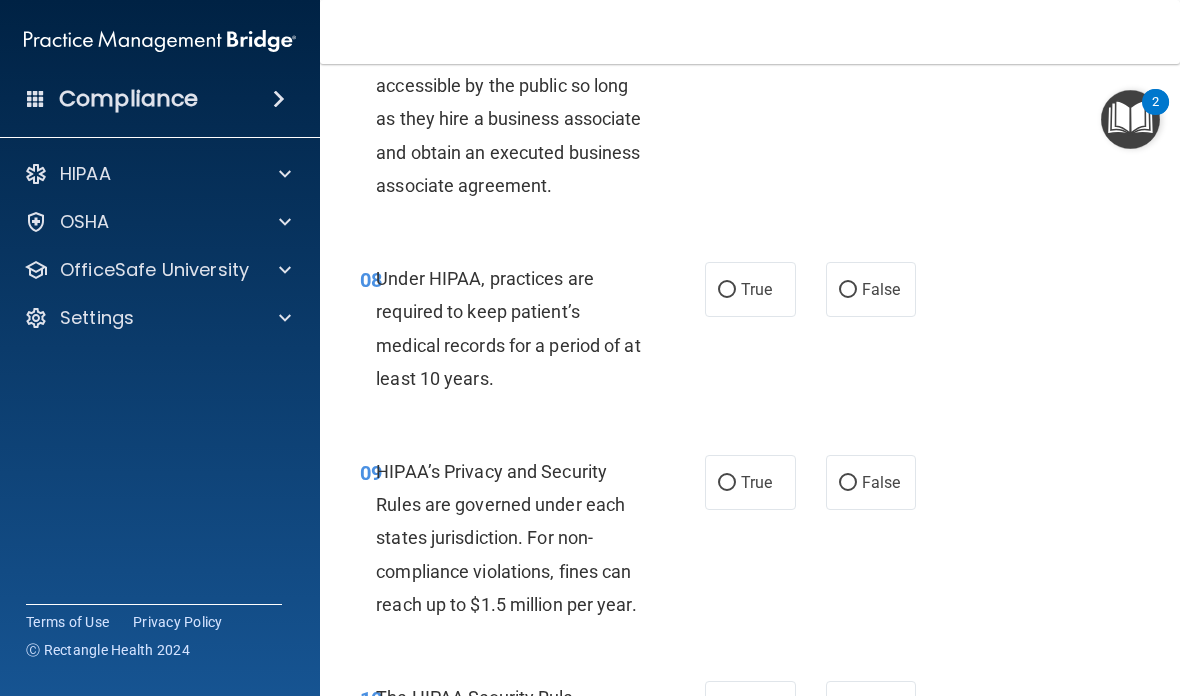 click on "False" at bounding box center (871, 289) 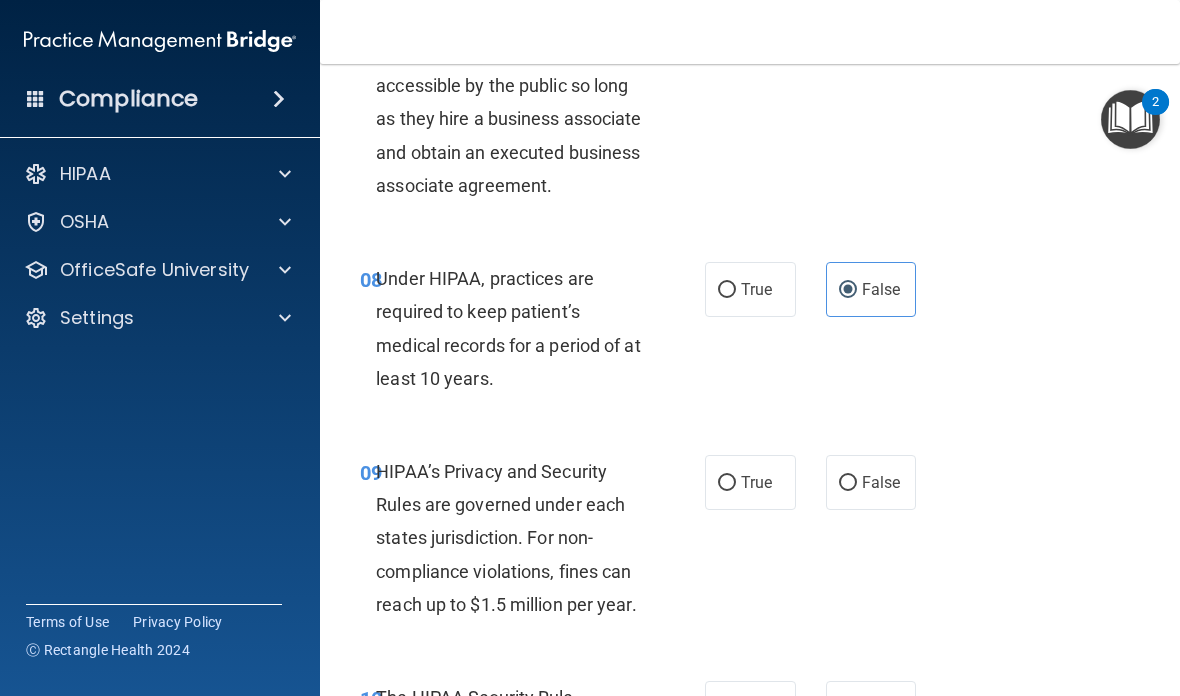 click on "False" at bounding box center (871, 482) 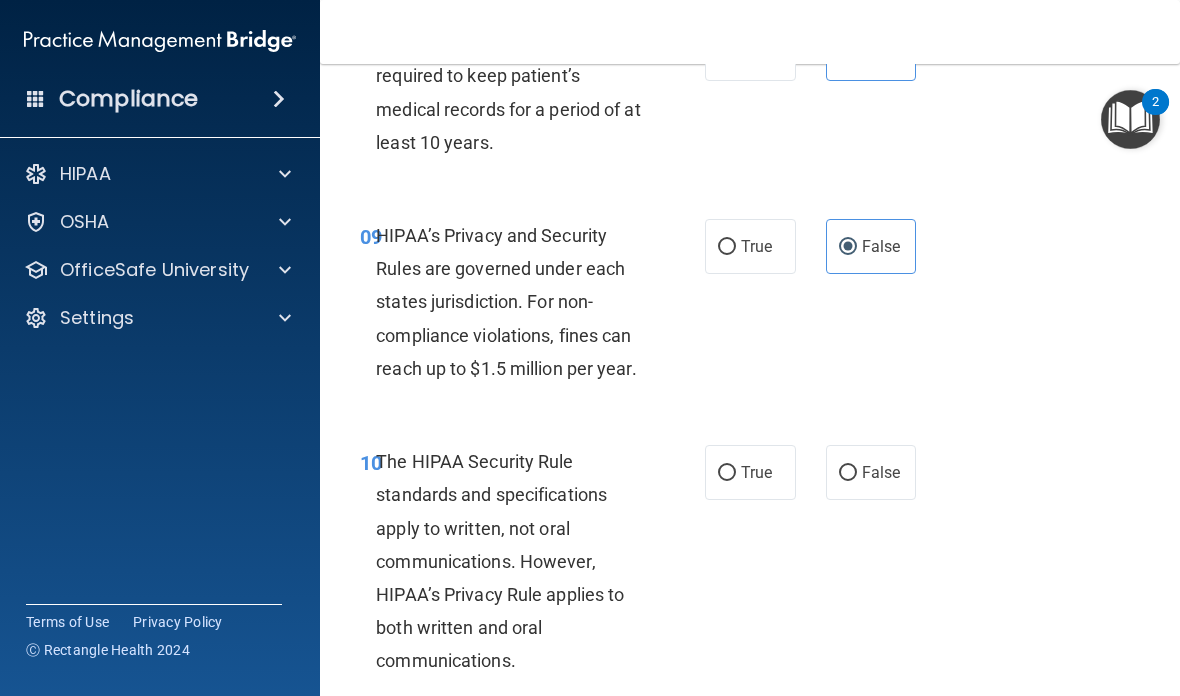click on "False" at bounding box center [871, 472] 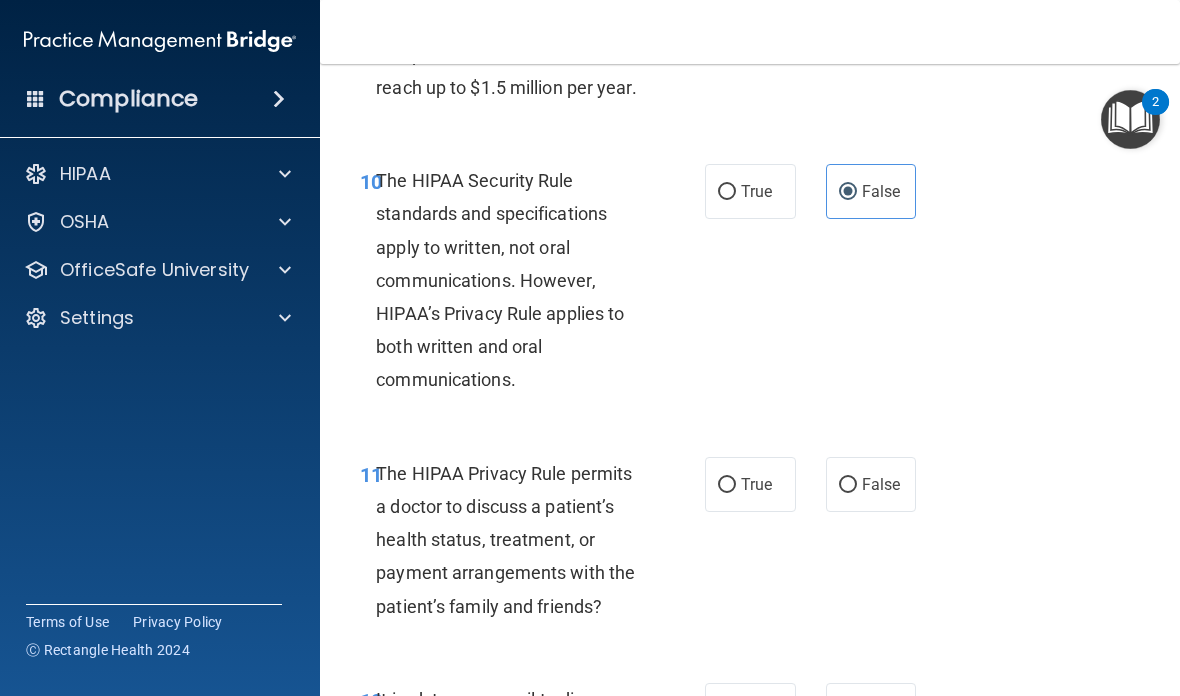 click on "False" at bounding box center [871, 484] 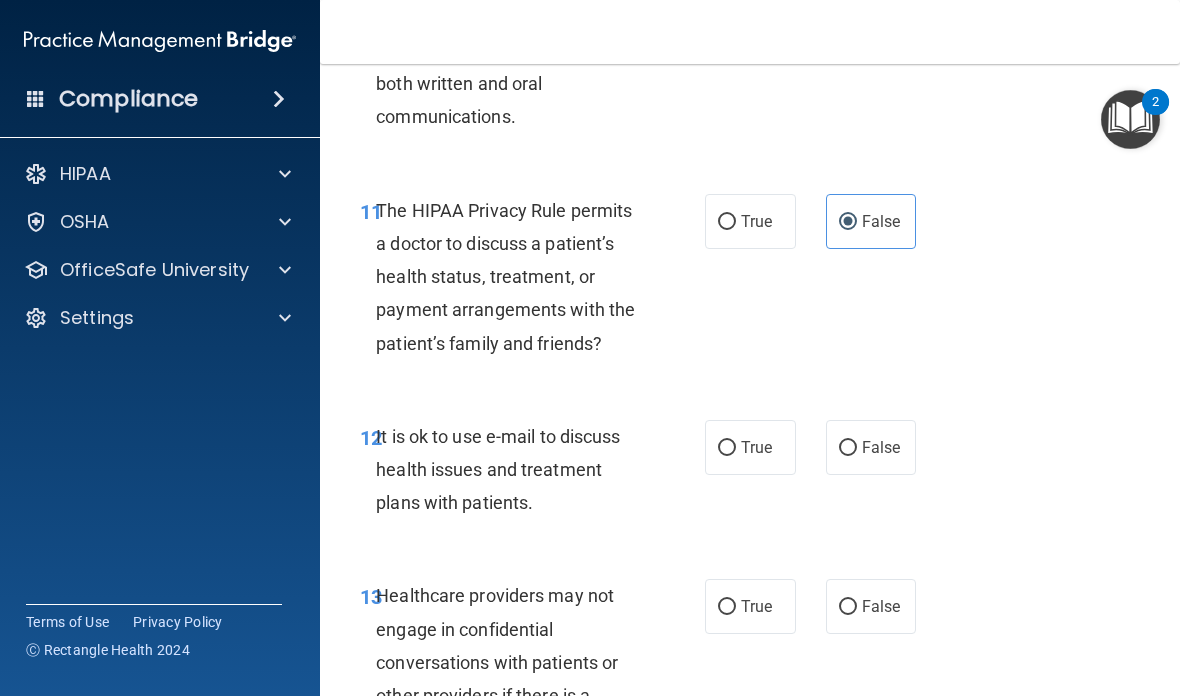 click on "False" at bounding box center (871, 447) 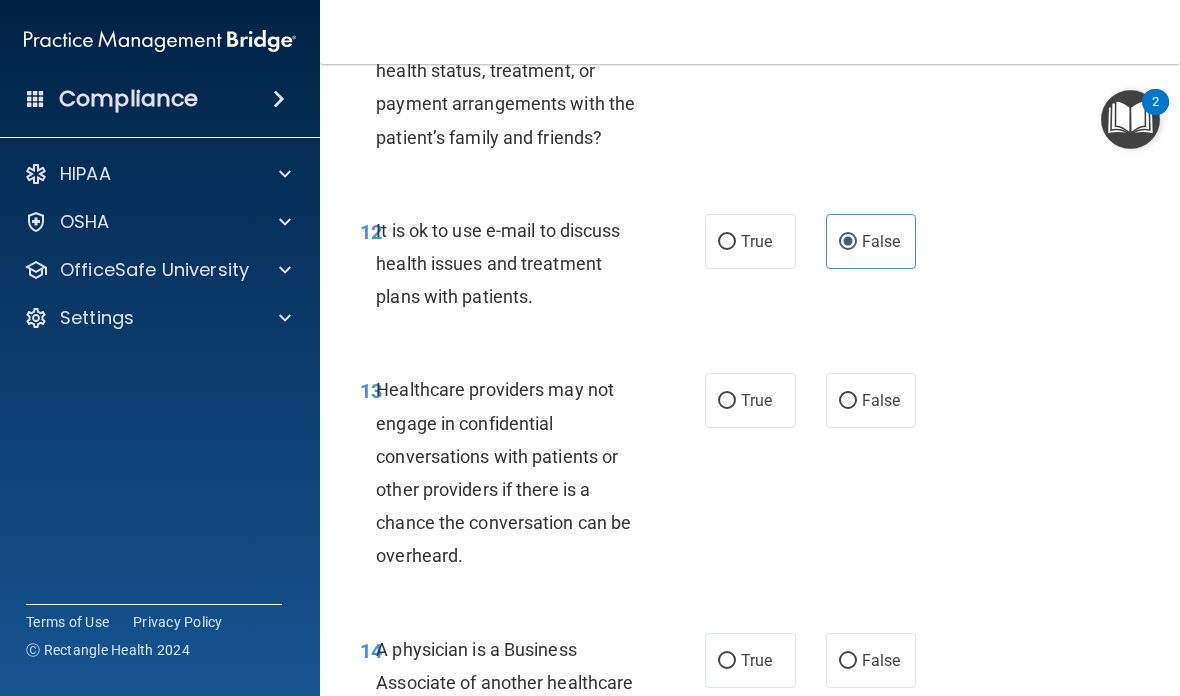 click on "False" at bounding box center (881, 400) 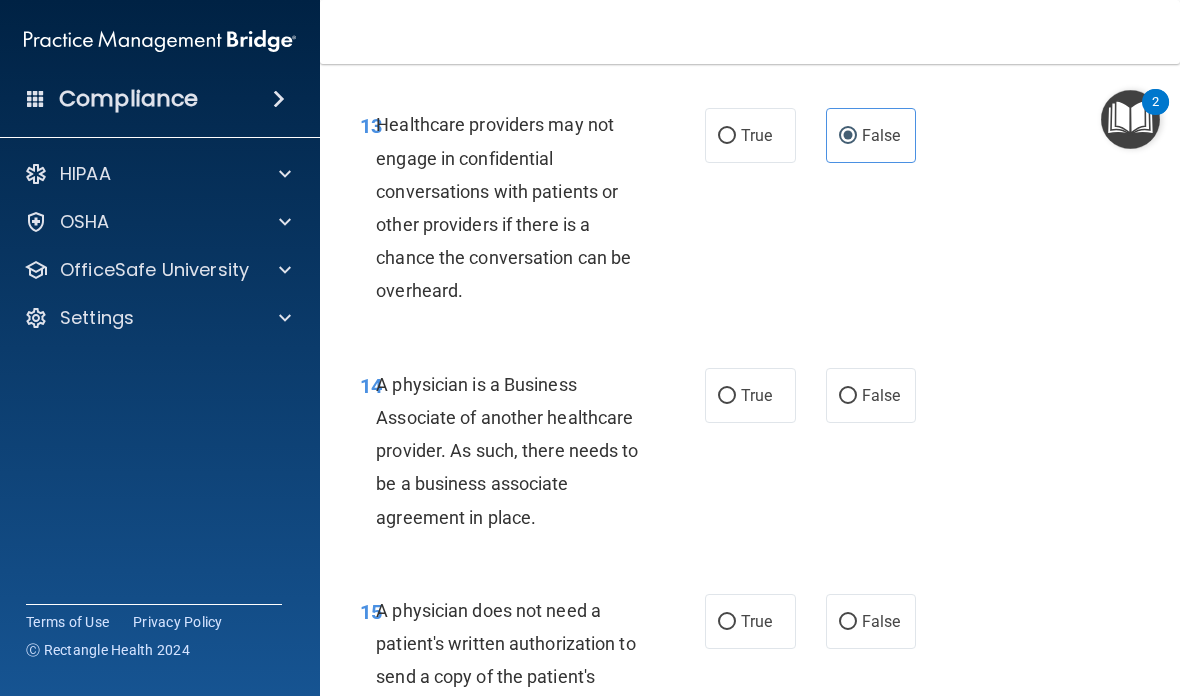 click on "False" at bounding box center (871, 395) 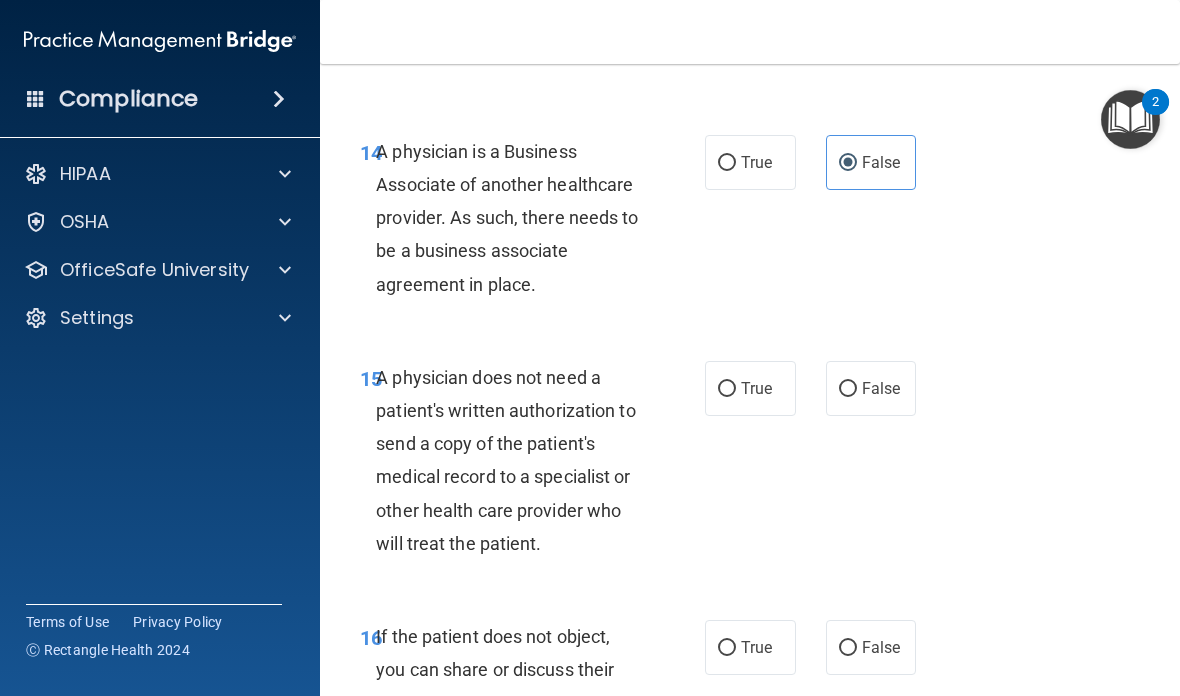 click on "False" at bounding box center [881, 388] 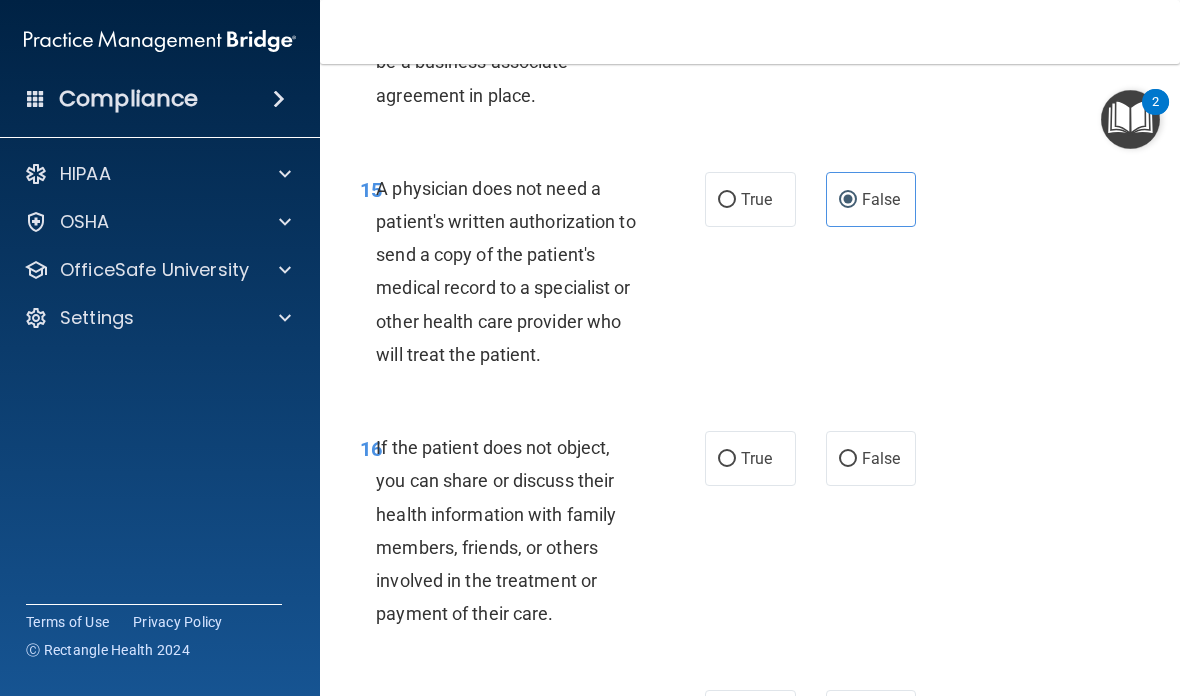 click on "False" at bounding box center [881, 458] 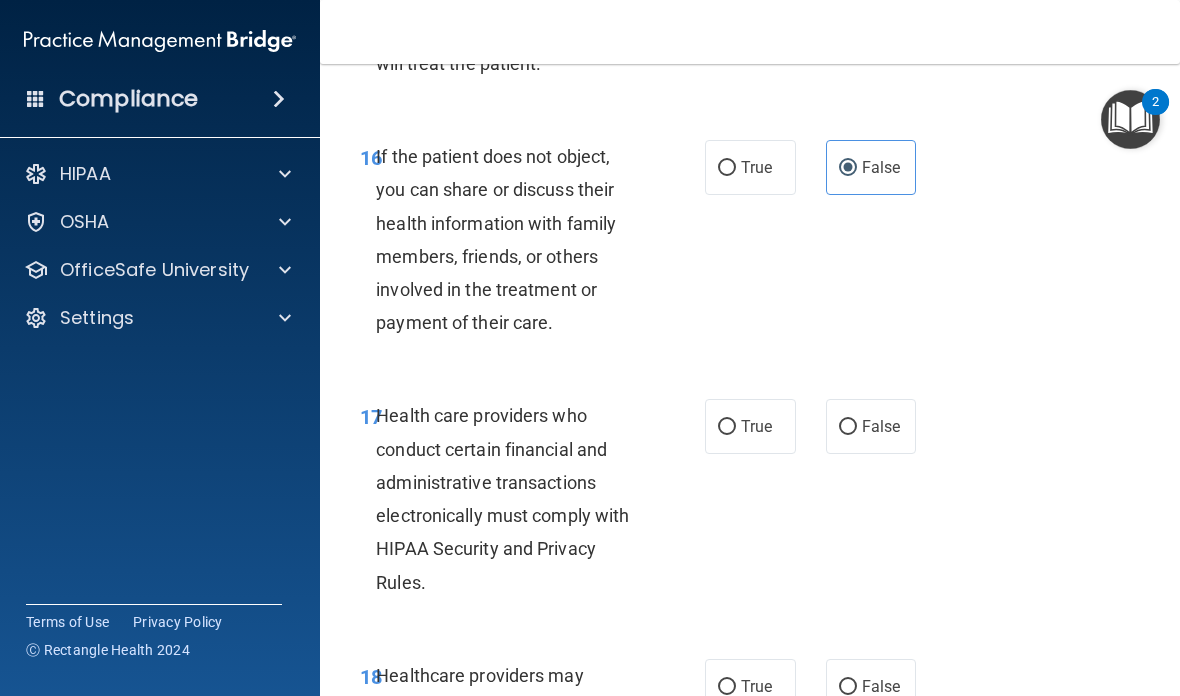 click on "False" at bounding box center [871, 426] 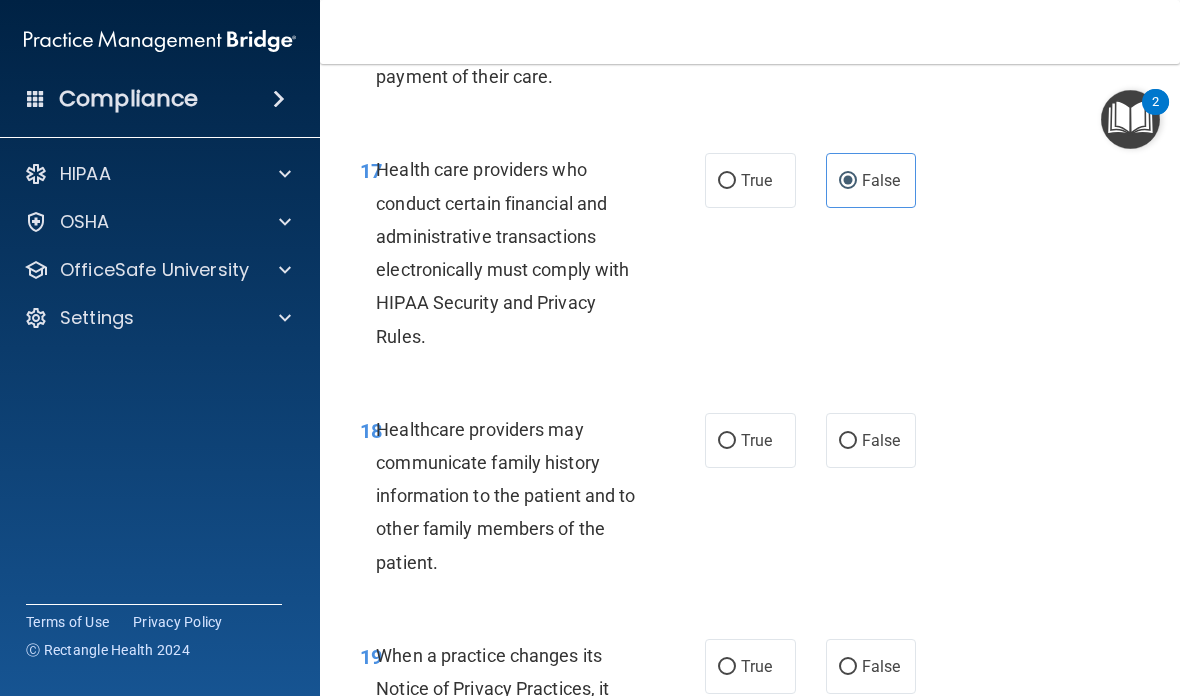 scroll, scrollTop: 3875, scrollLeft: 0, axis: vertical 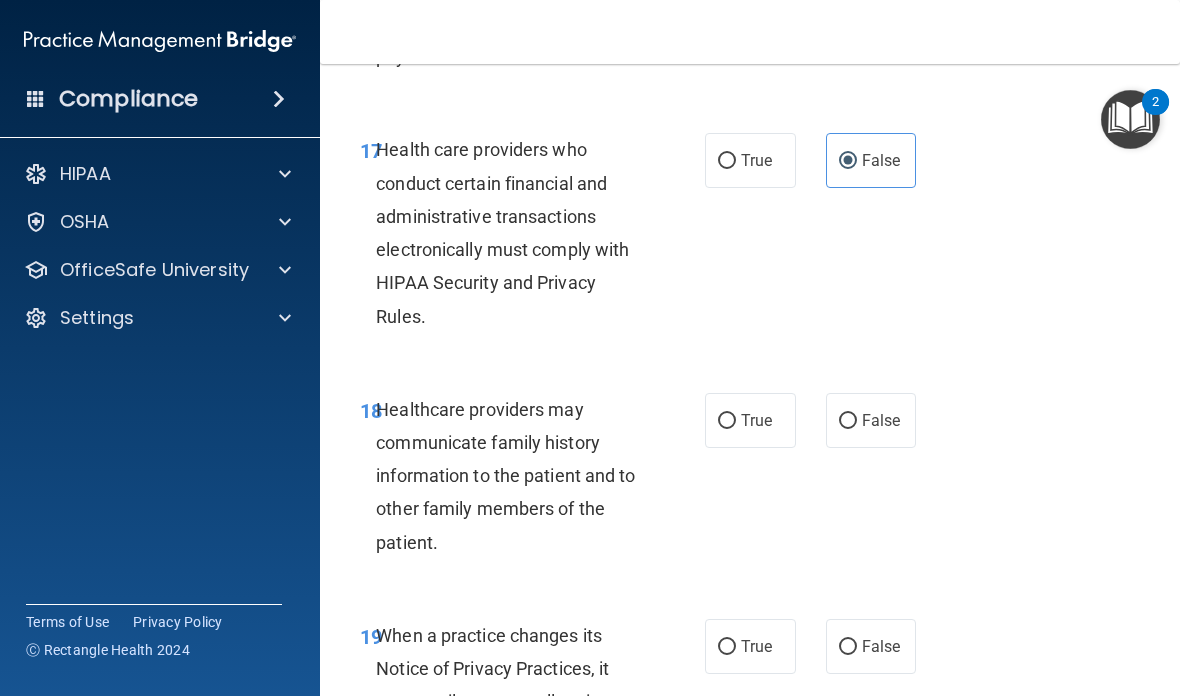 click on "False" at bounding box center [871, 420] 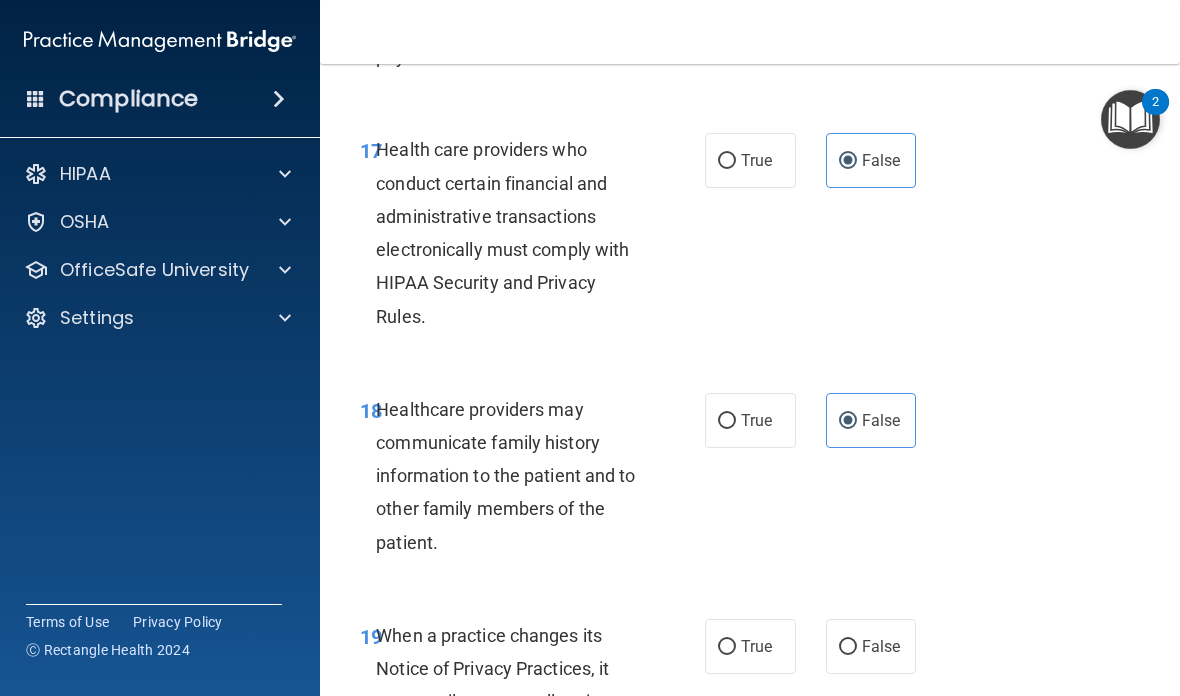 click on "False" at bounding box center (871, 646) 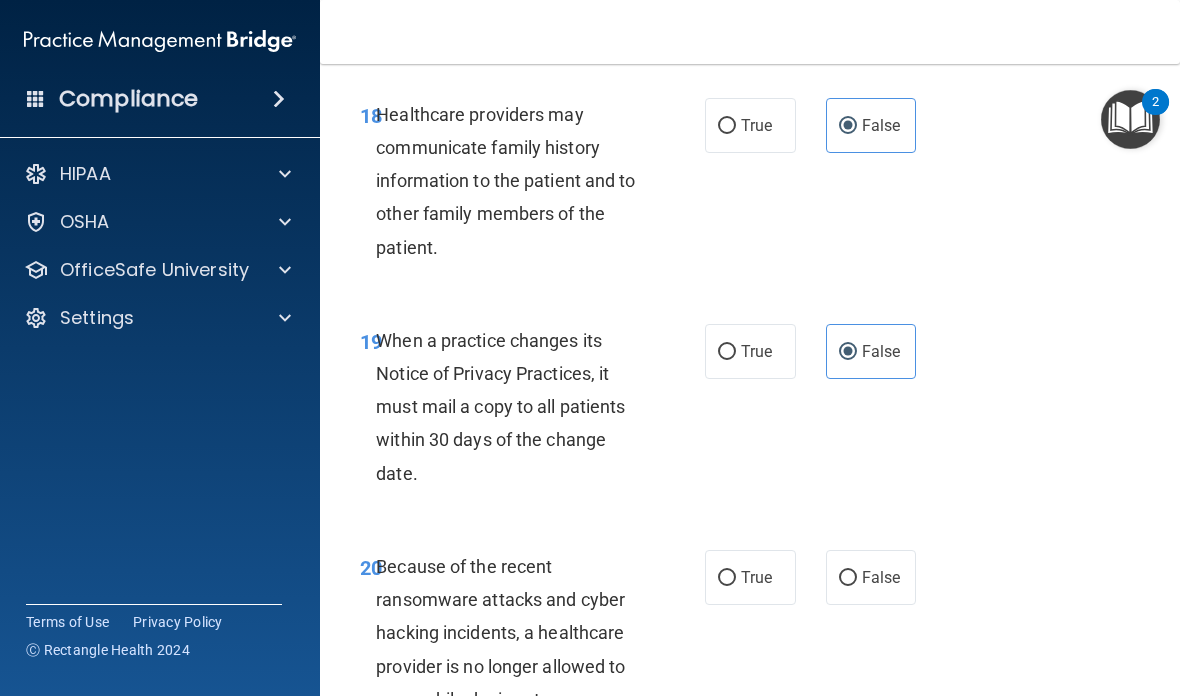 click on "False" at bounding box center (881, 577) 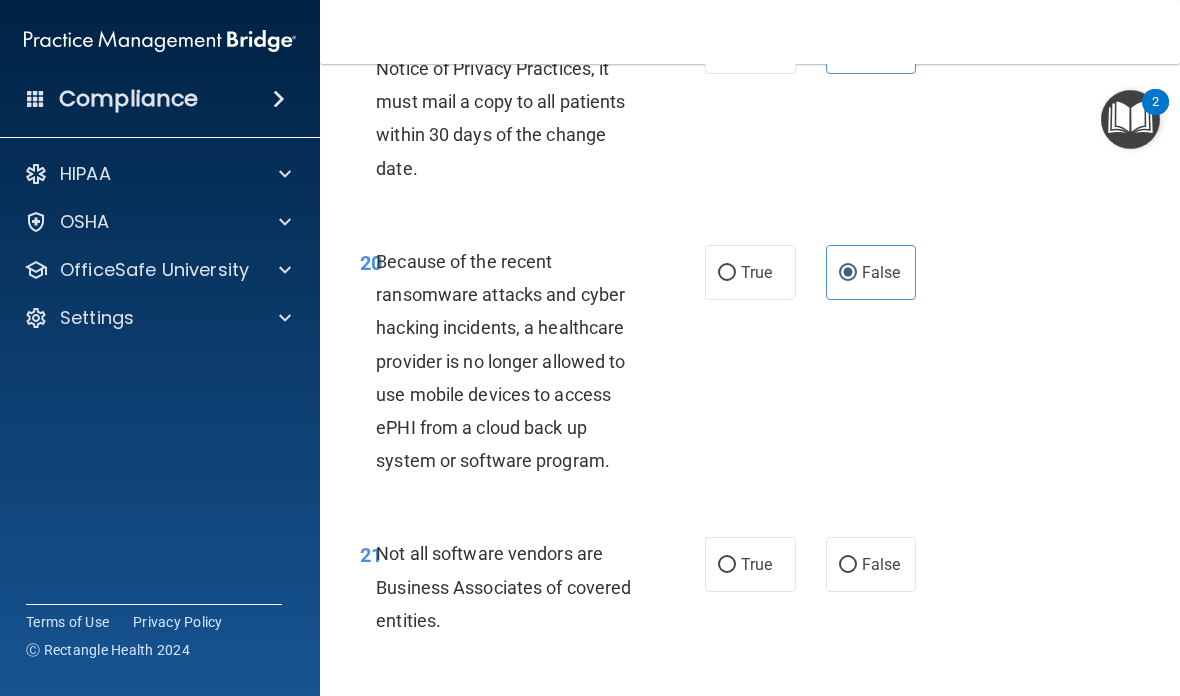 scroll, scrollTop: 4464, scrollLeft: 0, axis: vertical 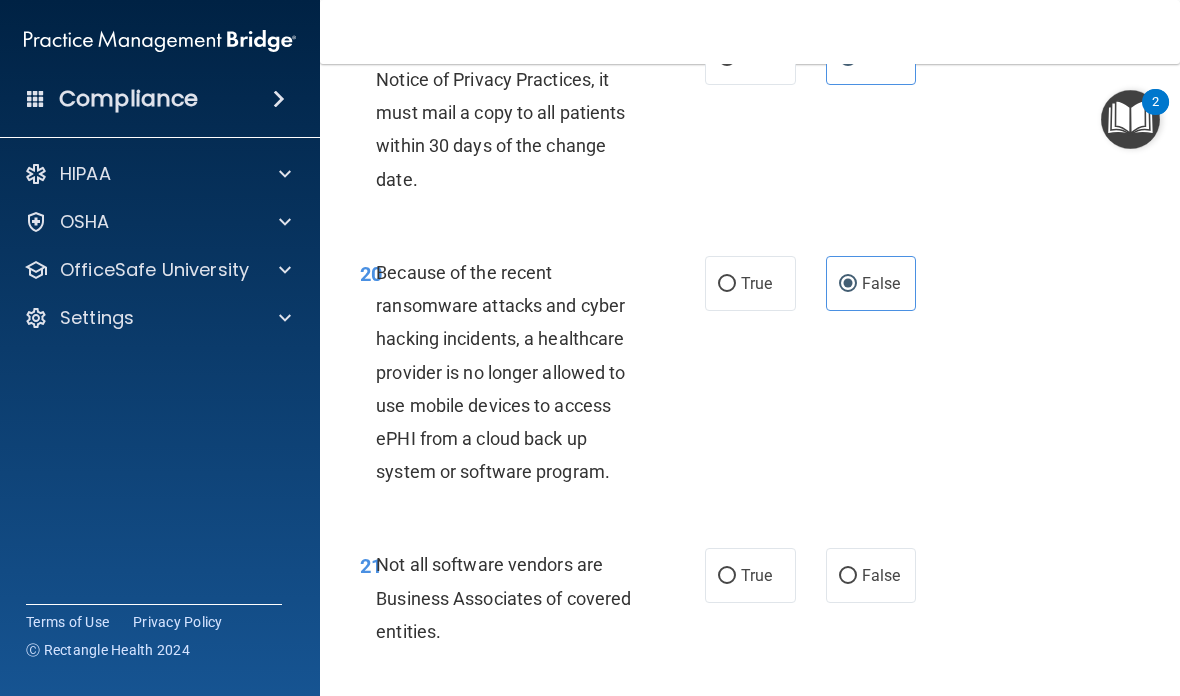 click on "21       Not all software vendors are Business Associates of covered entities.                 True           False" at bounding box center (750, 603) 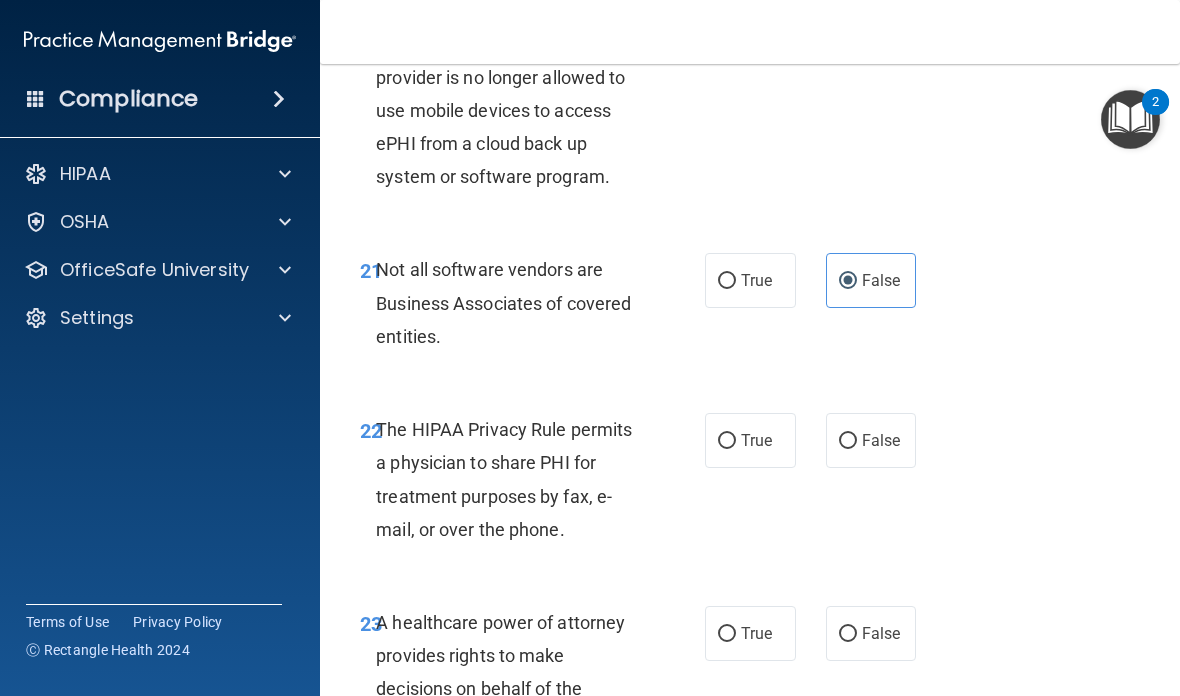 click on "False" at bounding box center (871, 440) 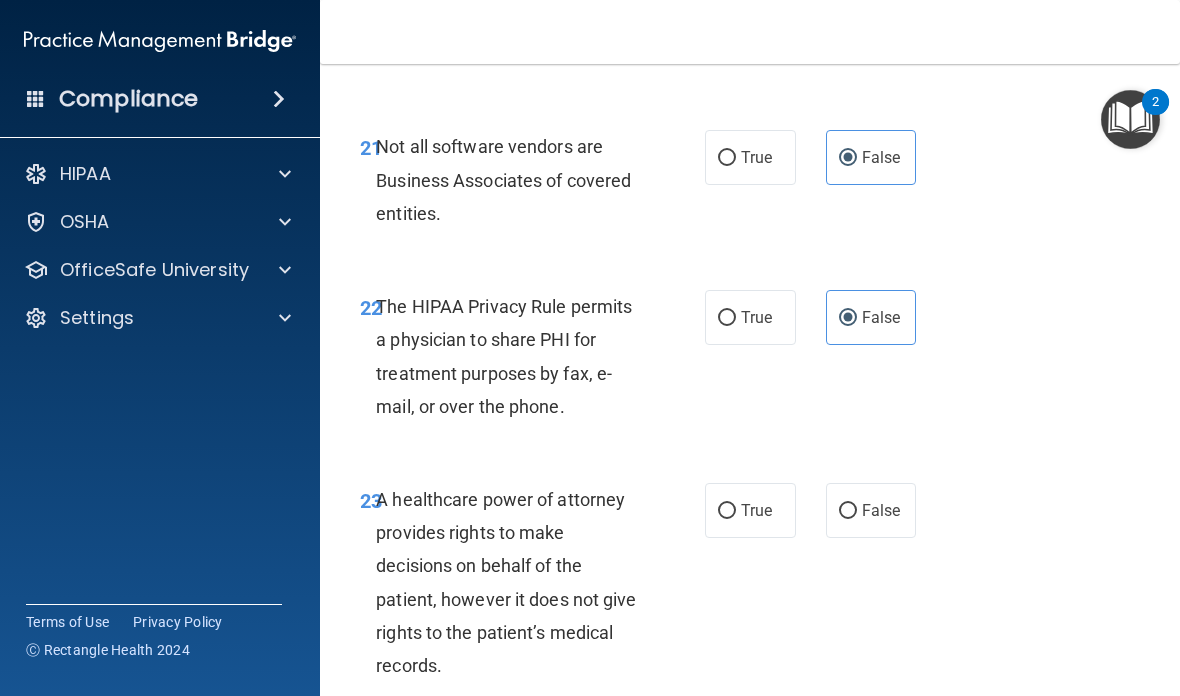 scroll, scrollTop: 5053, scrollLeft: 0, axis: vertical 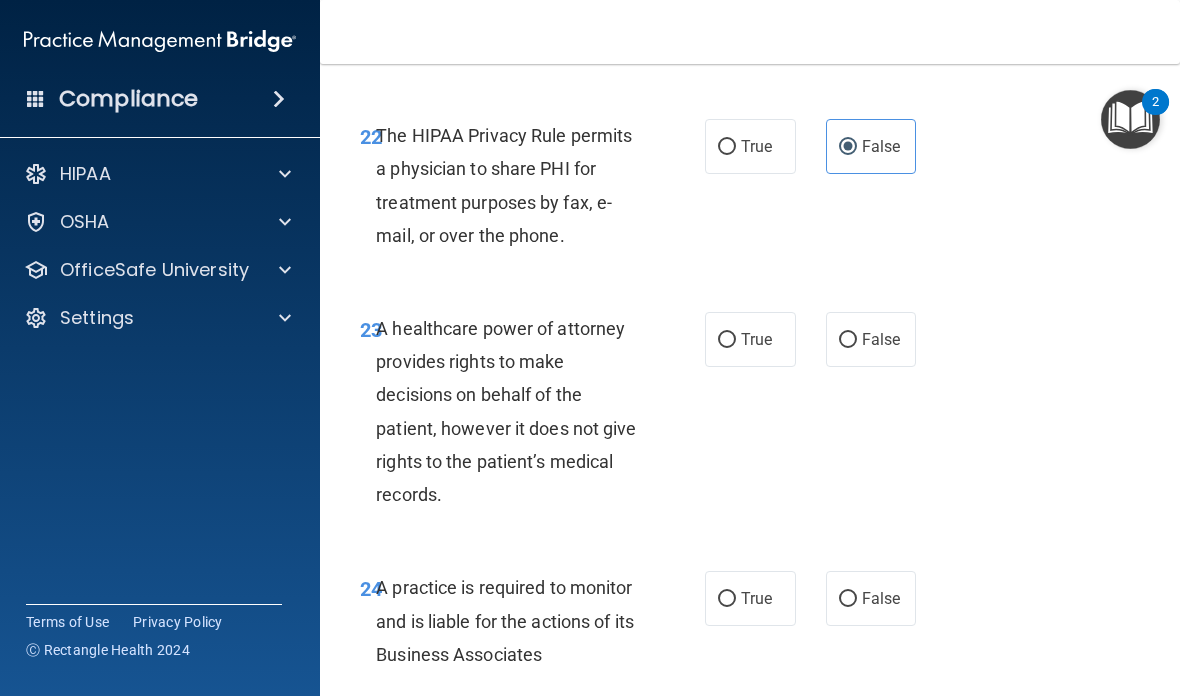 click on "False" at bounding box center (871, 339) 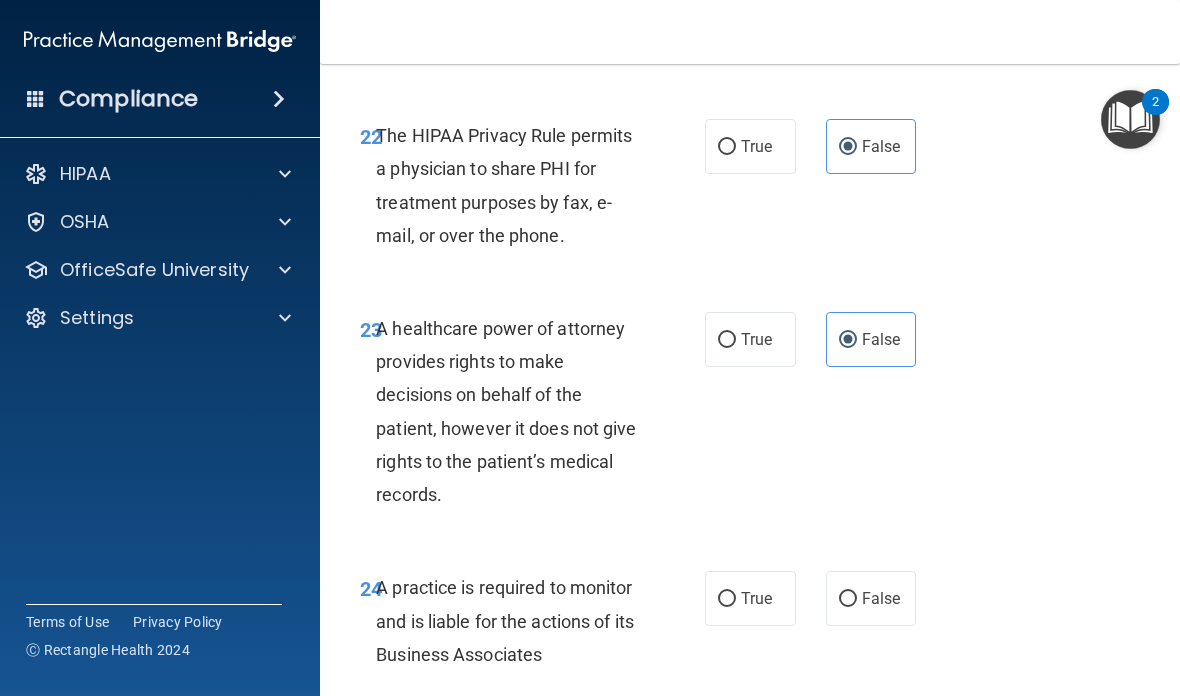 click on "False" at bounding box center (871, 598) 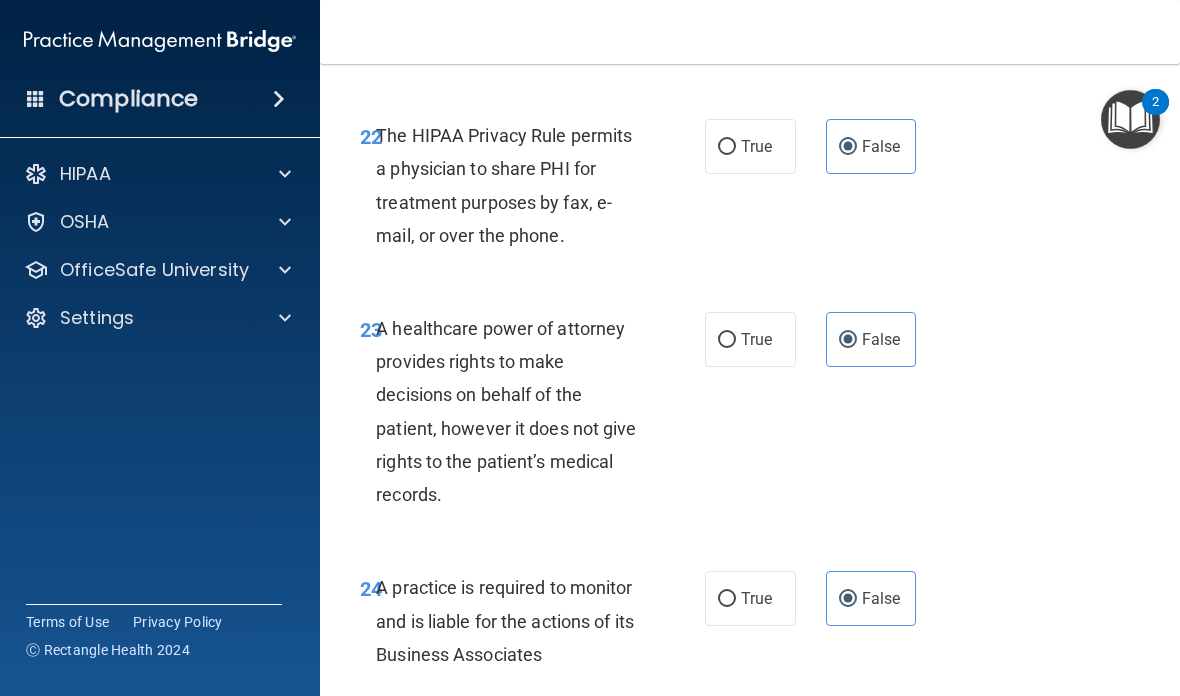 scroll, scrollTop: 5270, scrollLeft: 0, axis: vertical 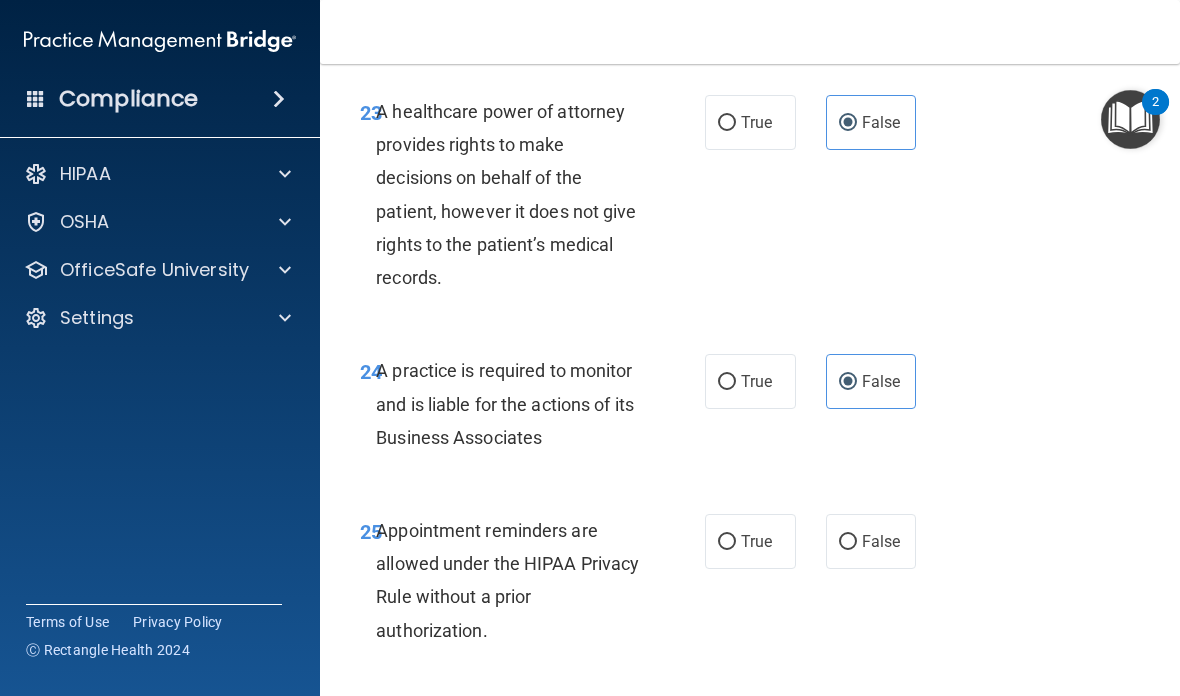 click on "False" at bounding box center (871, 541) 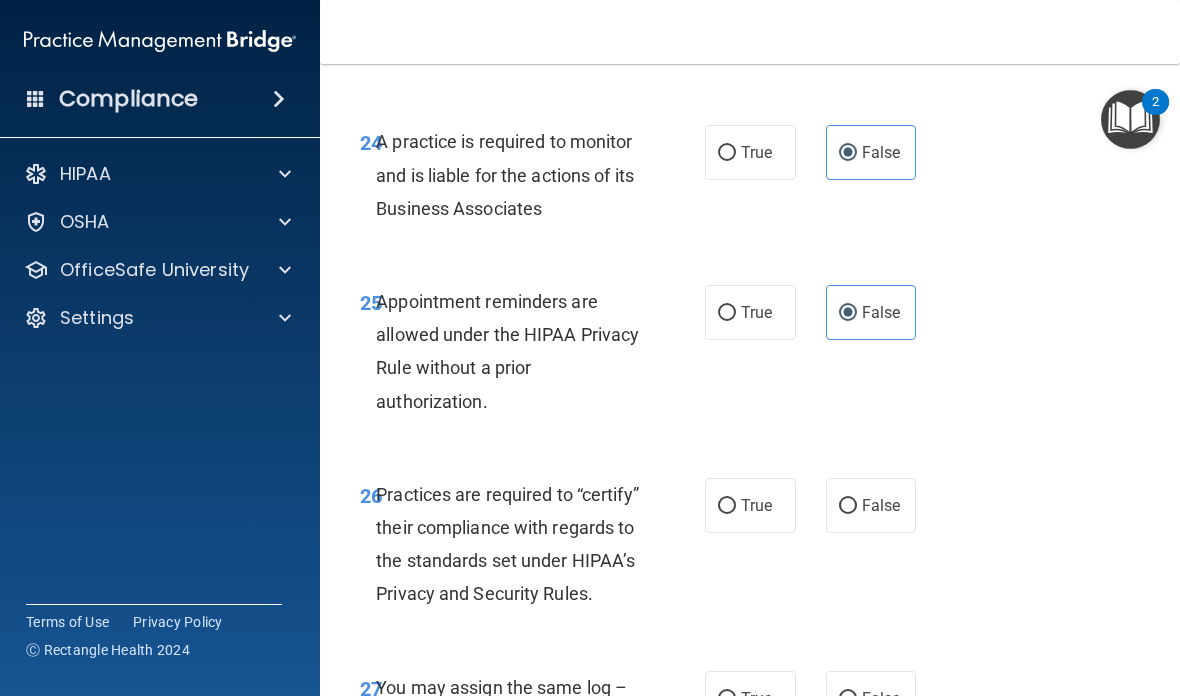 click on "False" at bounding box center [881, 505] 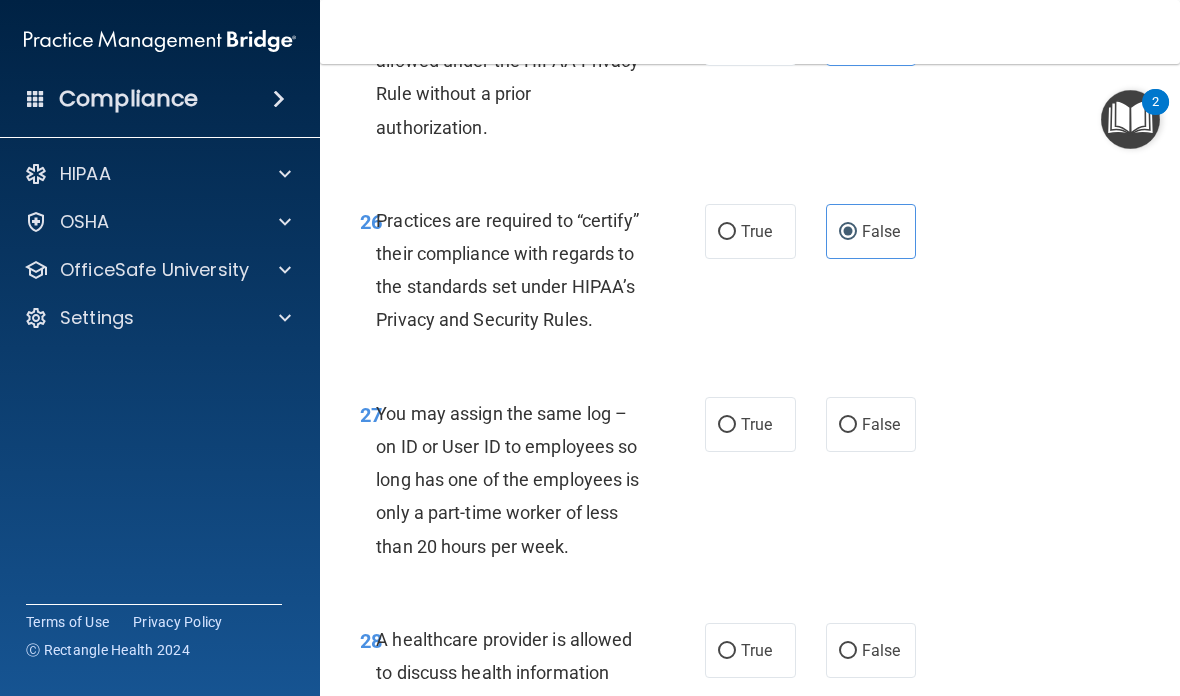 scroll, scrollTop: 5830, scrollLeft: 0, axis: vertical 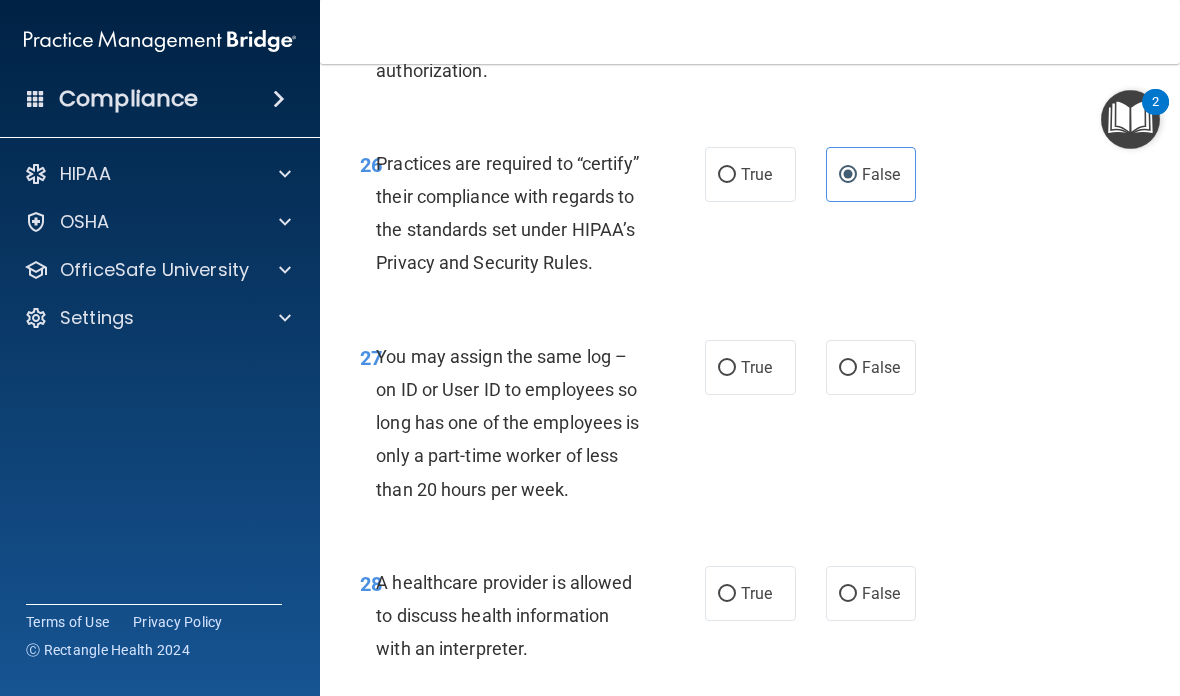 click on "27       You may assign the same log – on ID or User ID to employees so long has one of the employees is only a part-time worker of less than 20 hours per week.                 True           False" at bounding box center [750, 428] 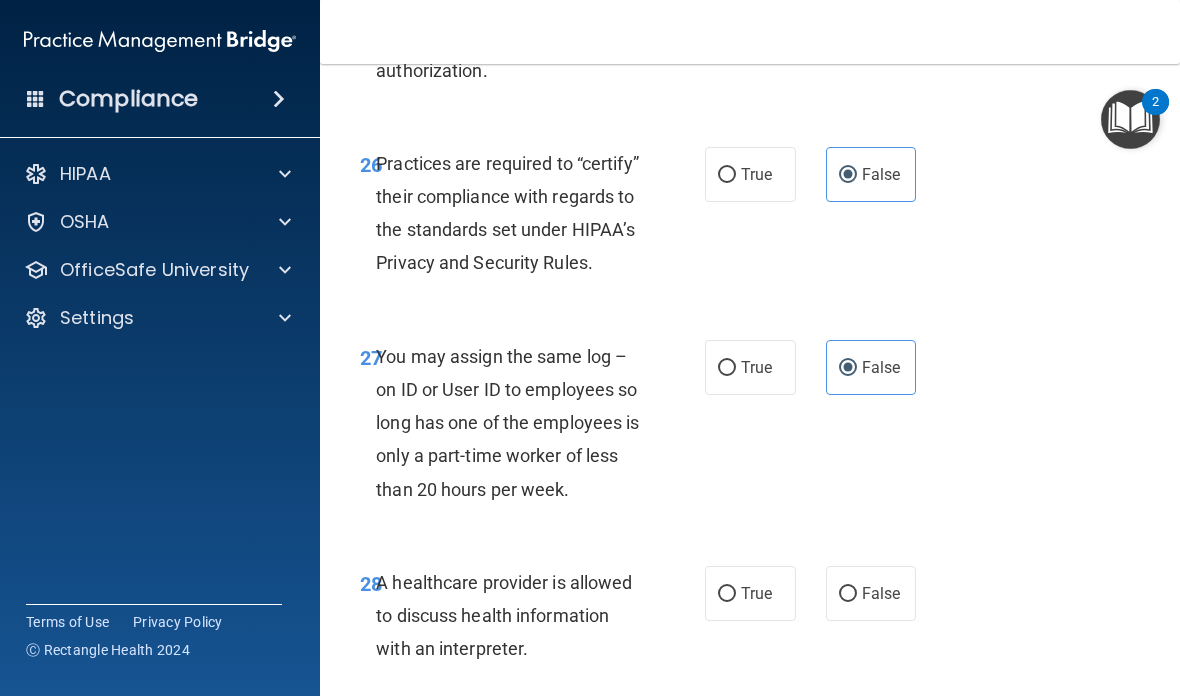 click on "False" at bounding box center [871, 593] 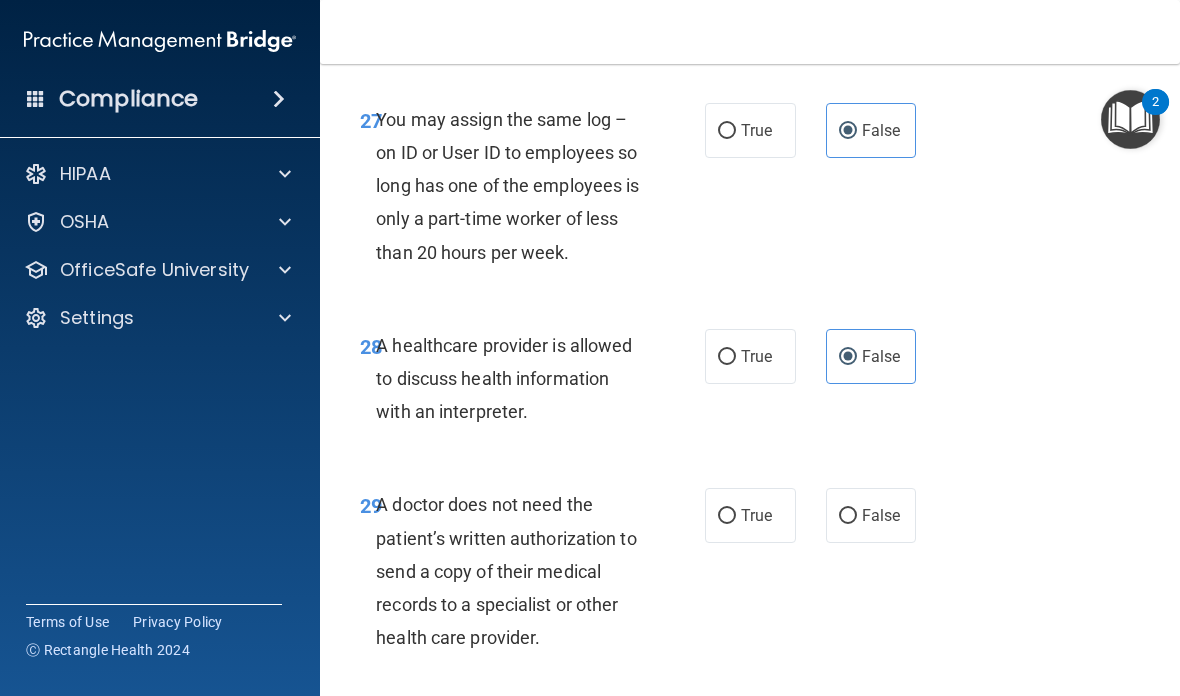 click on "False" at bounding box center (881, 515) 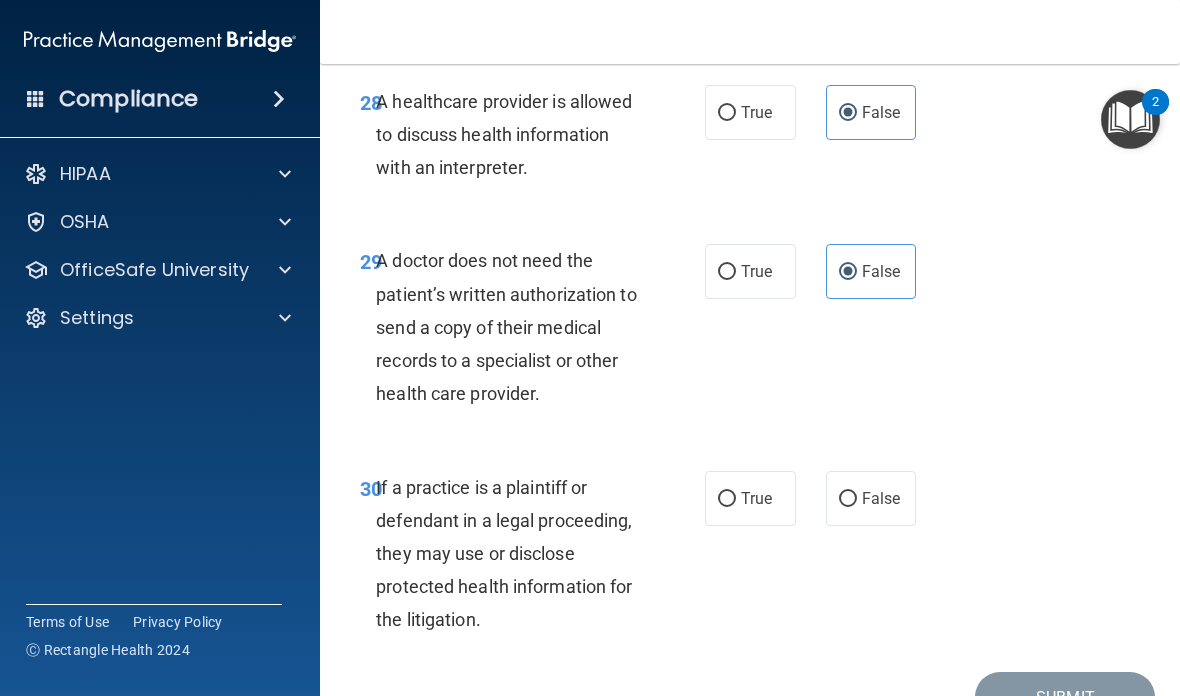 click on "False" at bounding box center [871, 498] 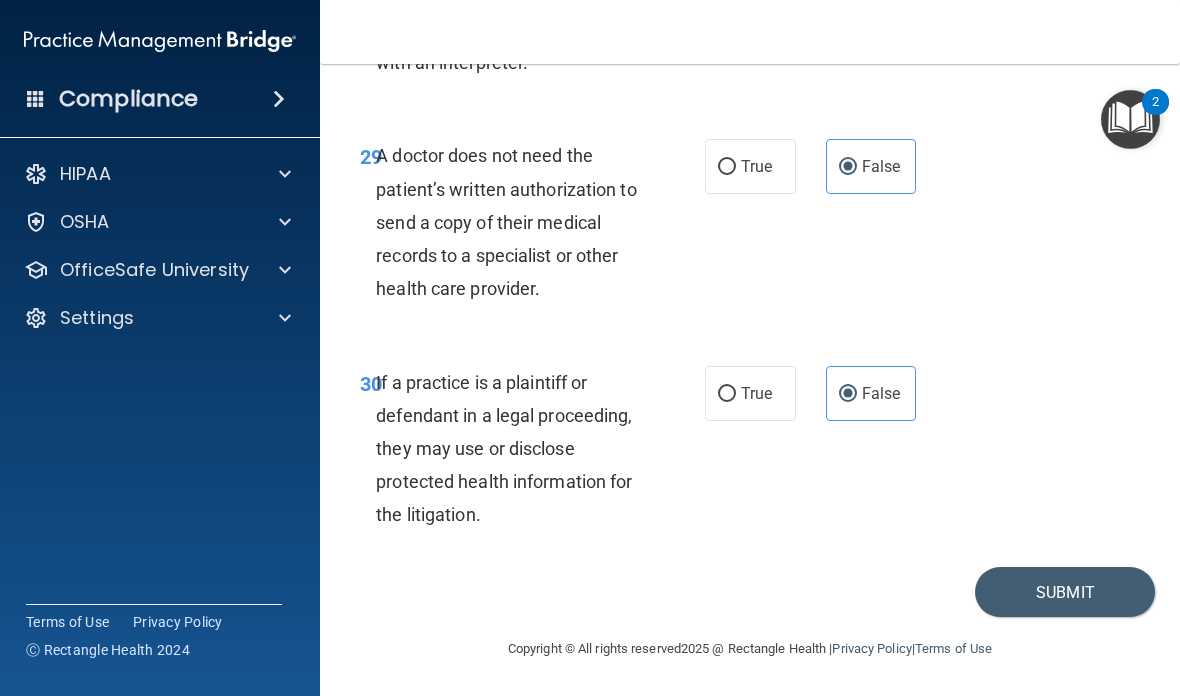 scroll, scrollTop: 6416, scrollLeft: 0, axis: vertical 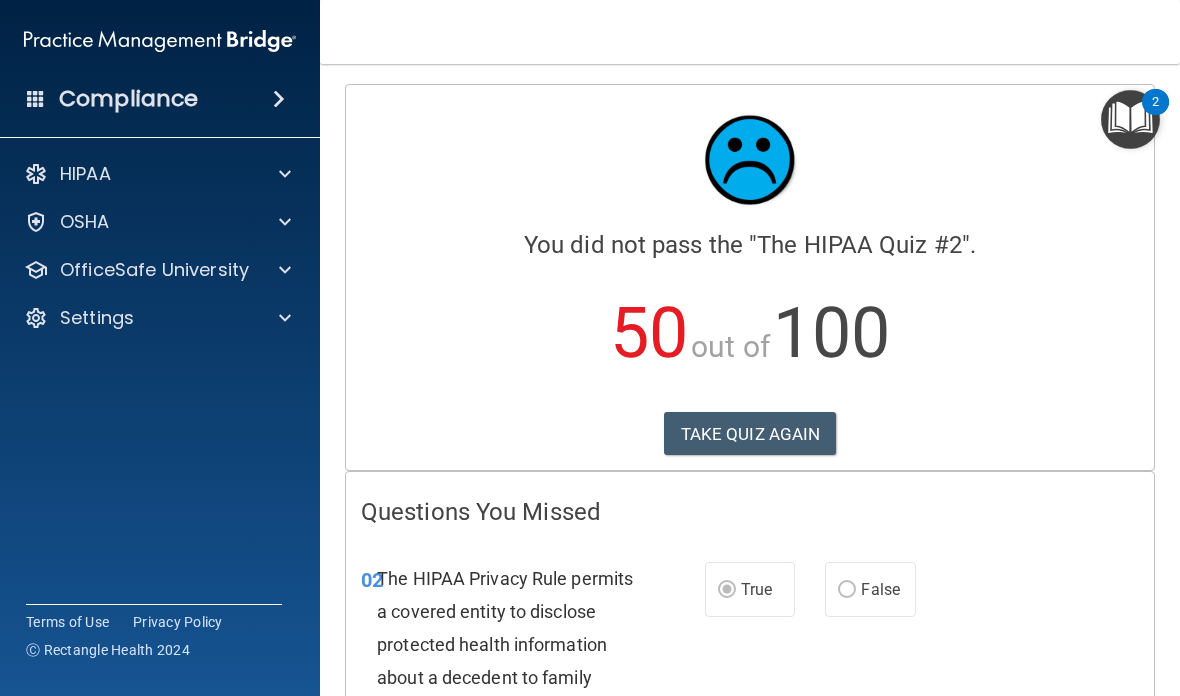 click on "TAKE QUIZ AGAIN" at bounding box center (750, 434) 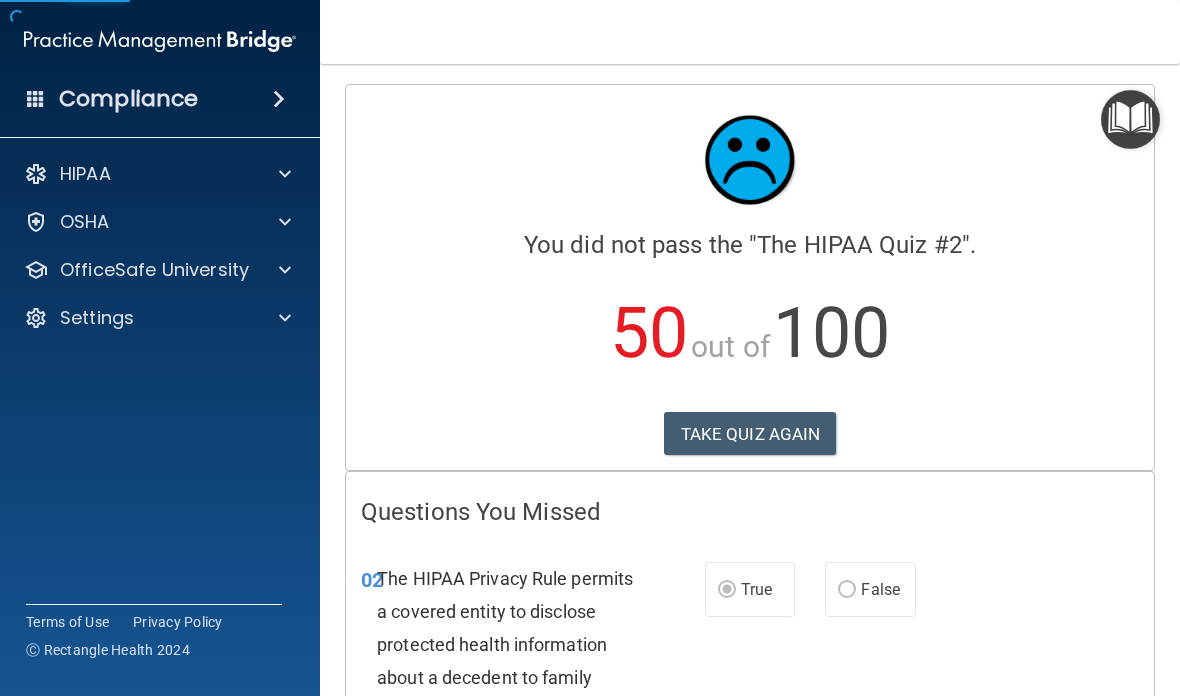 click on "TAKE QUIZ AGAIN" at bounding box center [750, 434] 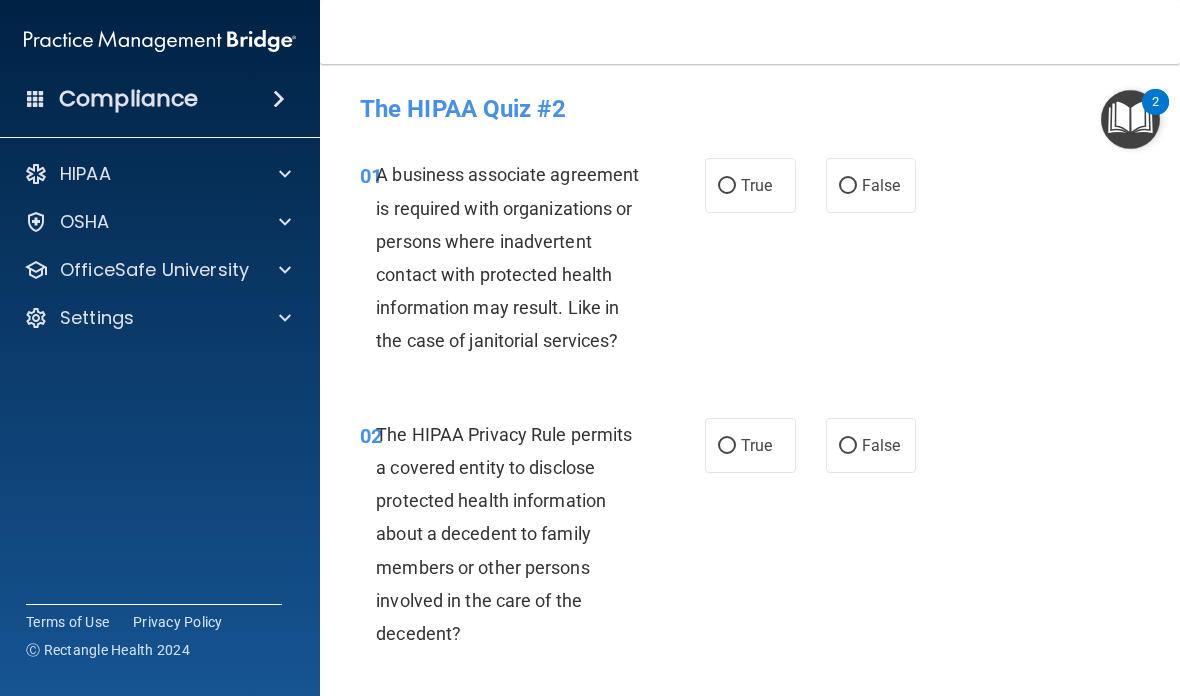 click on "False" at bounding box center (881, 185) 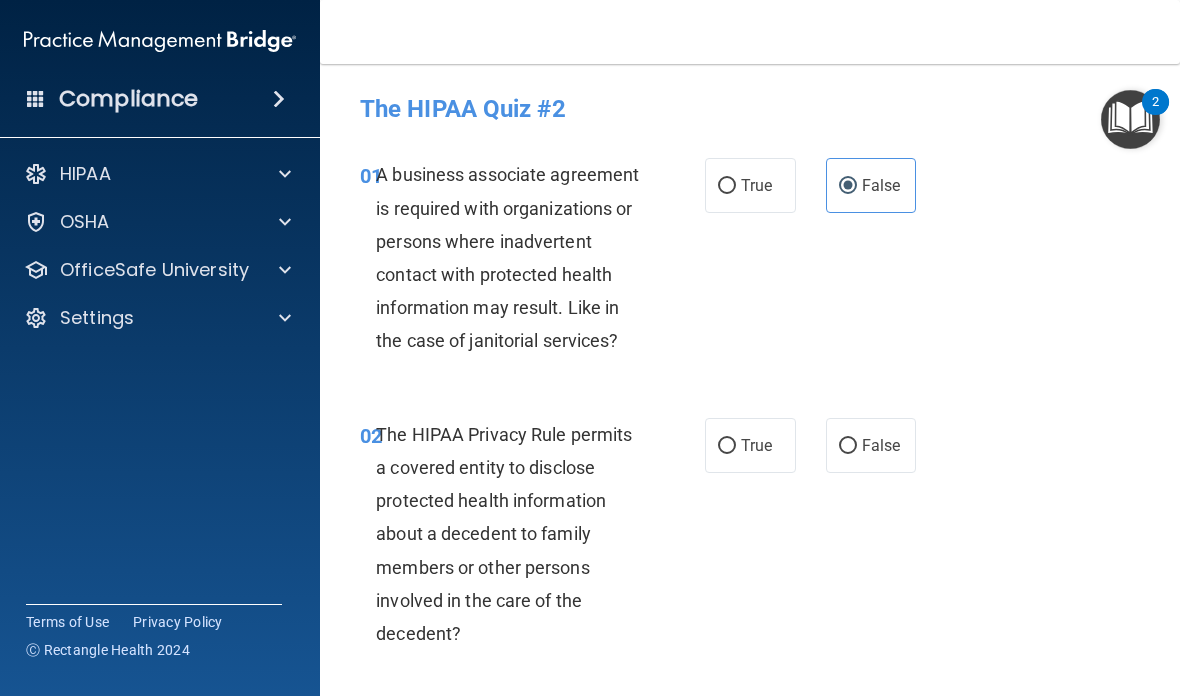 click on "True" at bounding box center (750, 445) 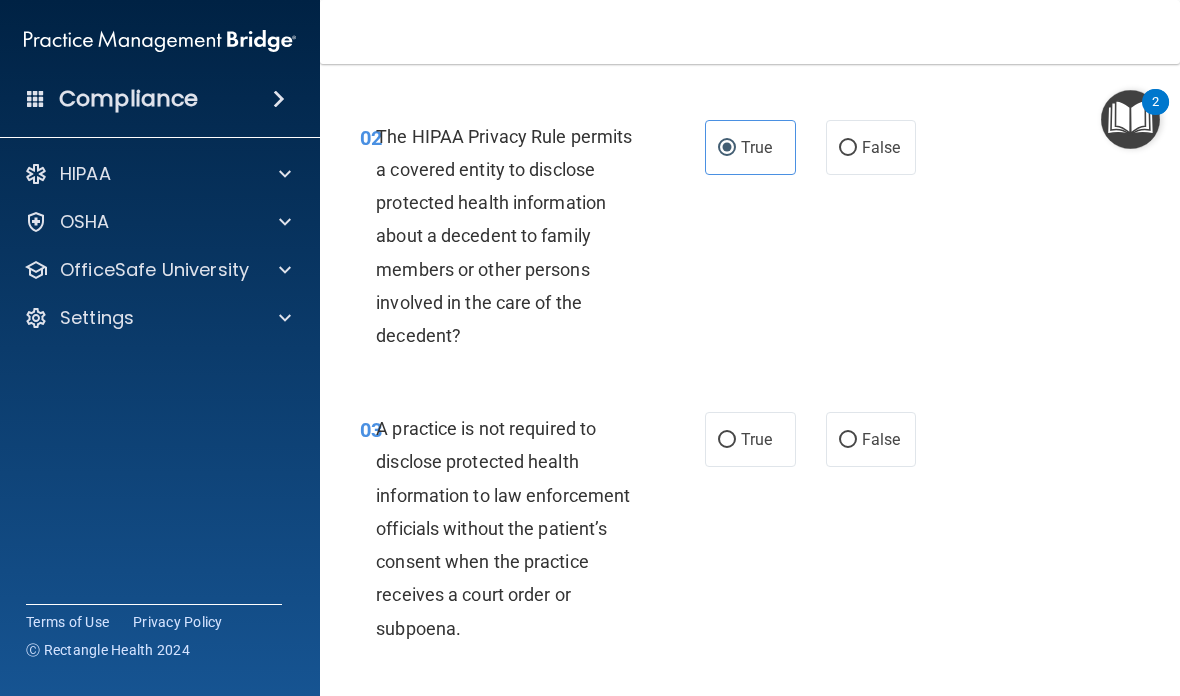 scroll, scrollTop: 310, scrollLeft: 0, axis: vertical 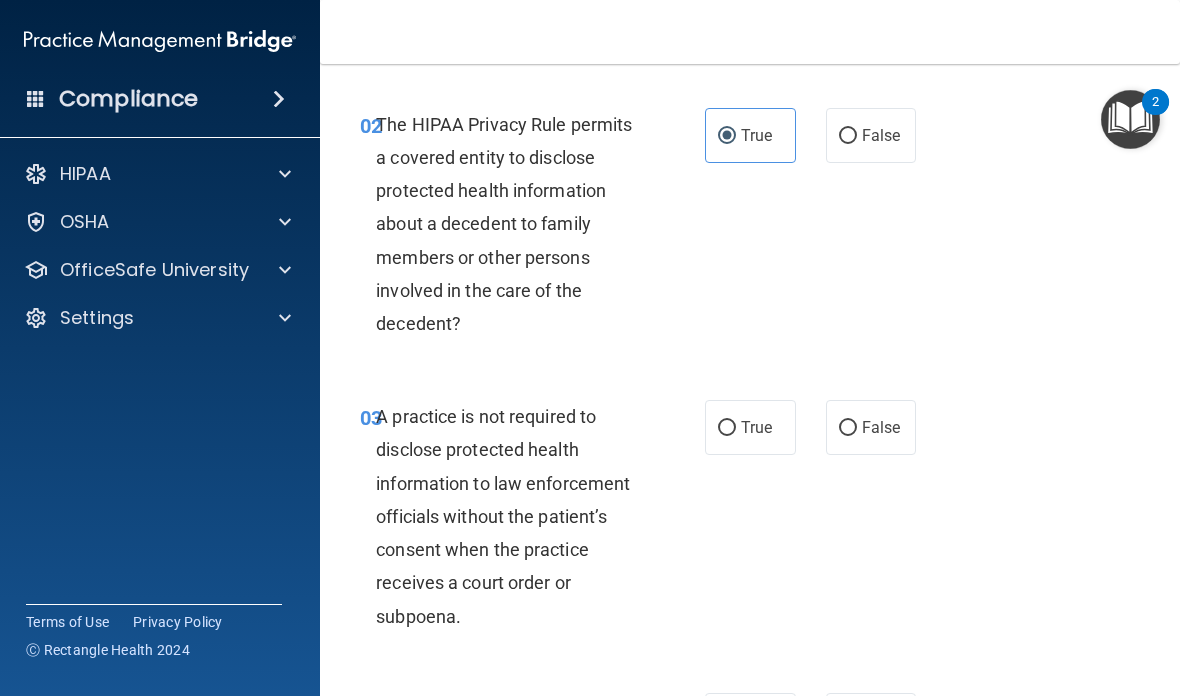 click on "False" at bounding box center (871, 427) 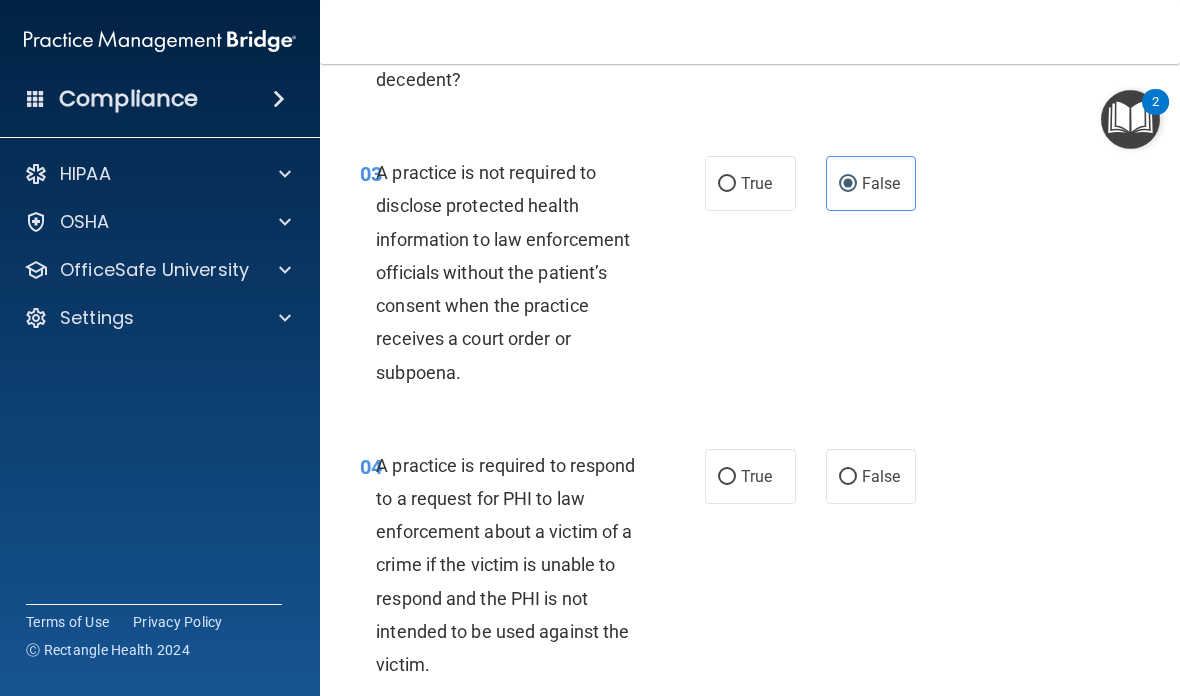 scroll, scrollTop: 587, scrollLeft: 0, axis: vertical 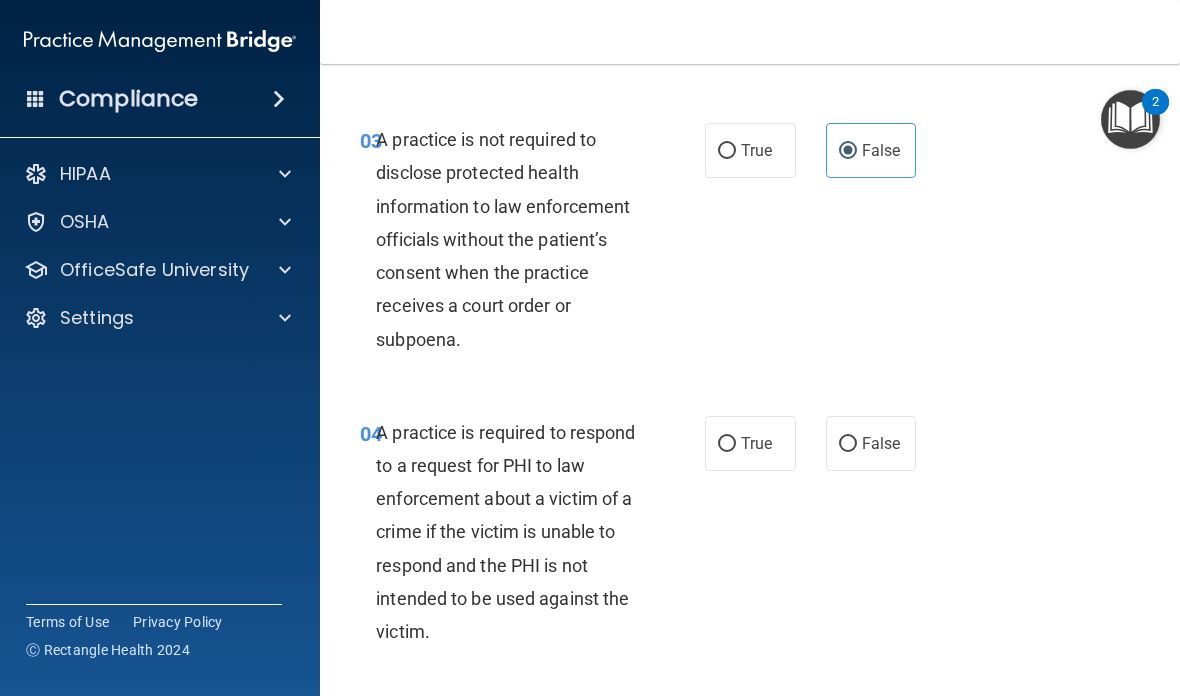 click on "True" at bounding box center (727, 444) 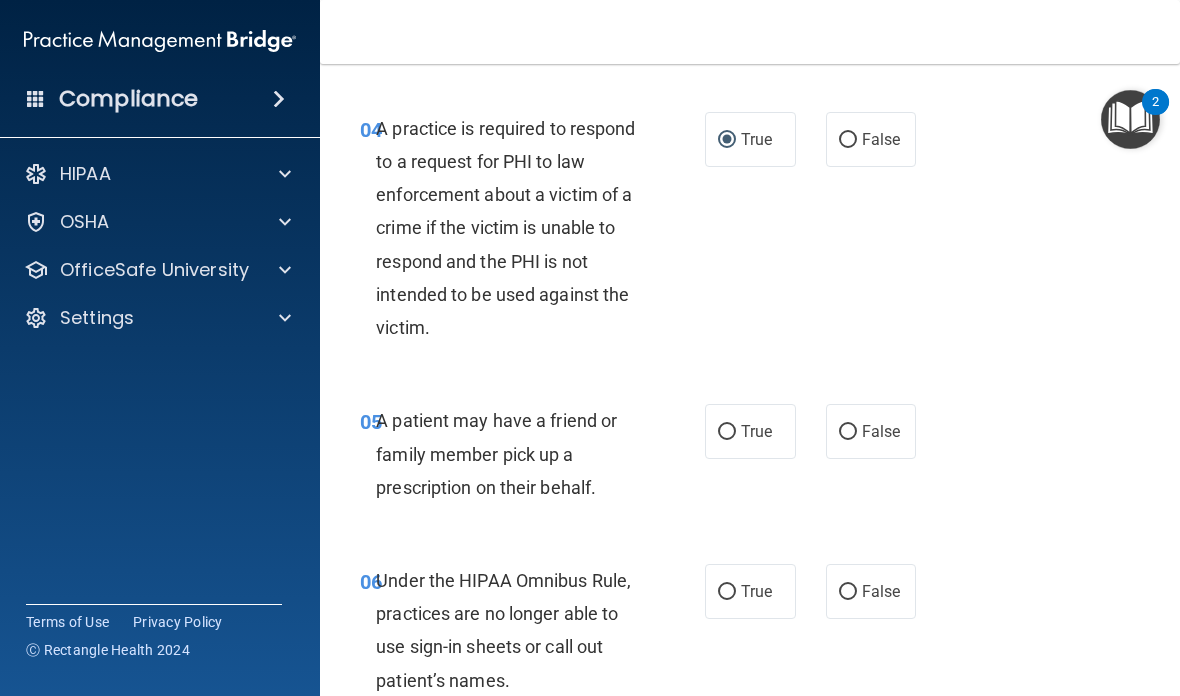 scroll, scrollTop: 912, scrollLeft: 0, axis: vertical 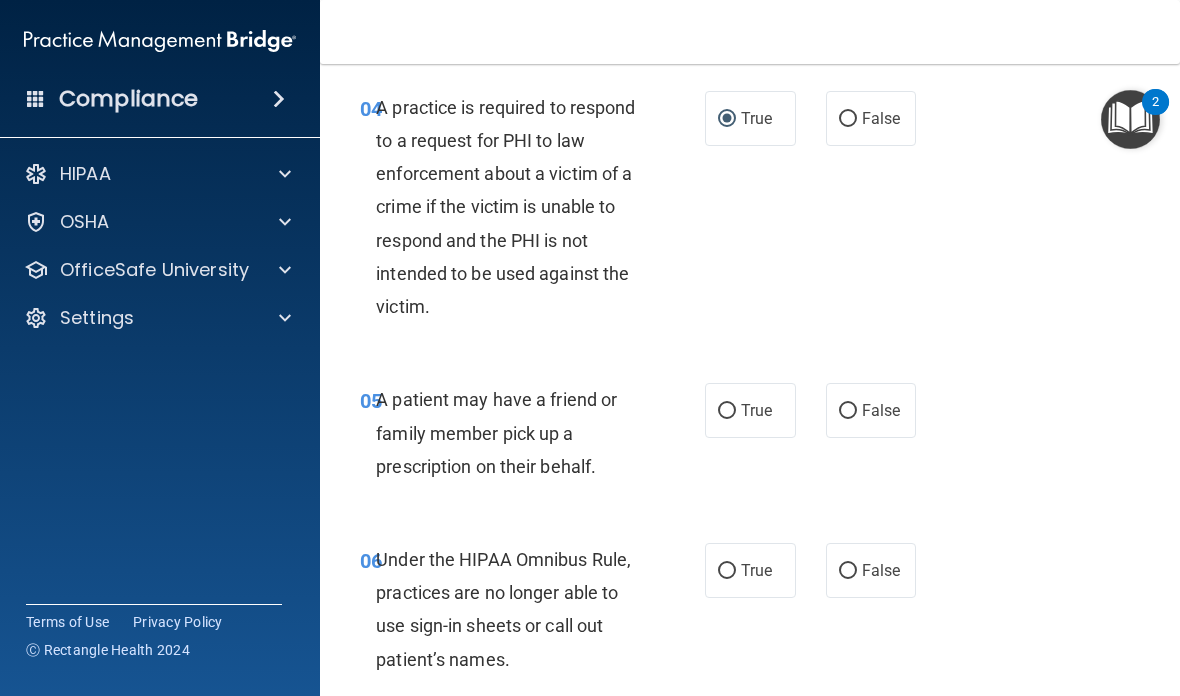 click on "True" at bounding box center (750, 410) 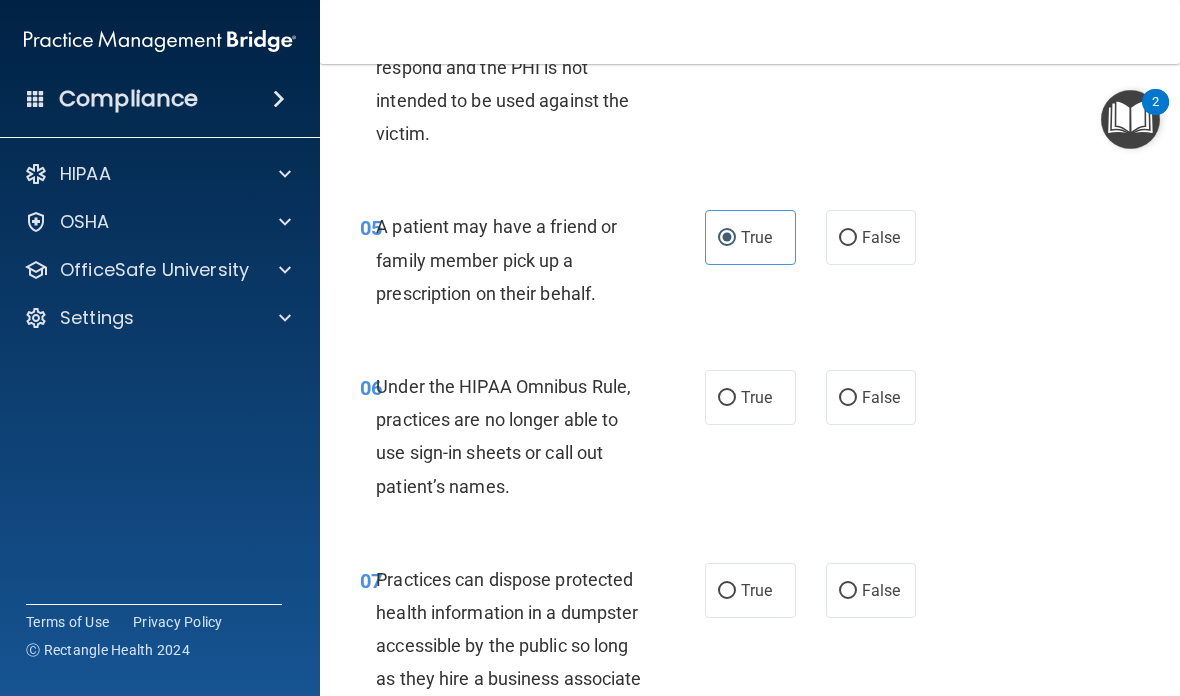 scroll, scrollTop: 1088, scrollLeft: 0, axis: vertical 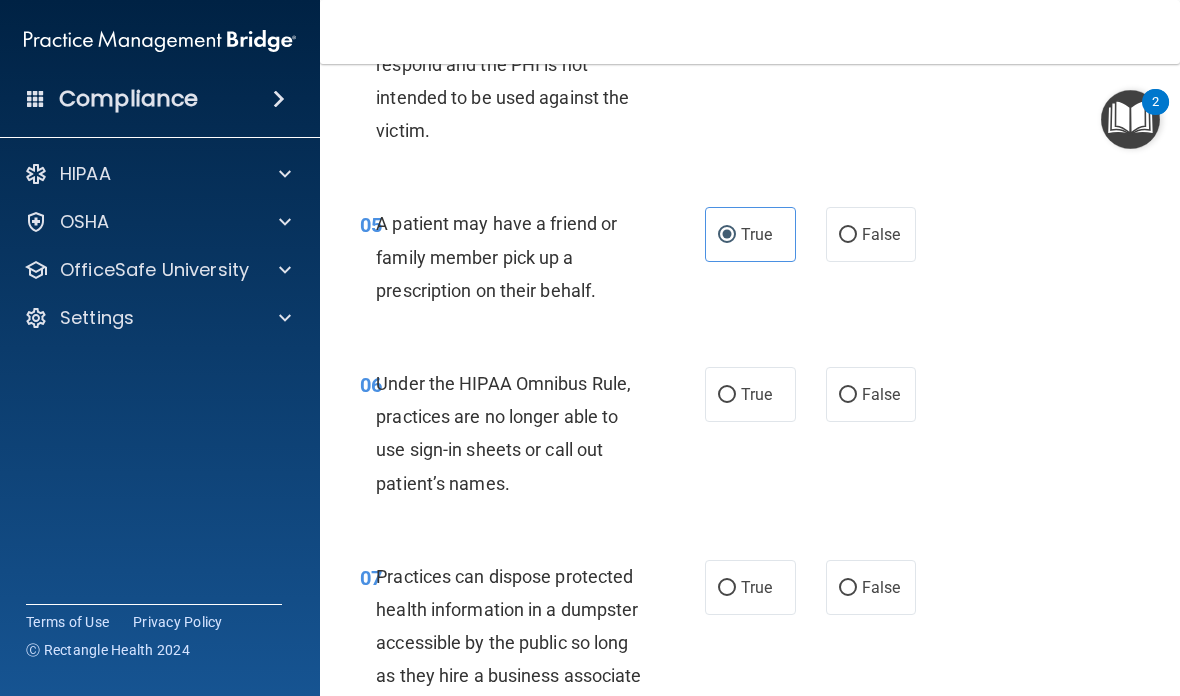 click on "False" at bounding box center (871, 394) 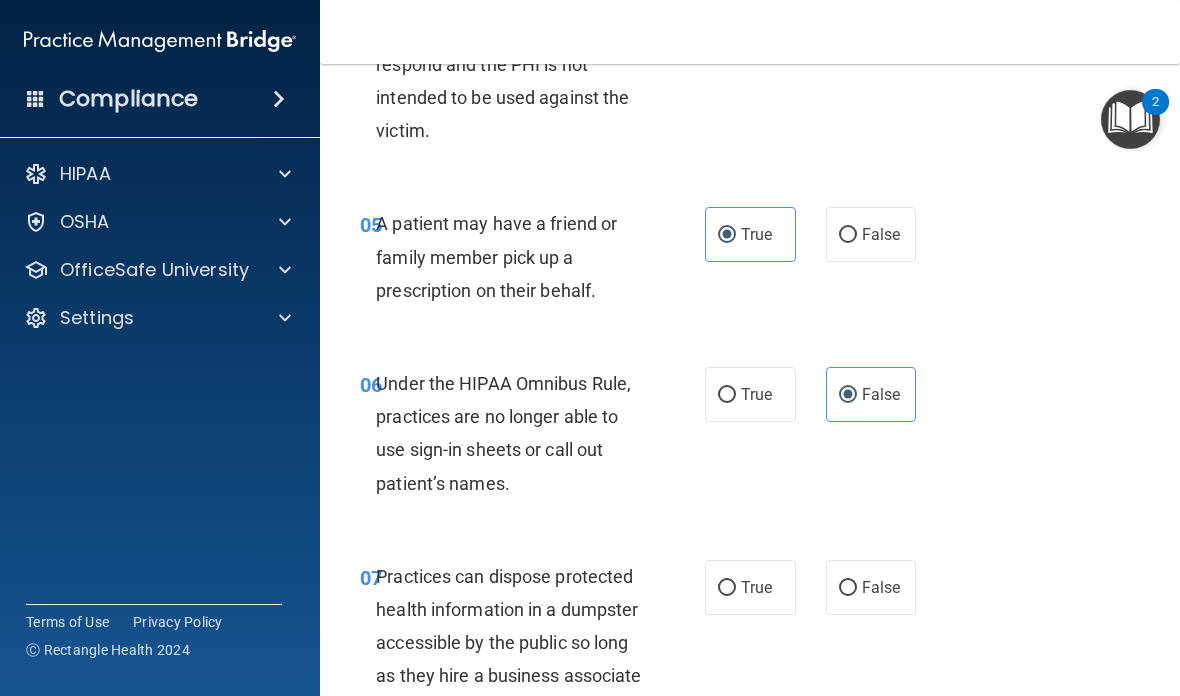 click on "False" at bounding box center [871, 587] 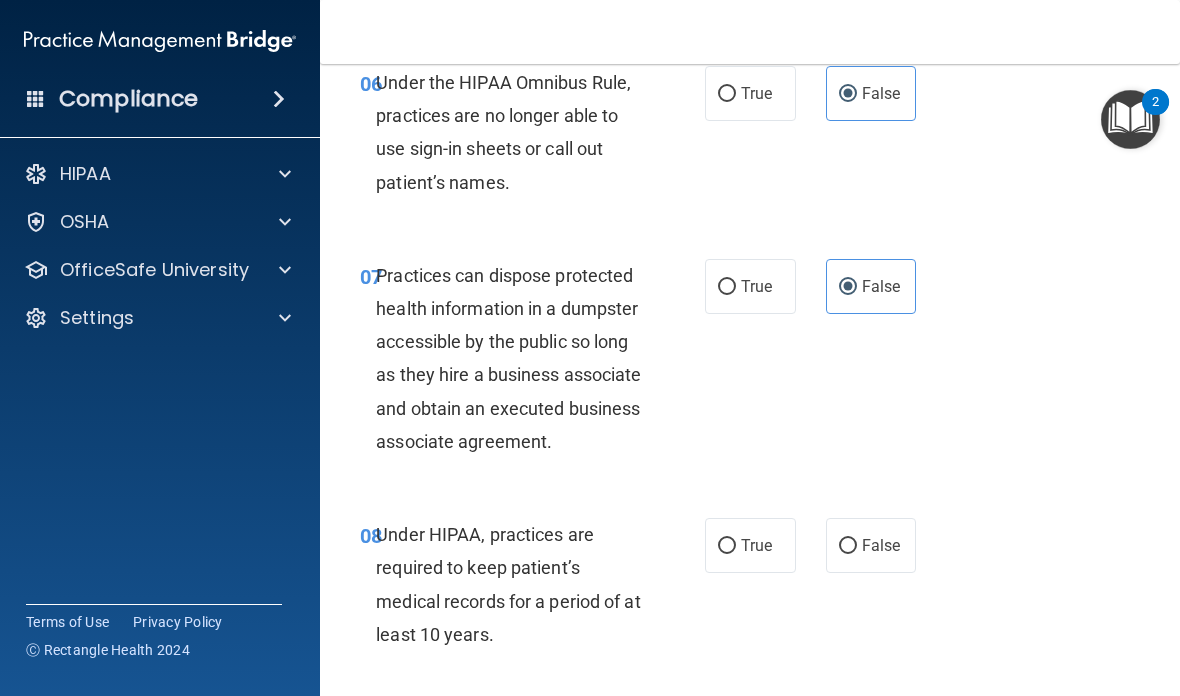 scroll, scrollTop: 1503, scrollLeft: 0, axis: vertical 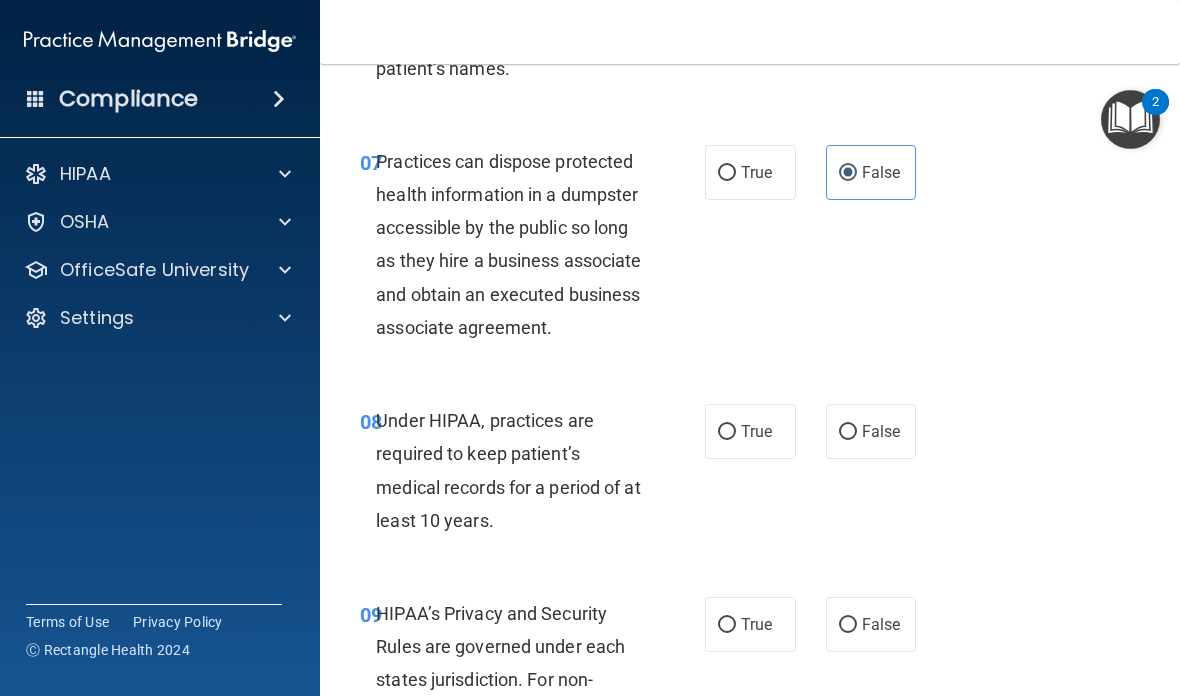 click on "False" at bounding box center [881, 431] 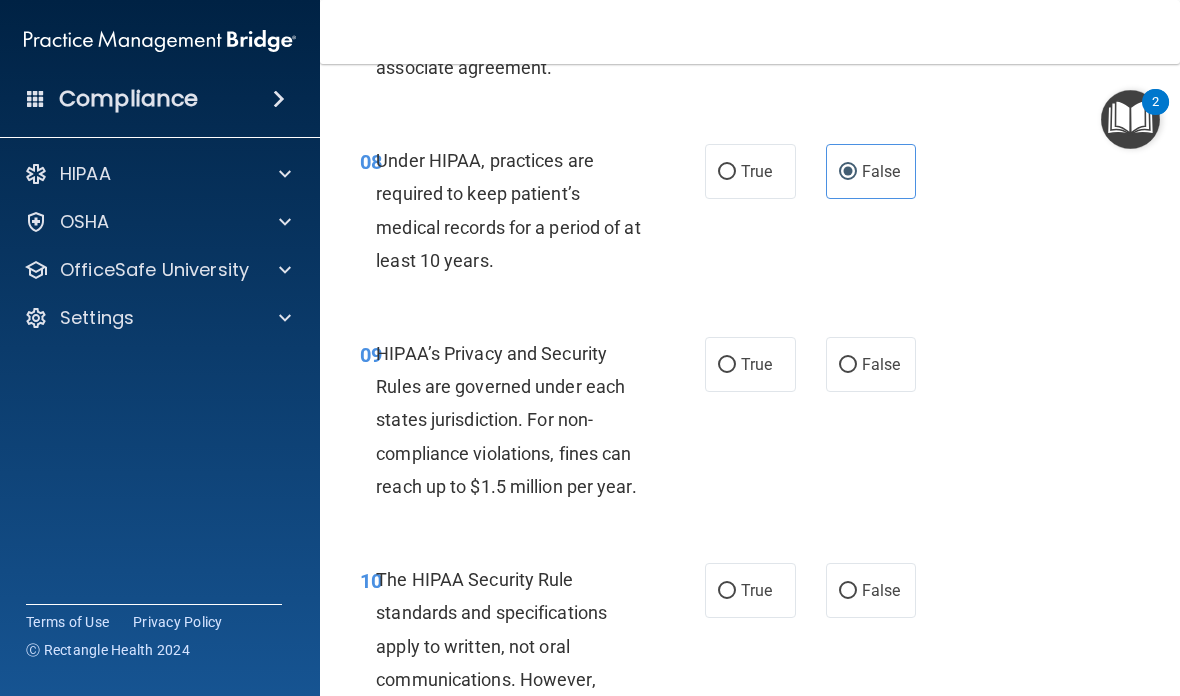 scroll, scrollTop: 1766, scrollLeft: 0, axis: vertical 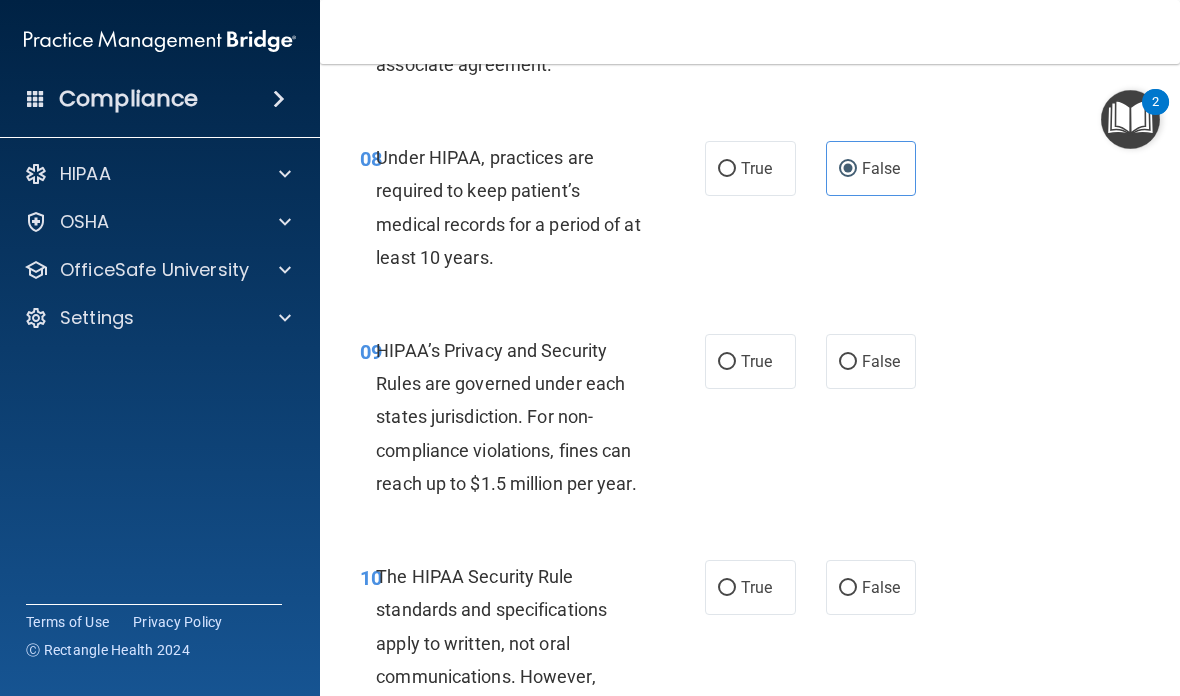 click on "False" at bounding box center (871, 361) 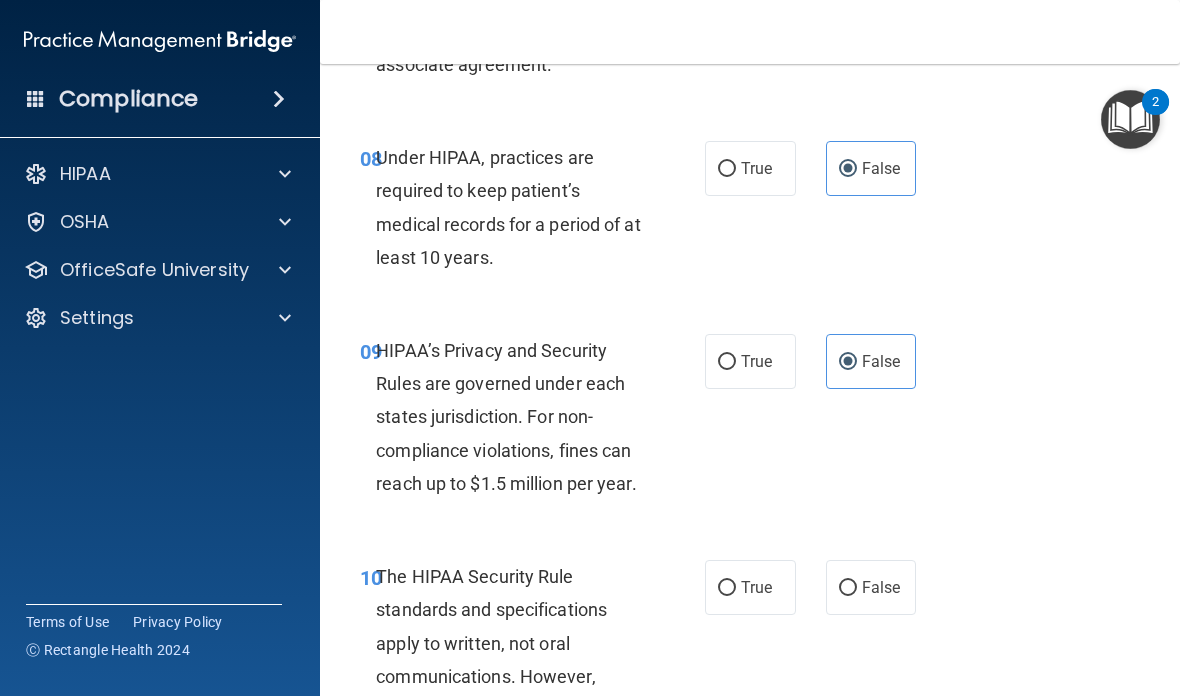click on "True" at bounding box center (727, 588) 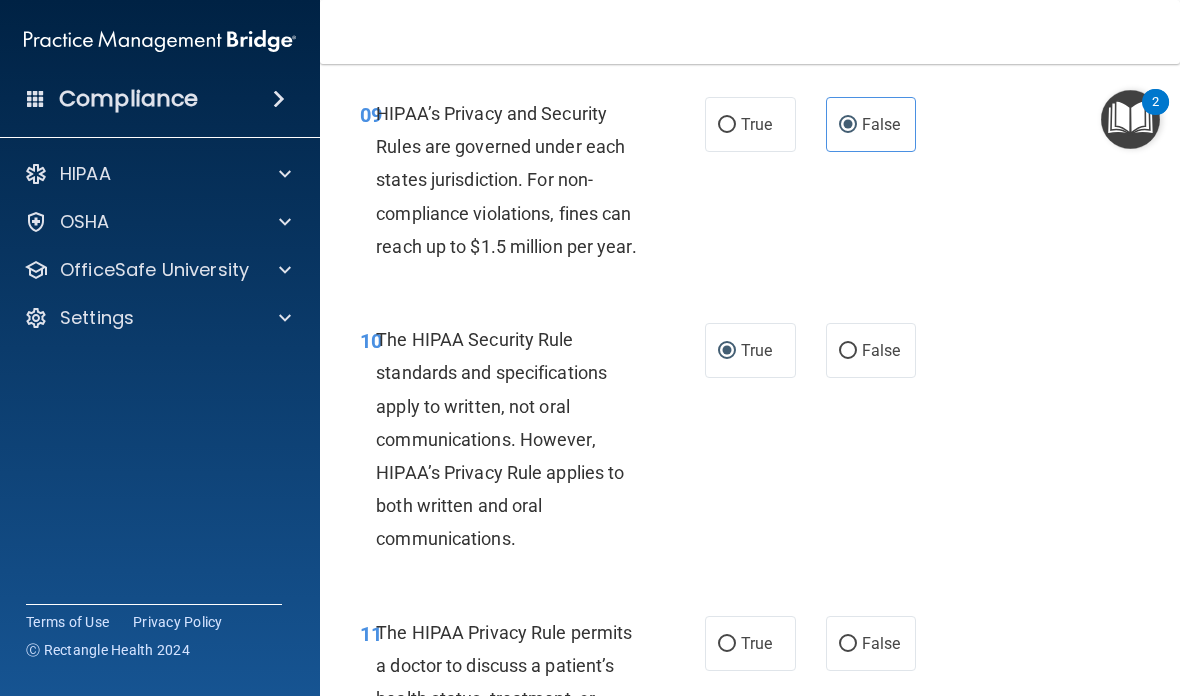 scroll, scrollTop: 2018, scrollLeft: 0, axis: vertical 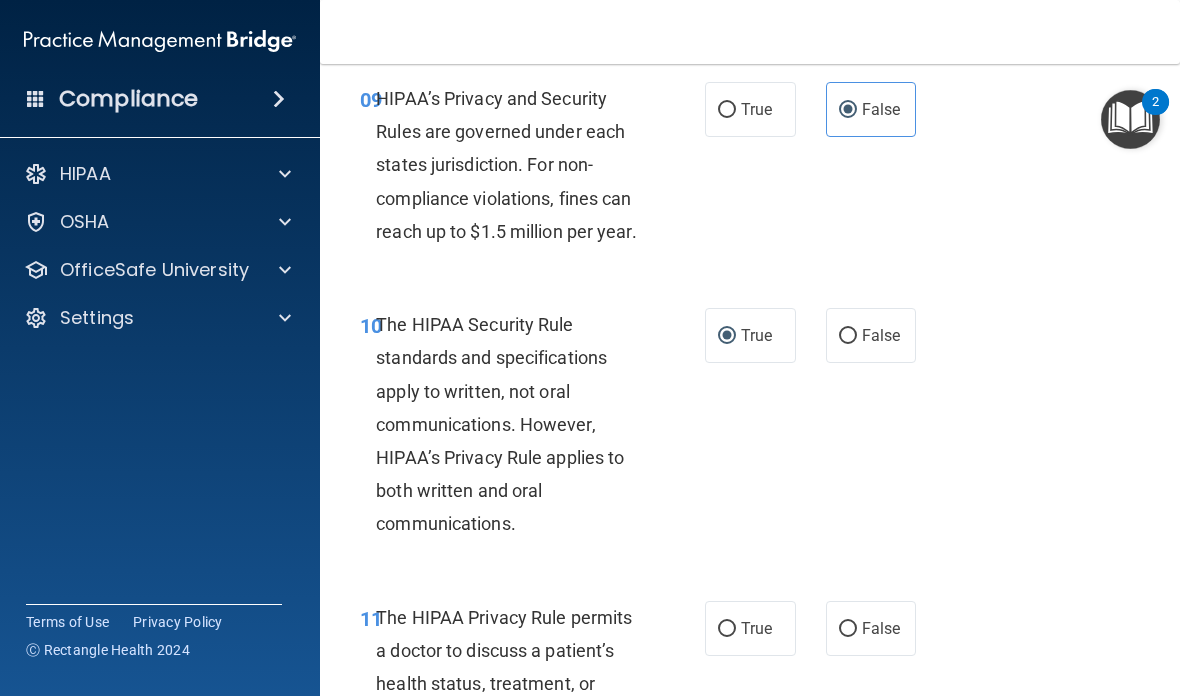 click on "True" at bounding box center [750, 628] 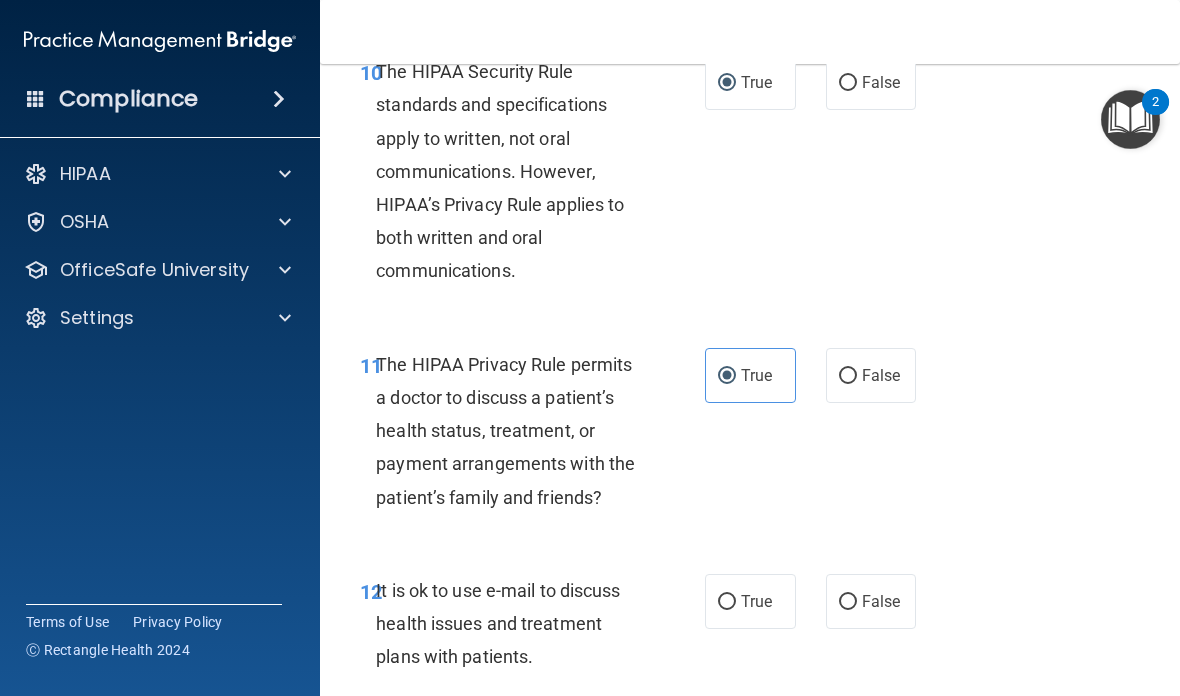scroll, scrollTop: 2290, scrollLeft: 0, axis: vertical 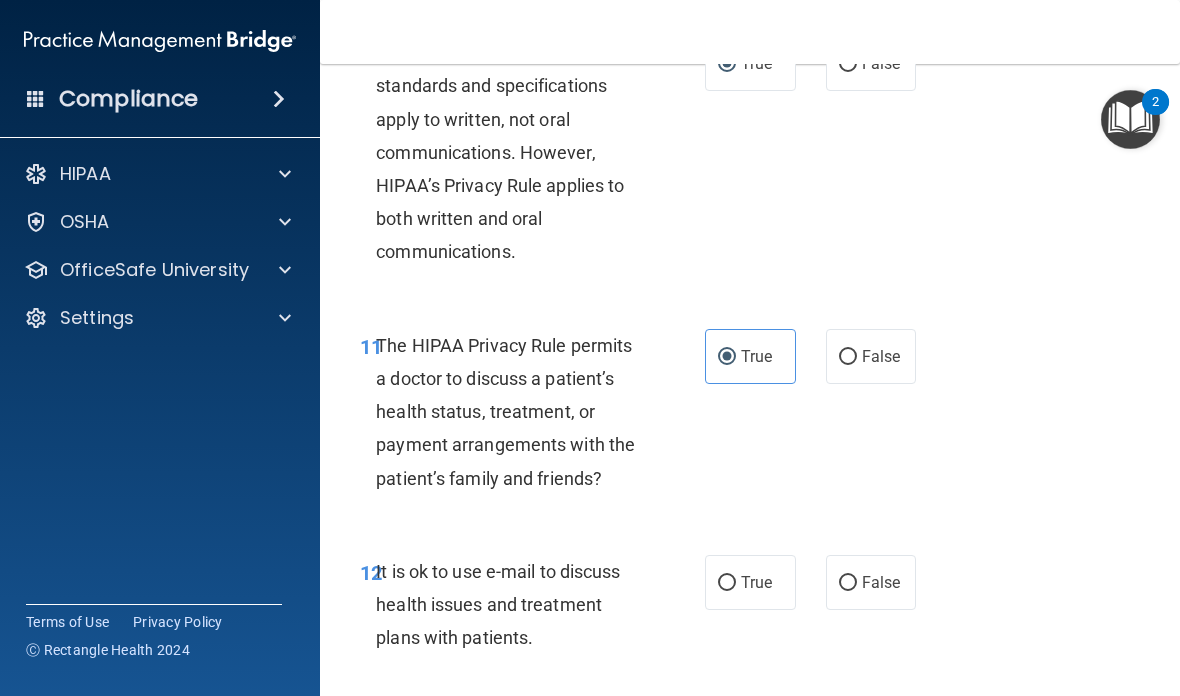 click on "True" at bounding box center [756, 582] 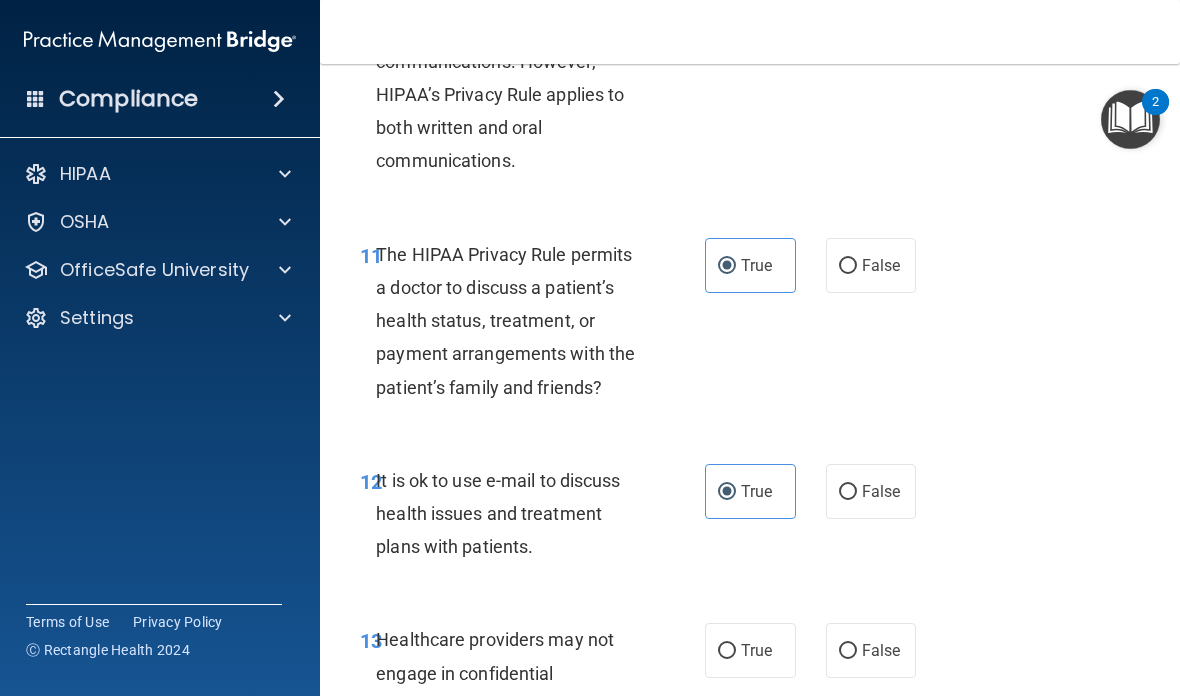scroll, scrollTop: 2527, scrollLeft: 0, axis: vertical 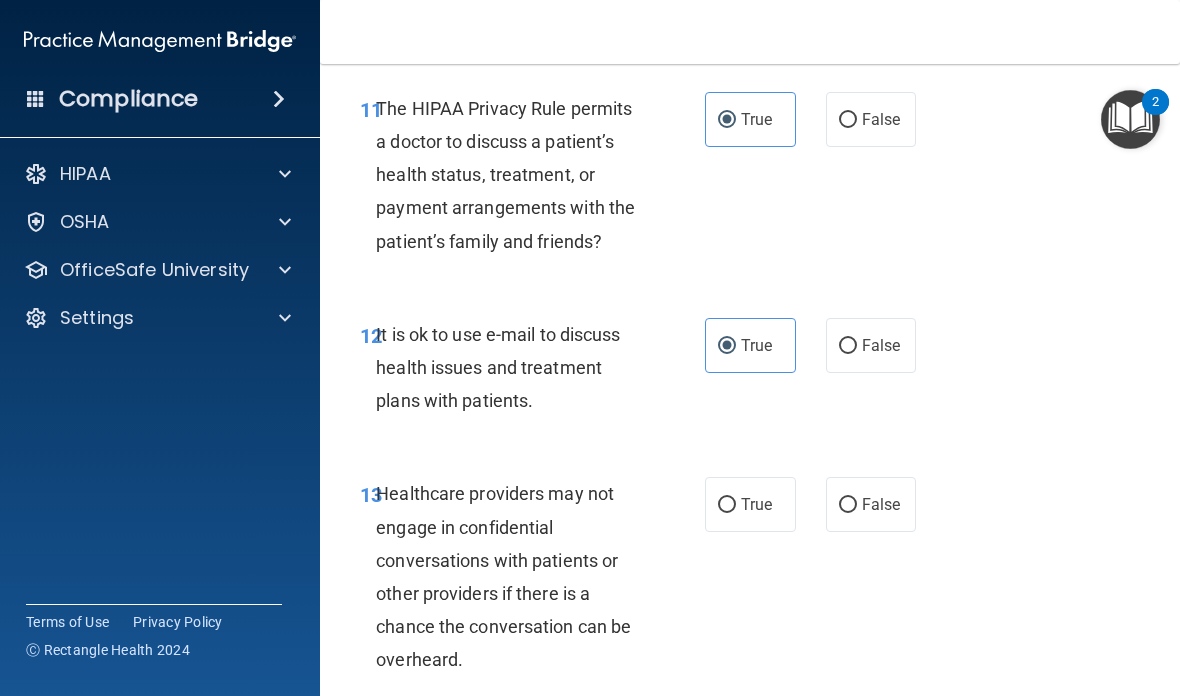 click on "False" at bounding box center [881, 504] 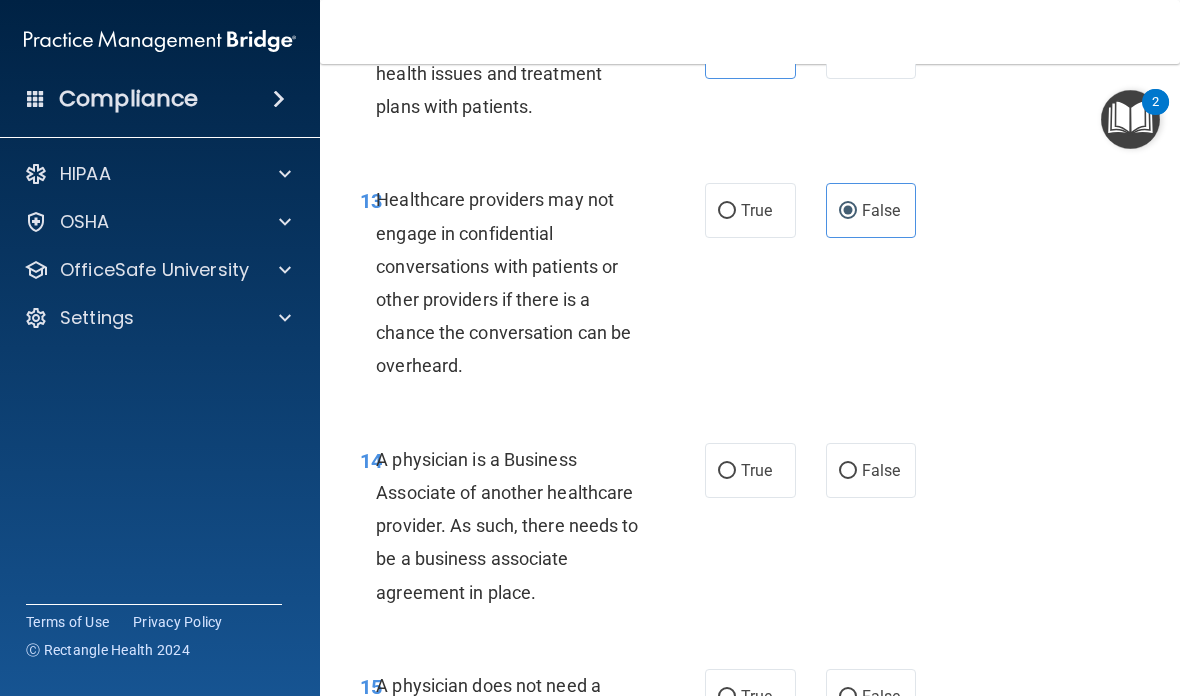 click on "False" at bounding box center (881, 470) 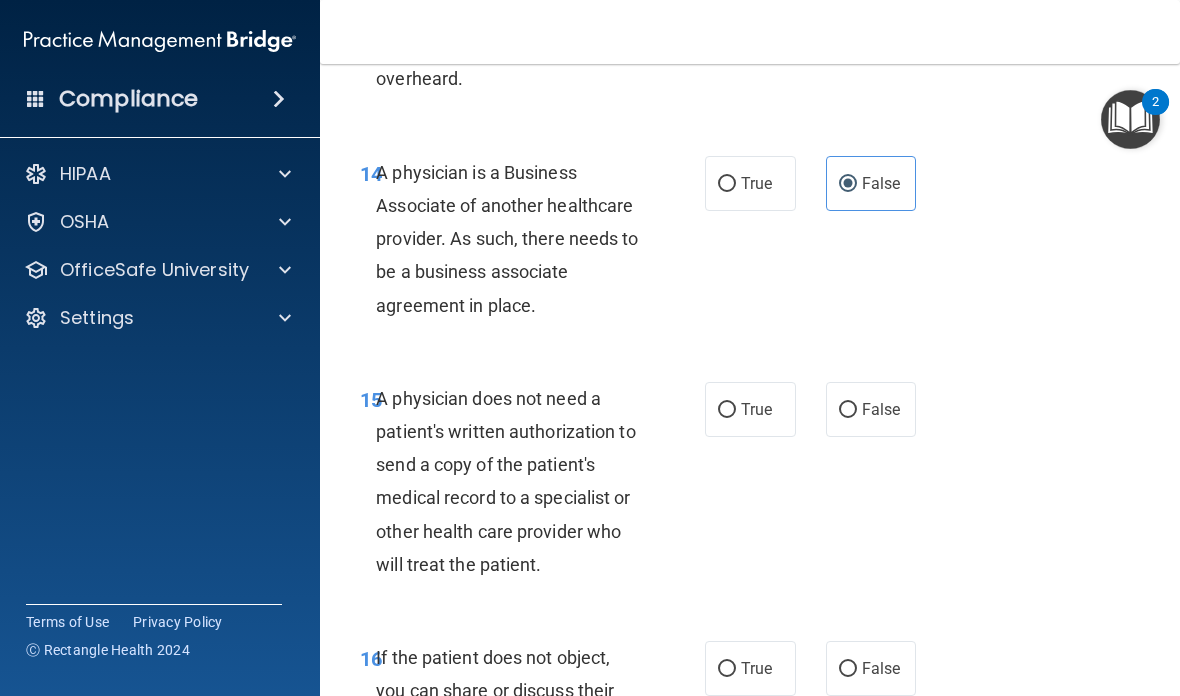 scroll, scrollTop: 3110, scrollLeft: 0, axis: vertical 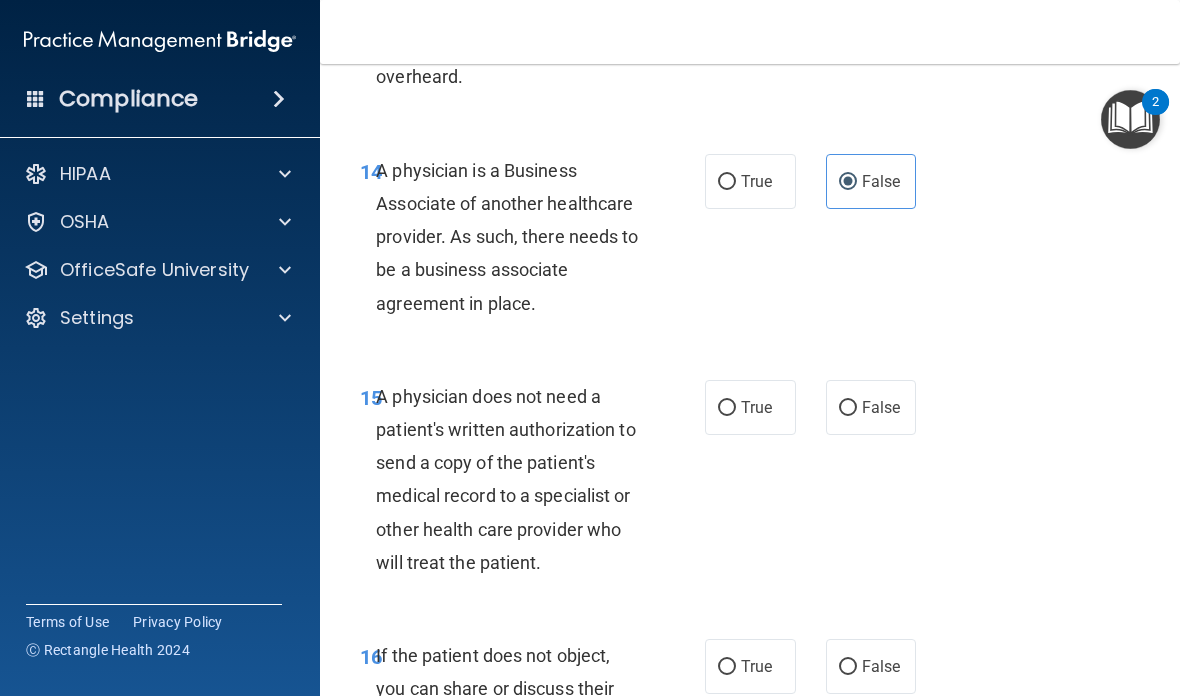 click on "True" at bounding box center [750, 407] 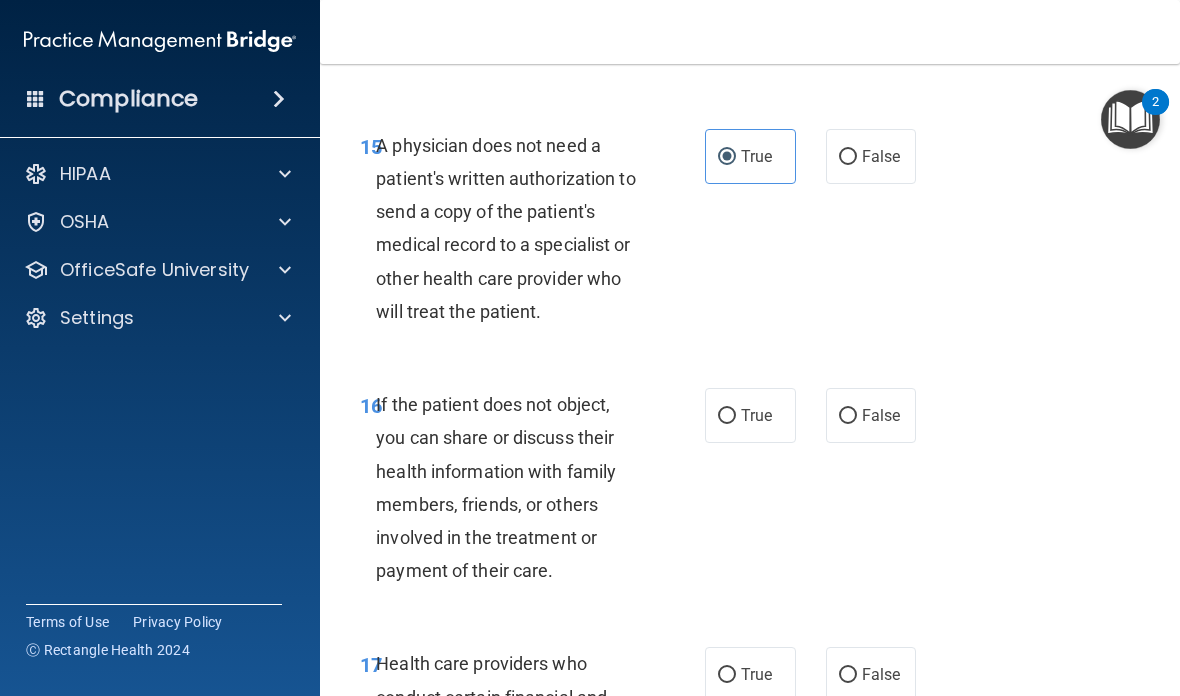 scroll, scrollTop: 3364, scrollLeft: 0, axis: vertical 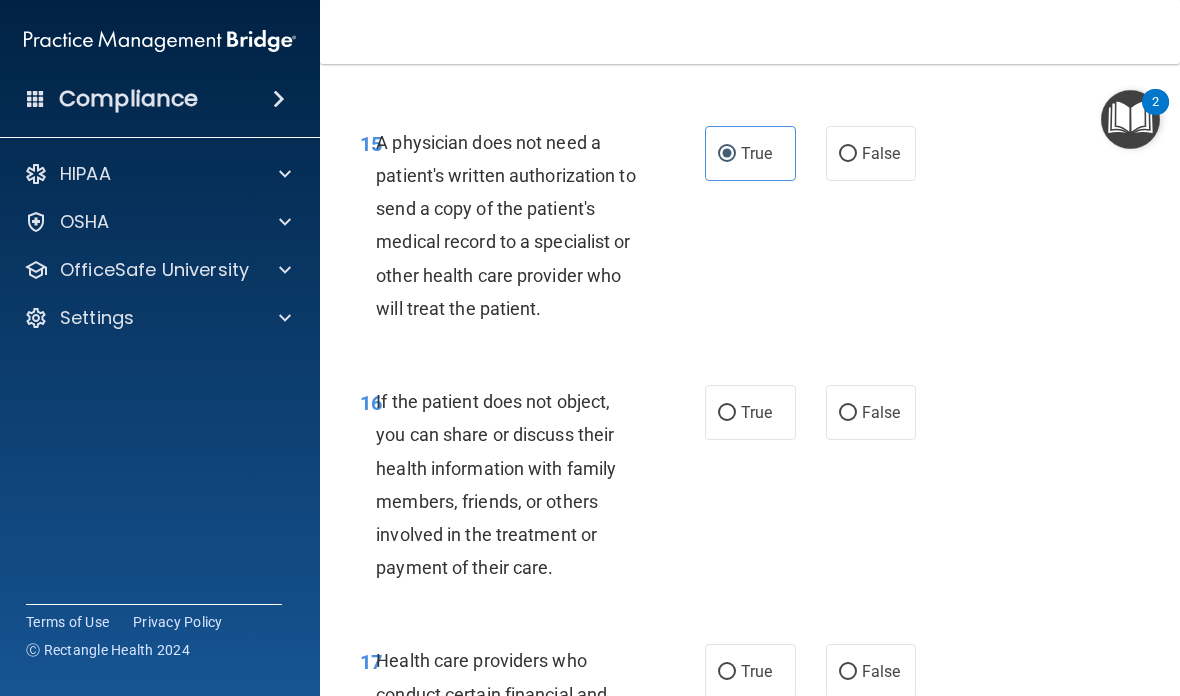click on "True" at bounding box center (727, 413) 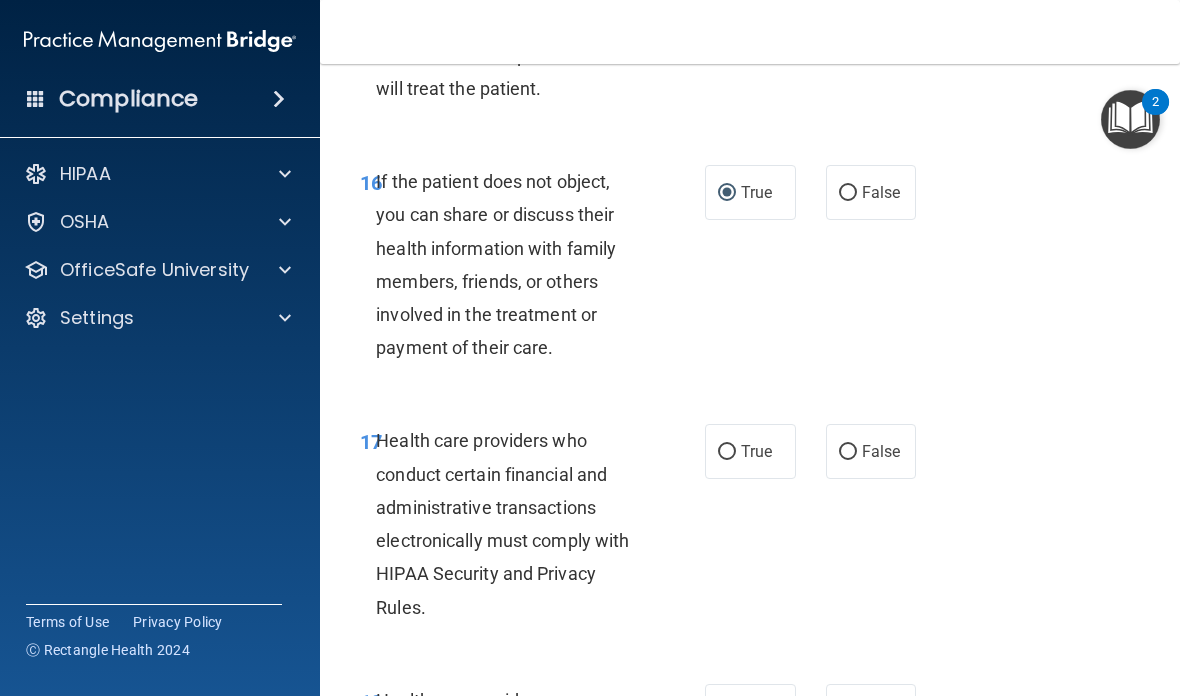 scroll, scrollTop: 3590, scrollLeft: 0, axis: vertical 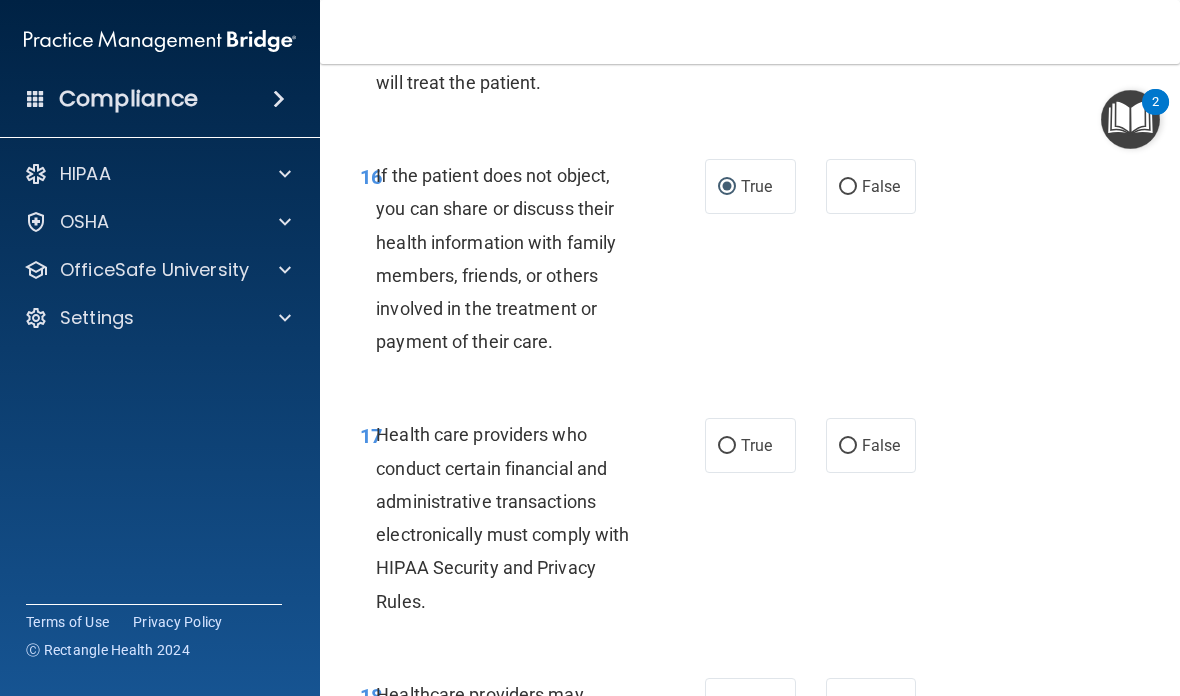 click on "True" at bounding box center (727, 446) 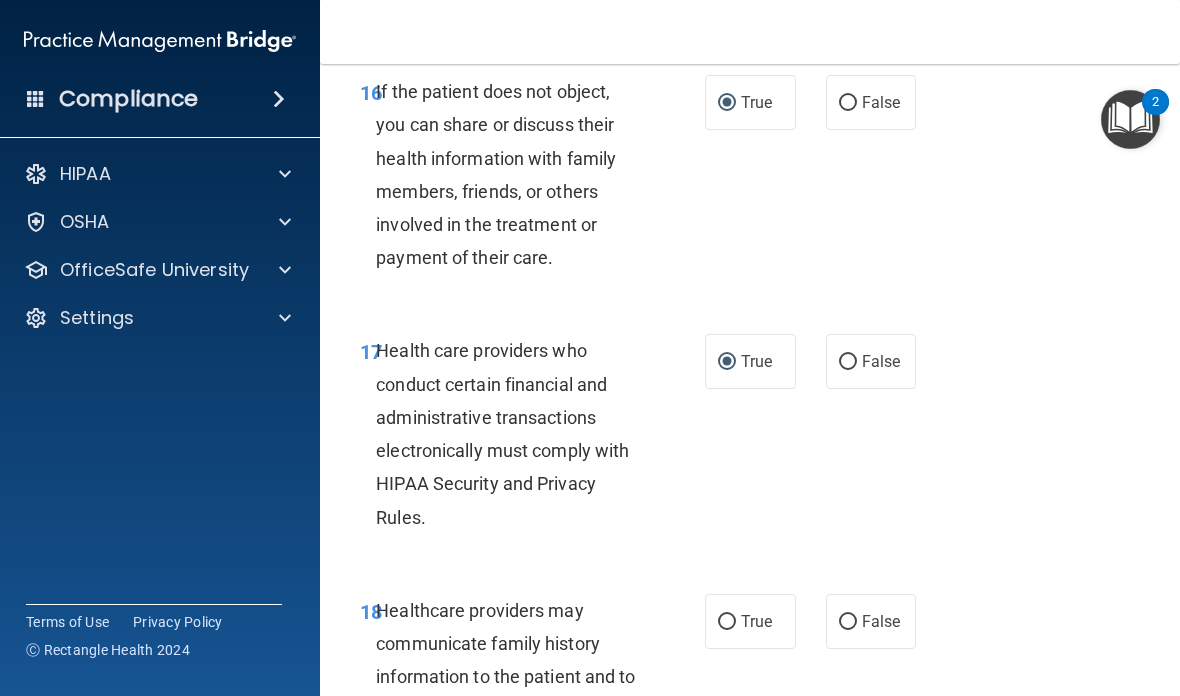 scroll, scrollTop: 3815, scrollLeft: 0, axis: vertical 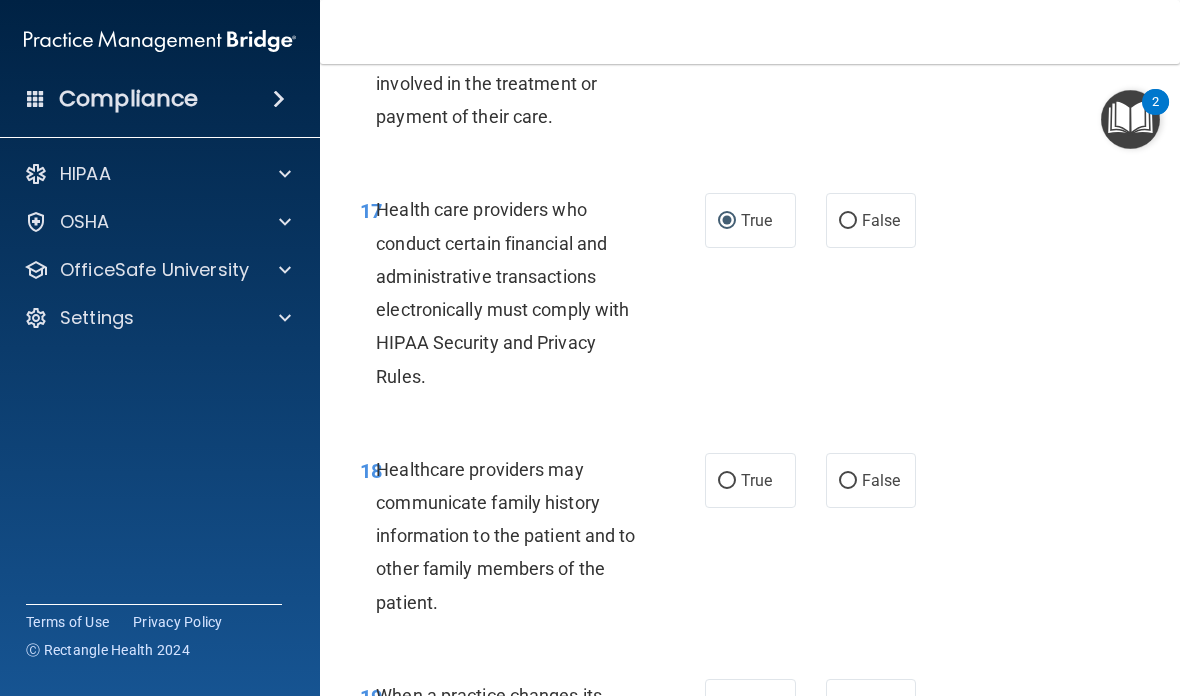 click on "False" at bounding box center [871, 480] 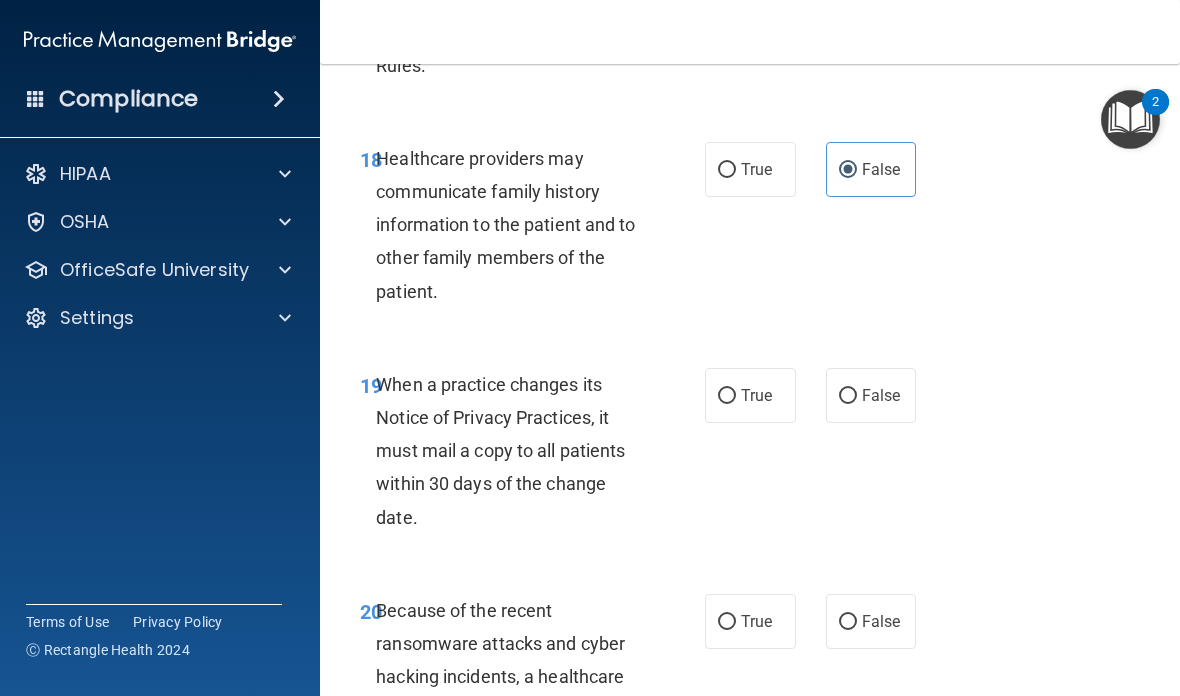 scroll, scrollTop: 4131, scrollLeft: 0, axis: vertical 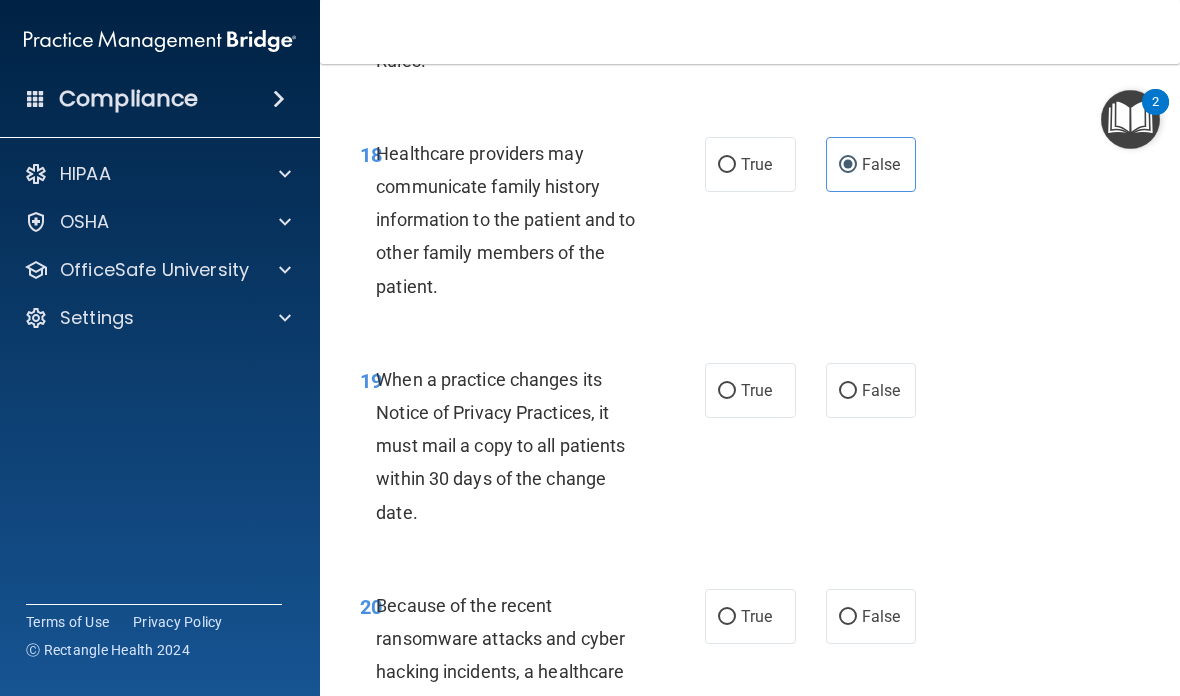 click on "False" at bounding box center (881, 390) 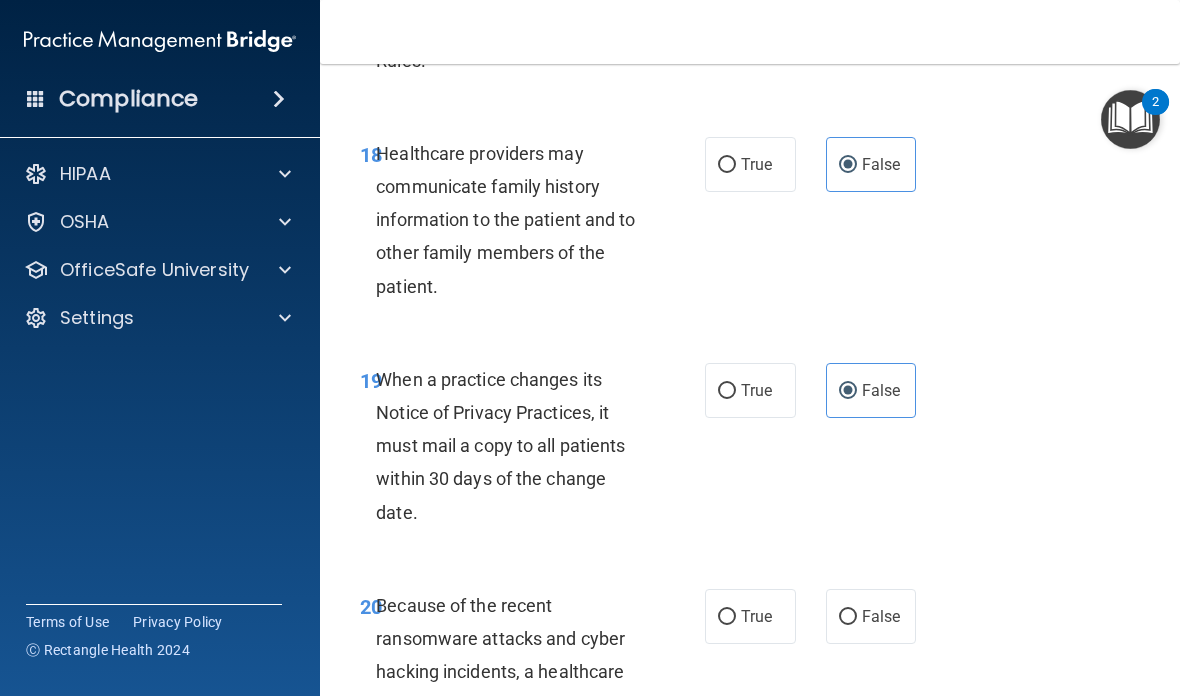 click on "False" at bounding box center (871, 616) 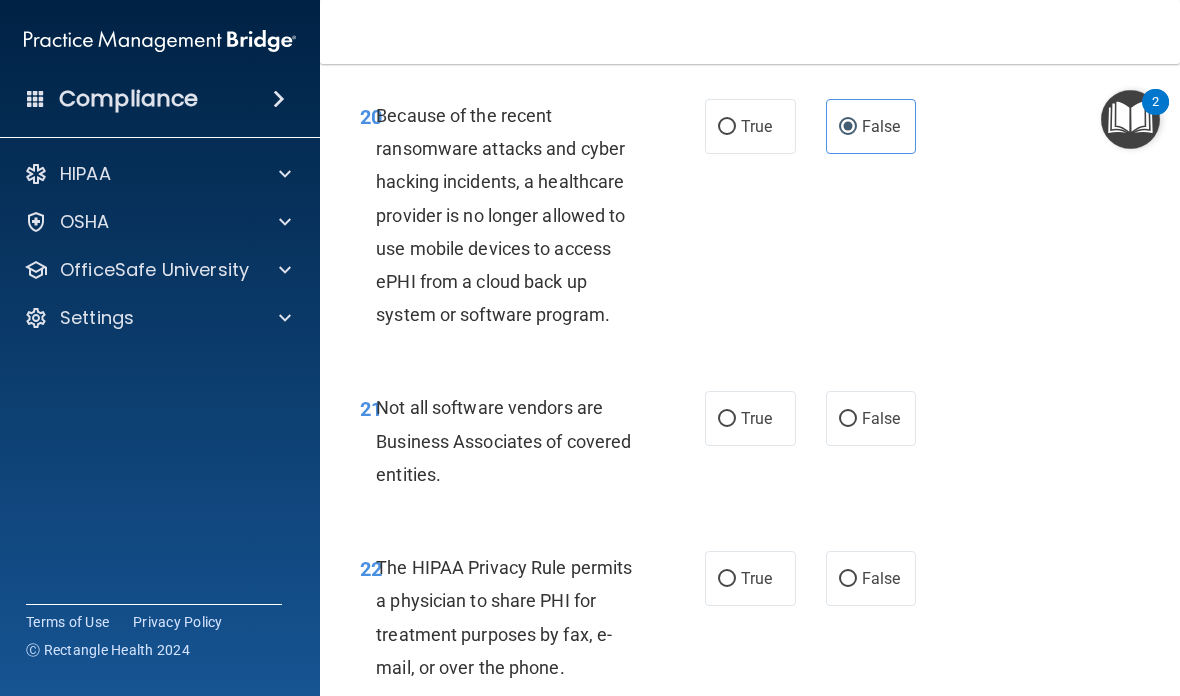 scroll, scrollTop: 4624, scrollLeft: 0, axis: vertical 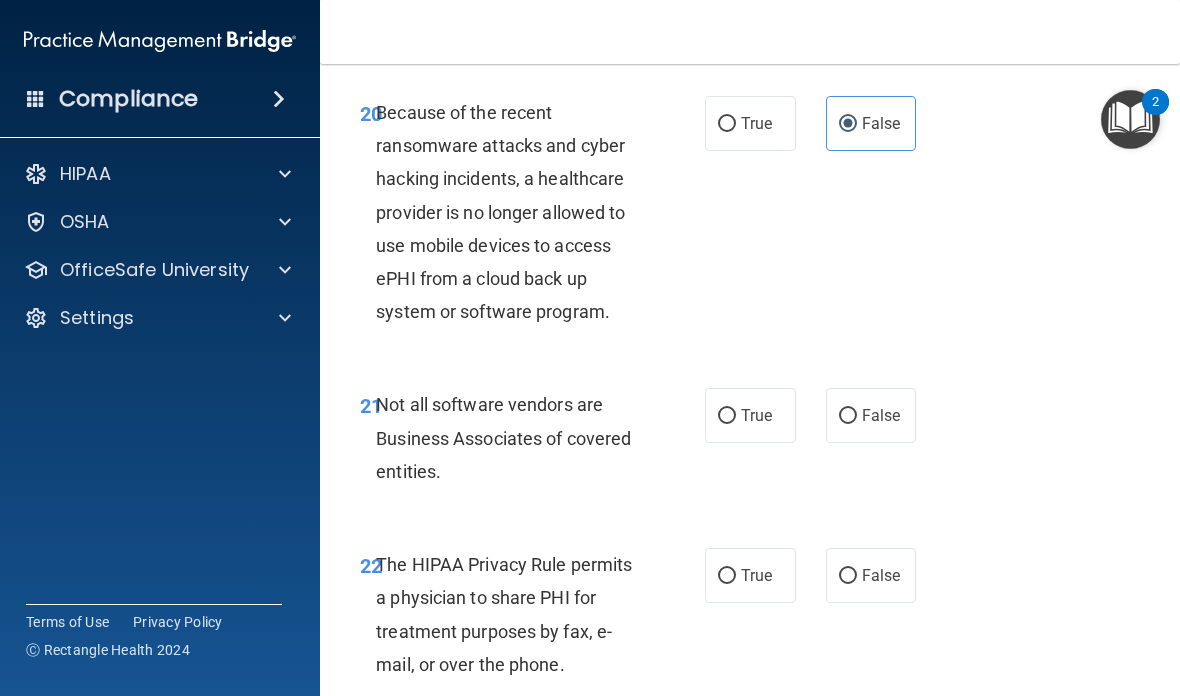 click on "True" at bounding box center [750, 415] 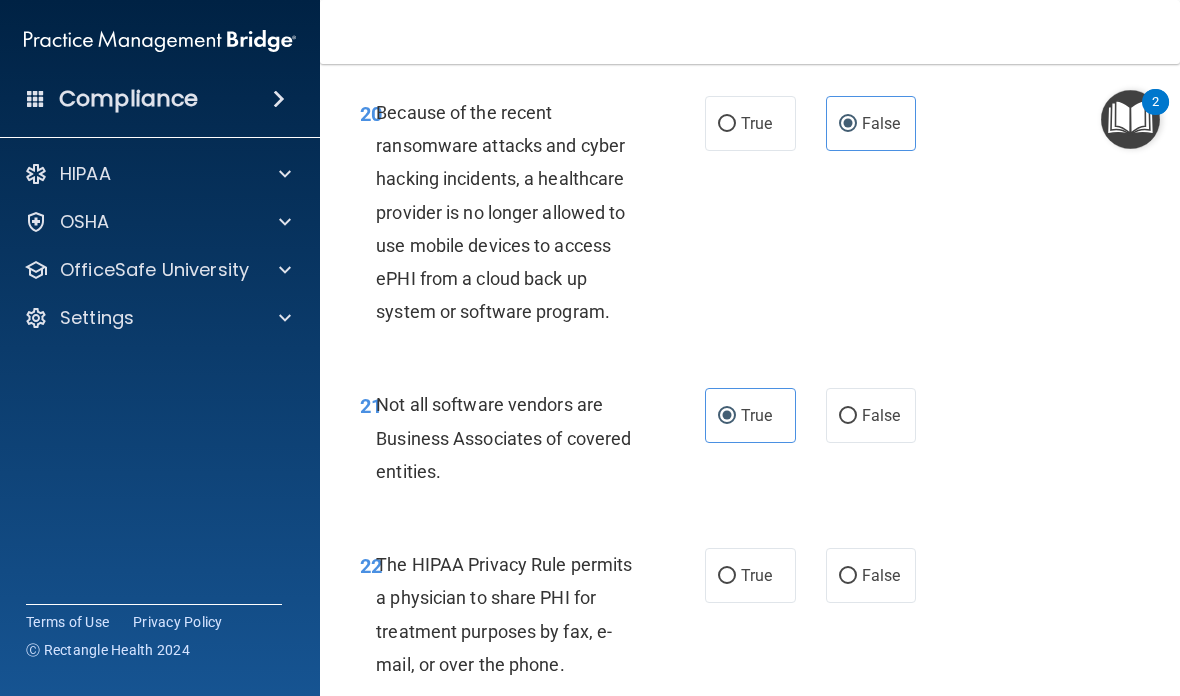 click on "True" at bounding box center (750, 575) 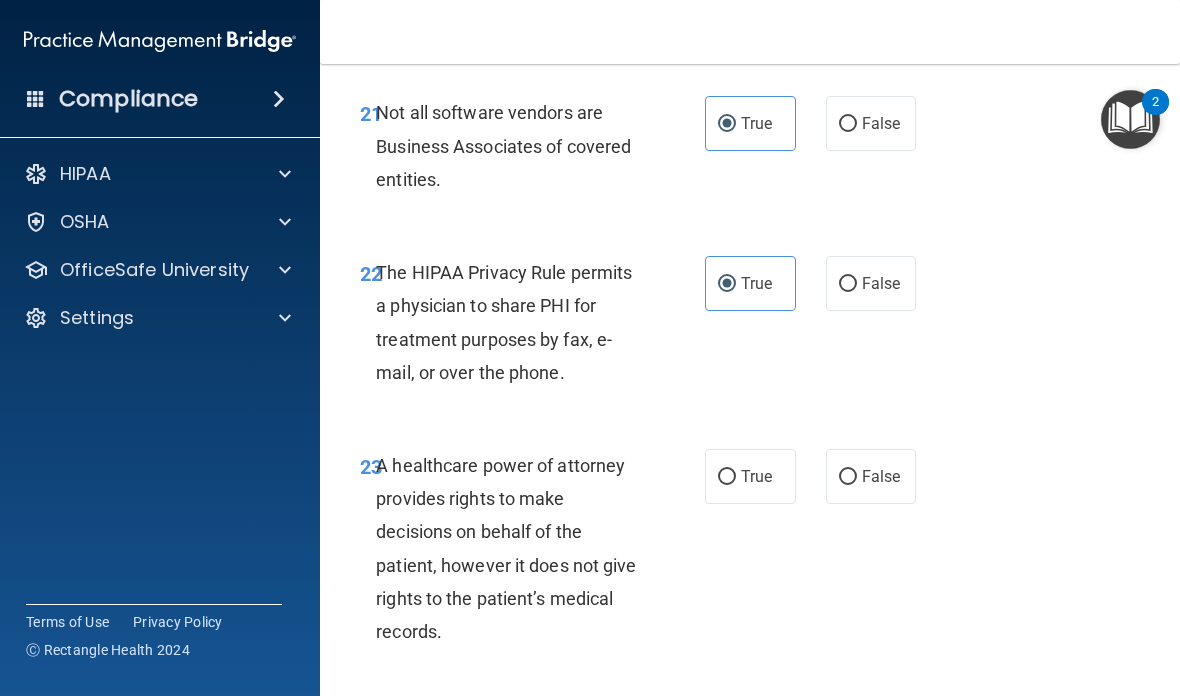 scroll, scrollTop: 4919, scrollLeft: 0, axis: vertical 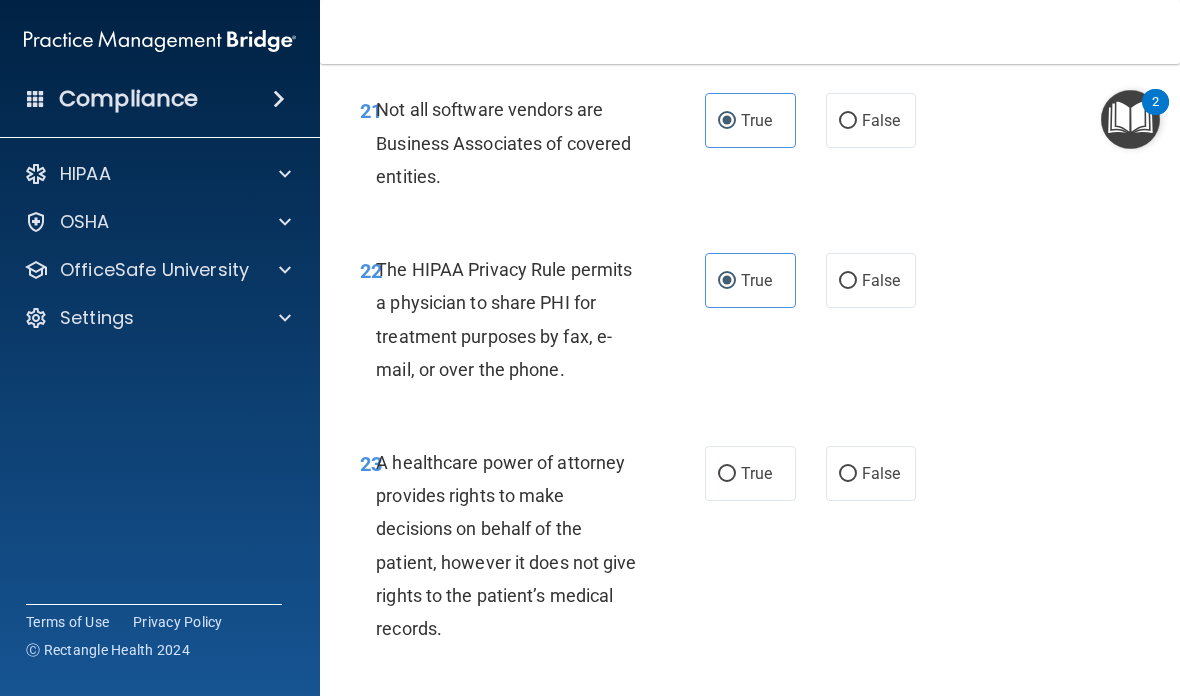 click on "False" at bounding box center [871, 473] 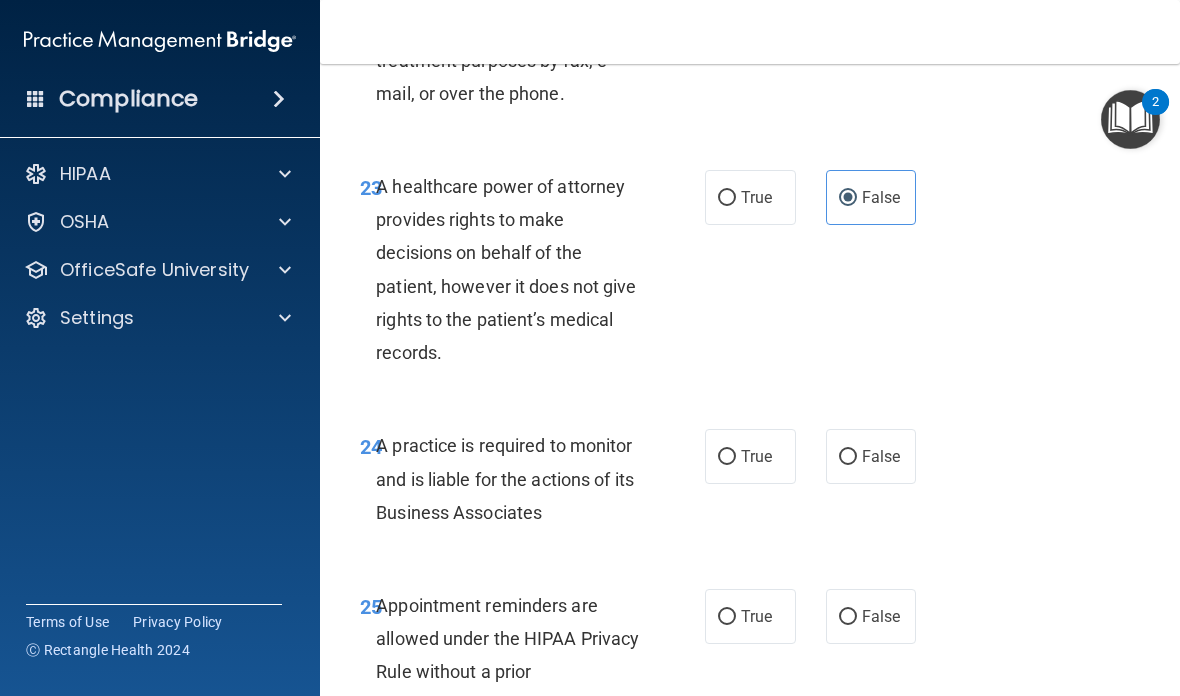 scroll, scrollTop: 5250, scrollLeft: 0, axis: vertical 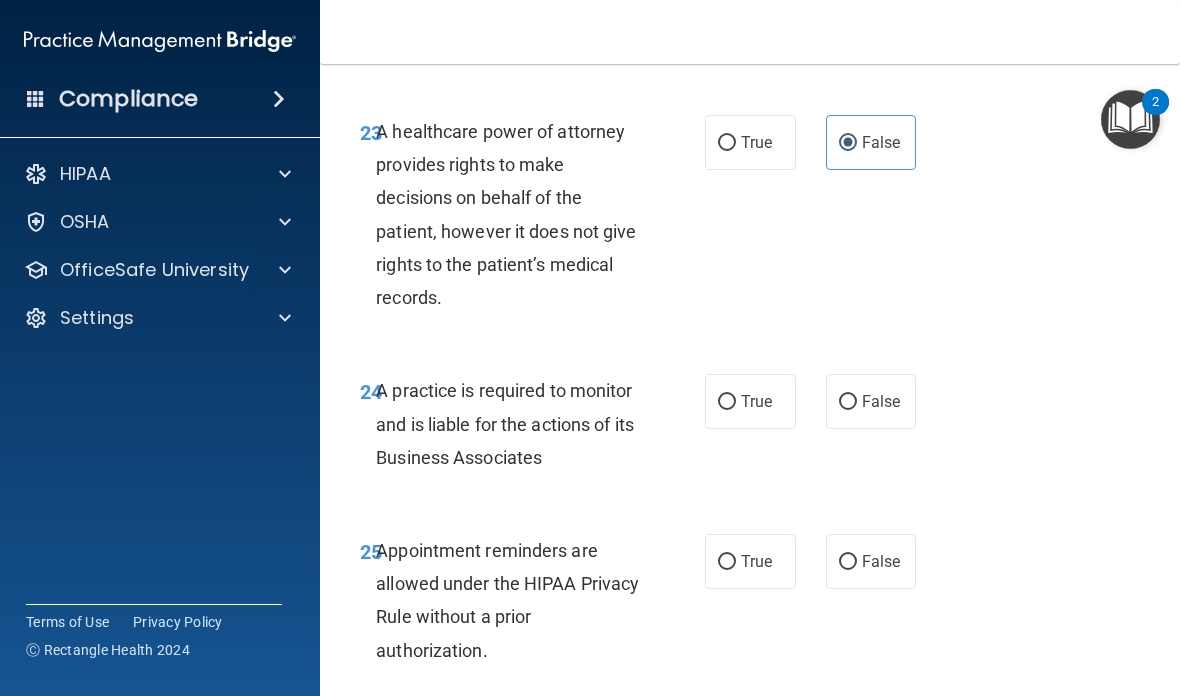 click on "False" at bounding box center [871, 401] 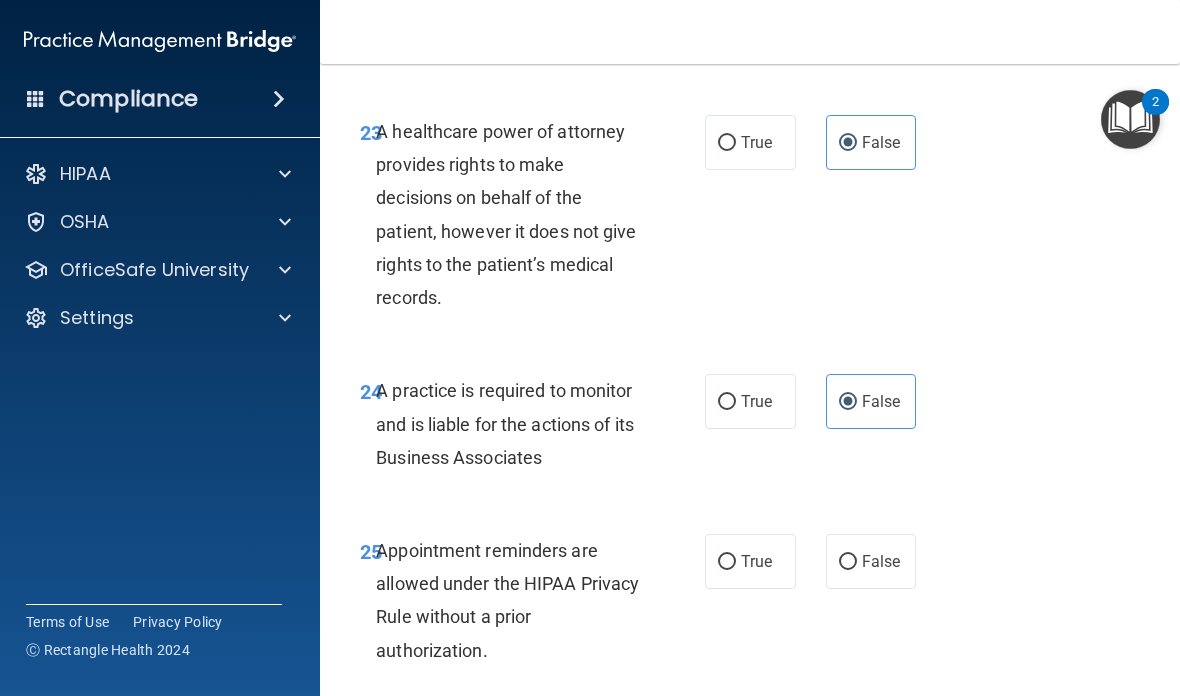 click on "True" at bounding box center (727, 562) 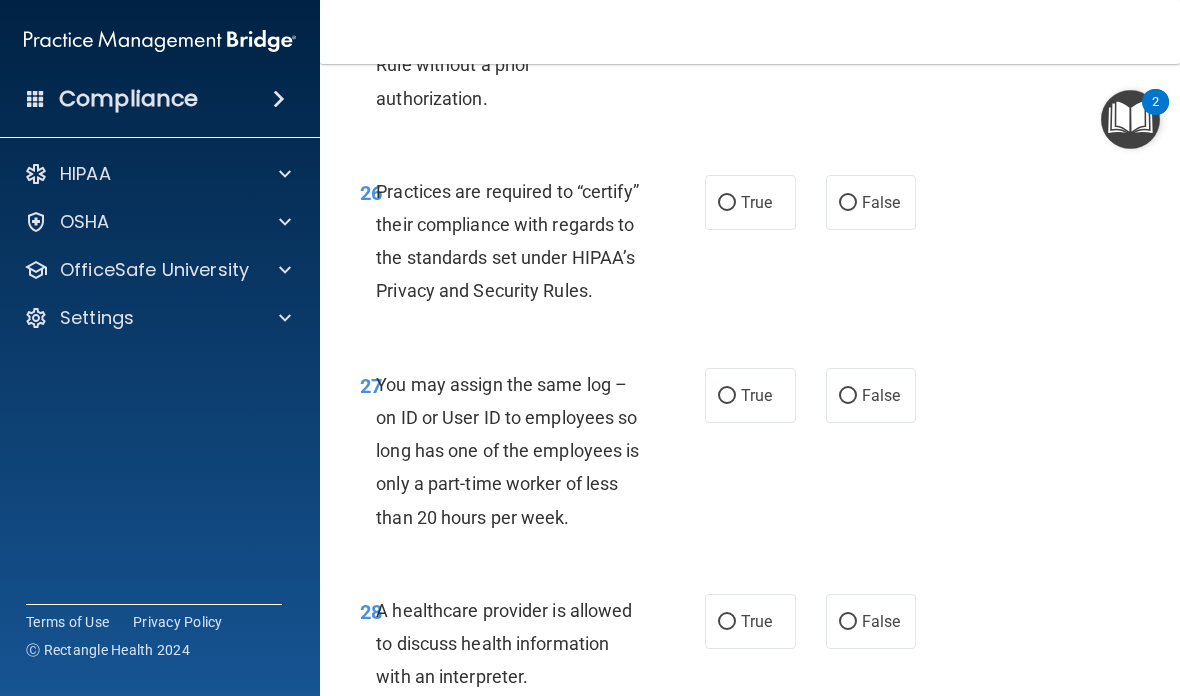 scroll, scrollTop: 5657, scrollLeft: 0, axis: vertical 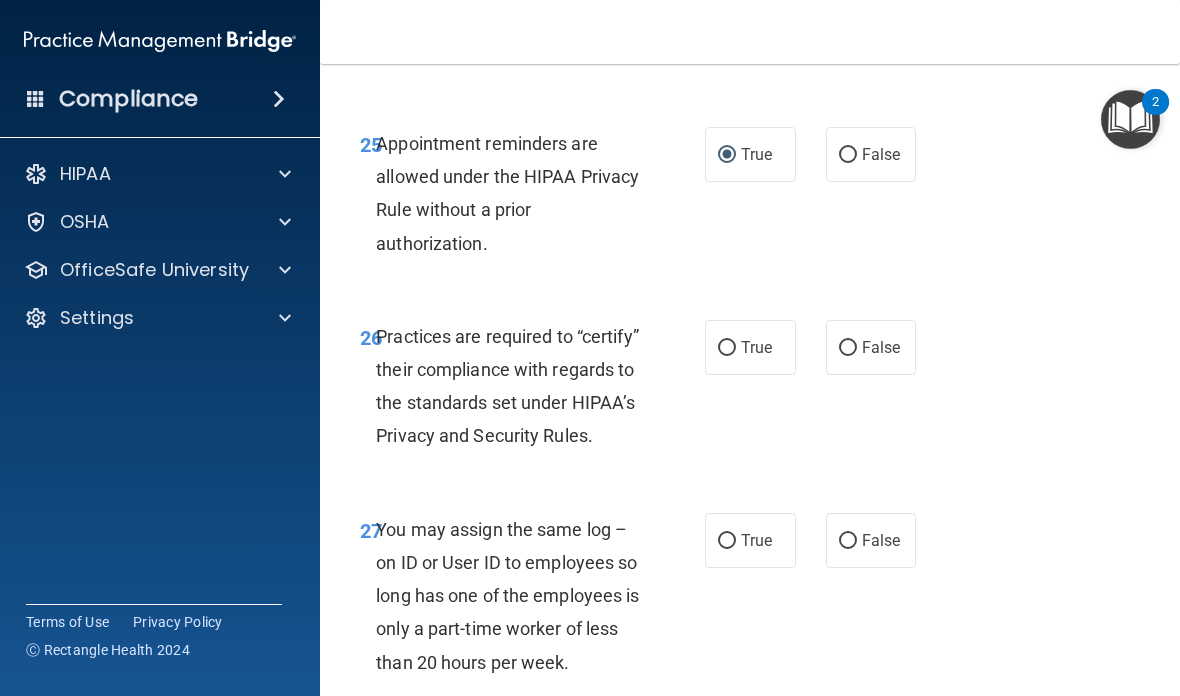 click on "False" at bounding box center [871, 347] 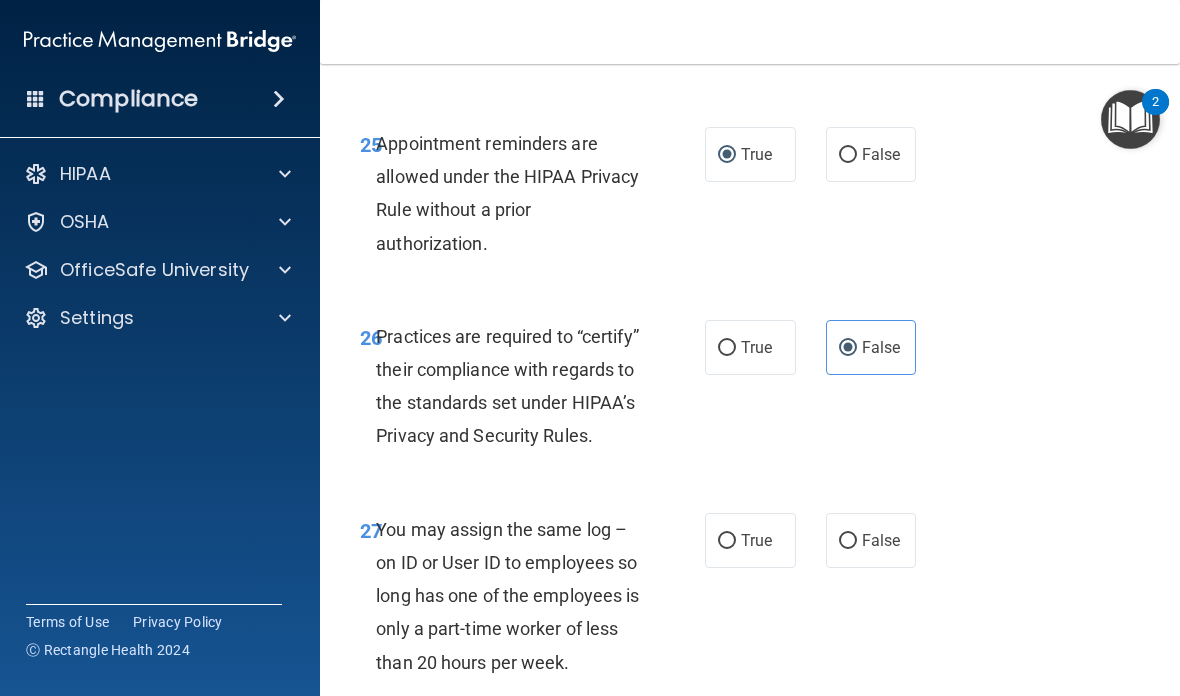 click on "False" at bounding box center (881, 540) 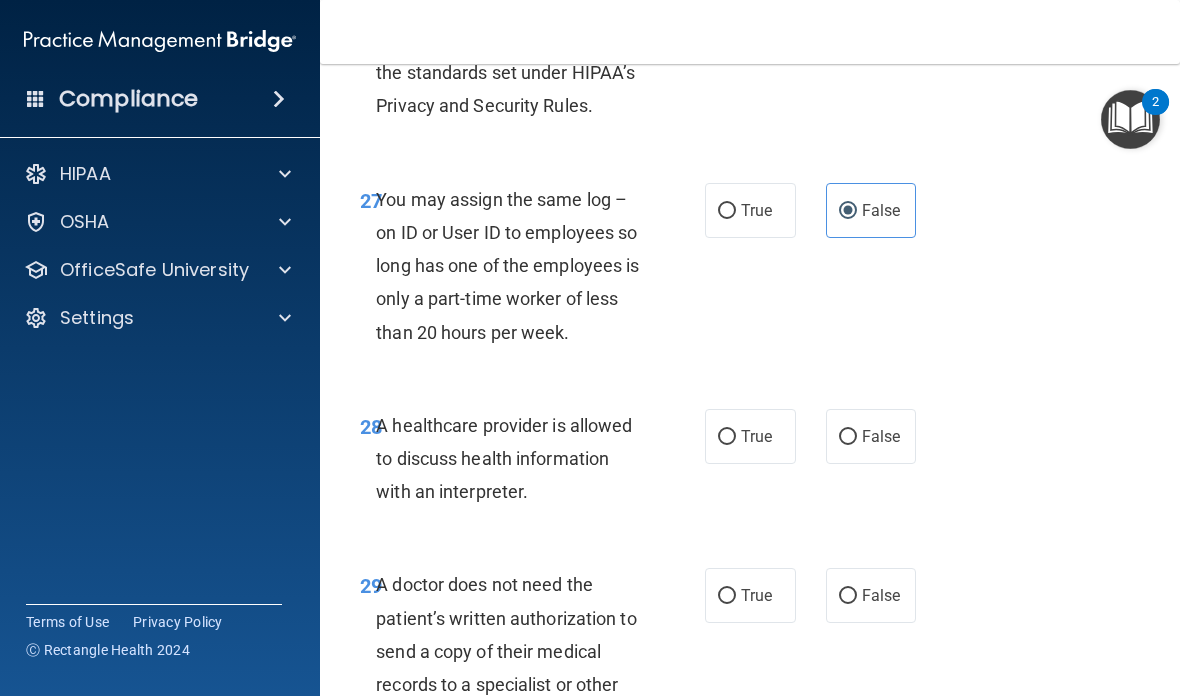 click on "True" at bounding box center [756, 436] 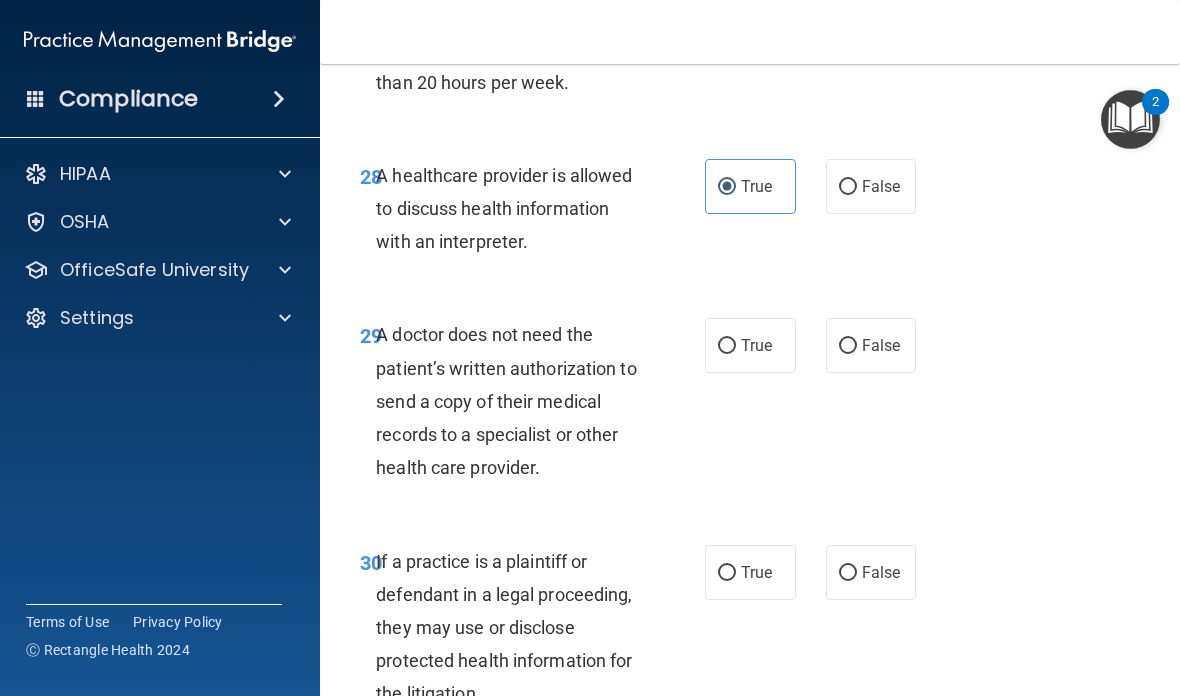 scroll, scrollTop: 6249, scrollLeft: 0, axis: vertical 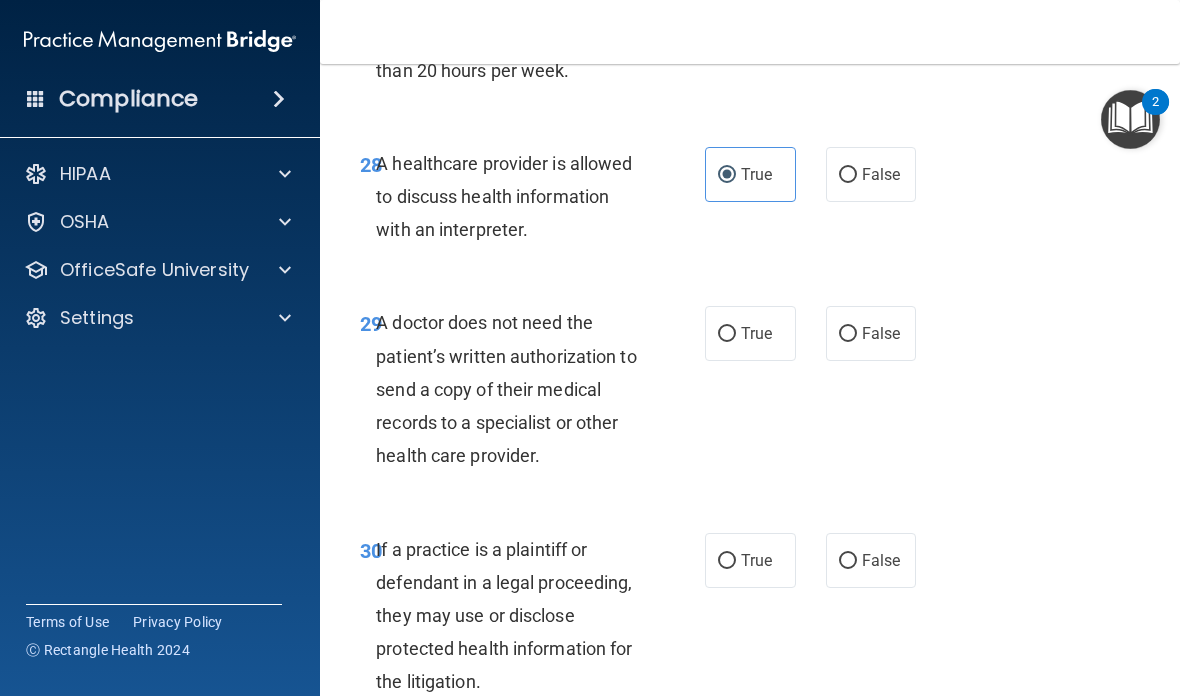 click on "True" at bounding box center (756, 333) 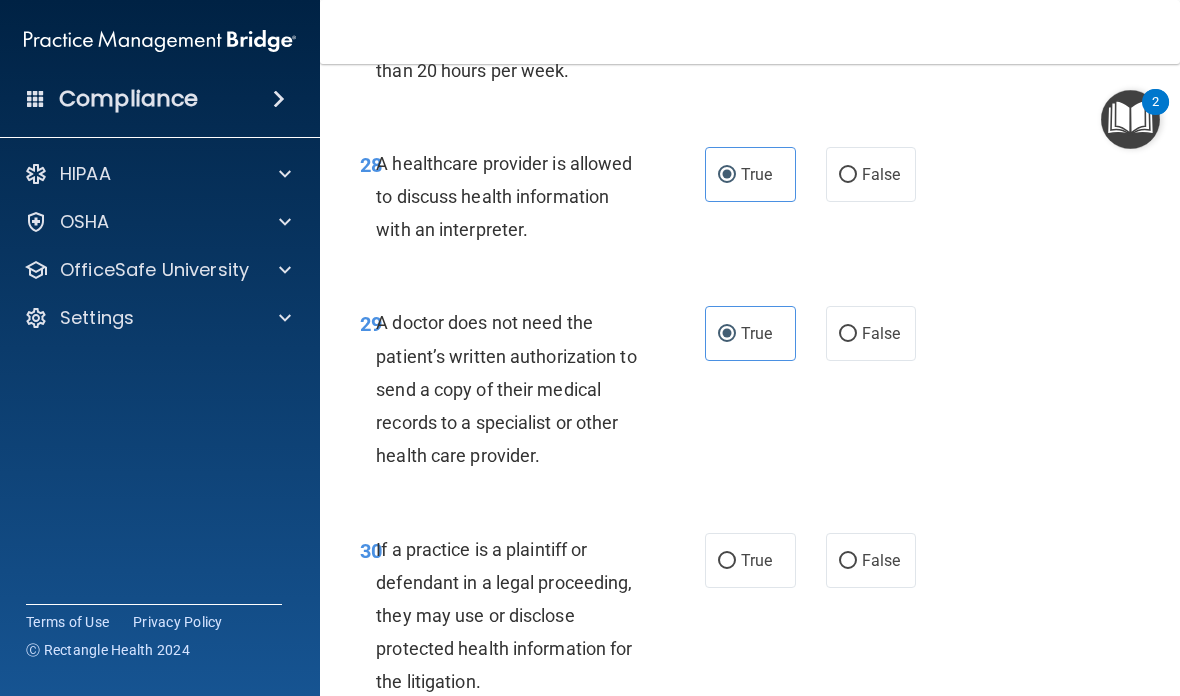 click on "True" at bounding box center (750, 560) 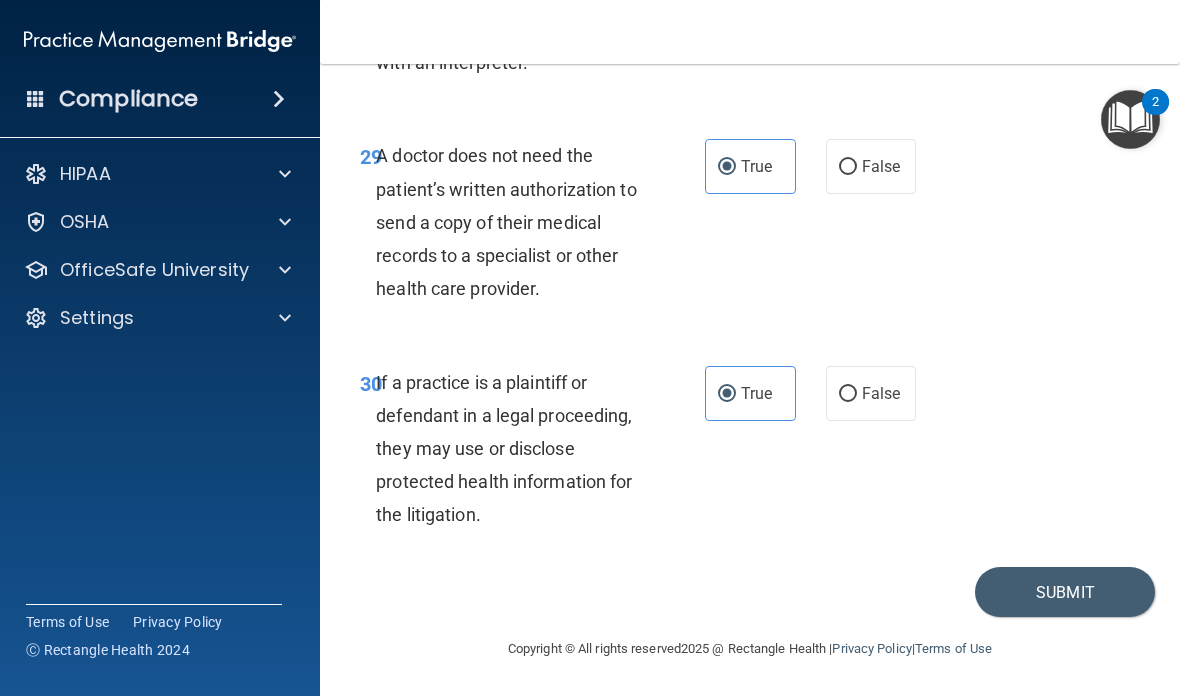 scroll, scrollTop: 6416, scrollLeft: 0, axis: vertical 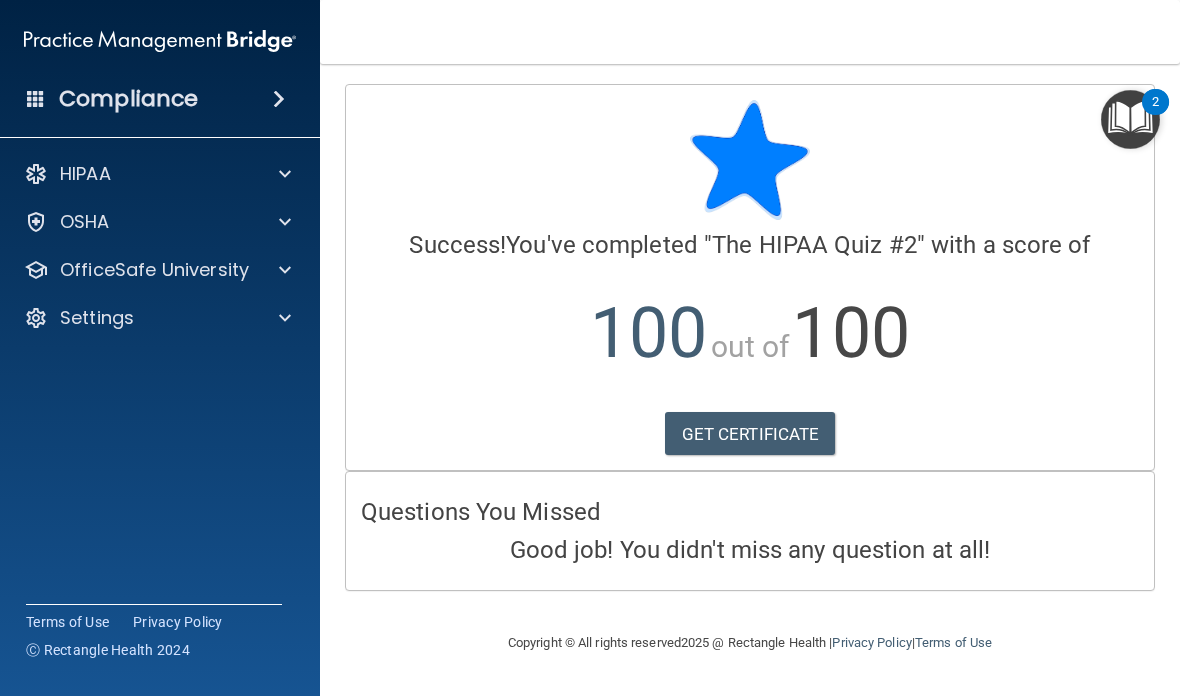 click on "GET CERTIFICATE" at bounding box center [750, 434] 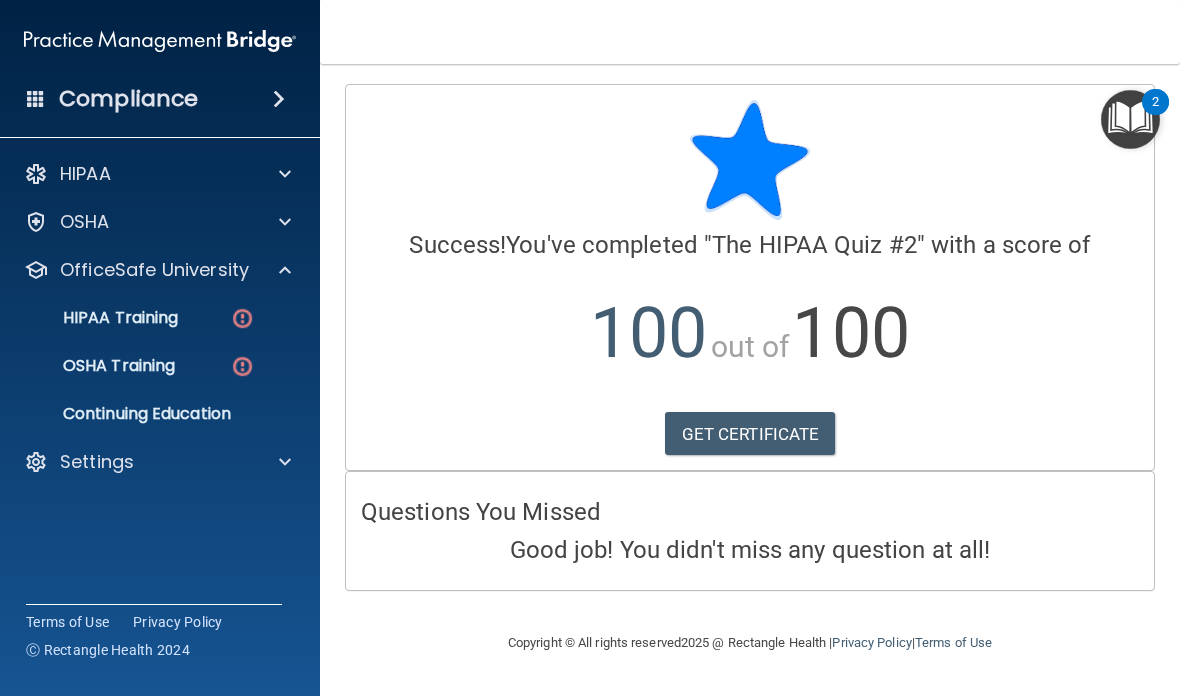 click on "HIPAA Training" at bounding box center [149, 318] 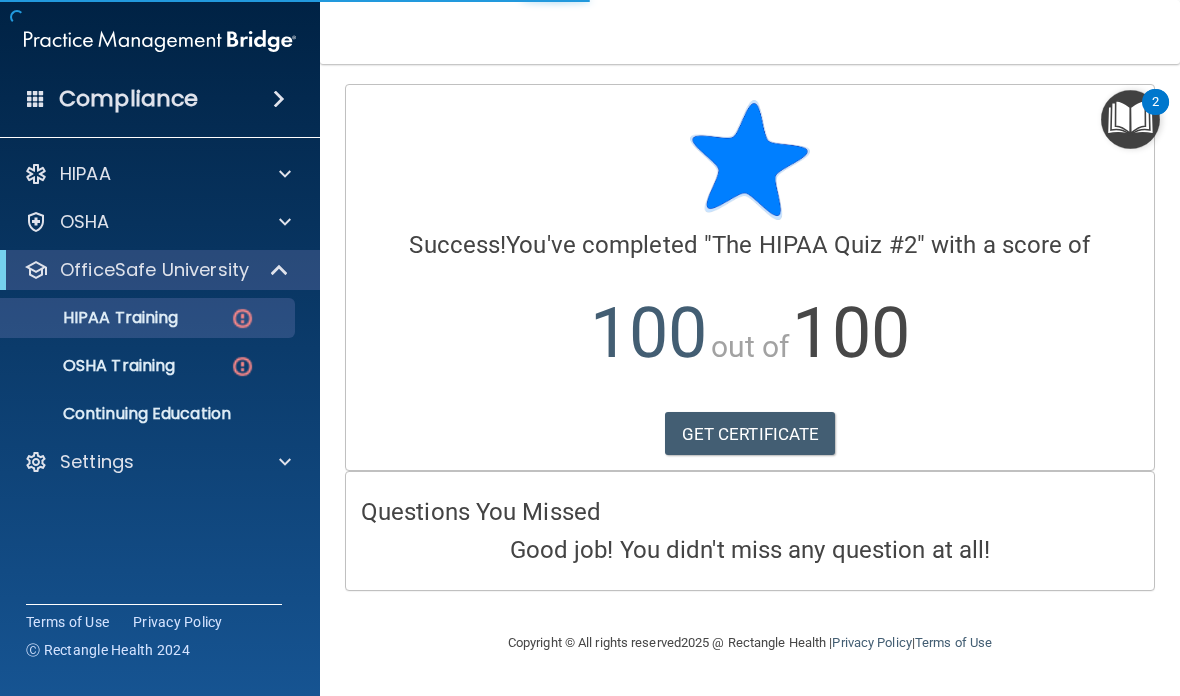 click at bounding box center (242, 318) 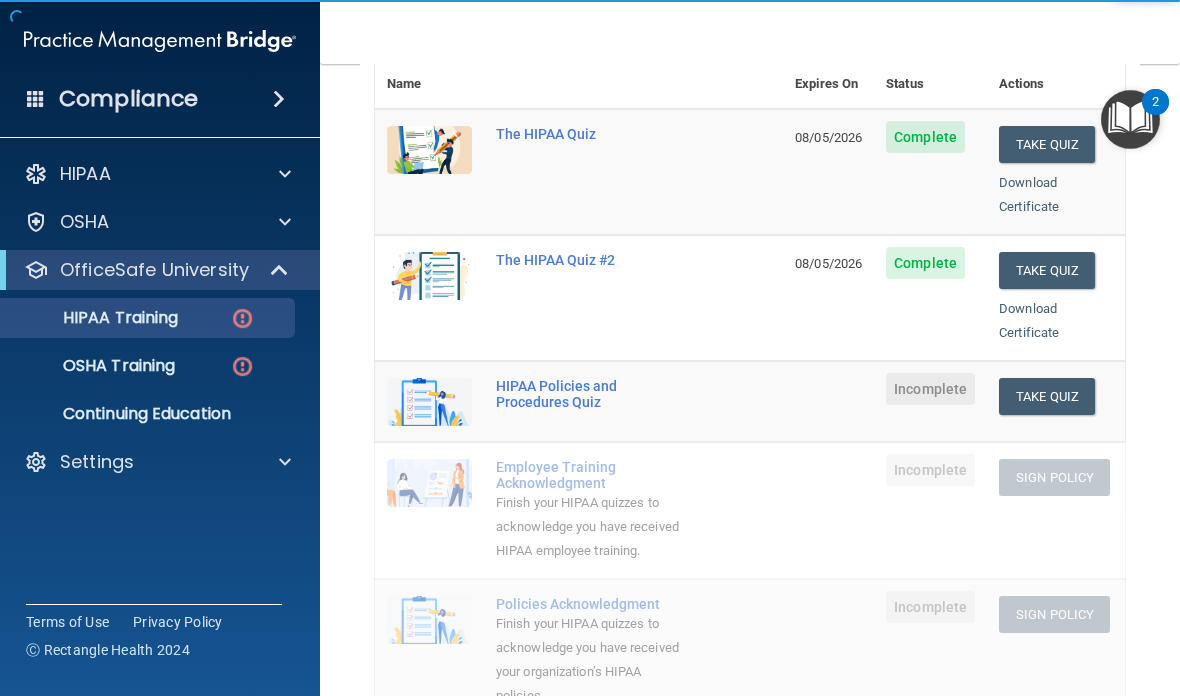 scroll, scrollTop: 272, scrollLeft: 0, axis: vertical 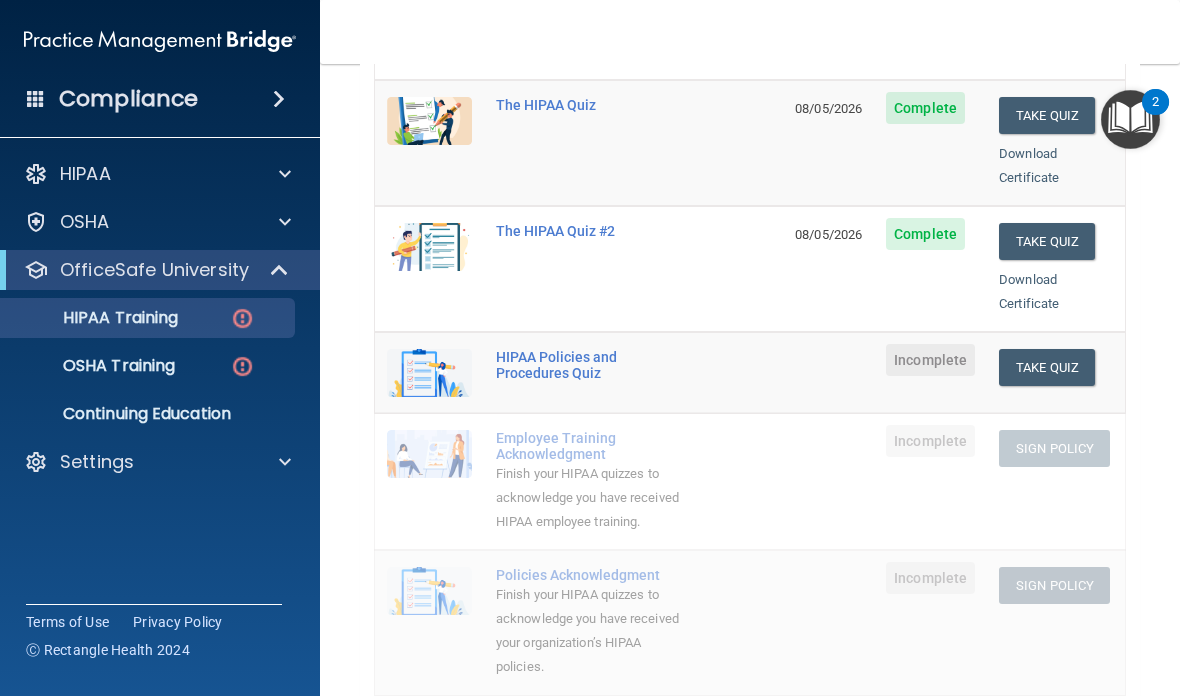 click on "Take Quiz" at bounding box center [1047, 367] 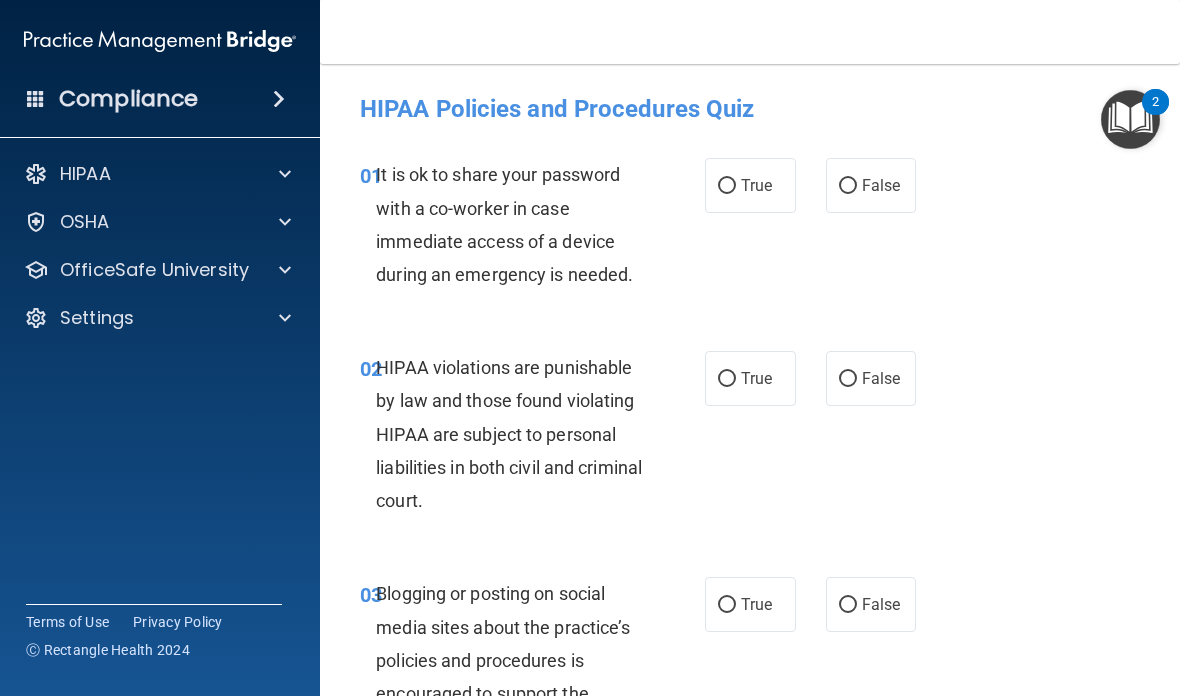 scroll, scrollTop: 0, scrollLeft: 0, axis: both 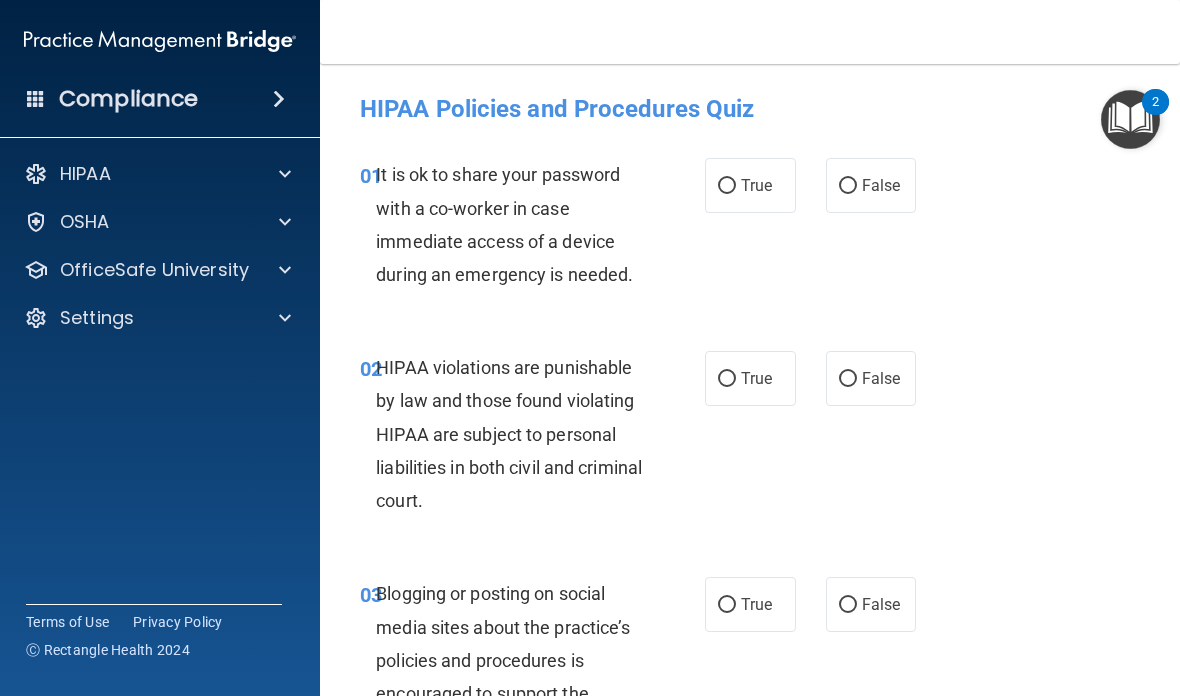 click on "False" at bounding box center [871, 185] 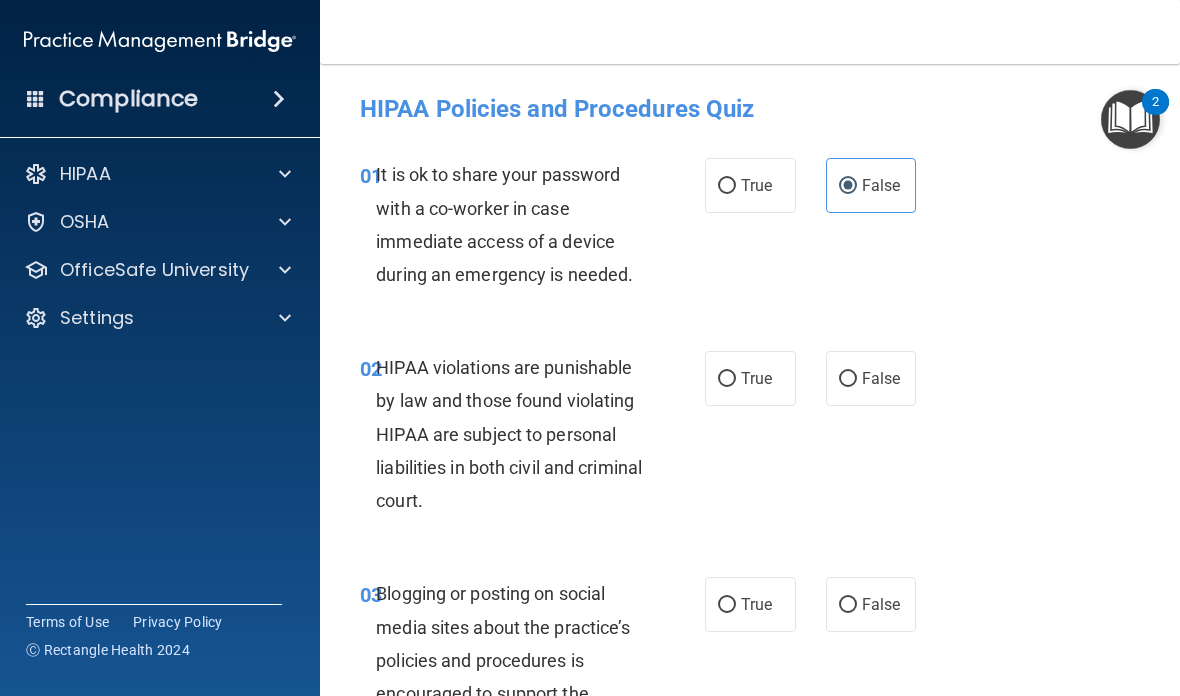 click on "False" at bounding box center (871, 378) 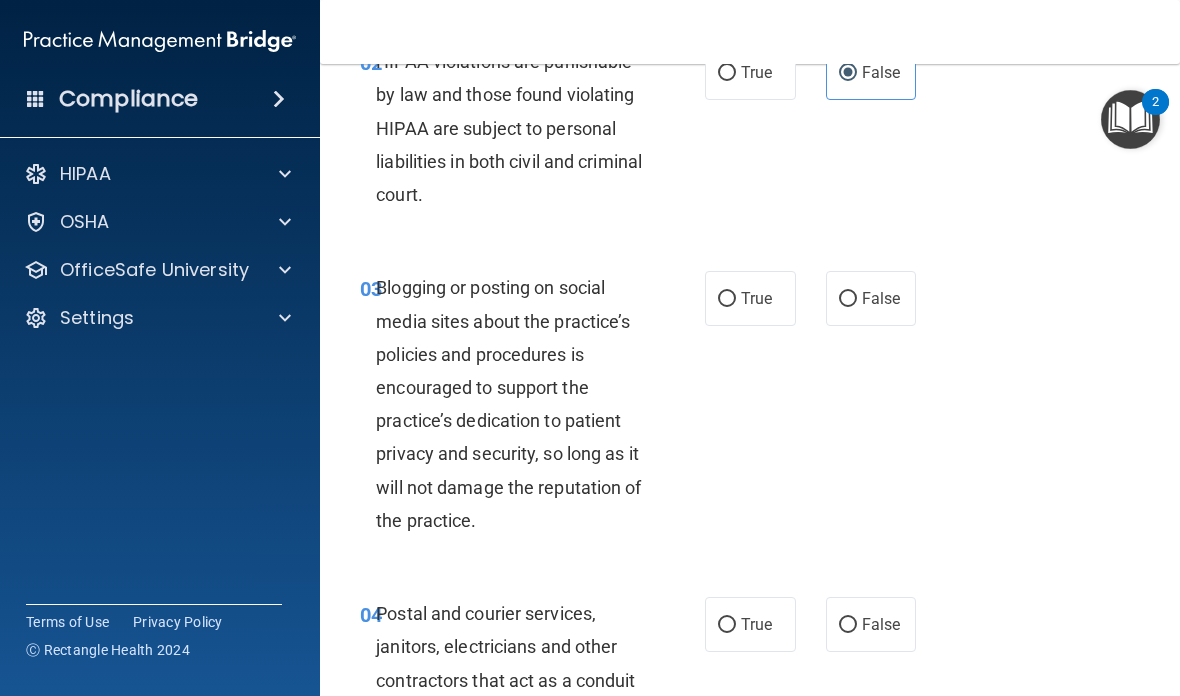 click on "False" at bounding box center (871, 298) 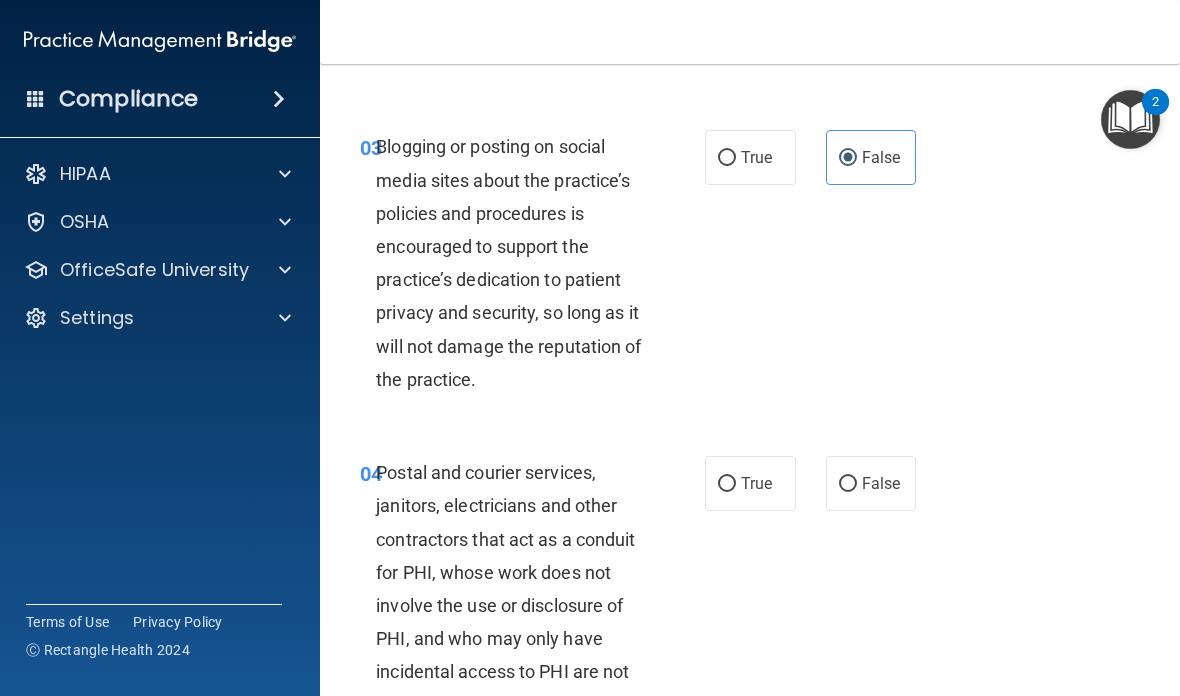 scroll, scrollTop: 621, scrollLeft: 0, axis: vertical 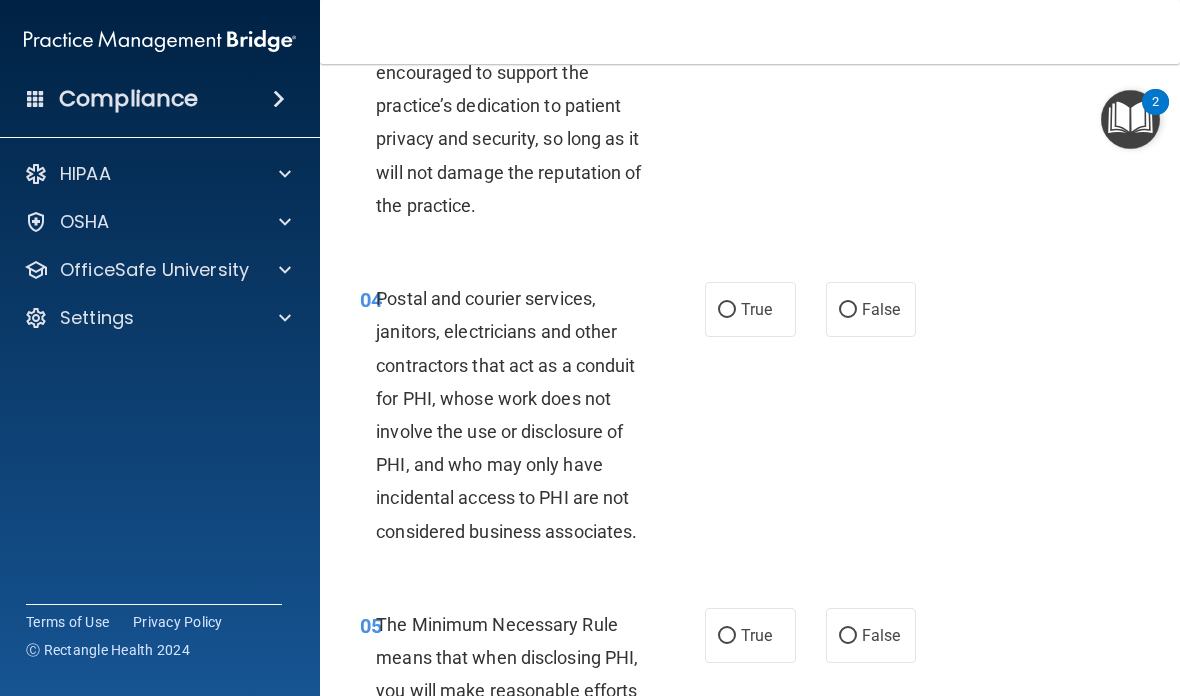 click on "False" at bounding box center (881, 309) 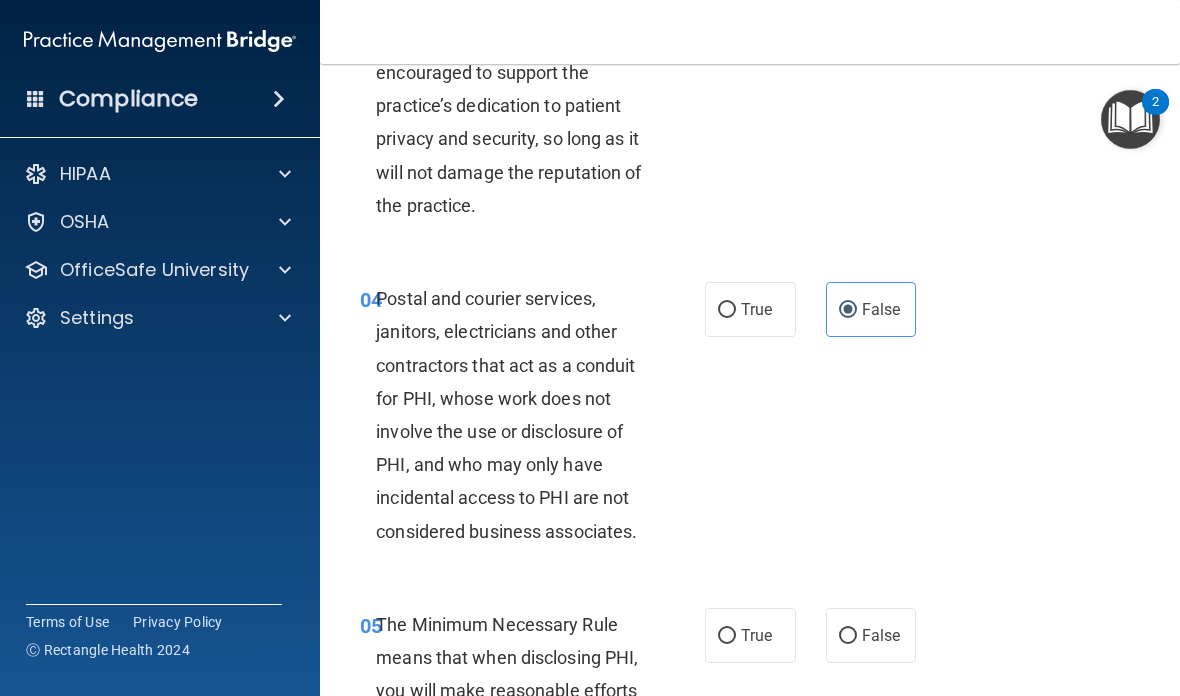 click on "False" at bounding box center (881, 635) 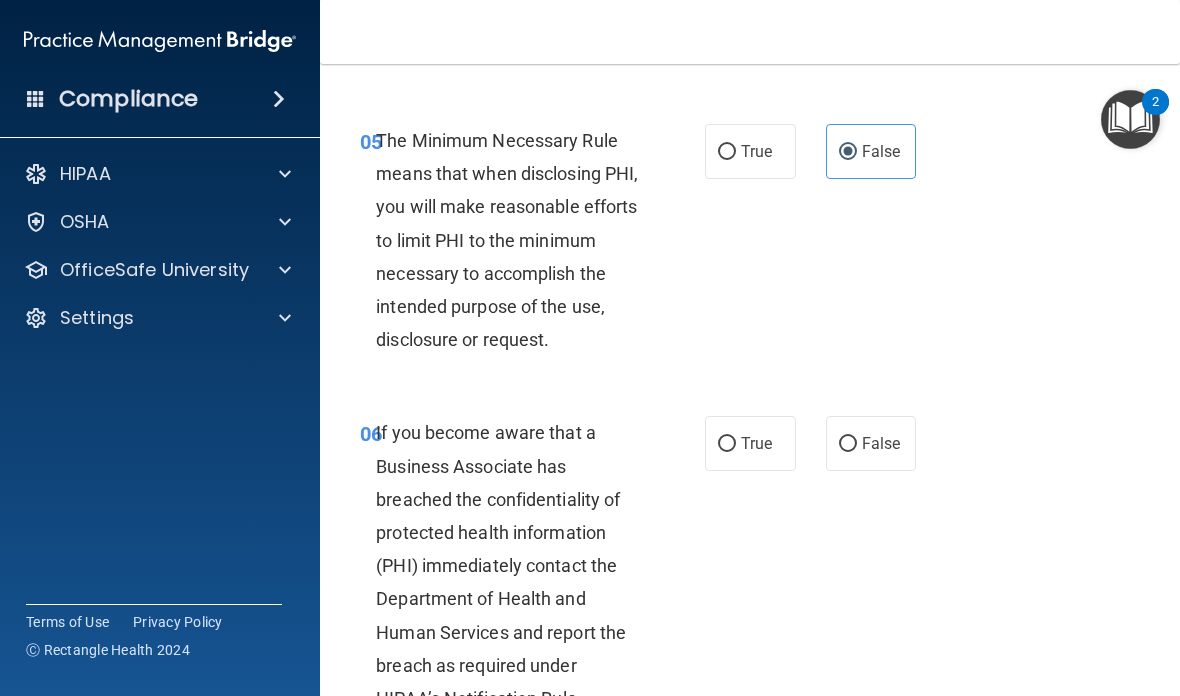 scroll, scrollTop: 1143, scrollLeft: 0, axis: vertical 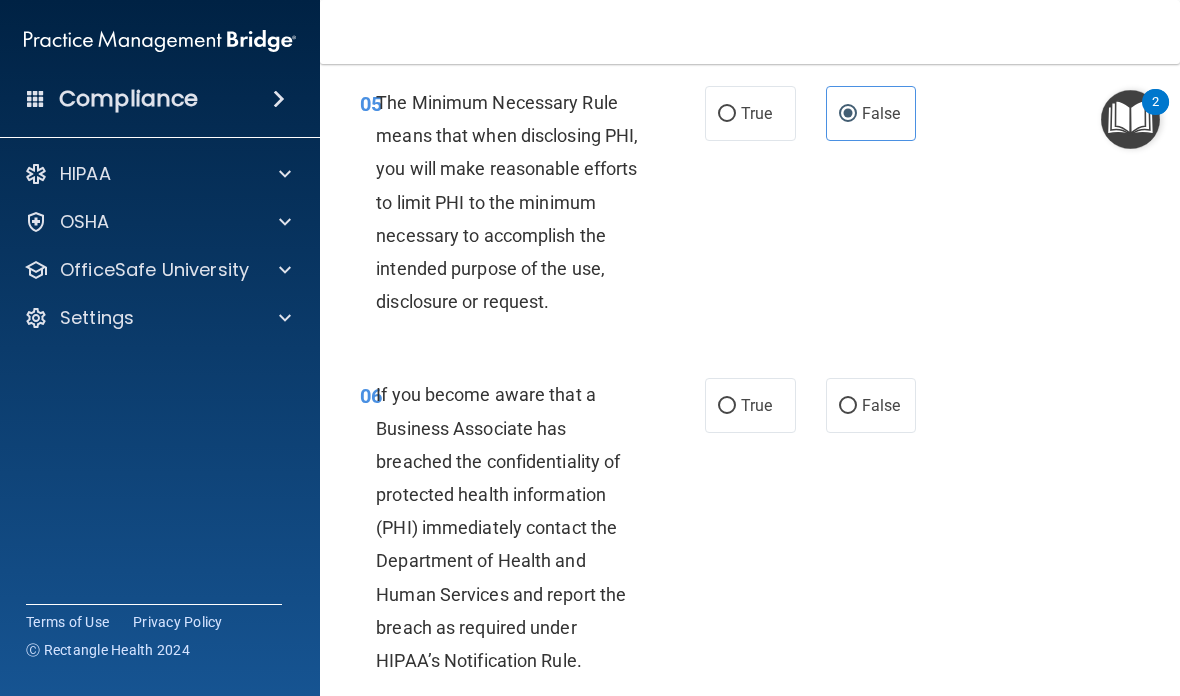 click on "False" at bounding box center [871, 405] 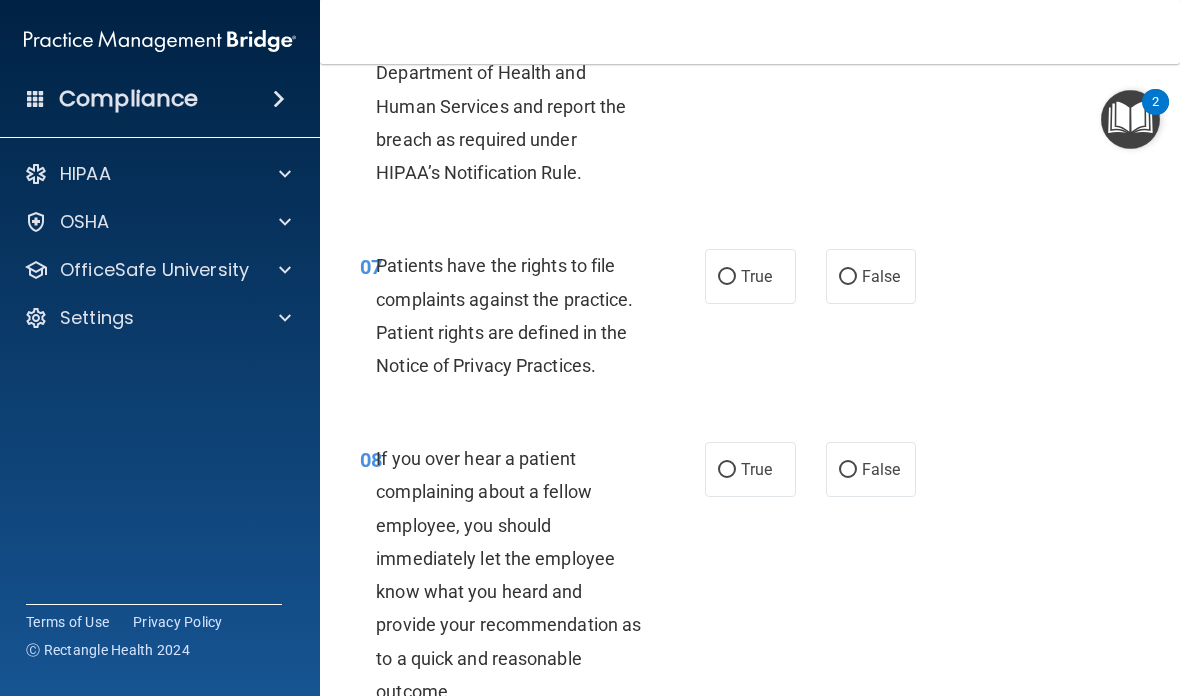 scroll, scrollTop: 1710, scrollLeft: 0, axis: vertical 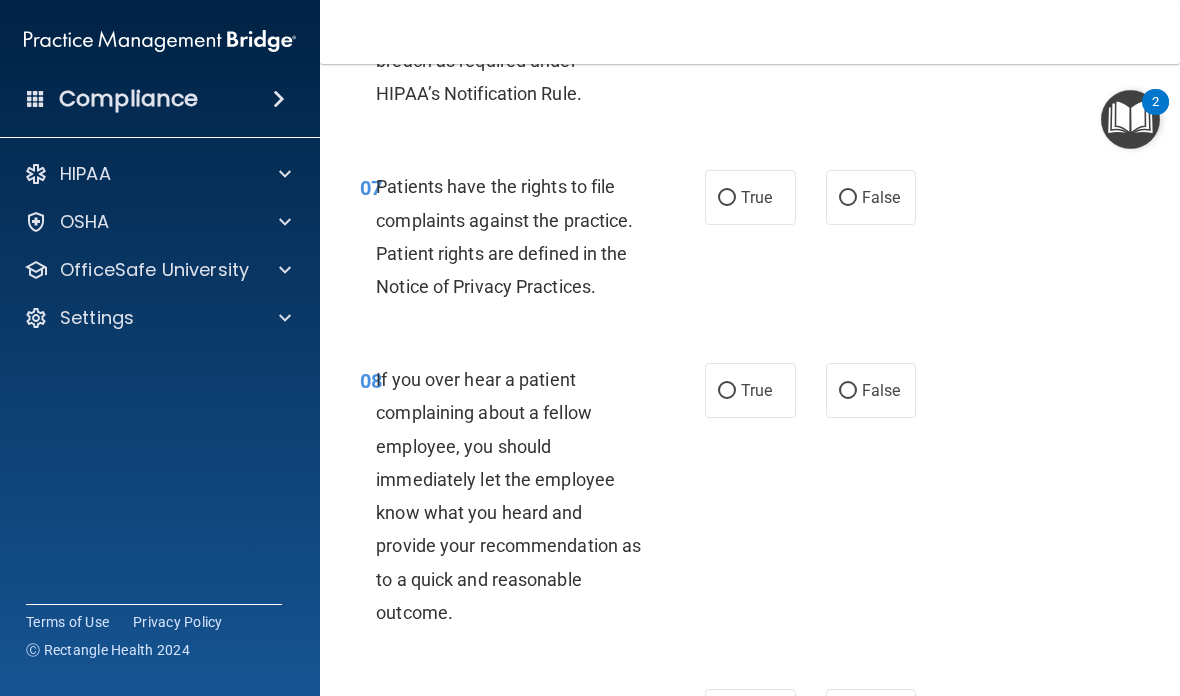 click on "False" at bounding box center [881, 197] 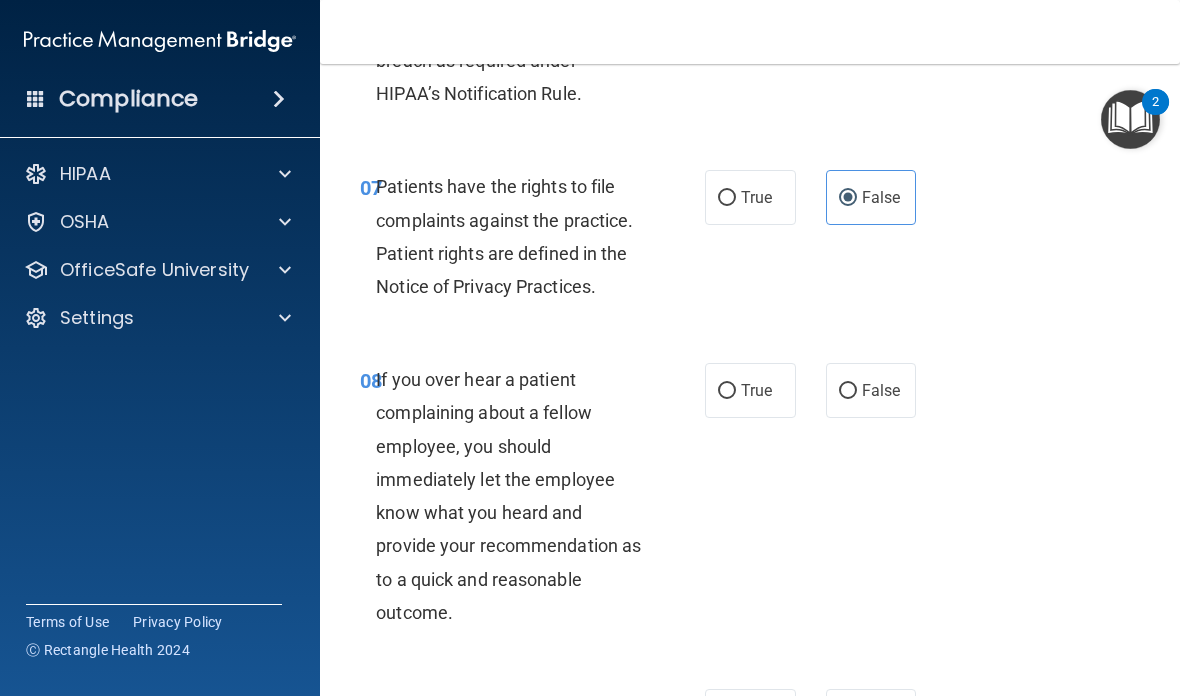 click on "False" at bounding box center [871, 390] 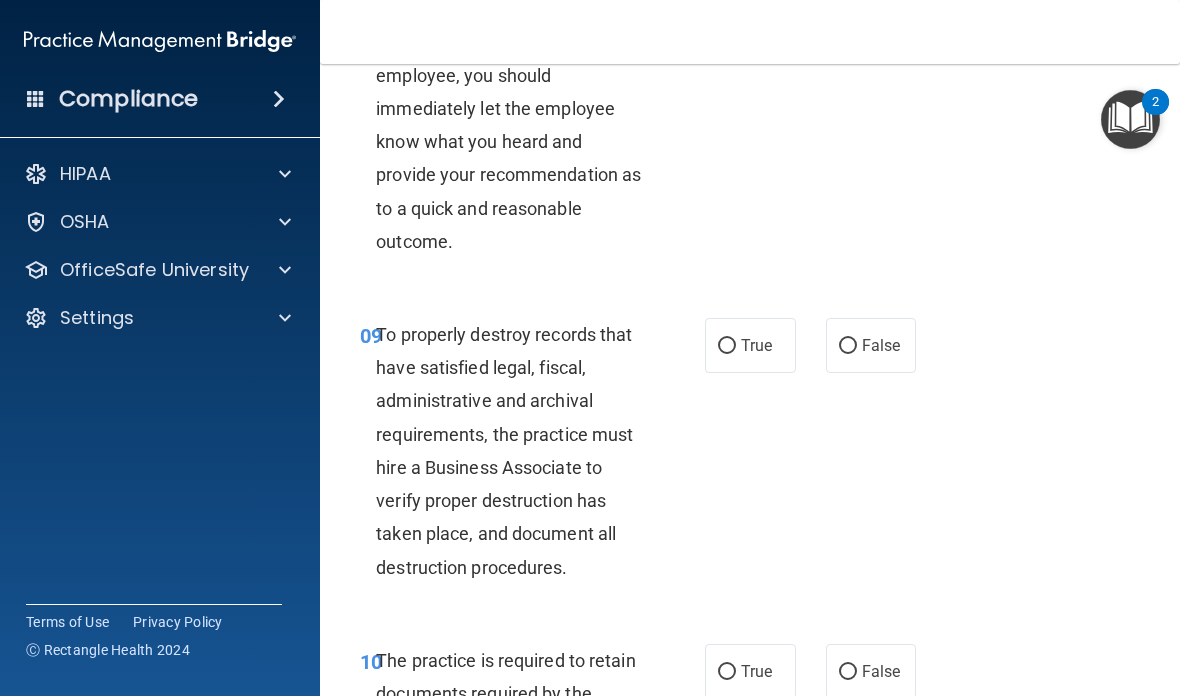 click on "False" at bounding box center [871, 345] 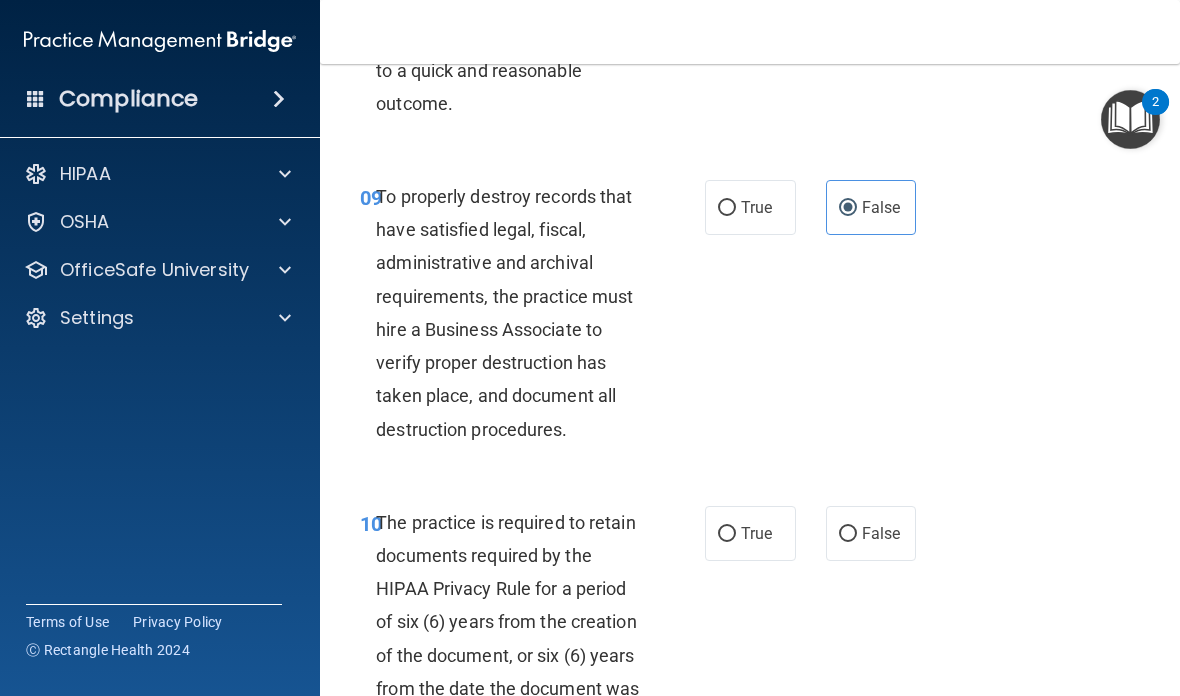 scroll, scrollTop: 2429, scrollLeft: 0, axis: vertical 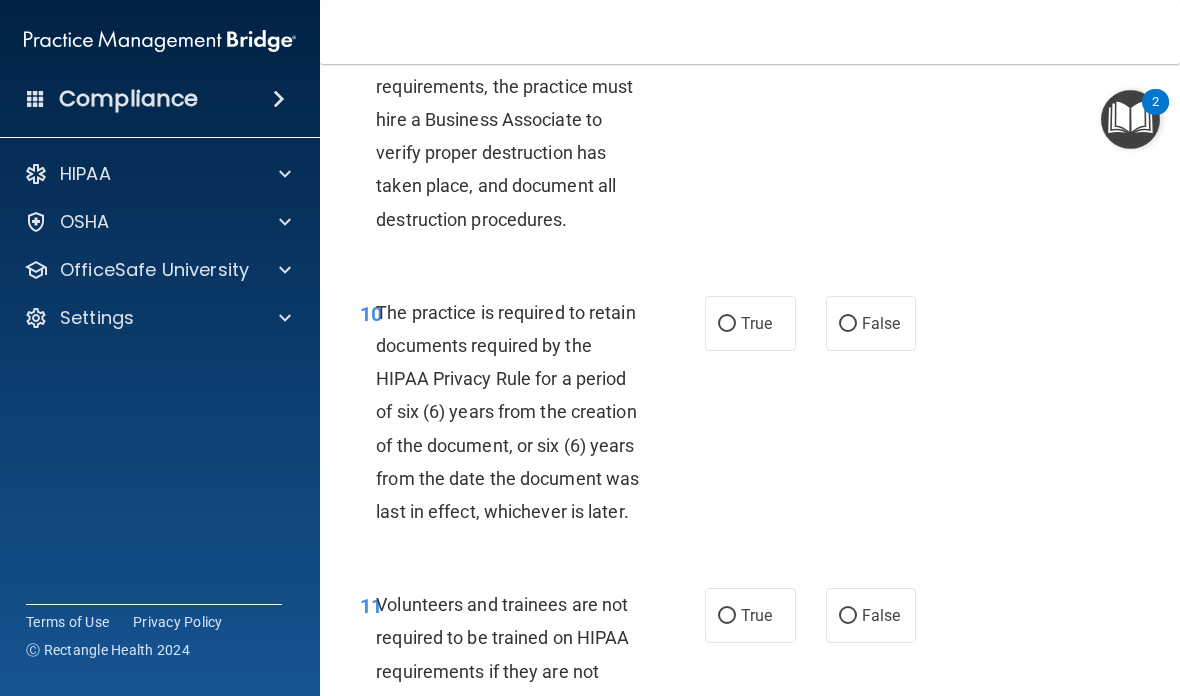click on "False" at bounding box center (871, 323) 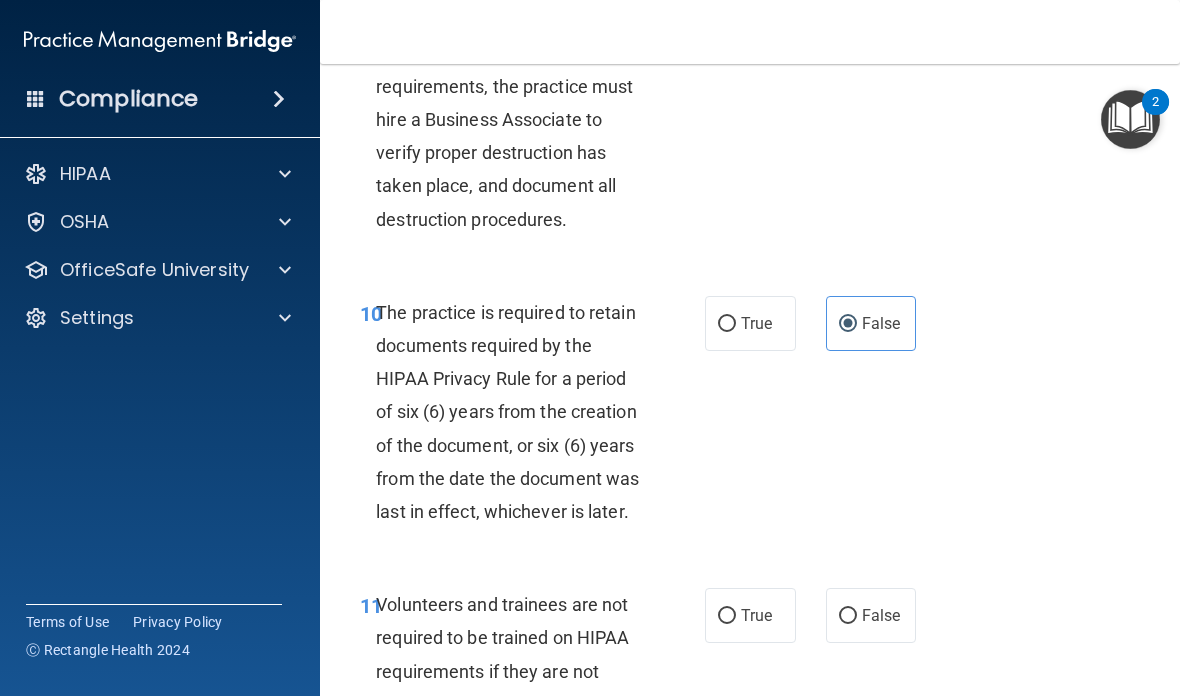 click on "True           False" at bounding box center (814, 615) 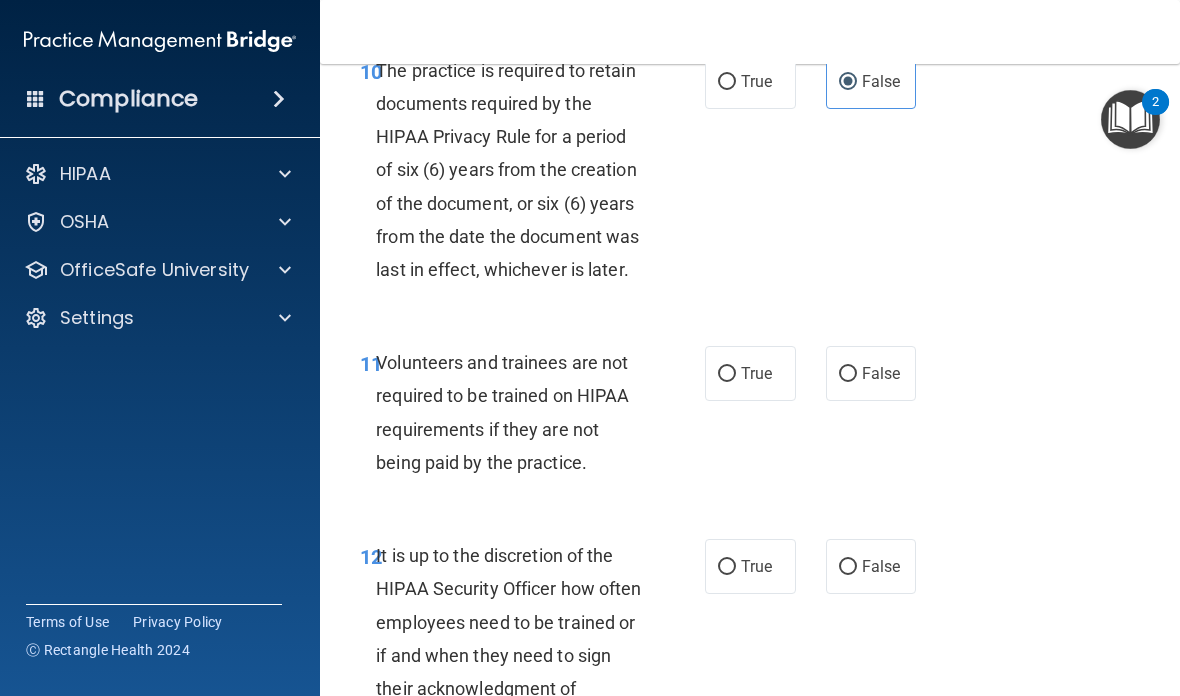 scroll, scrollTop: 2715, scrollLeft: 0, axis: vertical 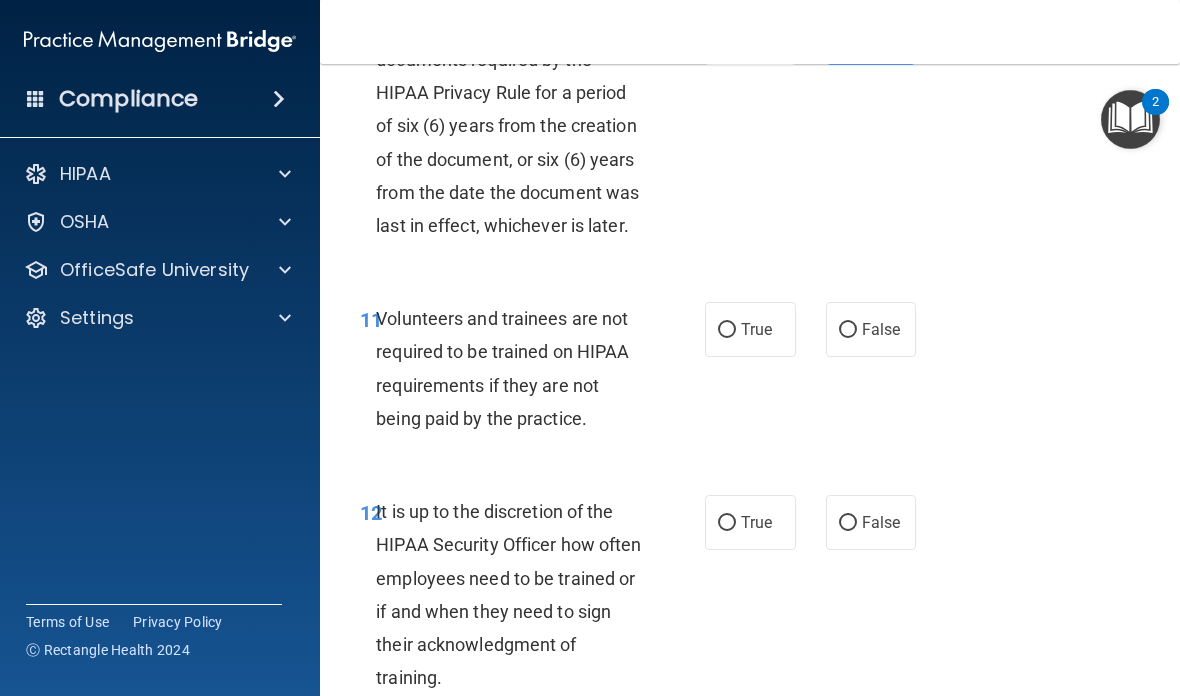click on "False" at bounding box center [871, 329] 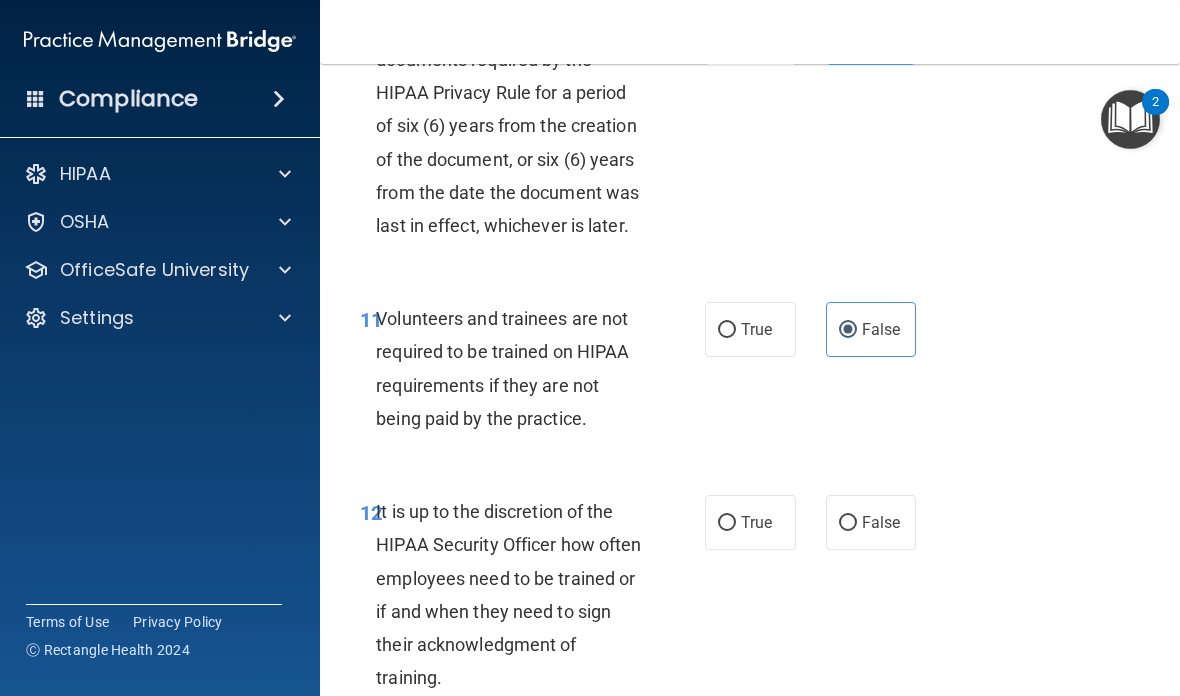 click on "False" at bounding box center (871, 522) 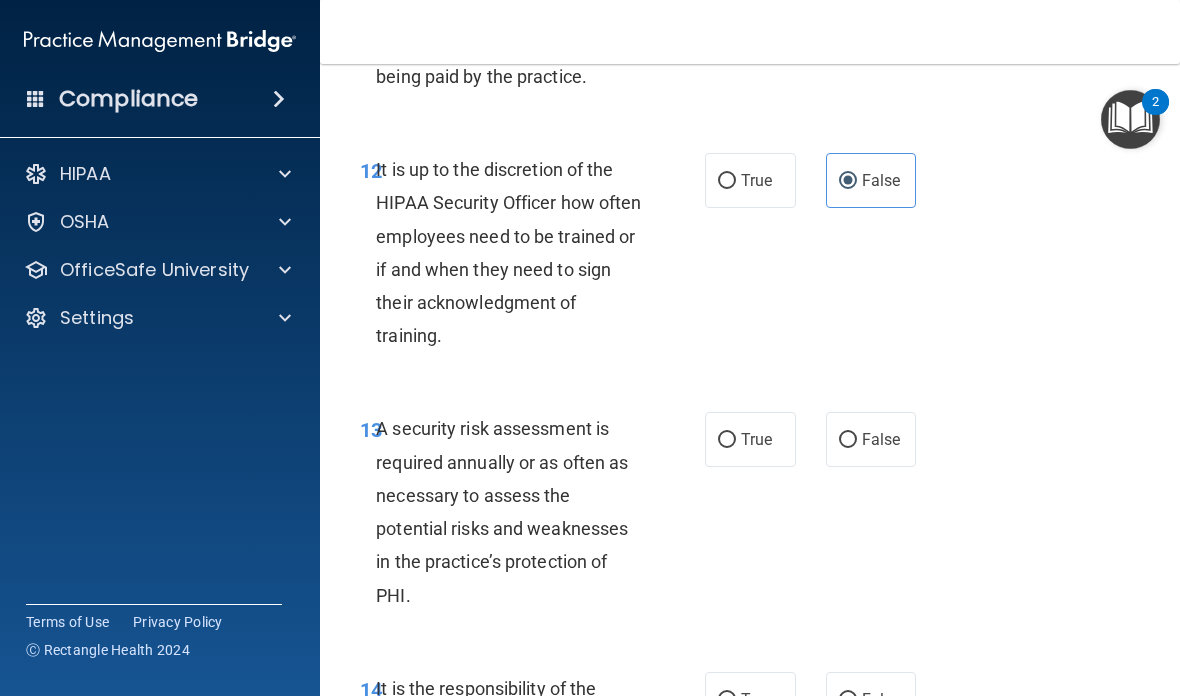 click on "False" at bounding box center [881, 439] 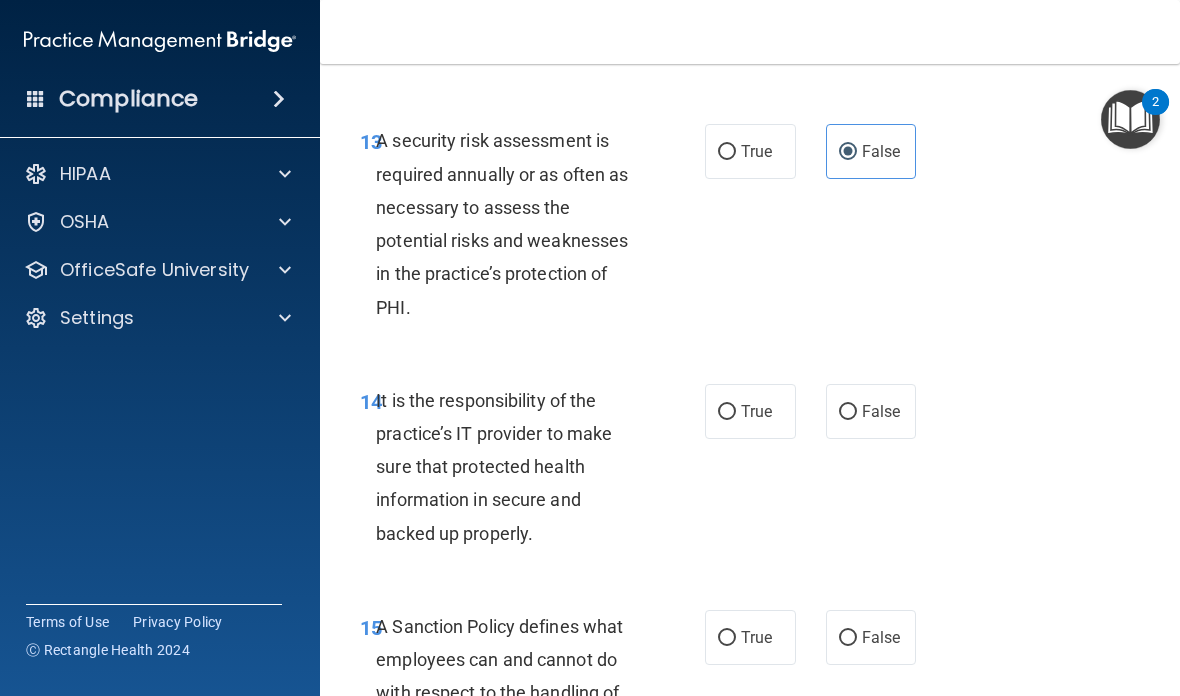scroll, scrollTop: 3346, scrollLeft: 0, axis: vertical 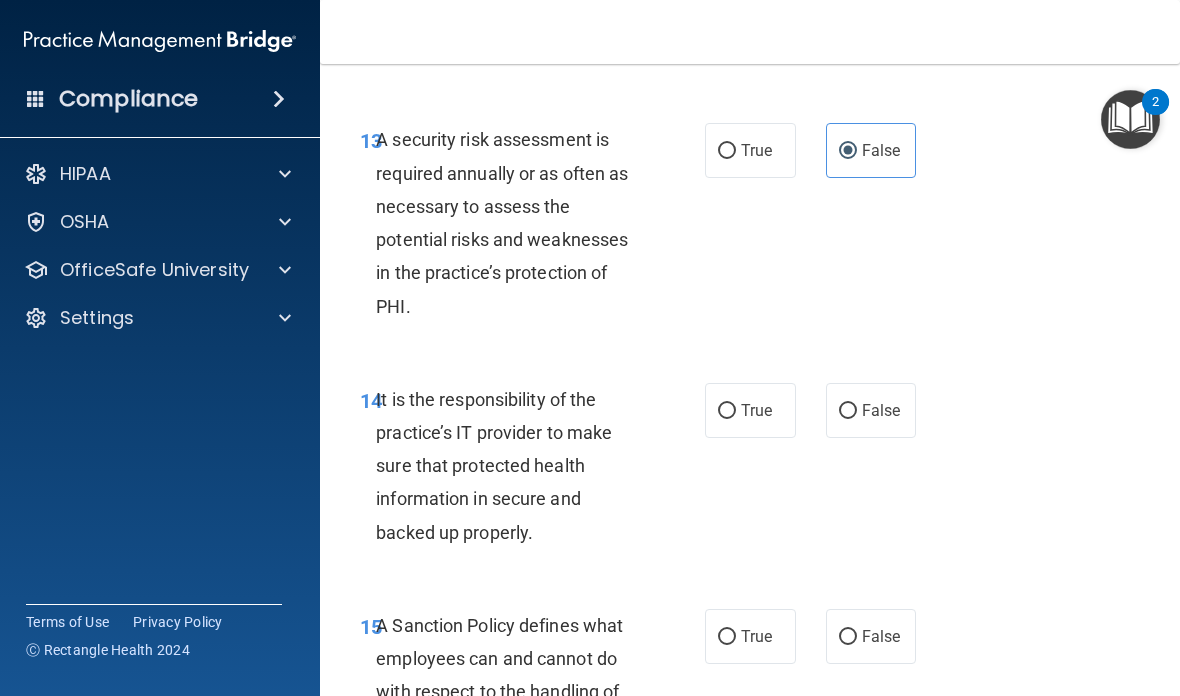 click on "False" at bounding box center [881, 410] 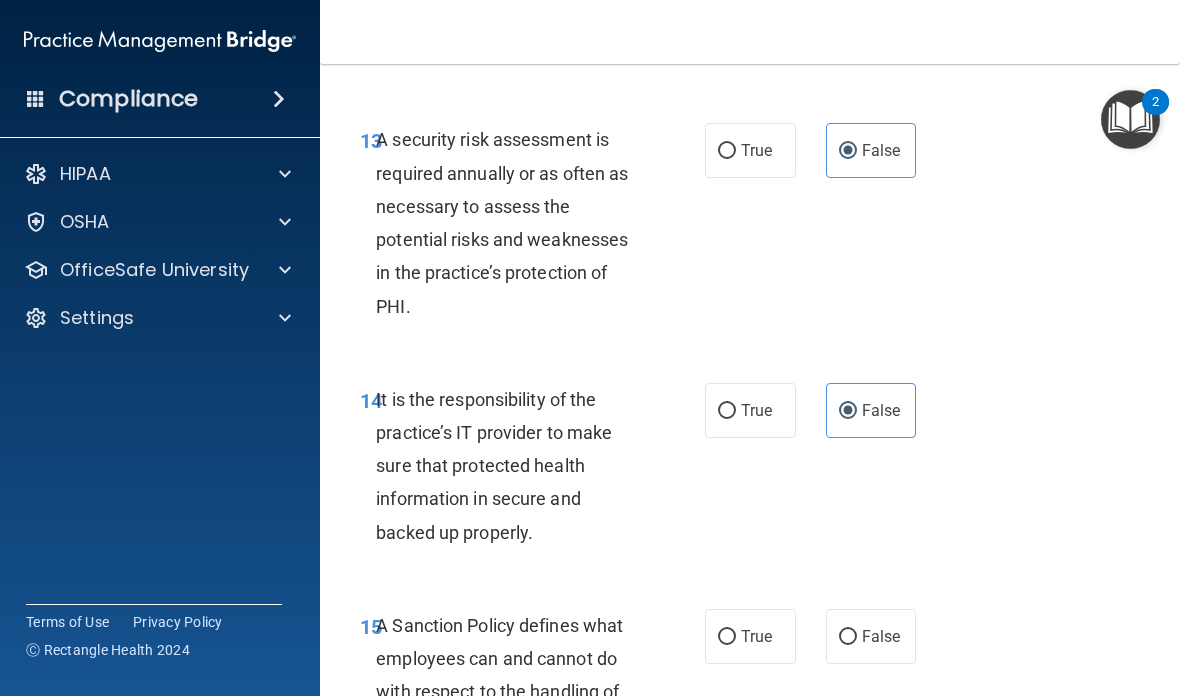 click on "False" at bounding box center (881, 636) 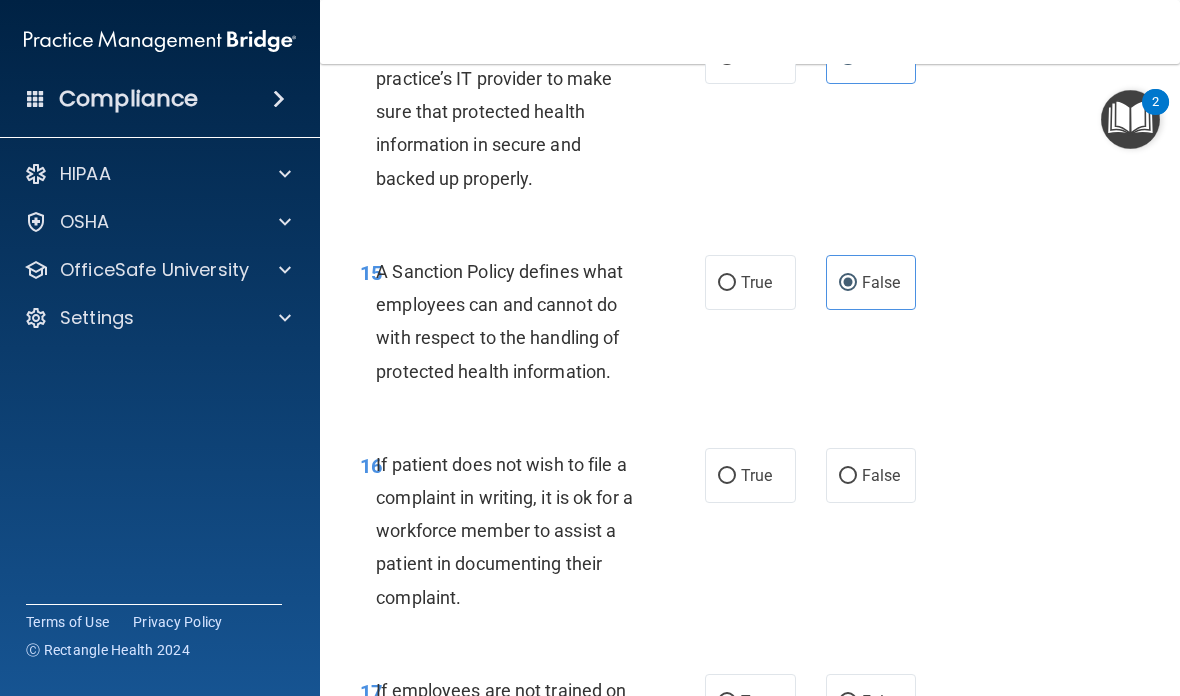 click on "False" at bounding box center (871, 475) 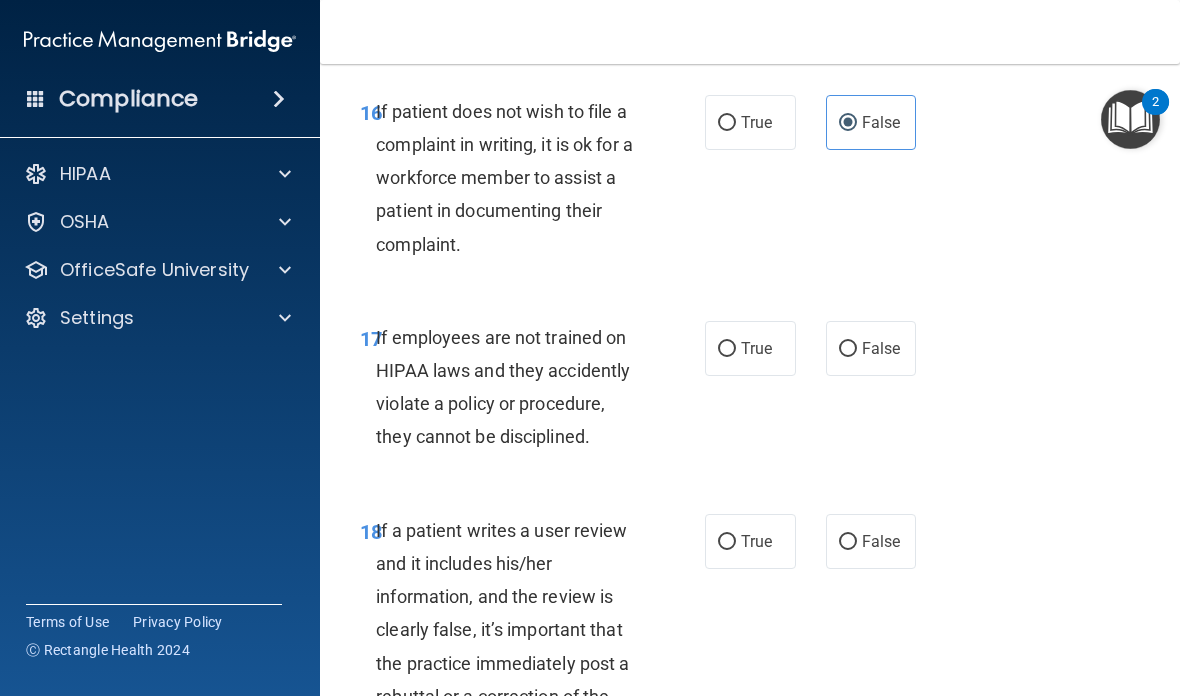 scroll, scrollTop: 4081, scrollLeft: 0, axis: vertical 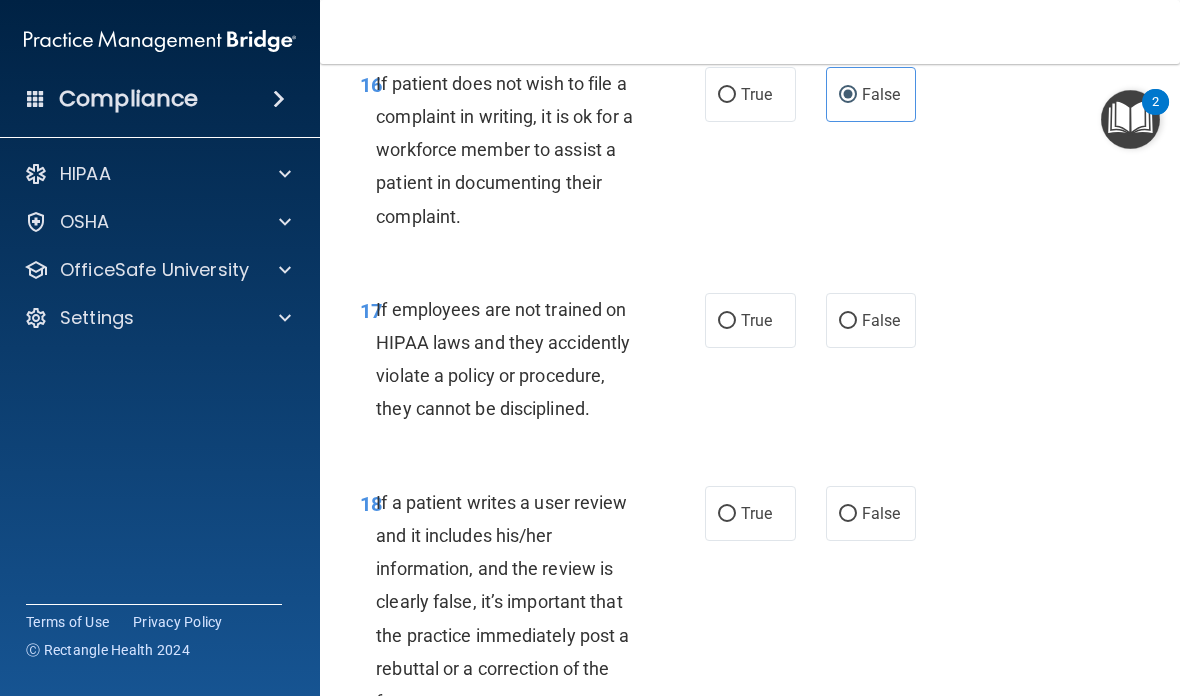 click on "False" at bounding box center [871, 320] 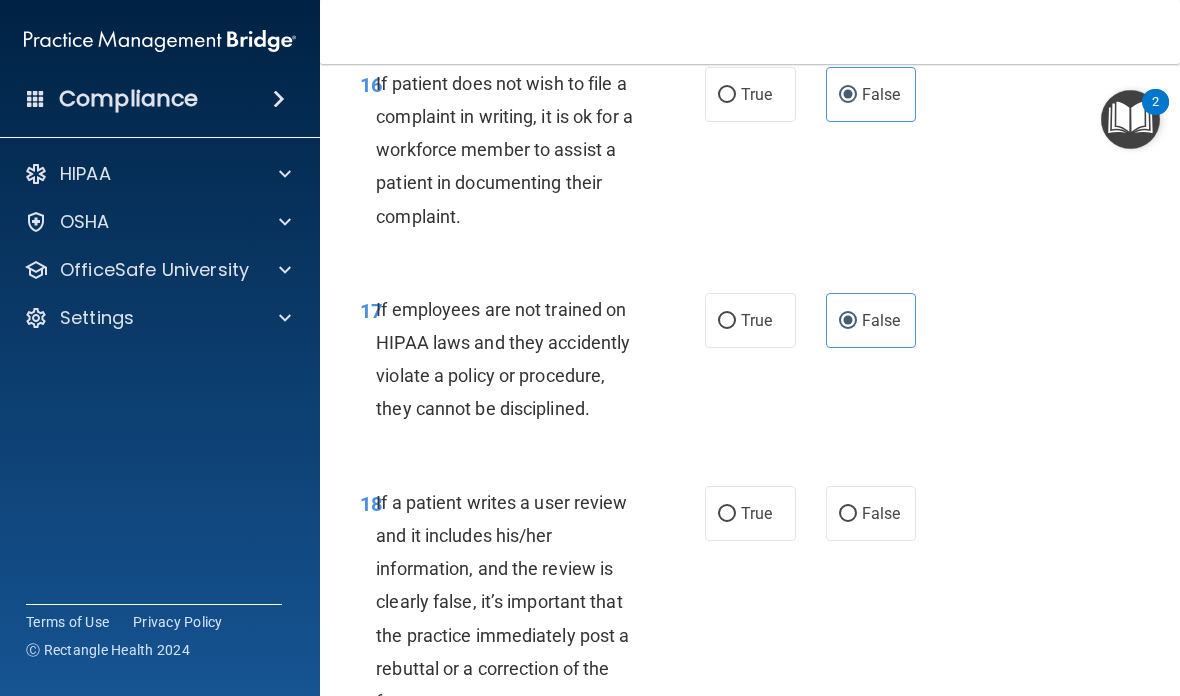 click on "False" at bounding box center (881, 513) 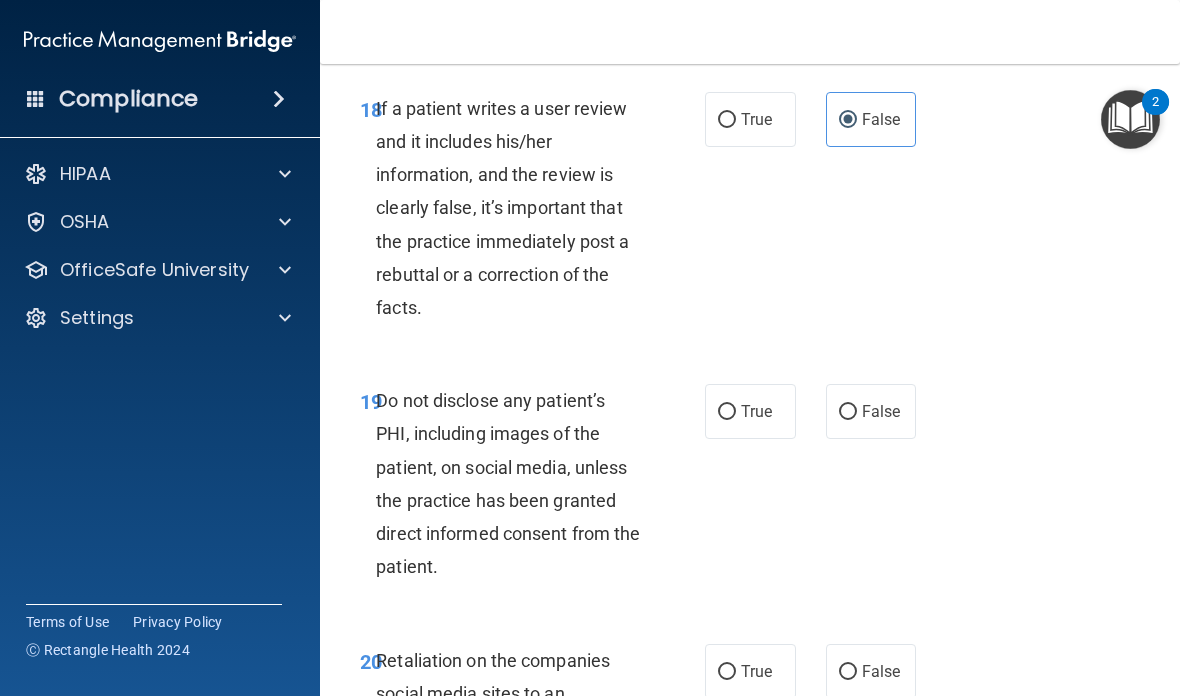 scroll, scrollTop: 4497, scrollLeft: 0, axis: vertical 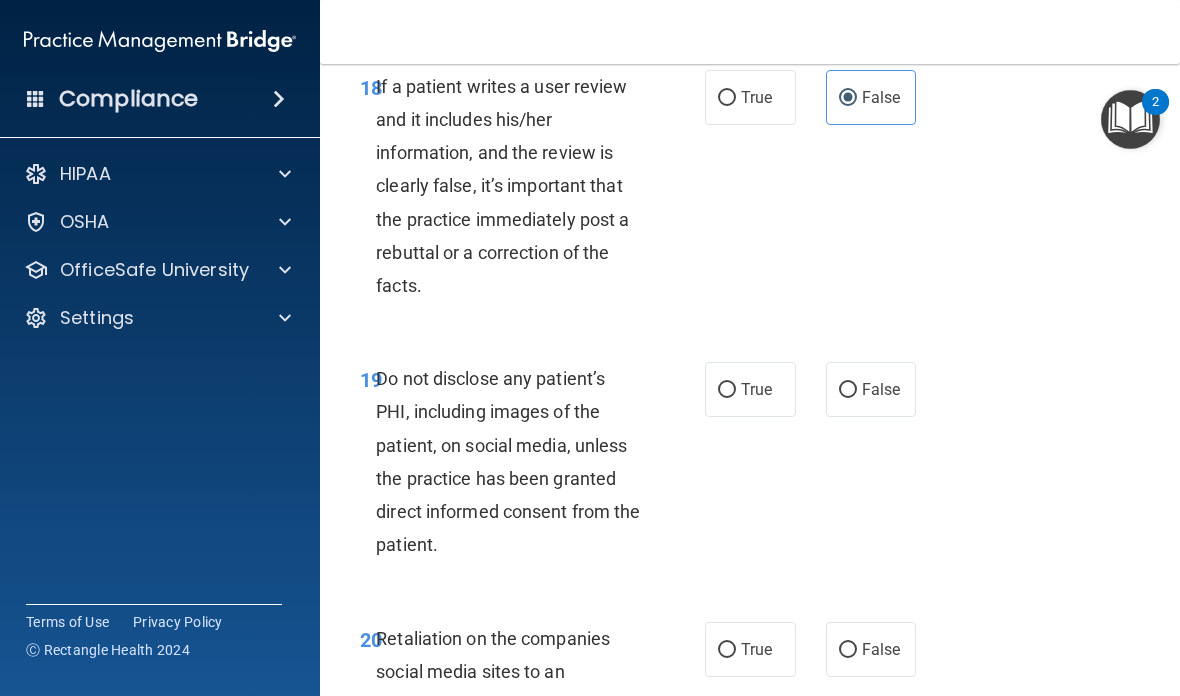 click on "False" at bounding box center [881, 389] 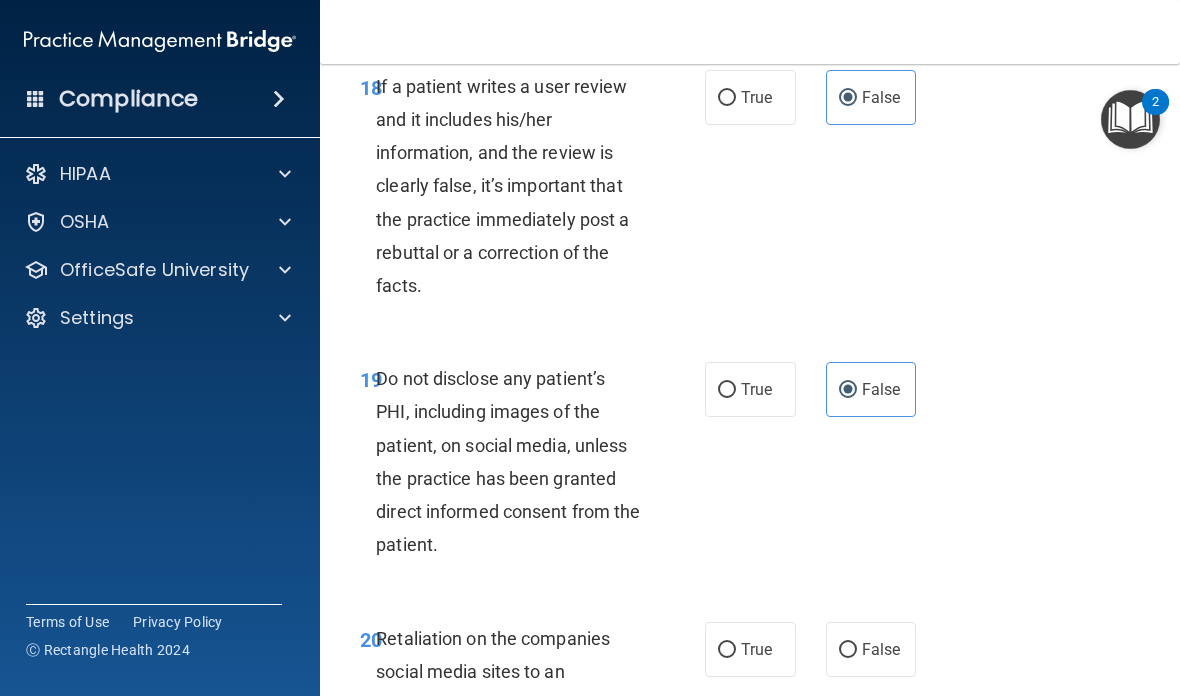 click on "False" at bounding box center (871, 649) 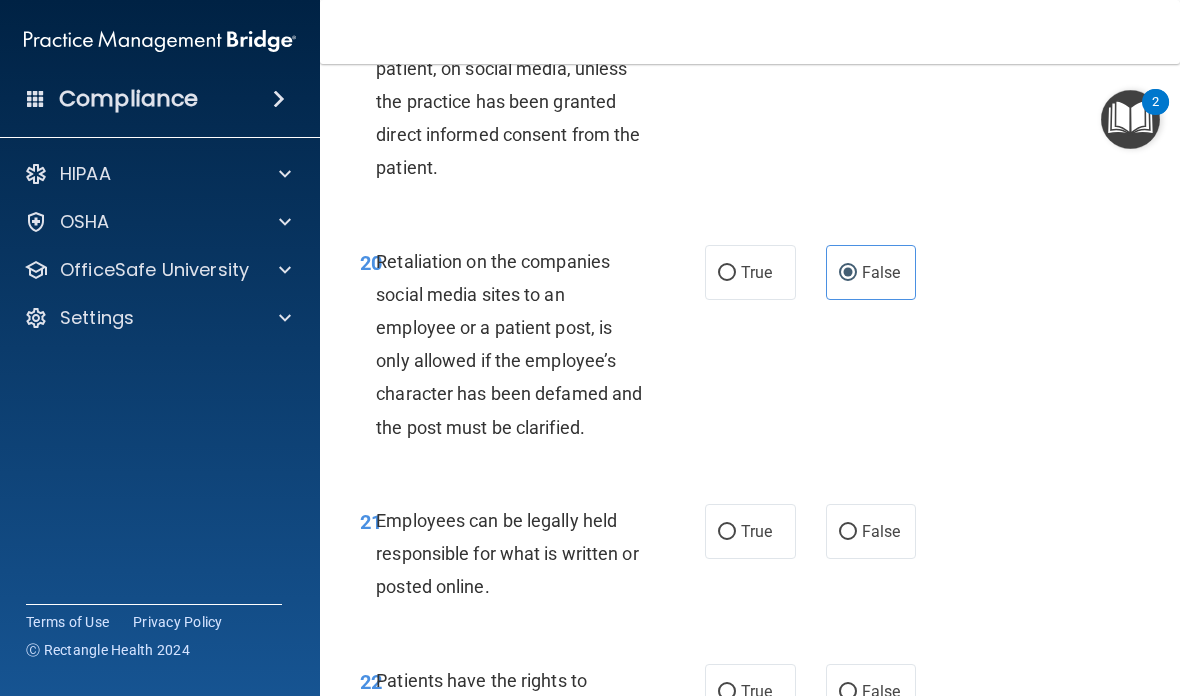 scroll, scrollTop: 4908, scrollLeft: 0, axis: vertical 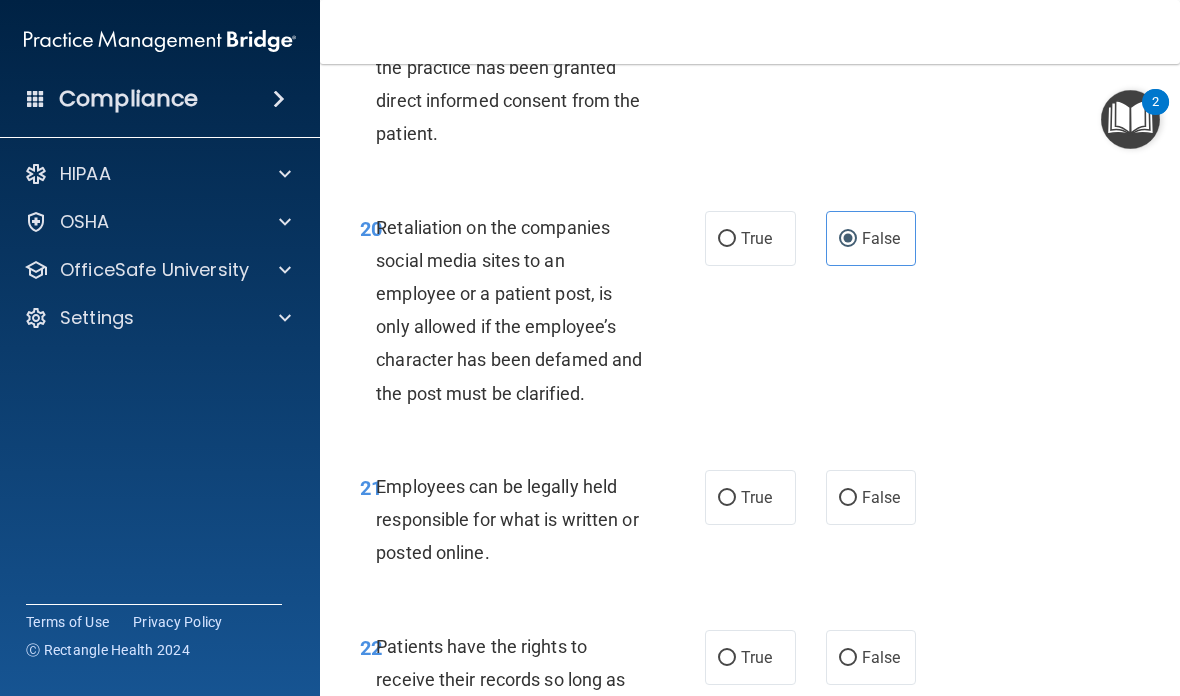 click on "False" at bounding box center (871, 497) 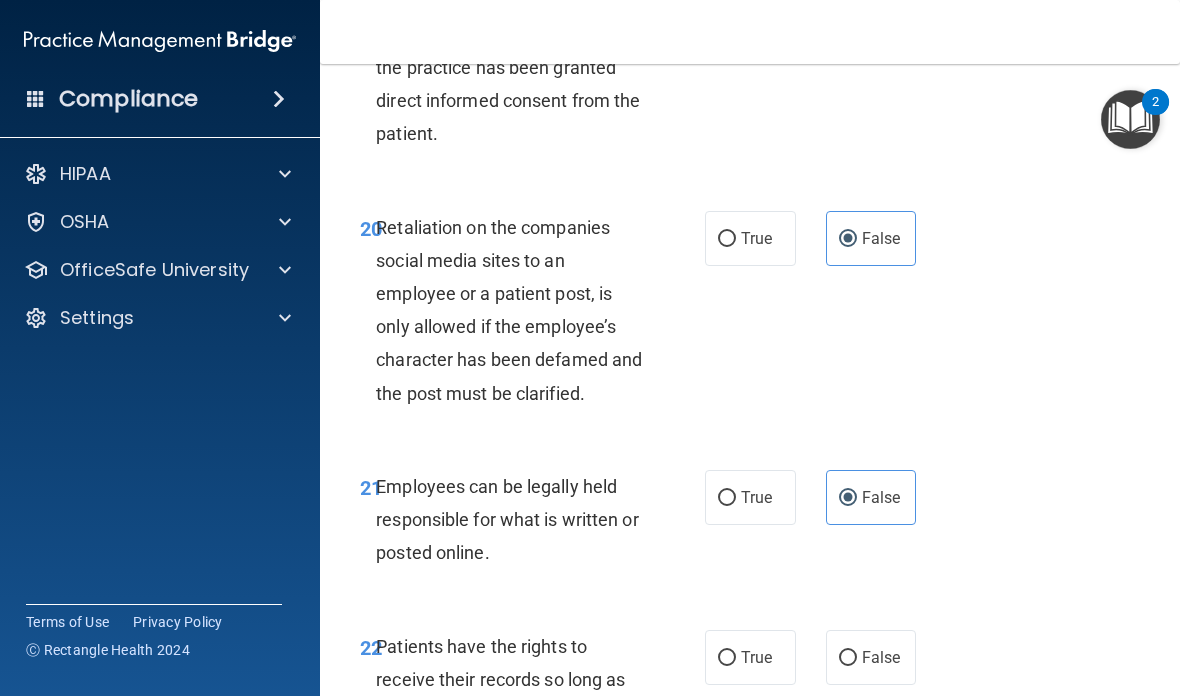 click on "False" at bounding box center [881, 657] 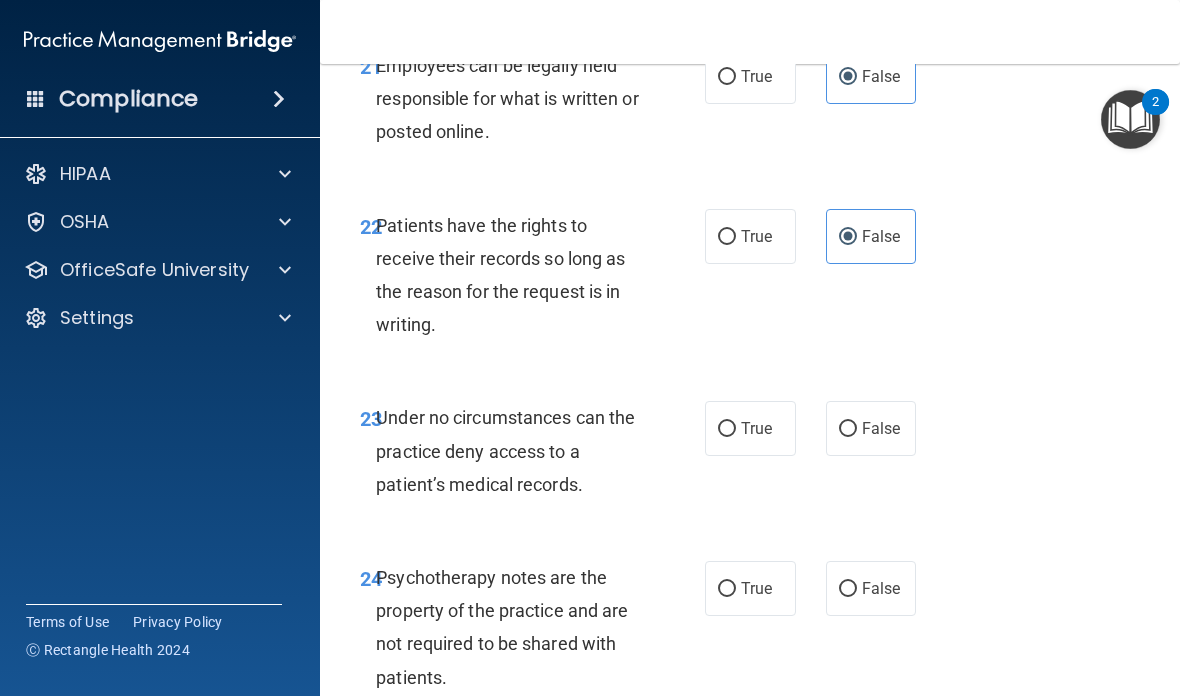 click on "False" at bounding box center [871, 428] 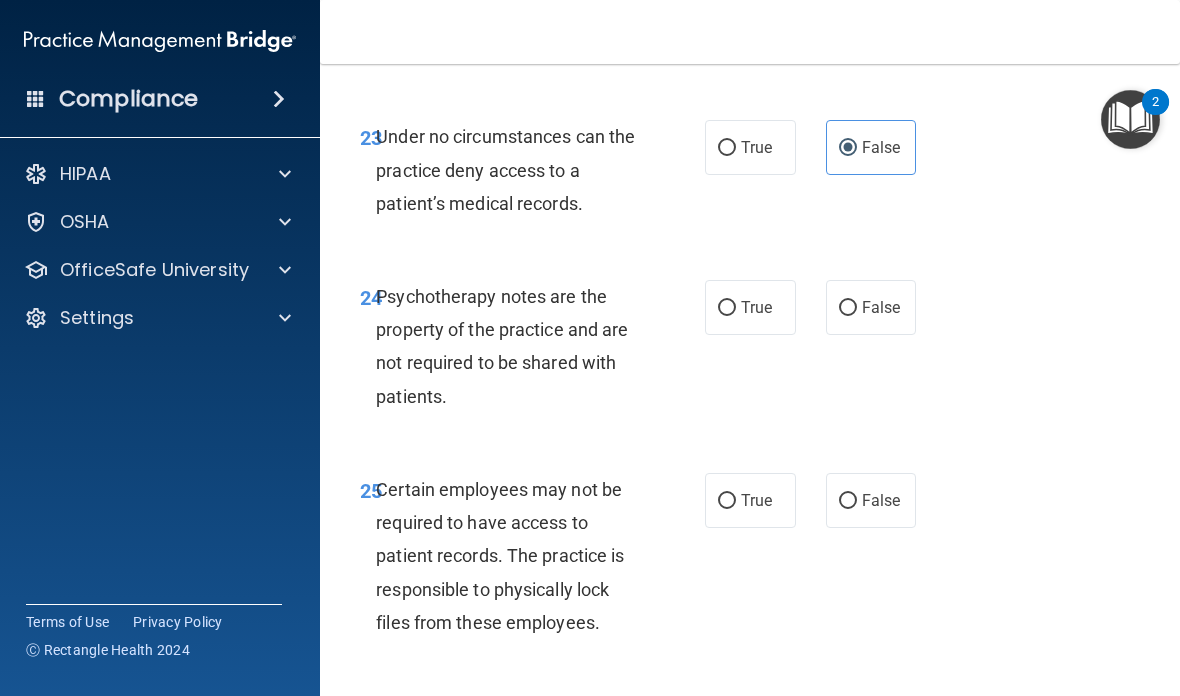 scroll, scrollTop: 5659, scrollLeft: 0, axis: vertical 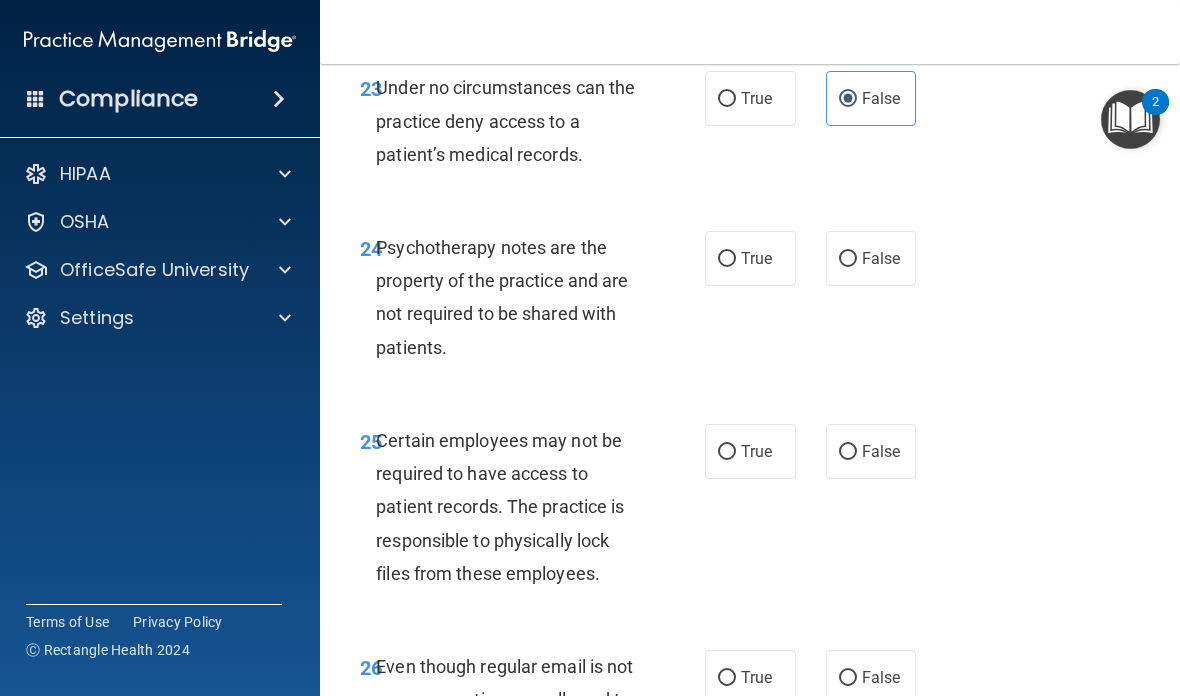 click on "False" at bounding box center [881, 258] 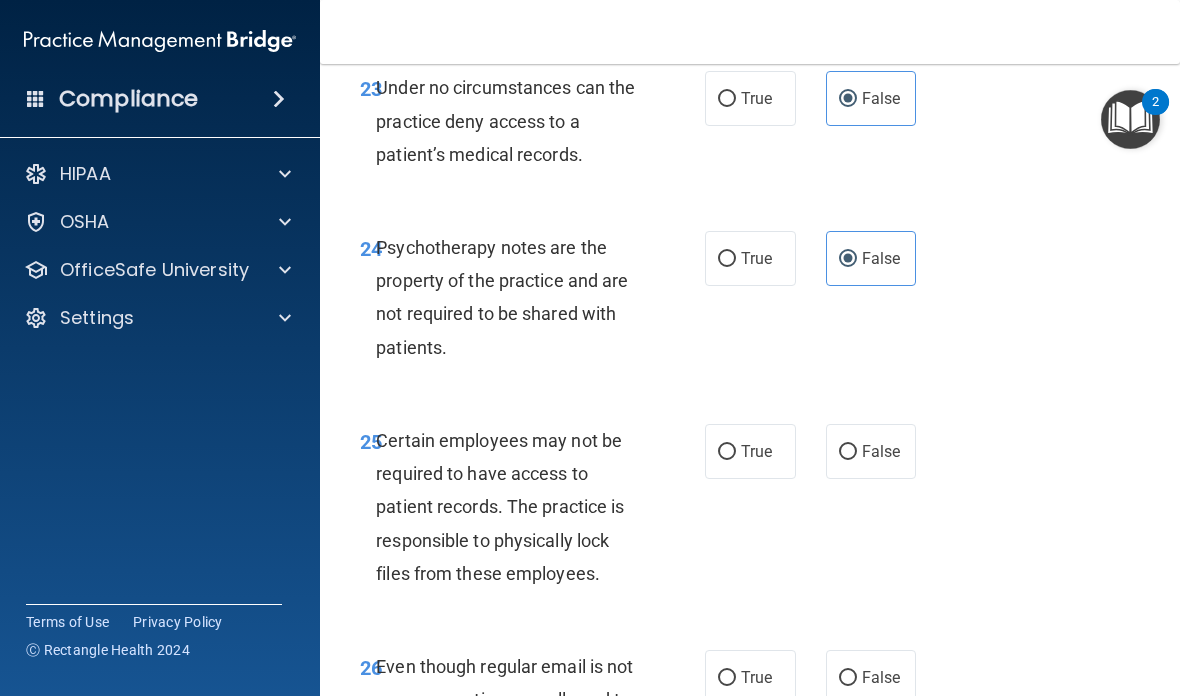 click on "False" at bounding box center (871, 451) 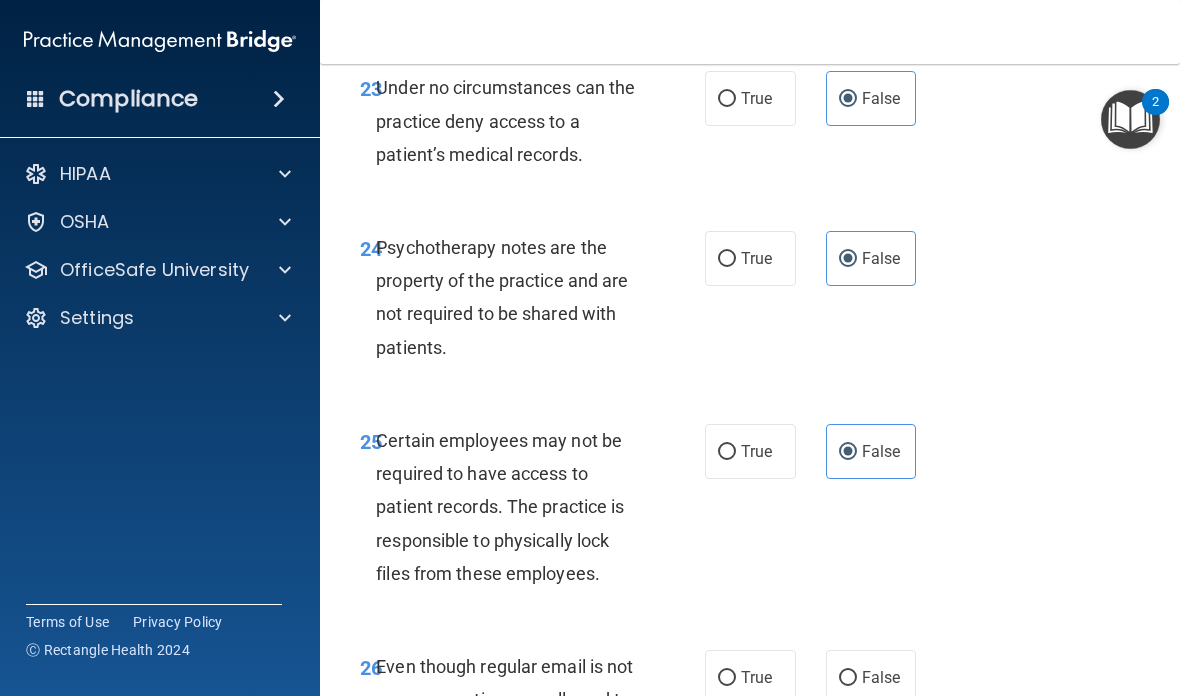click on "False" at bounding box center (871, 677) 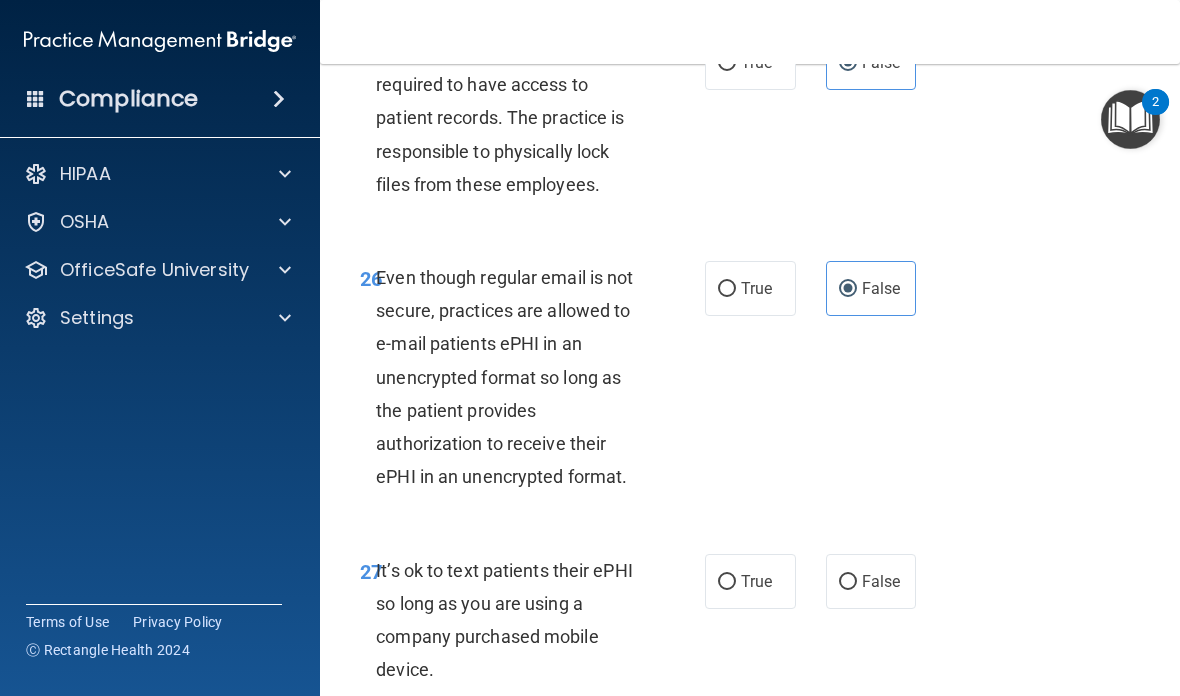 scroll, scrollTop: 6058, scrollLeft: 0, axis: vertical 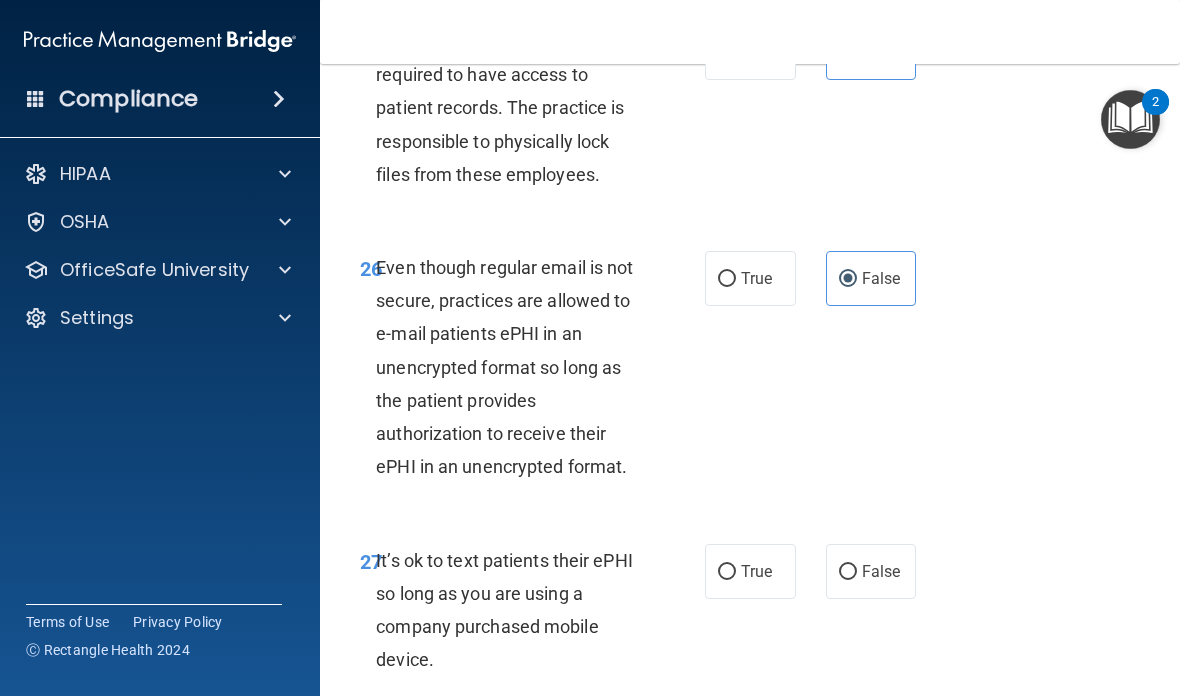 click on "False" at bounding box center [881, 571] 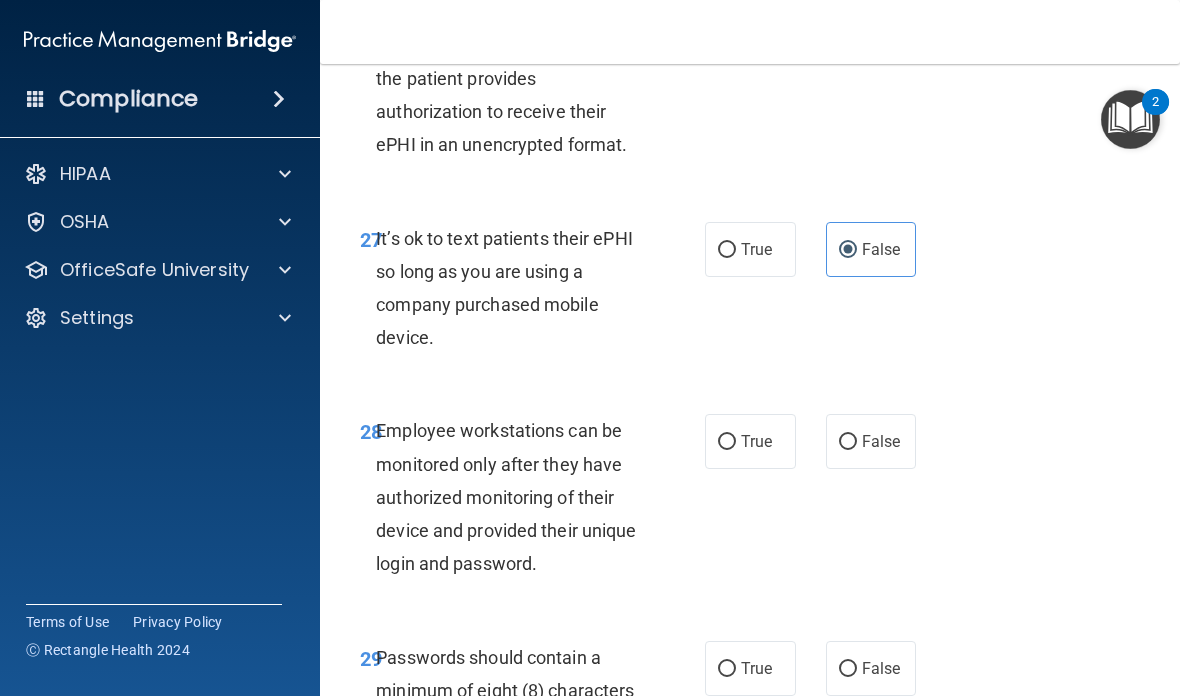 scroll, scrollTop: 6383, scrollLeft: 0, axis: vertical 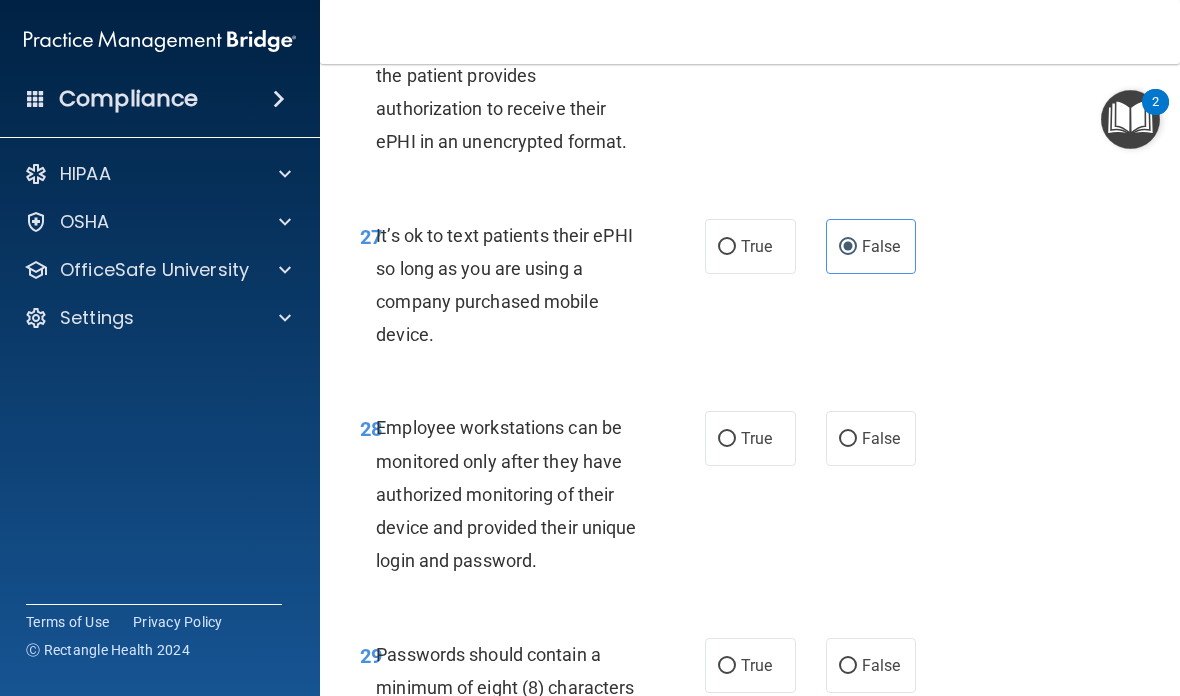 click on "False" at bounding box center [881, 438] 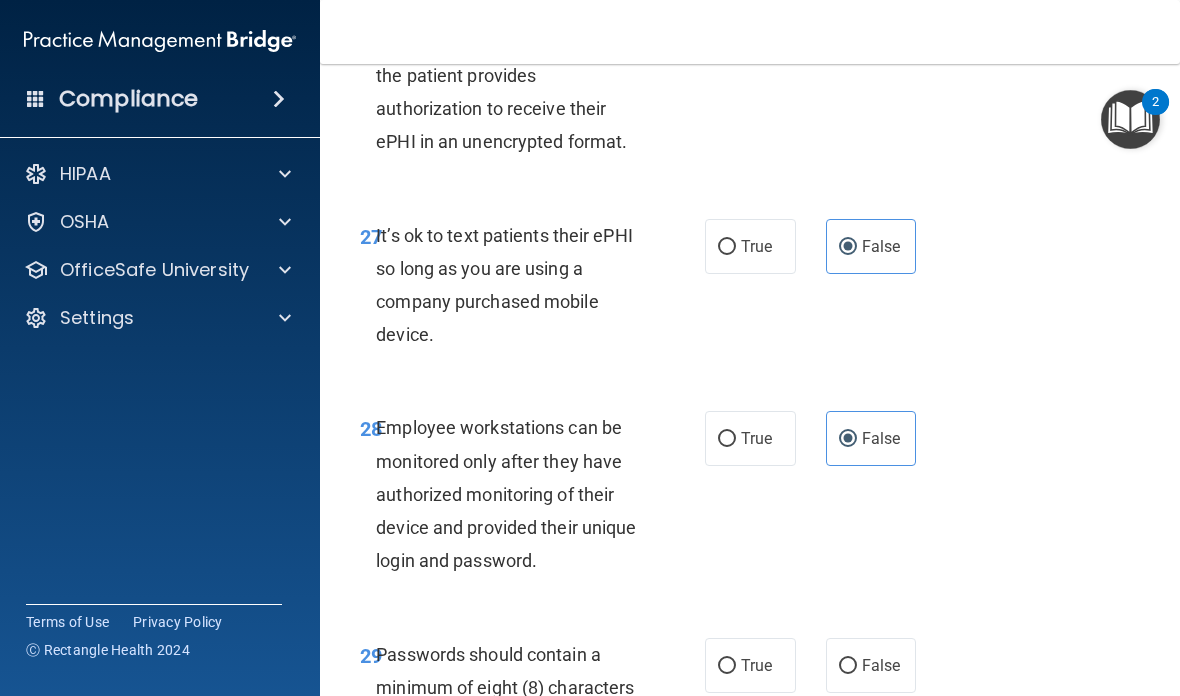 click on "False" at bounding box center (881, 665) 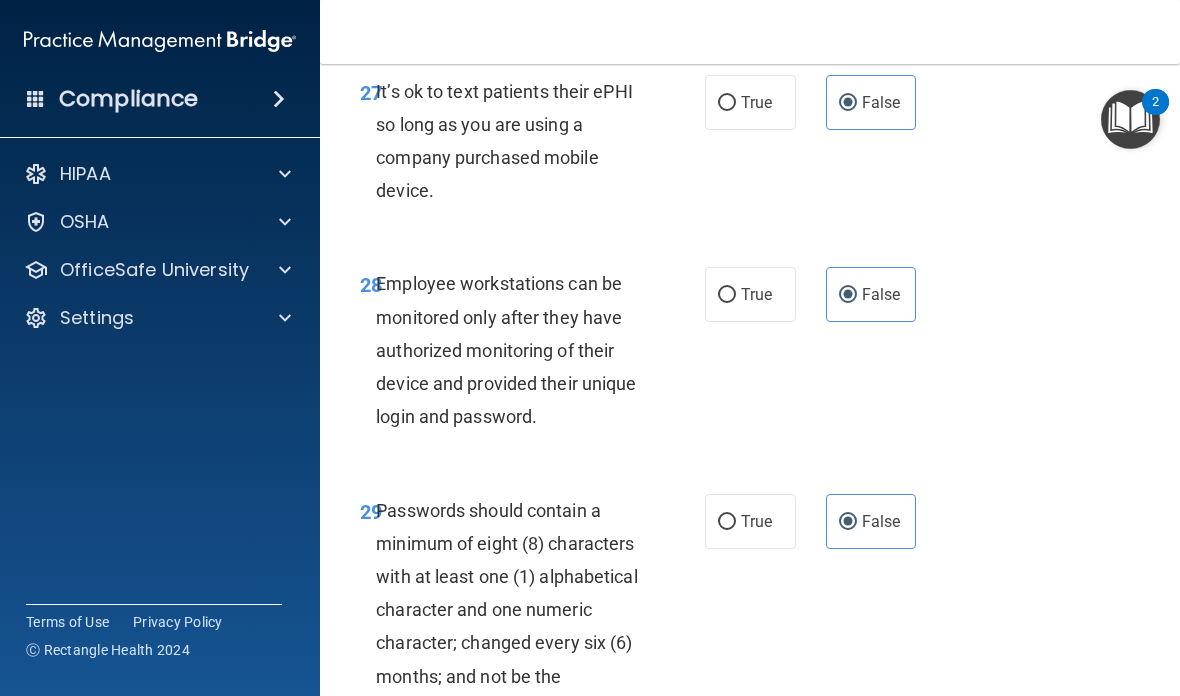 scroll, scrollTop: 6707, scrollLeft: 0, axis: vertical 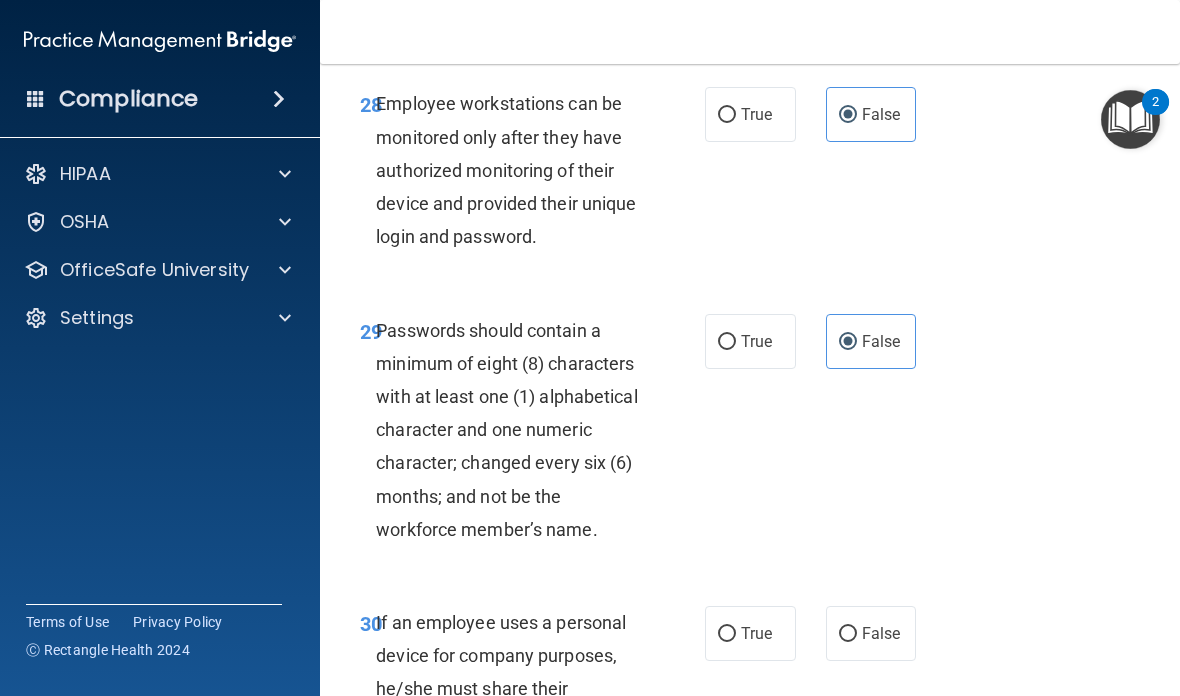 click on "False" at bounding box center (871, 633) 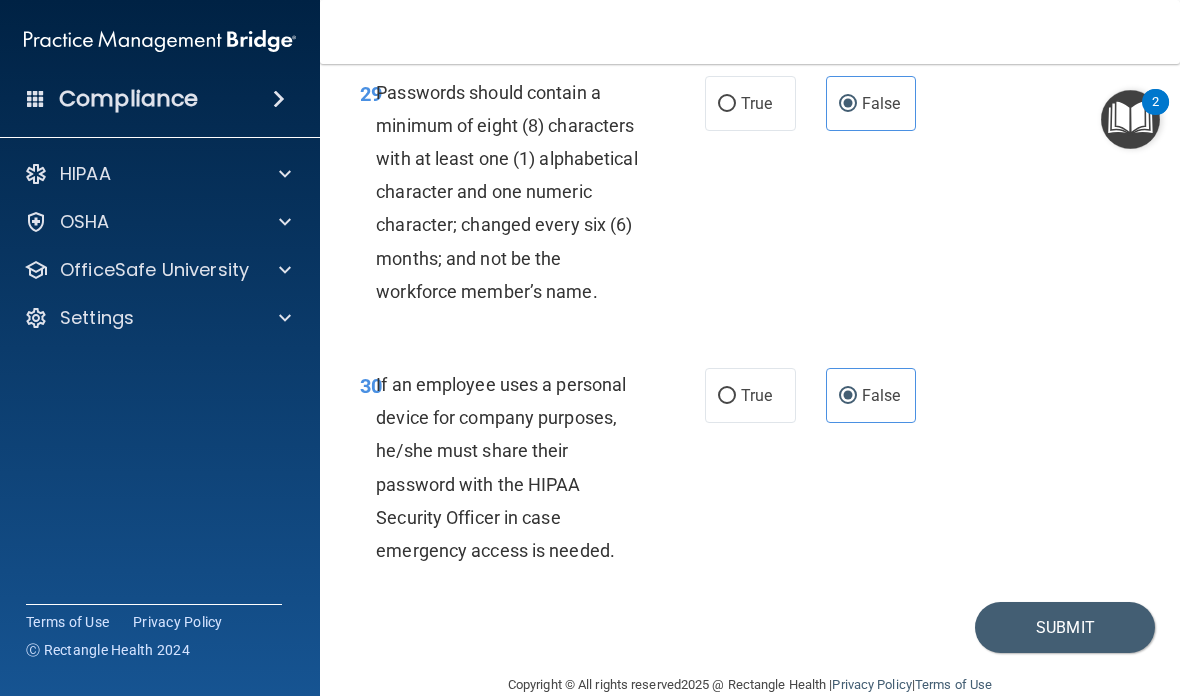 scroll, scrollTop: 6944, scrollLeft: 0, axis: vertical 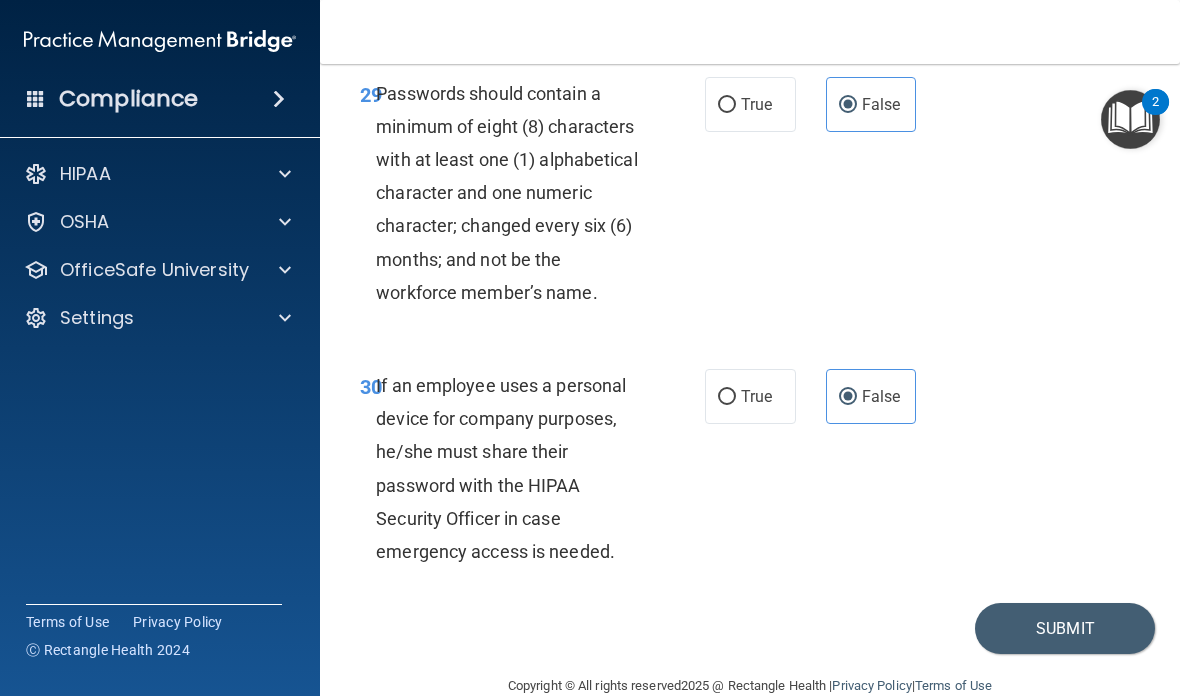 click on "Submit" at bounding box center (1065, 628) 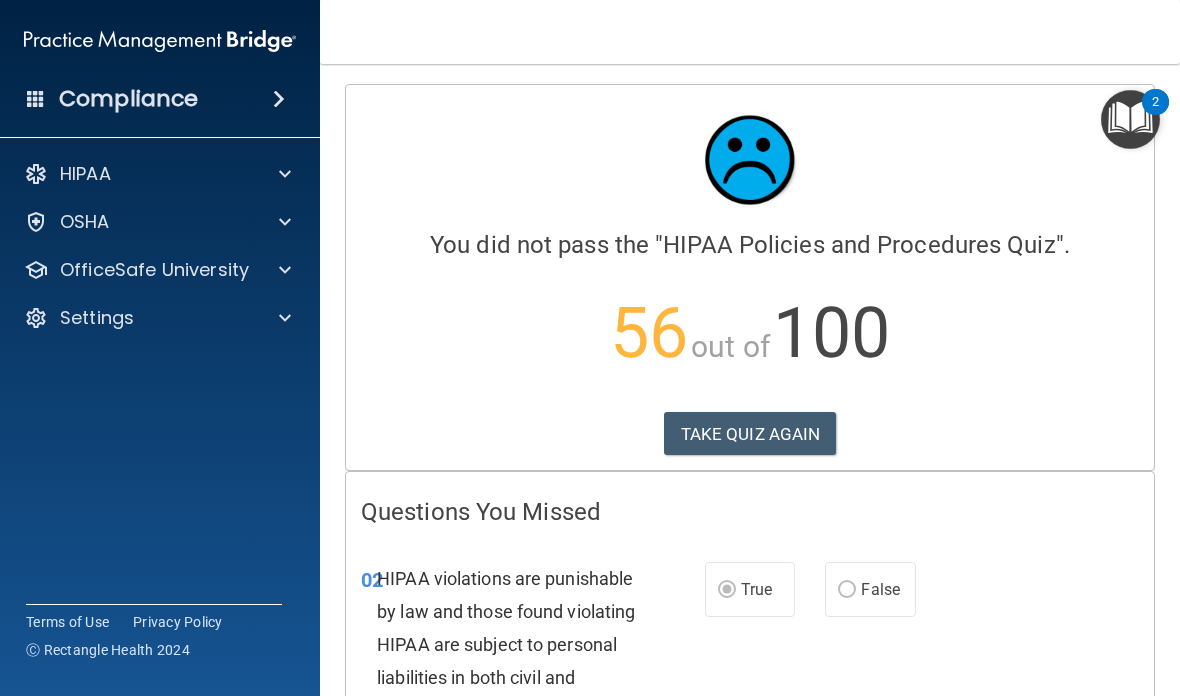 scroll, scrollTop: 0, scrollLeft: 0, axis: both 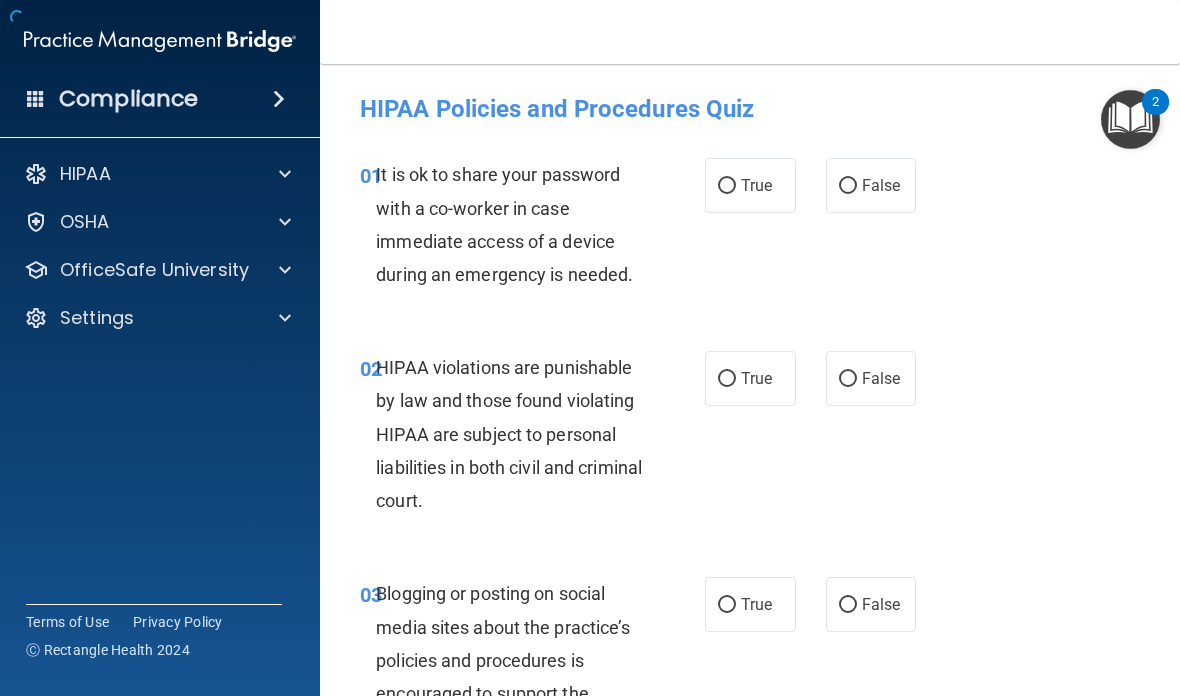 click on "02       HIPAA violations are punishable by law and those found violating HIPAA are subject to personal liabilities in both civil and criminal court.                  True           False" at bounding box center [750, 439] 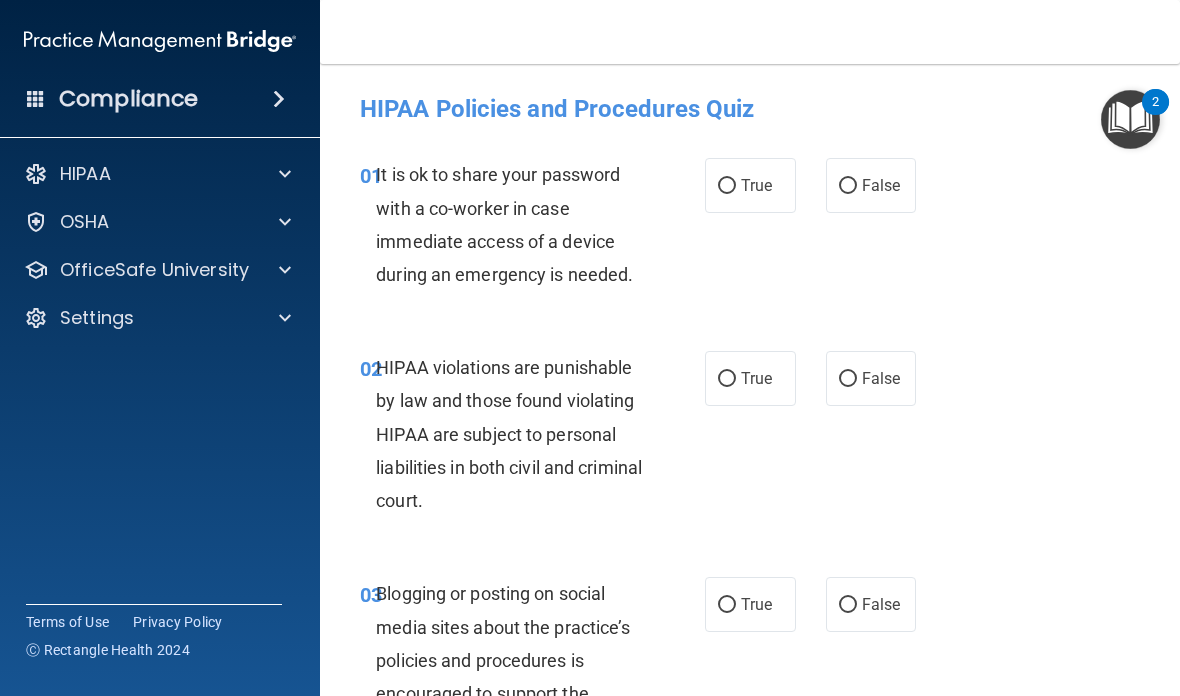 click on "False" at bounding box center (871, 185) 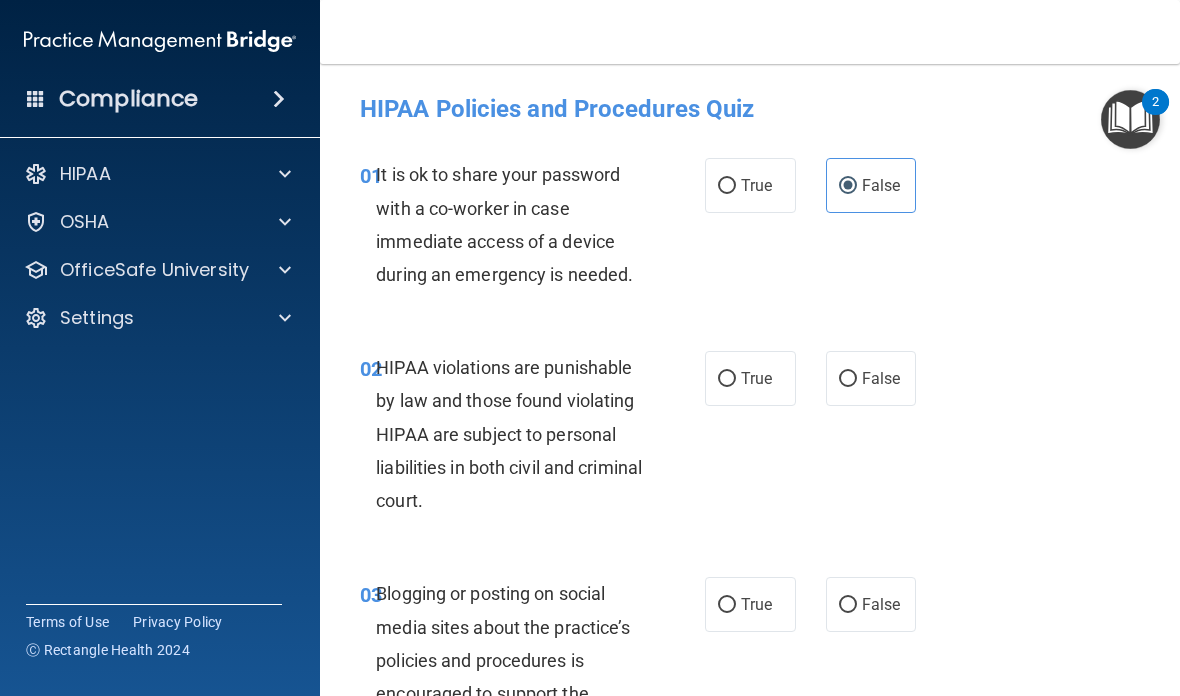 click on "True" at bounding box center (756, 378) 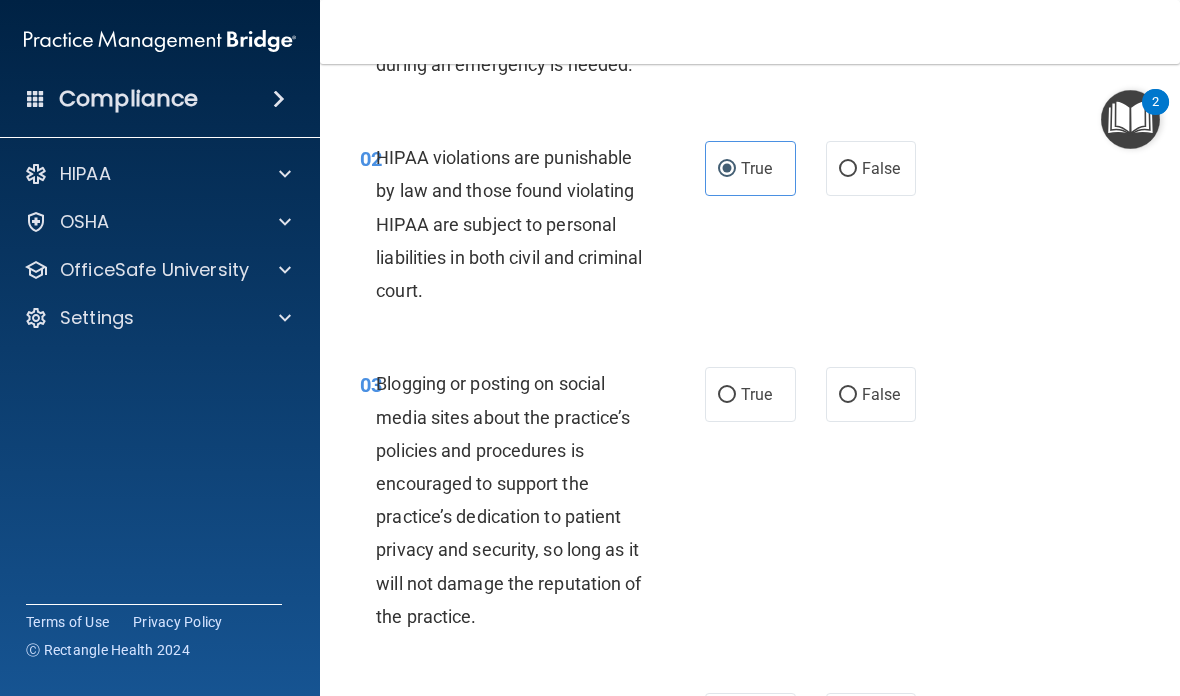click on "False" at bounding box center [881, 394] 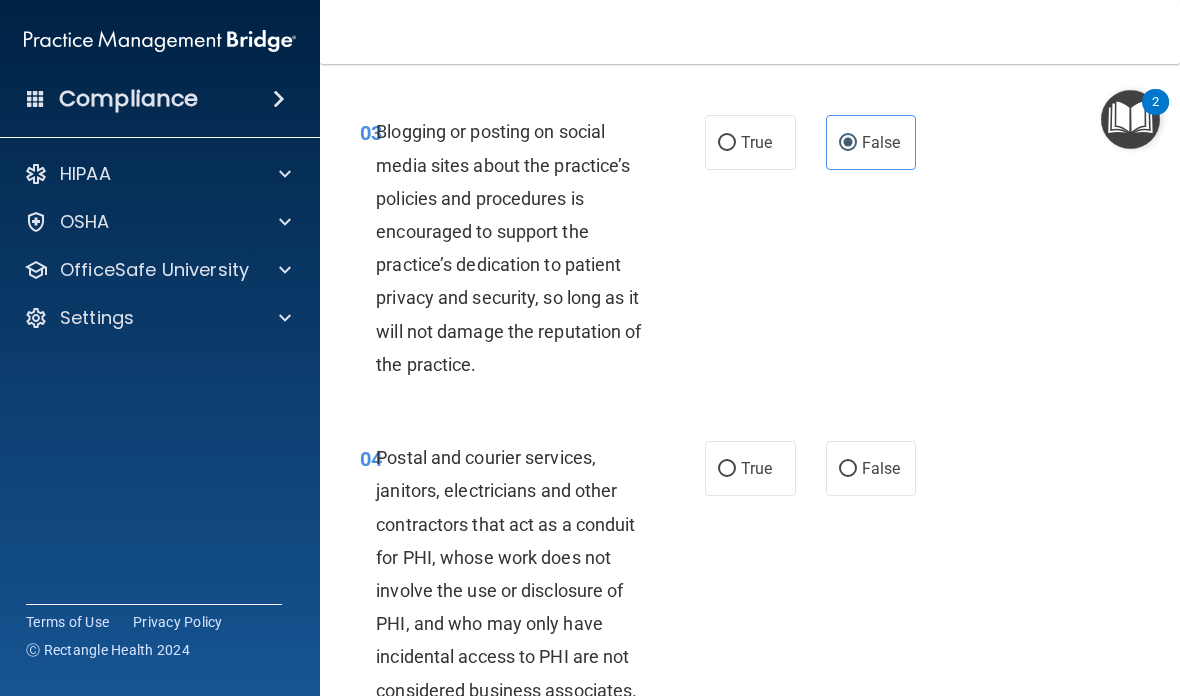 scroll, scrollTop: 460, scrollLeft: 0, axis: vertical 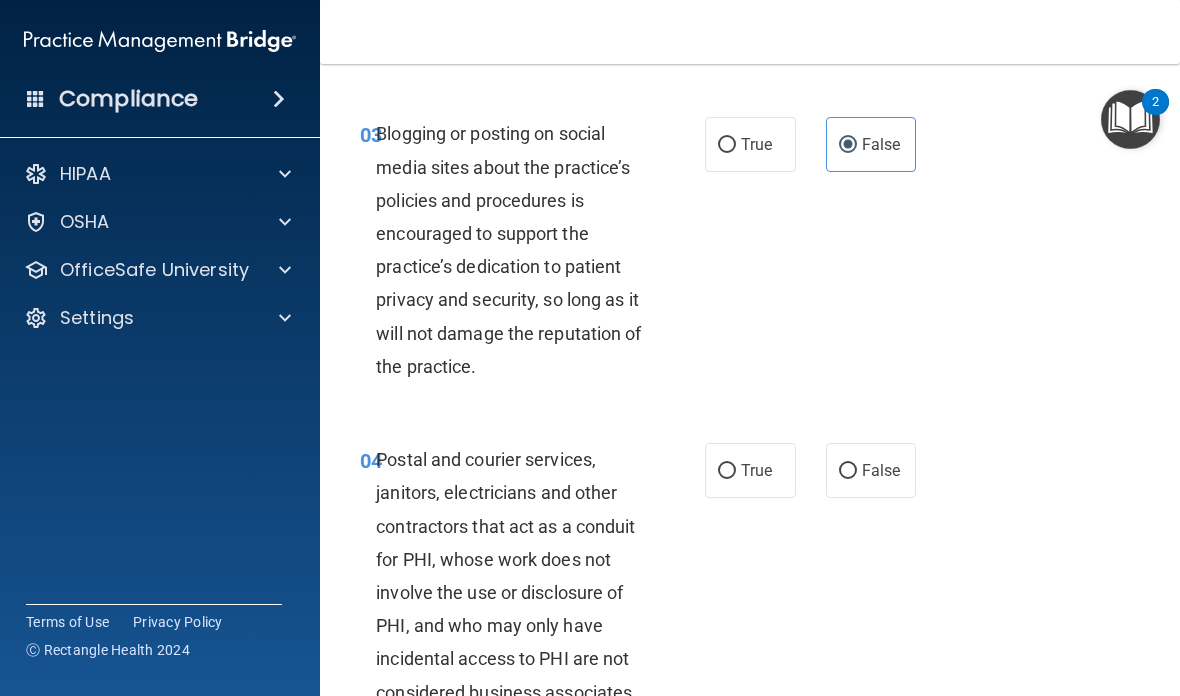 click on "True" at bounding box center (750, 470) 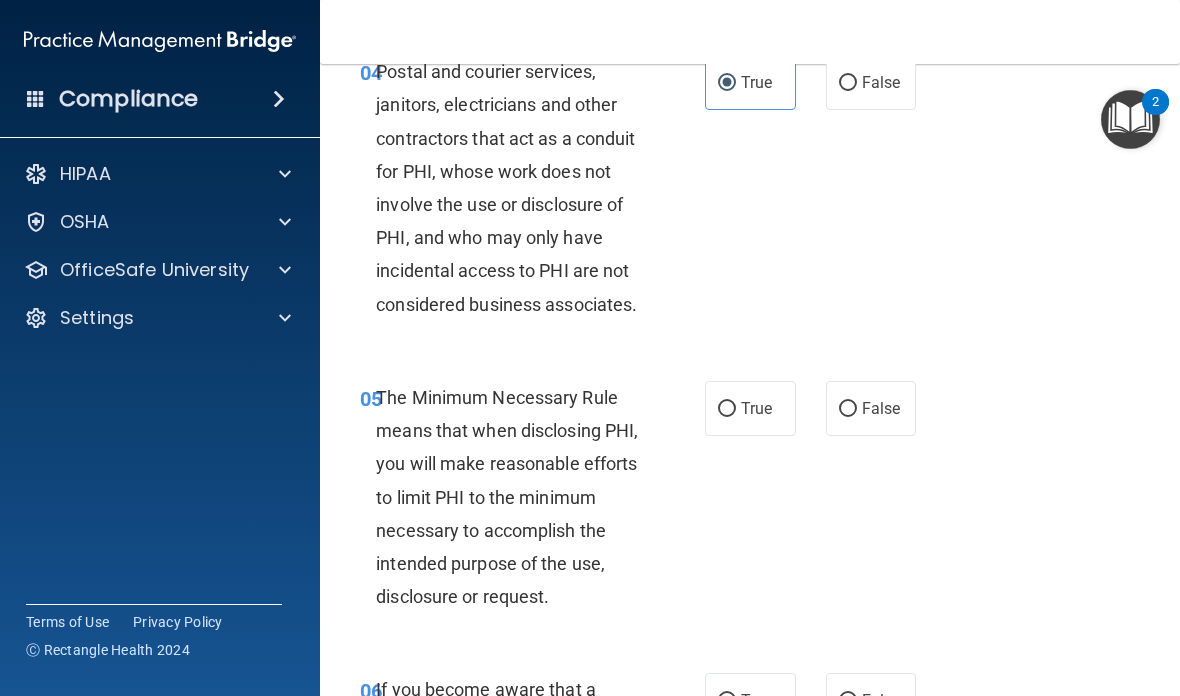 scroll, scrollTop: 851, scrollLeft: 0, axis: vertical 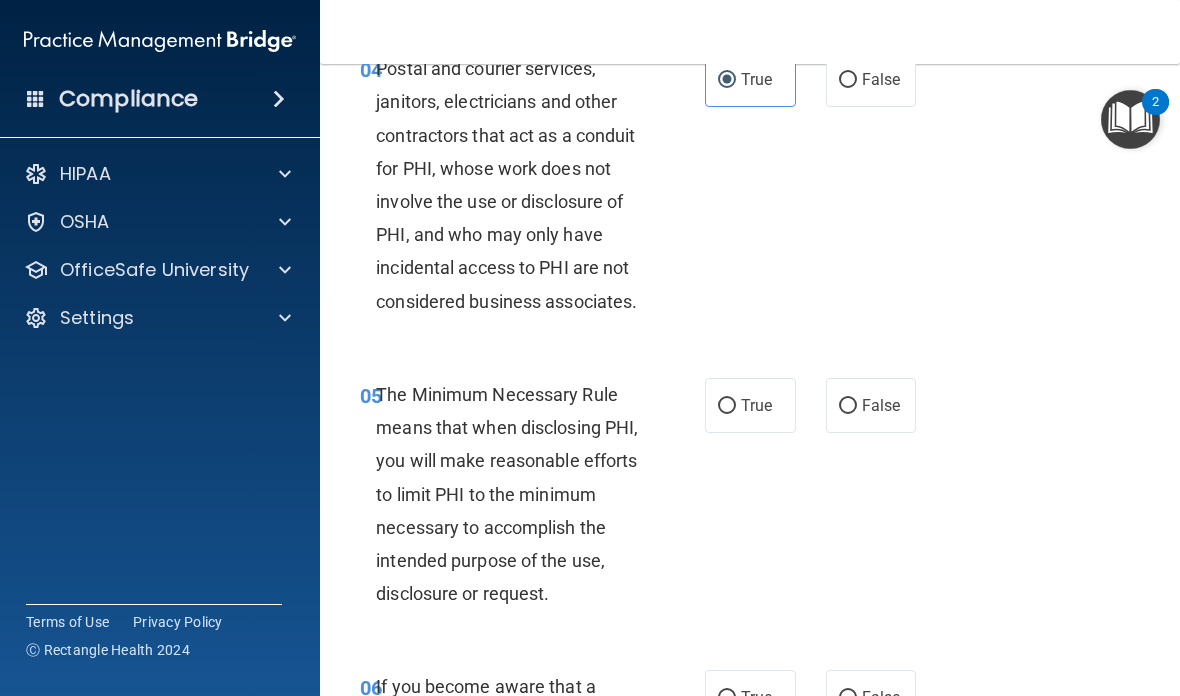 click on "True" at bounding box center [727, 406] 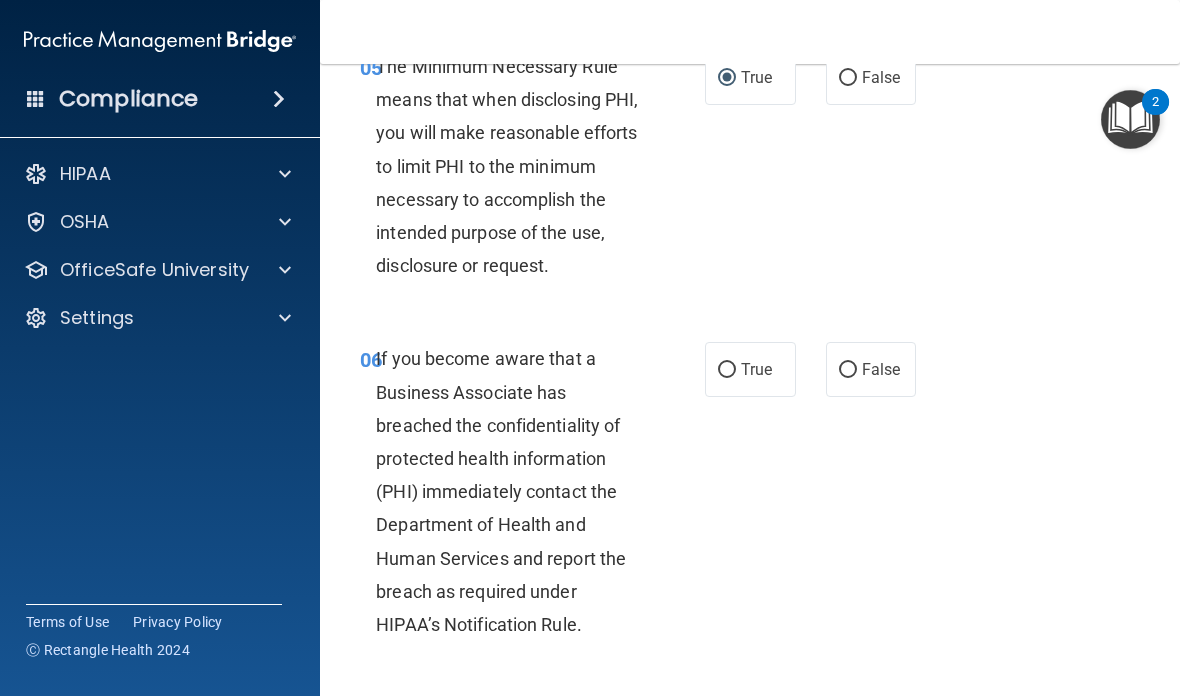 scroll, scrollTop: 1206, scrollLeft: 0, axis: vertical 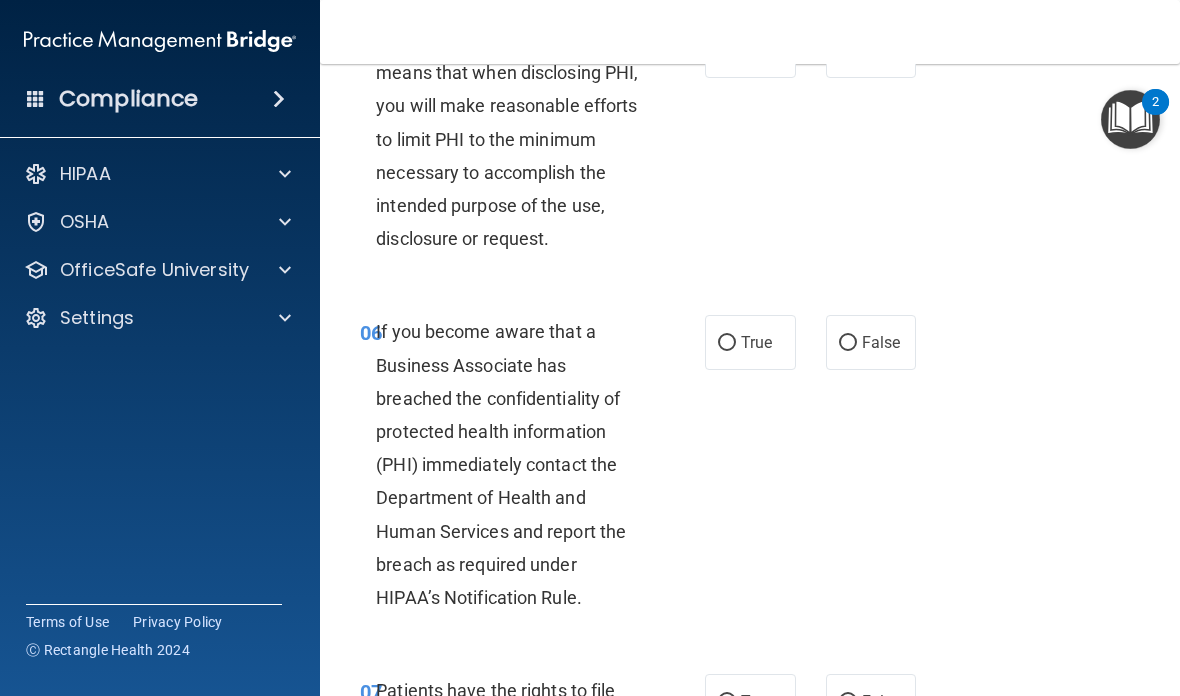 click on "False" at bounding box center [881, 342] 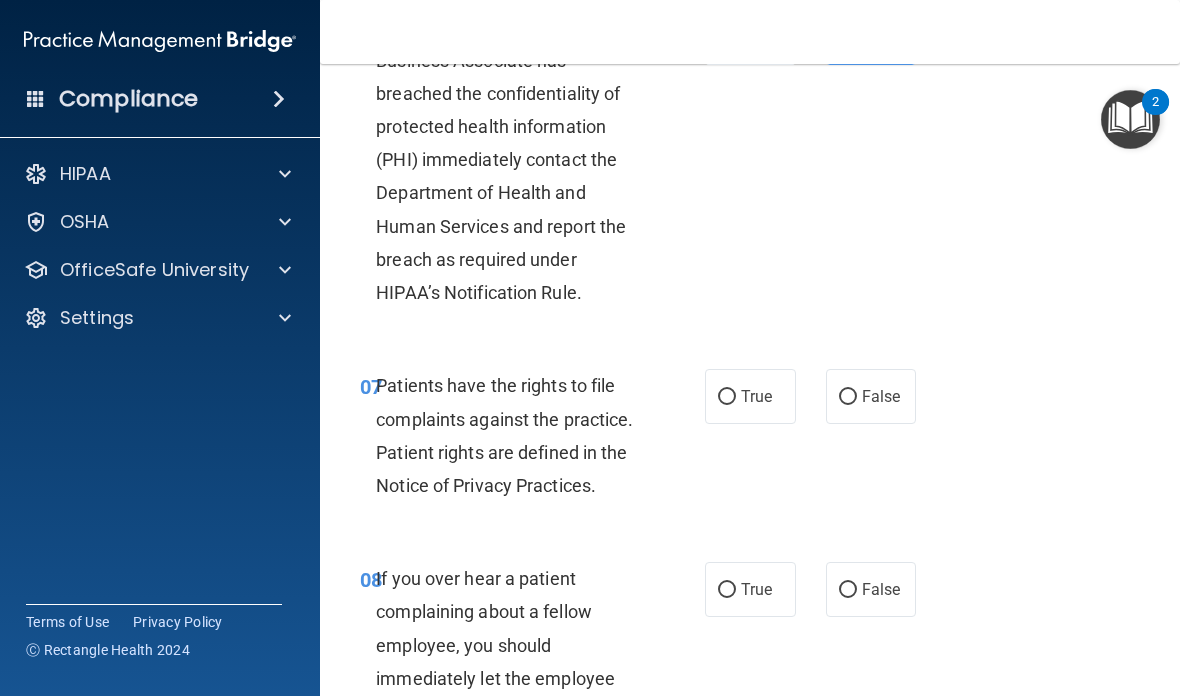 scroll, scrollTop: 1524, scrollLeft: 0, axis: vertical 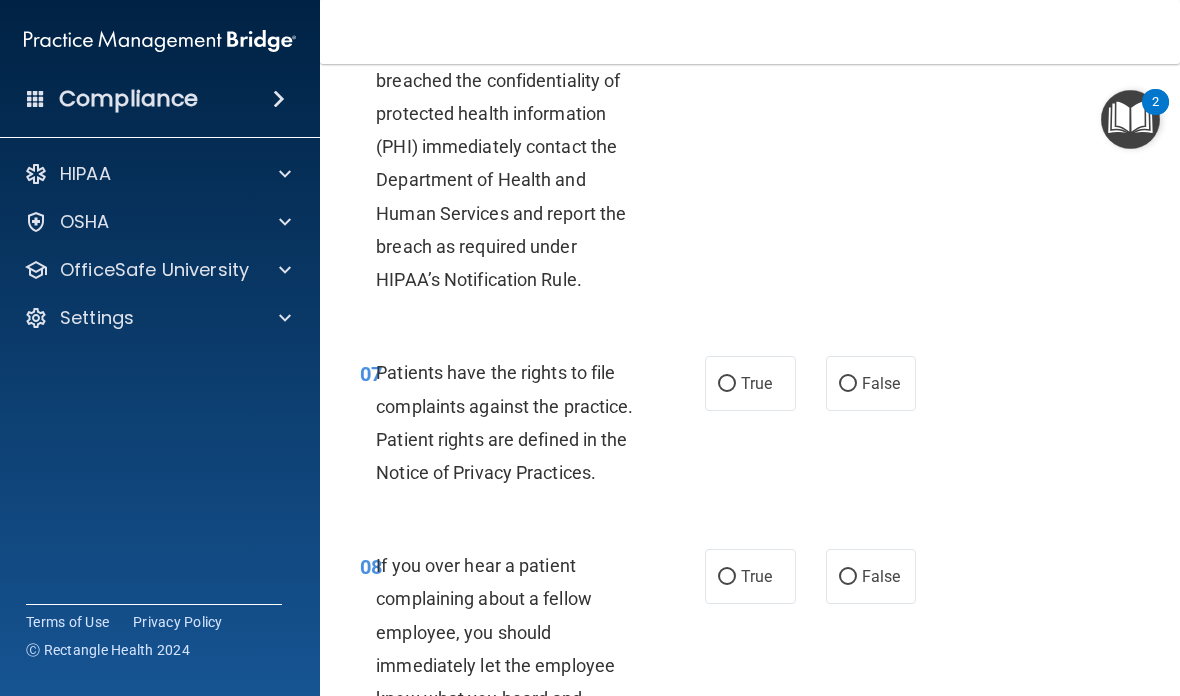 click on "True" at bounding box center [756, 383] 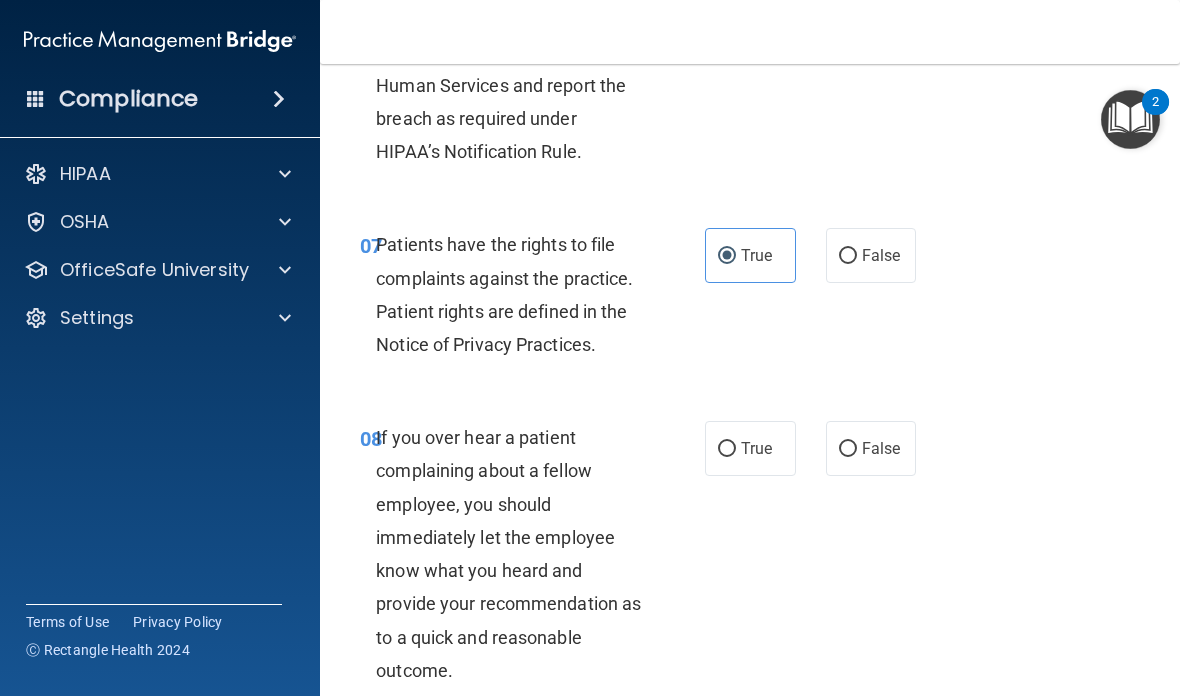scroll, scrollTop: 1653, scrollLeft: 0, axis: vertical 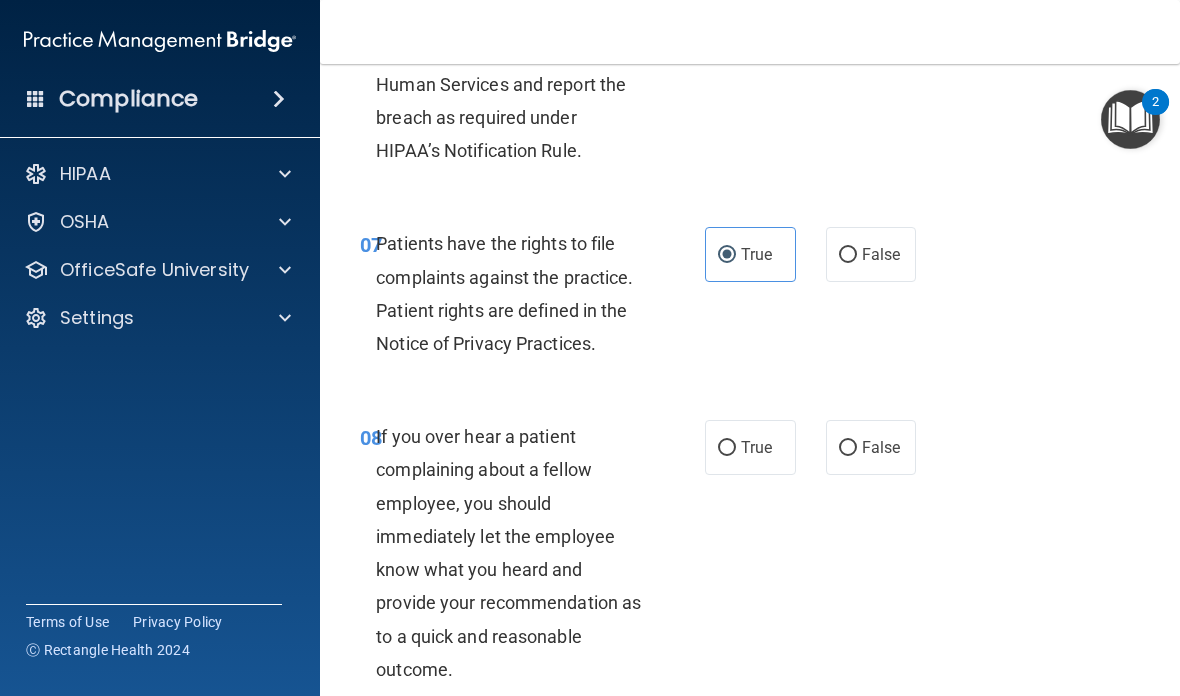 click on "False" at bounding box center [881, 447] 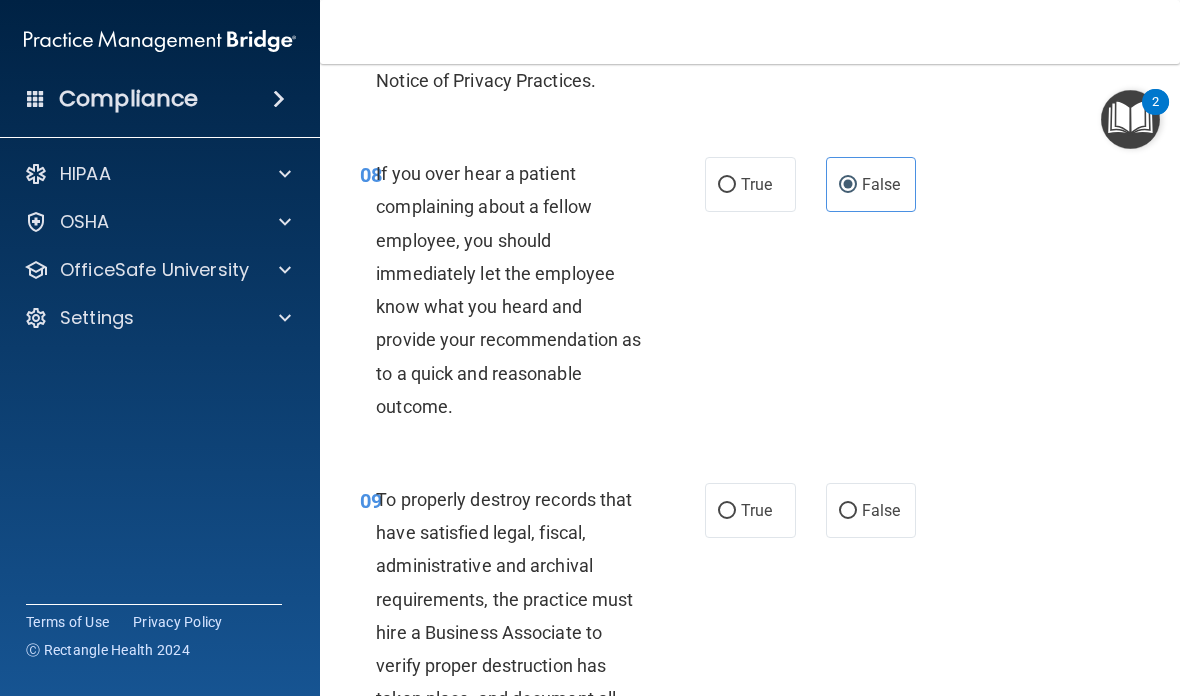 click on "False" at bounding box center (871, 510) 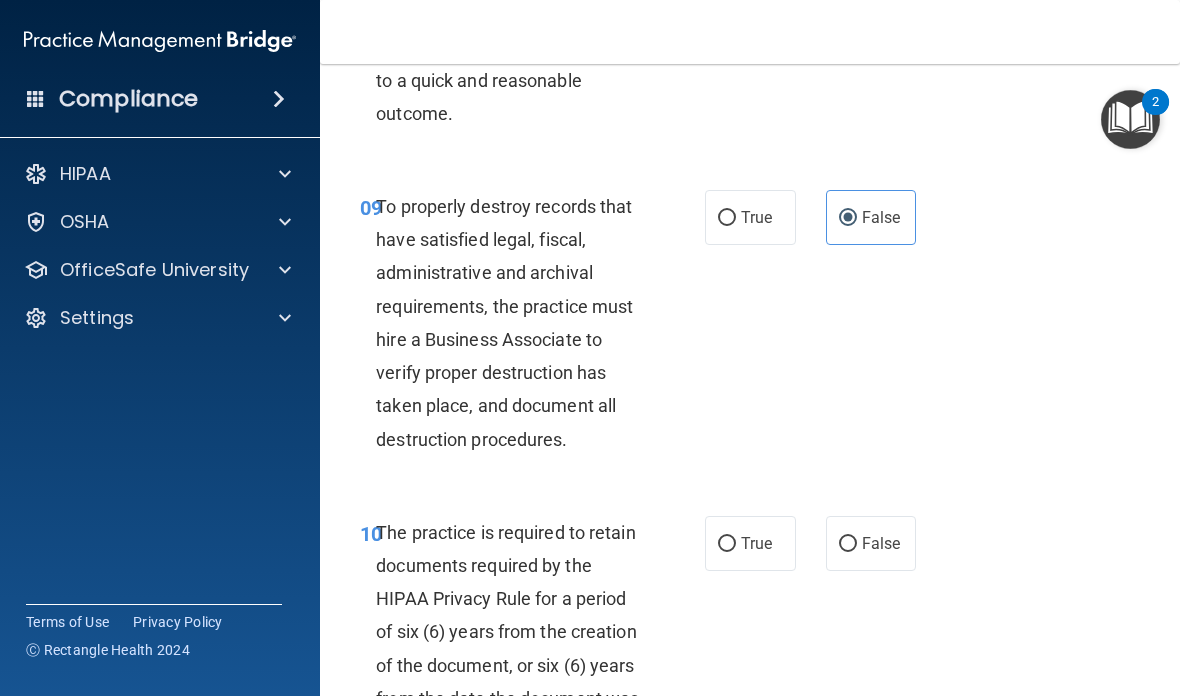 click on "True" at bounding box center (727, 544) 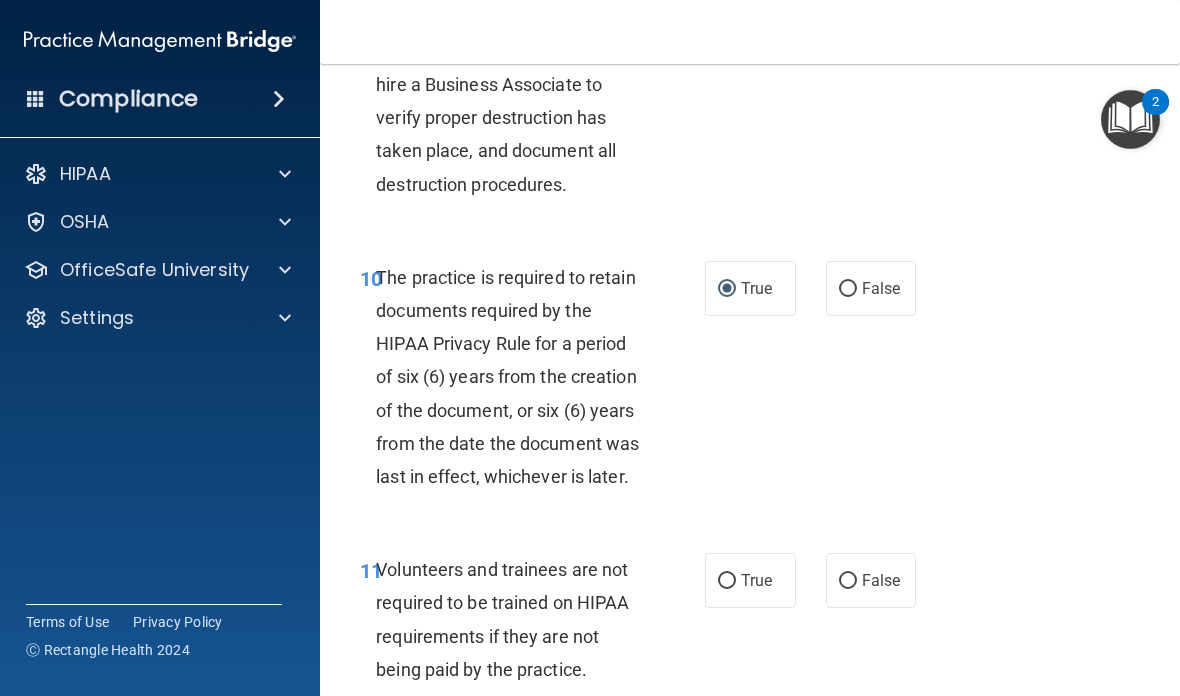 scroll, scrollTop: 2534, scrollLeft: 0, axis: vertical 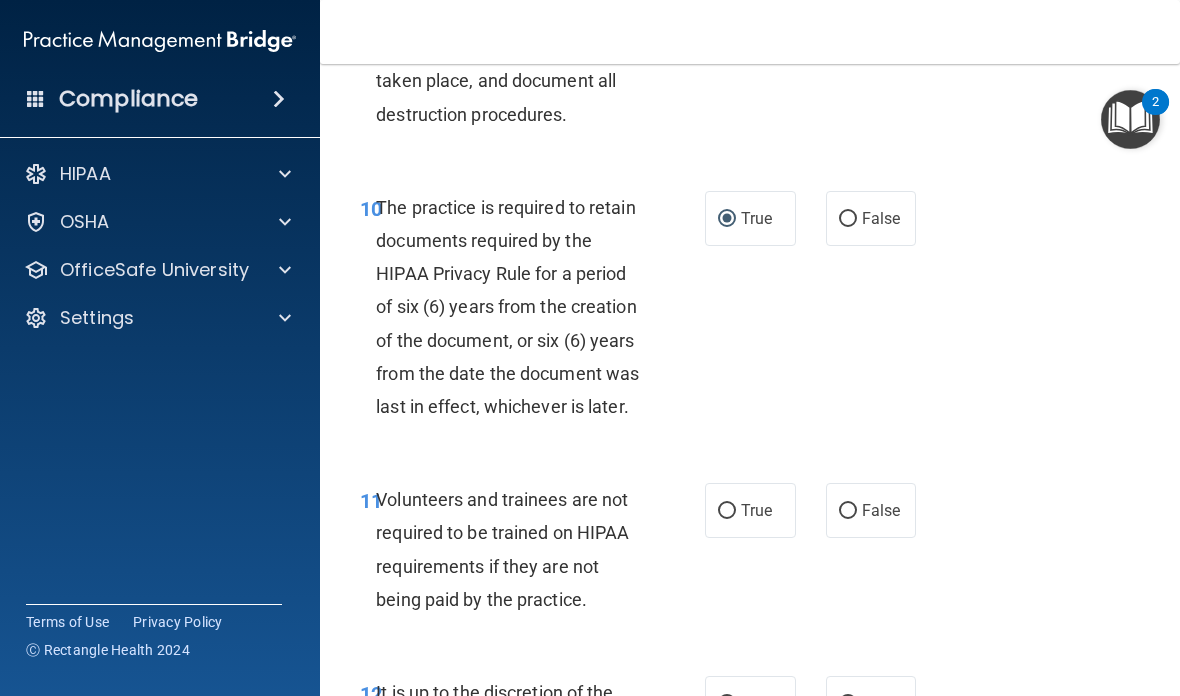 click on "False" at bounding box center [881, 510] 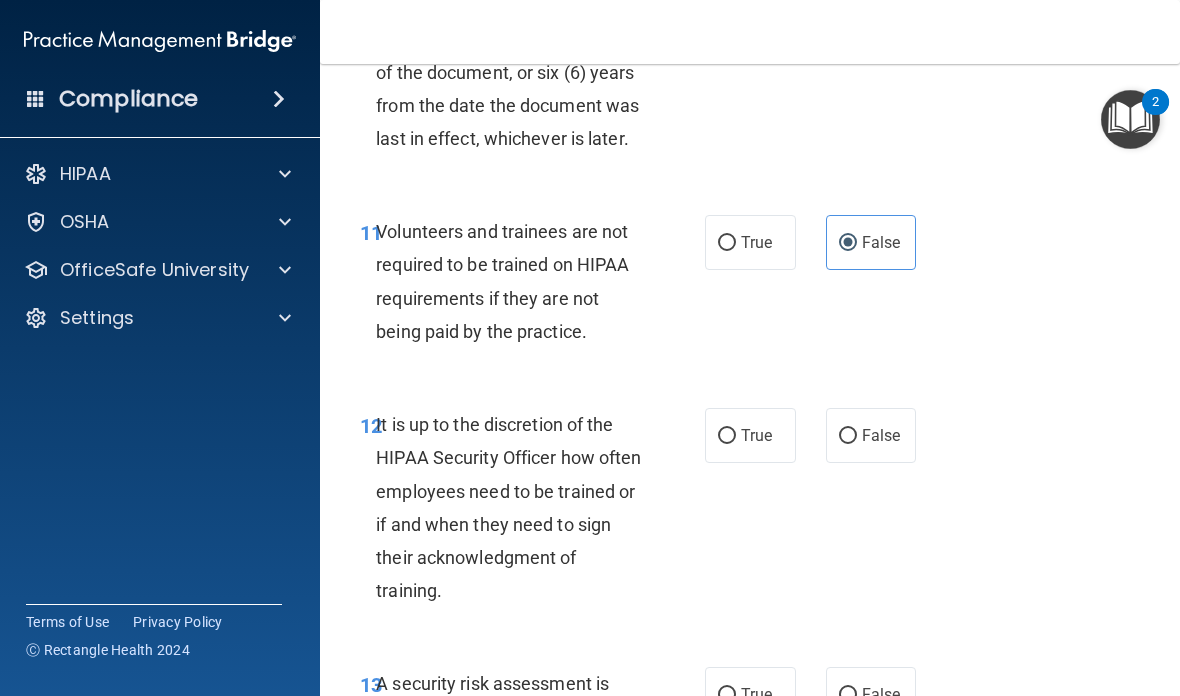 scroll, scrollTop: 2808, scrollLeft: 0, axis: vertical 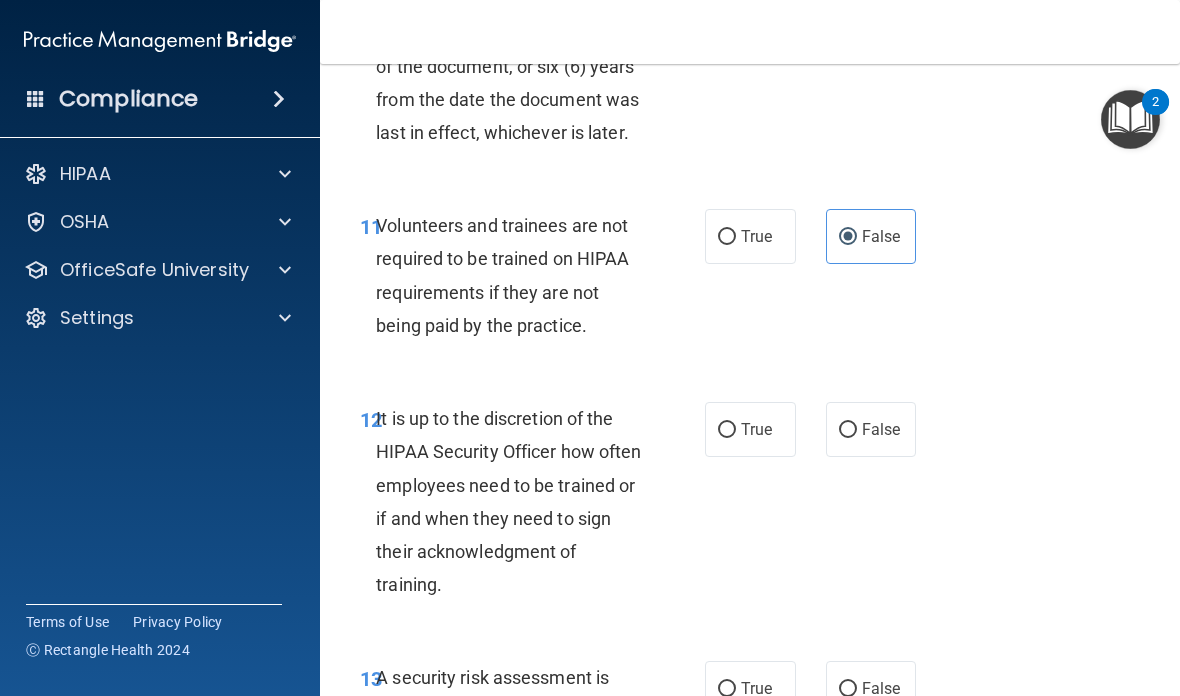 click on "False" at bounding box center [881, 429] 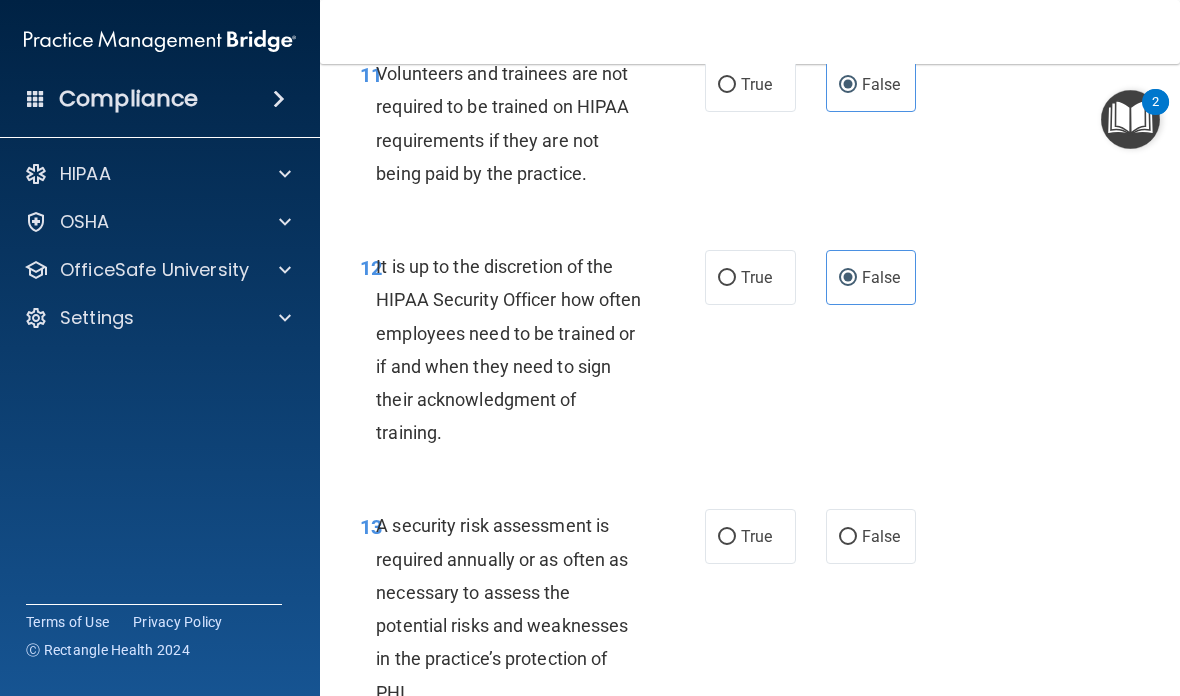 scroll, scrollTop: 3004, scrollLeft: 0, axis: vertical 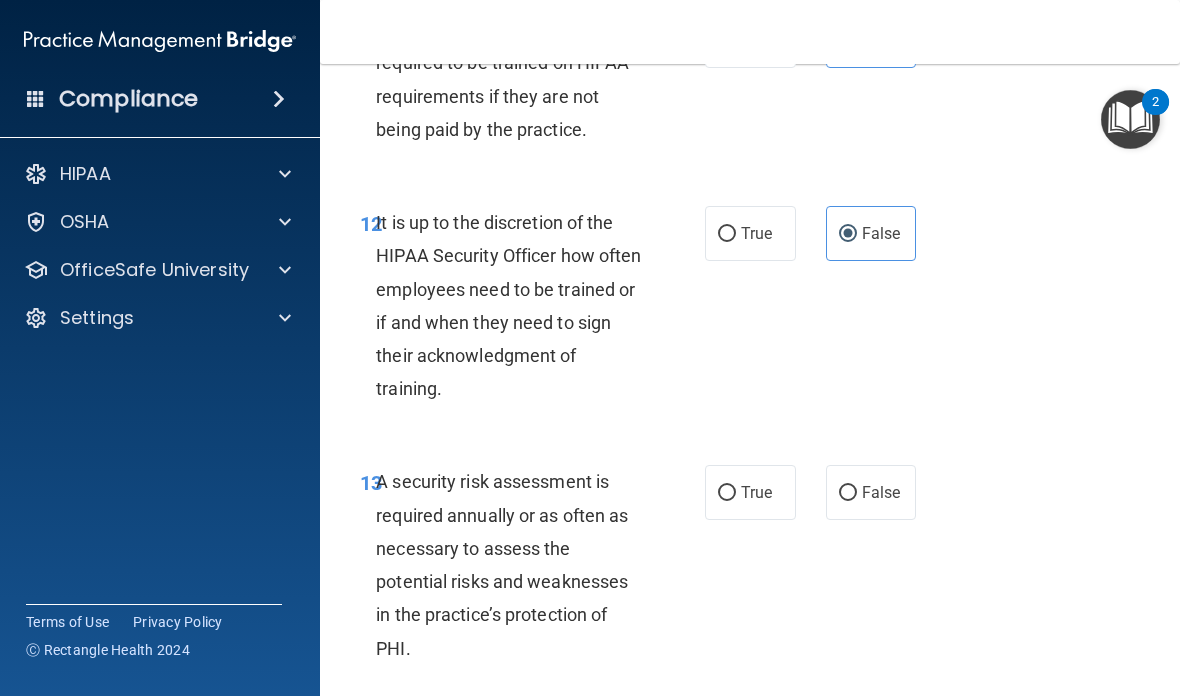 click on "True" at bounding box center (756, 492) 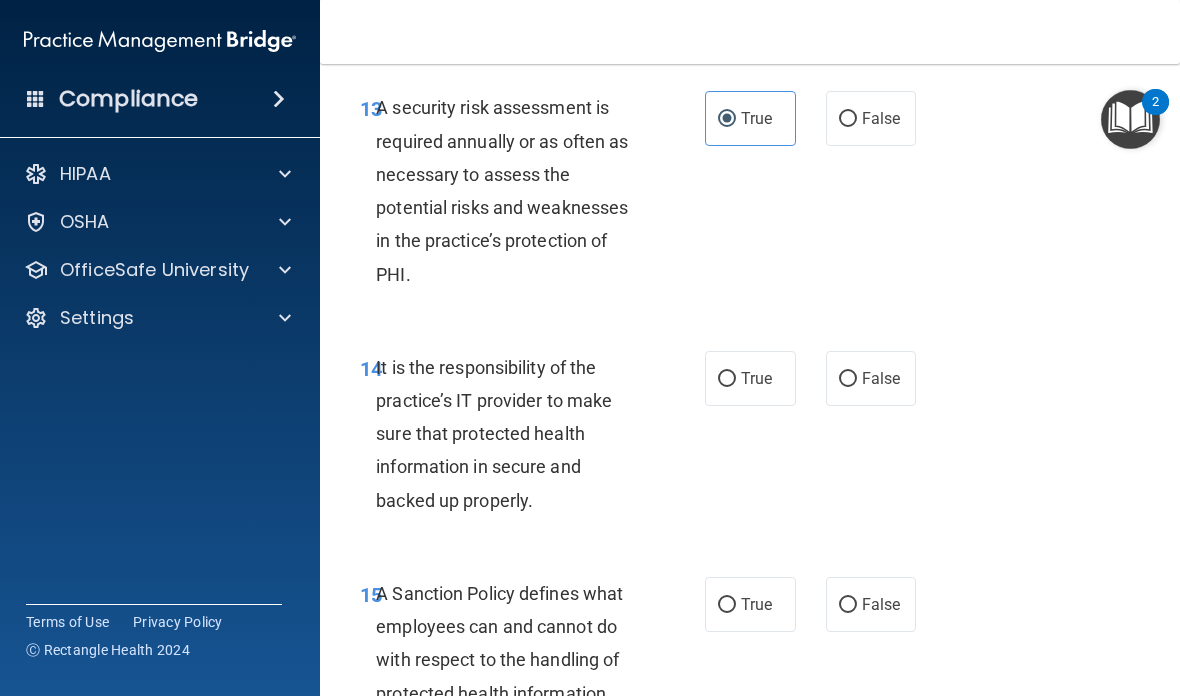 scroll, scrollTop: 3389, scrollLeft: 0, axis: vertical 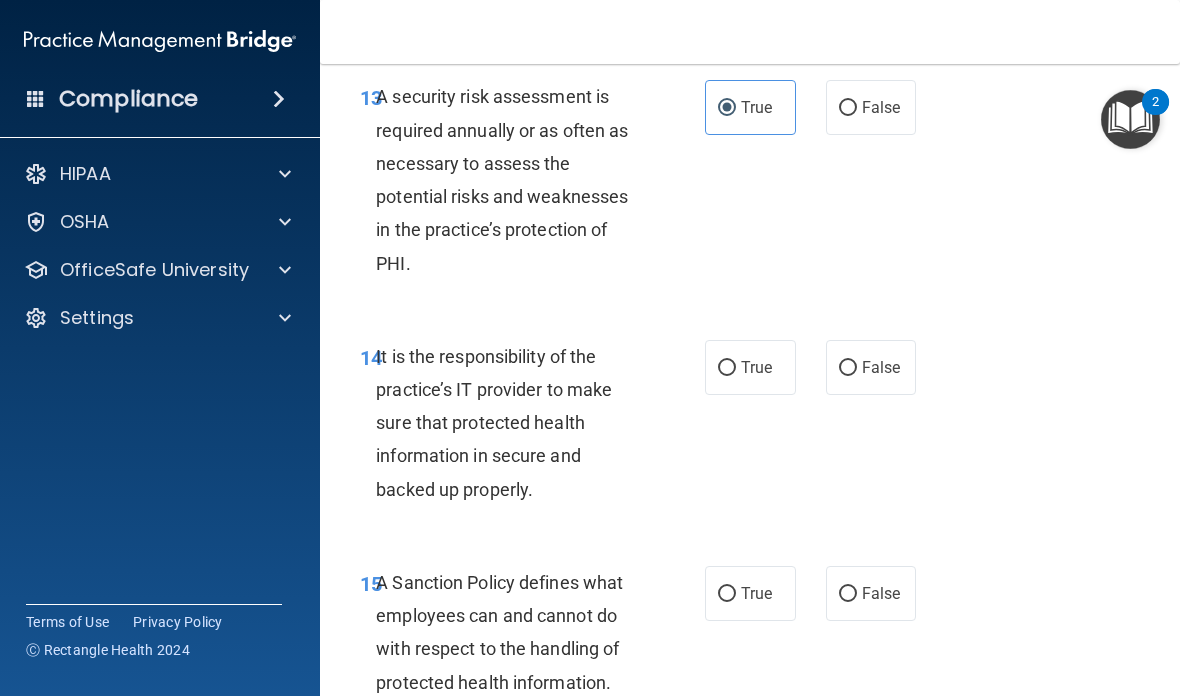 click on "False" at bounding box center [881, 367] 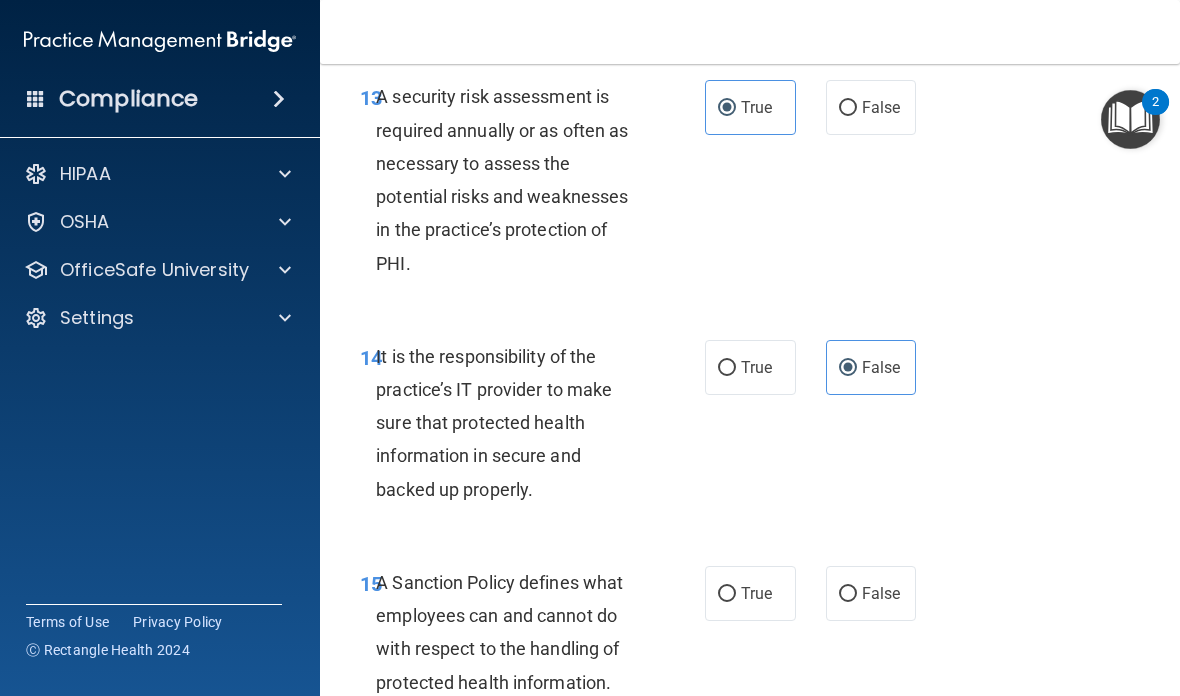 click on "False" at bounding box center [871, 593] 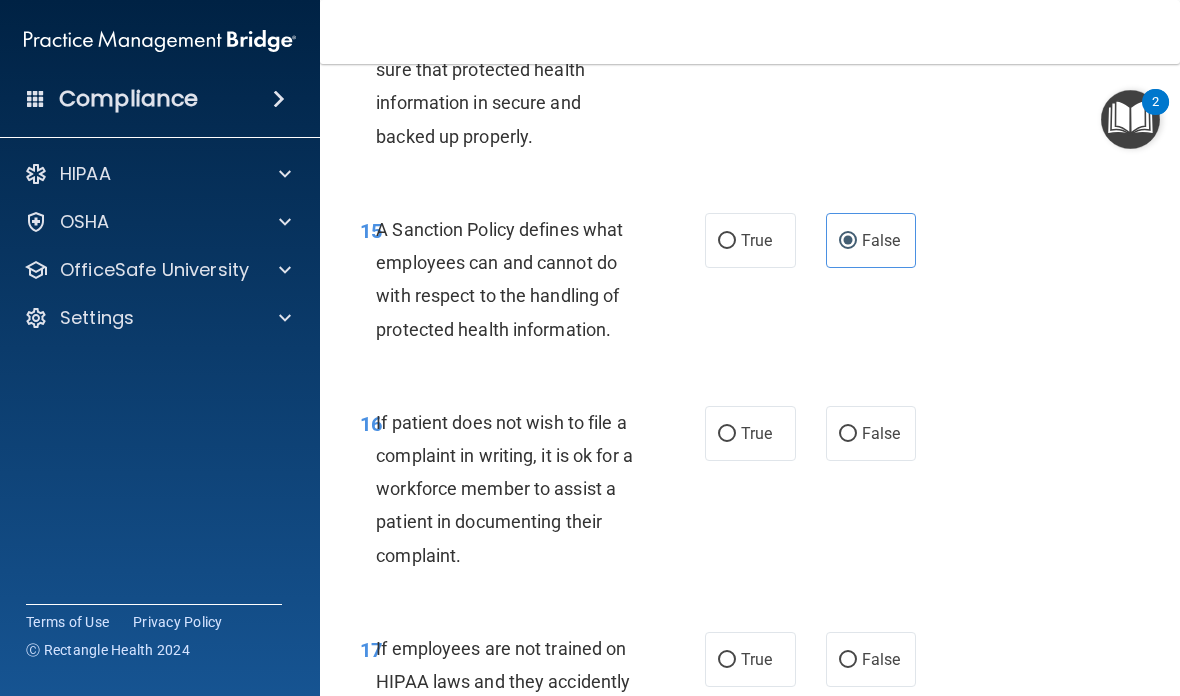click on "True" at bounding box center (756, 433) 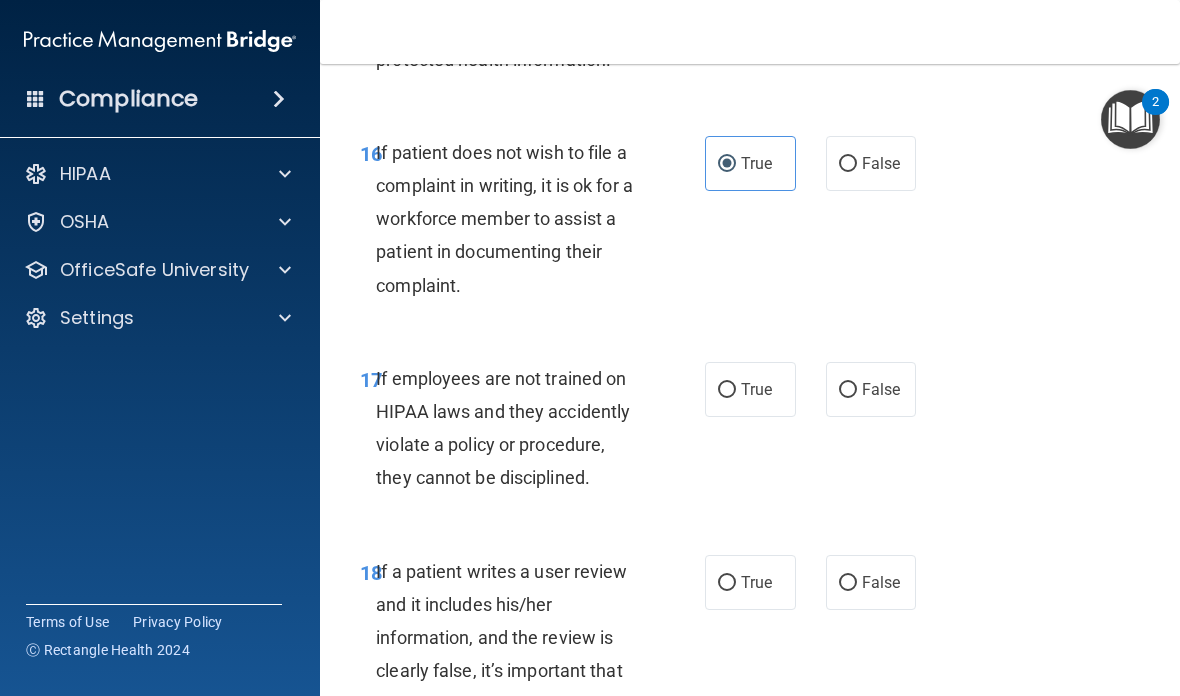 scroll, scrollTop: 4030, scrollLeft: 0, axis: vertical 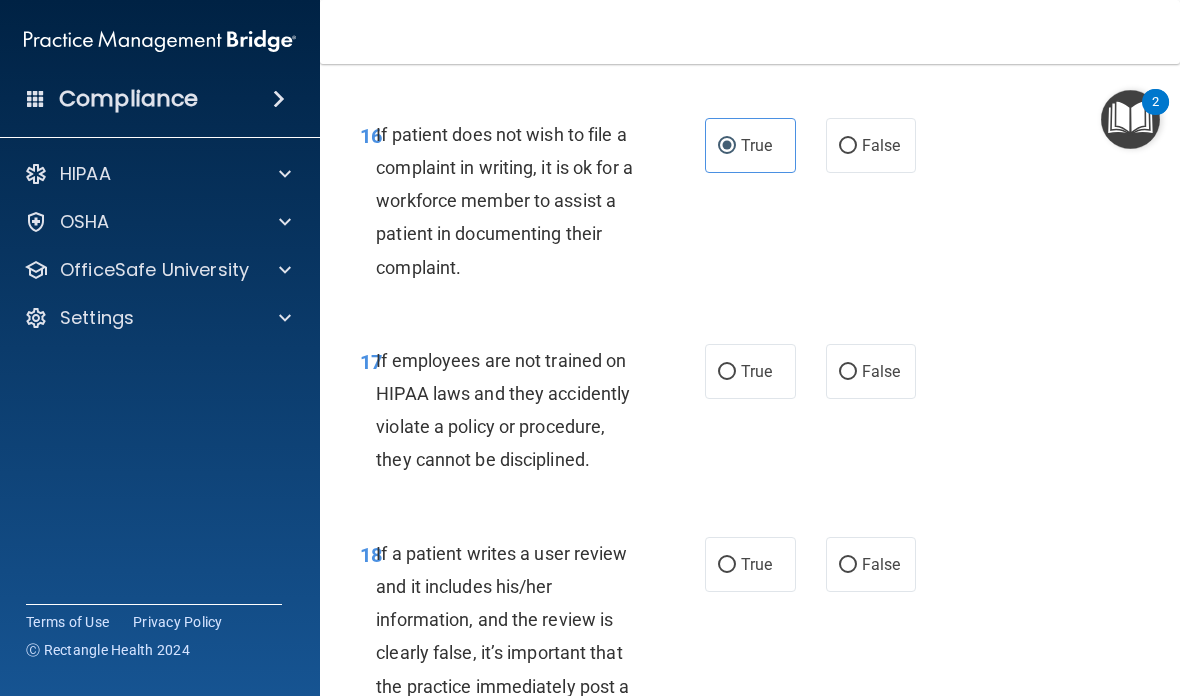 click on "False" at bounding box center (881, 371) 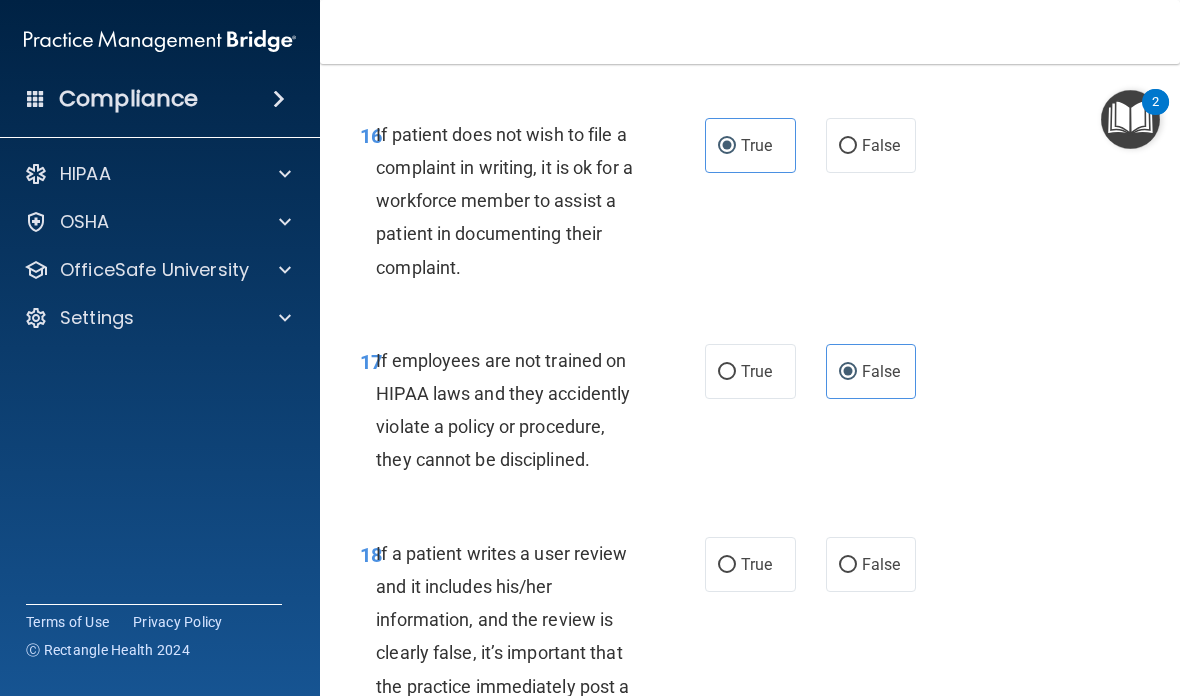 click on "False" at bounding box center (871, 564) 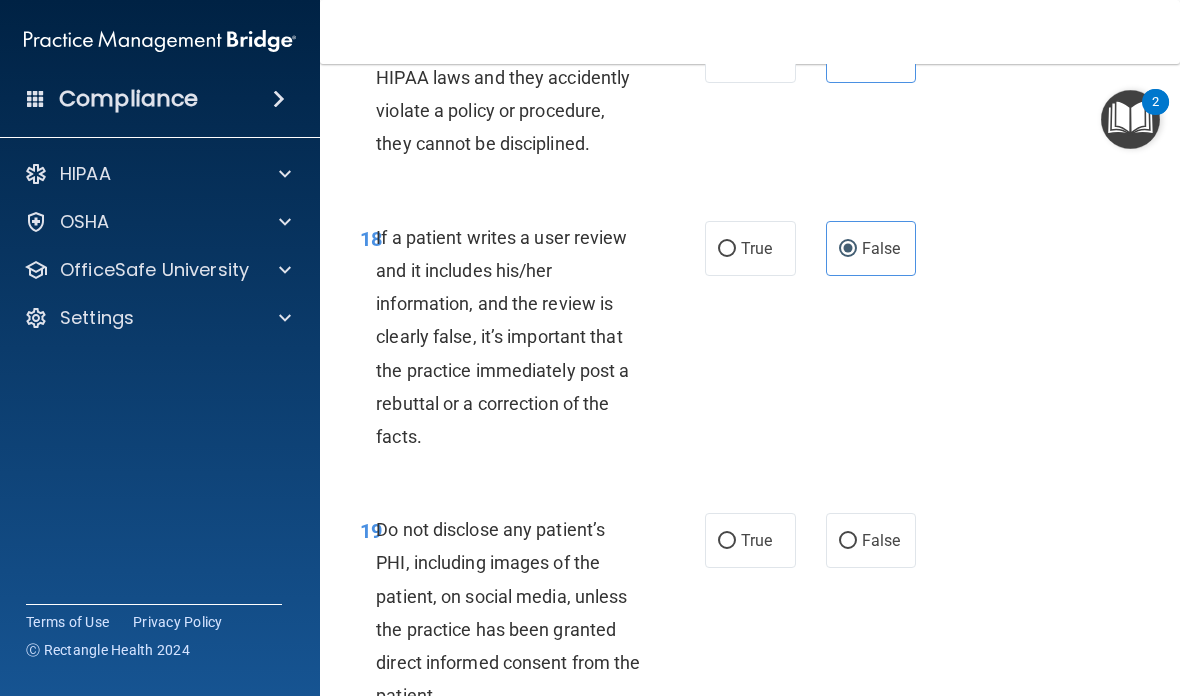 click on "True" at bounding box center (750, 540) 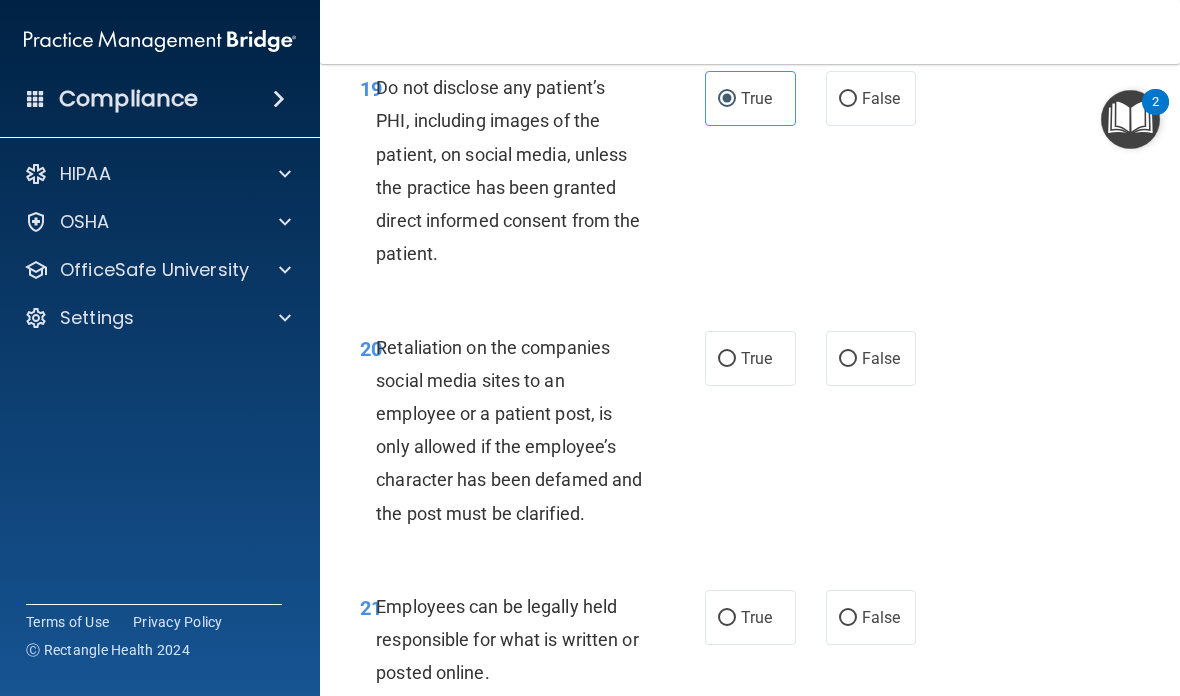 scroll, scrollTop: 4791, scrollLeft: 0, axis: vertical 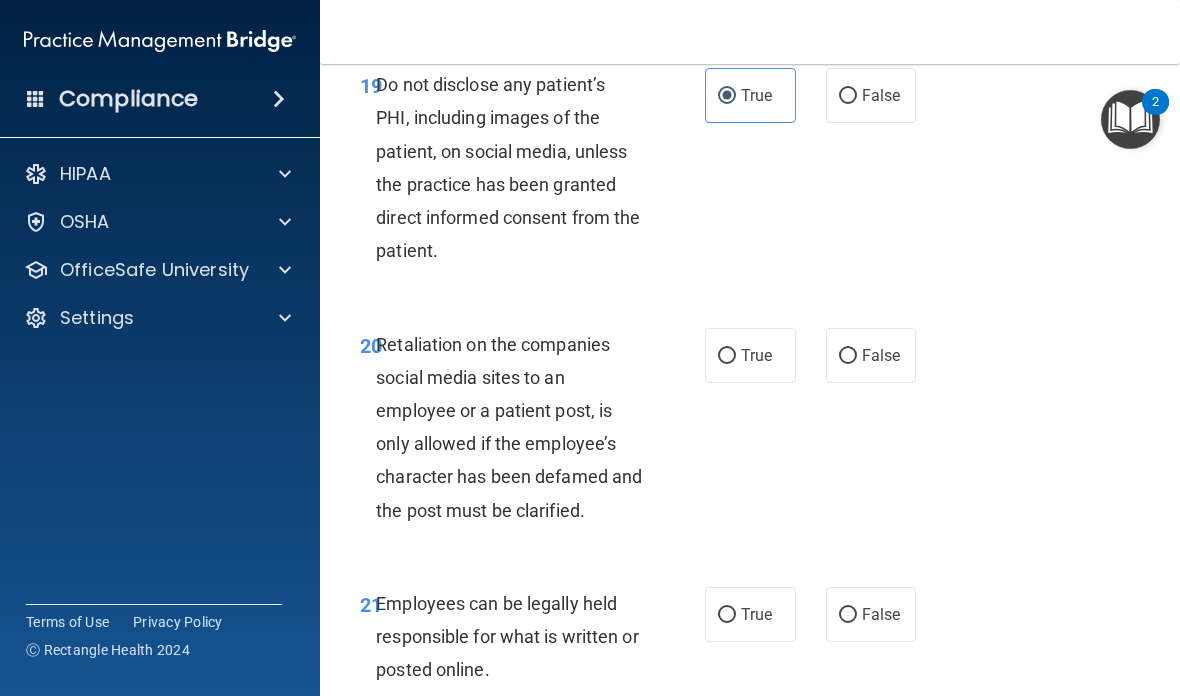 click on "False" at bounding box center [881, 355] 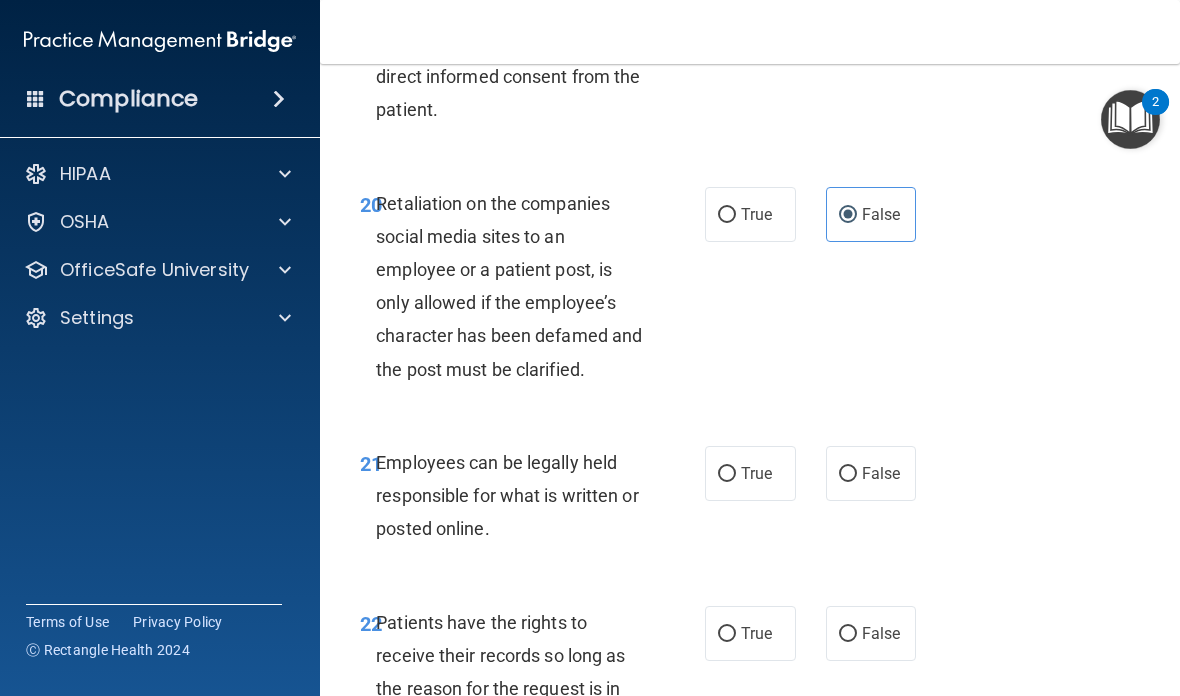 click on "True" at bounding box center (756, 473) 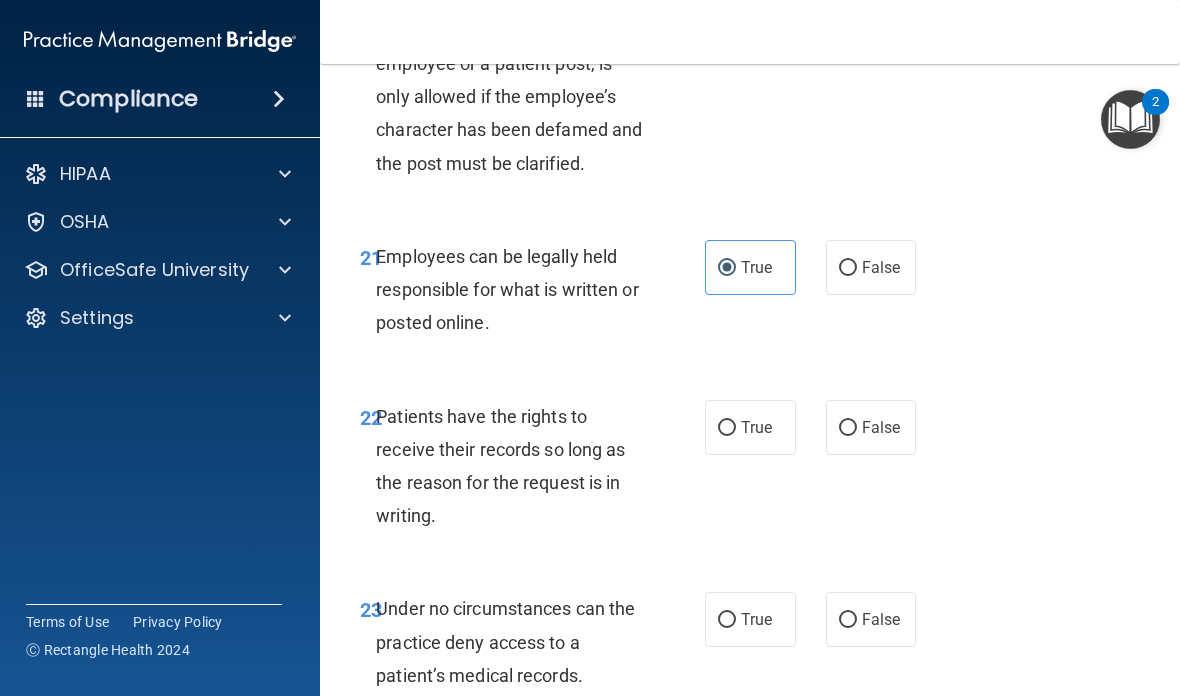scroll, scrollTop: 5232, scrollLeft: 0, axis: vertical 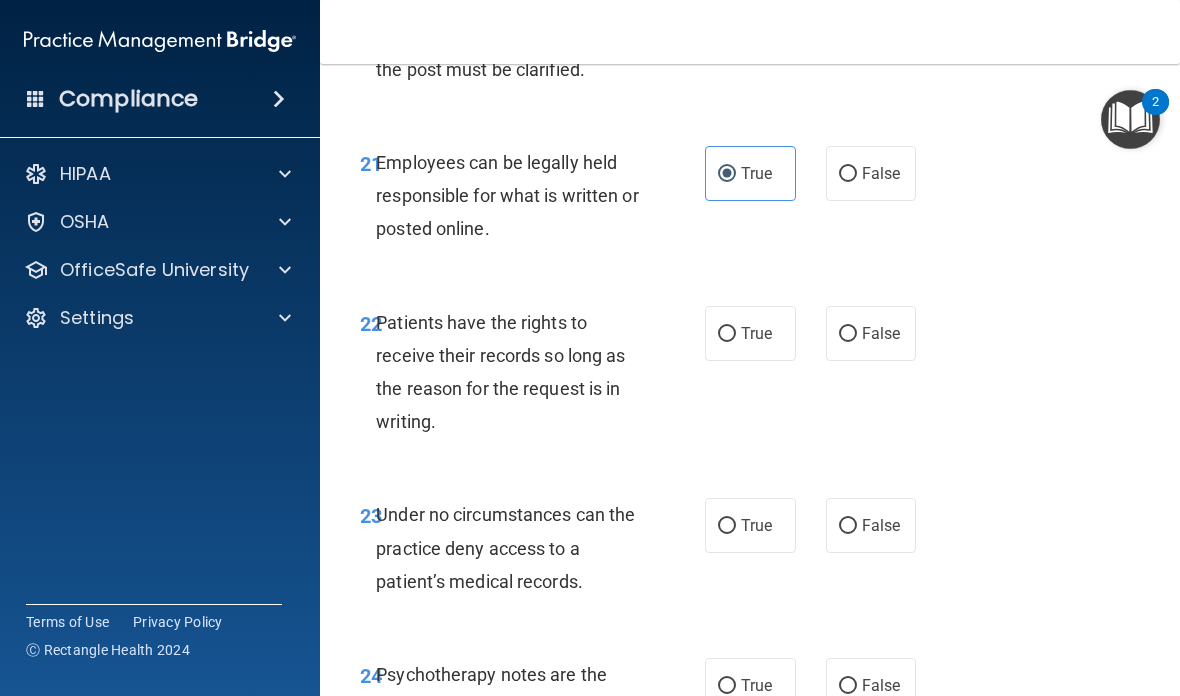 click on "False" at bounding box center [871, 333] 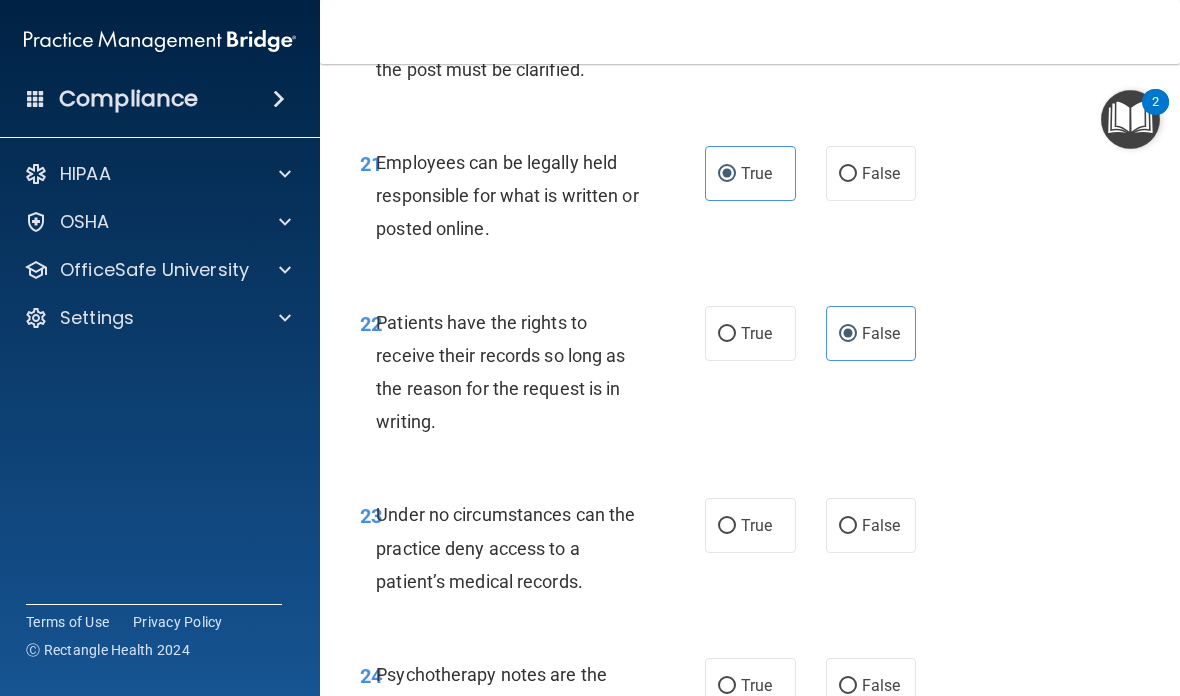 click on "False" at bounding box center [881, 525] 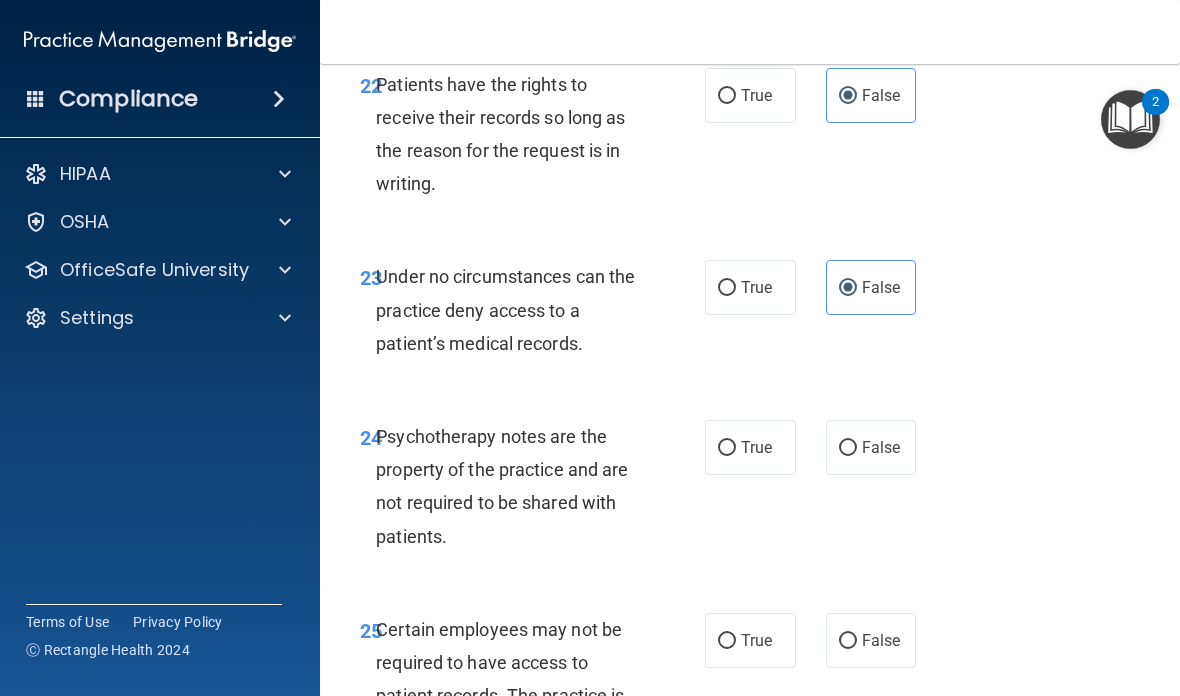 scroll, scrollTop: 5478, scrollLeft: 0, axis: vertical 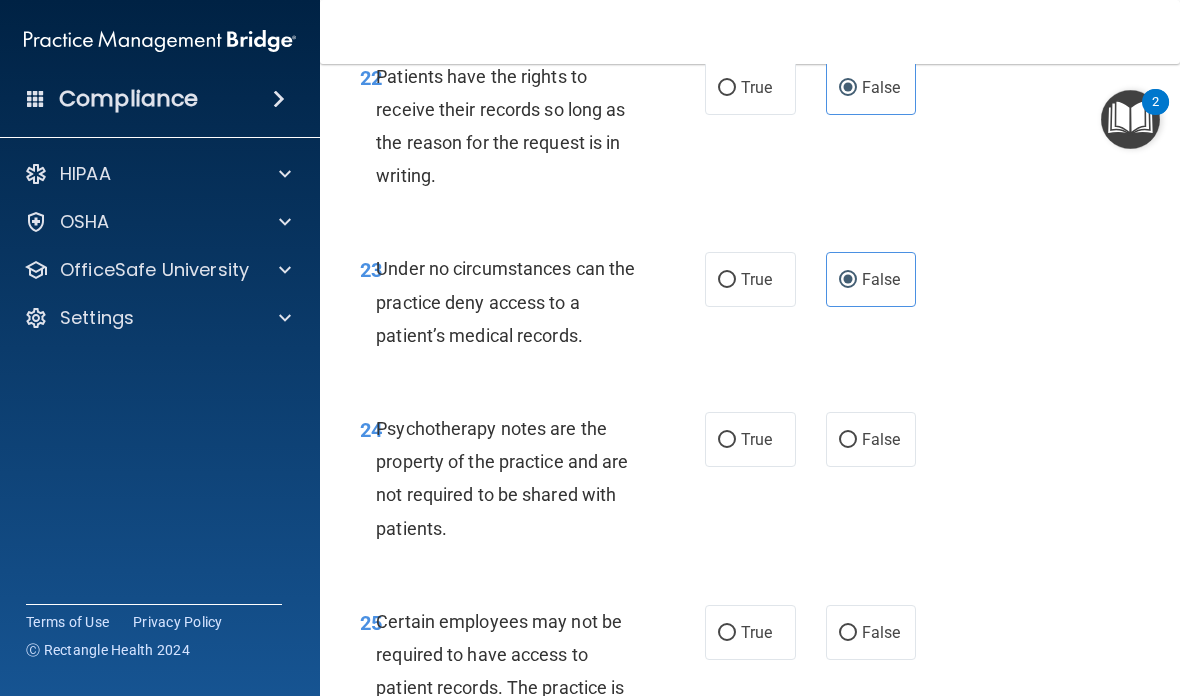 click on "True" at bounding box center [756, 439] 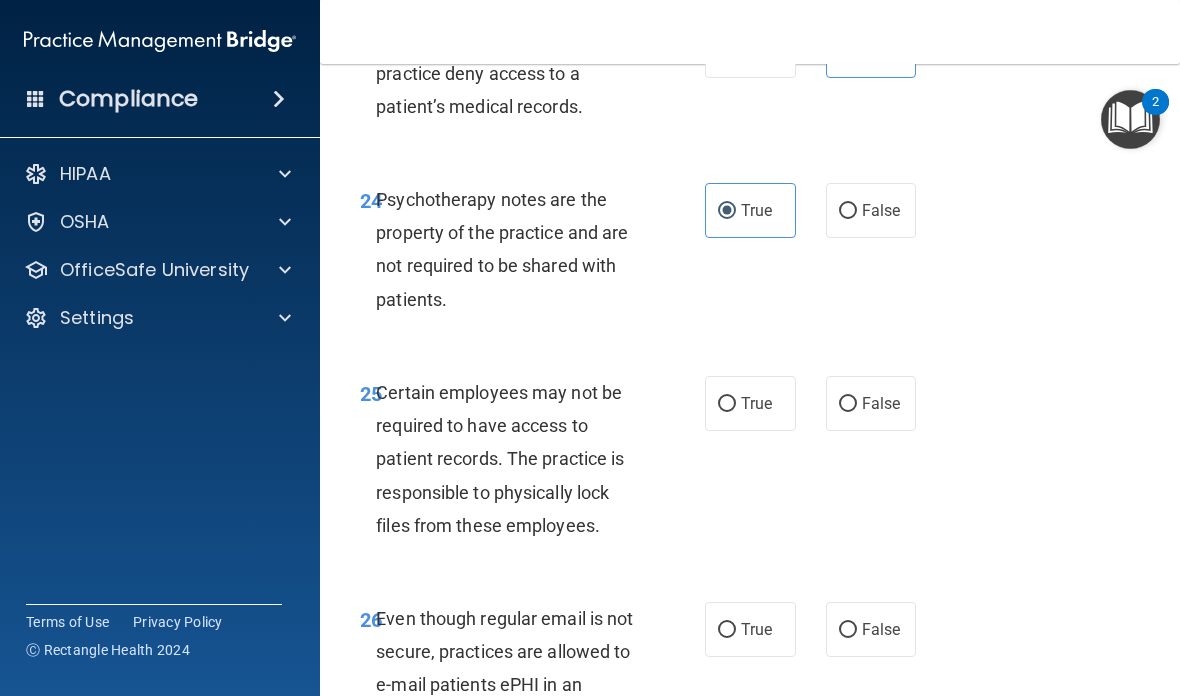 scroll, scrollTop: 5708, scrollLeft: 0, axis: vertical 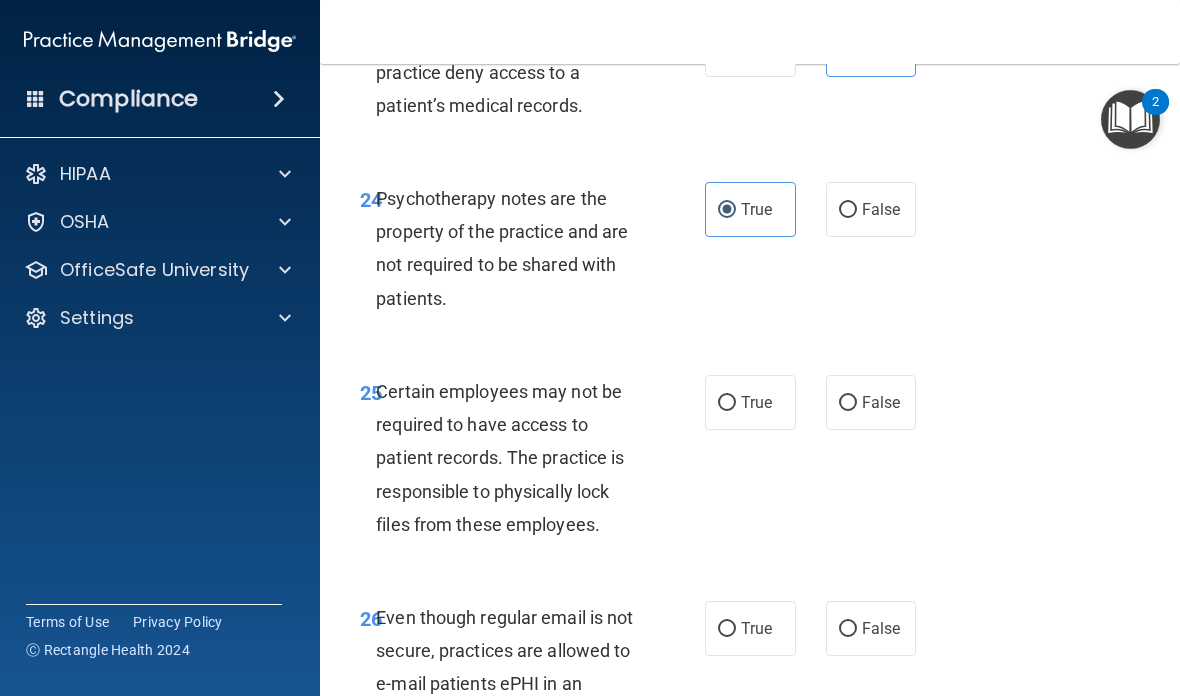 click on "True" at bounding box center [750, 402] 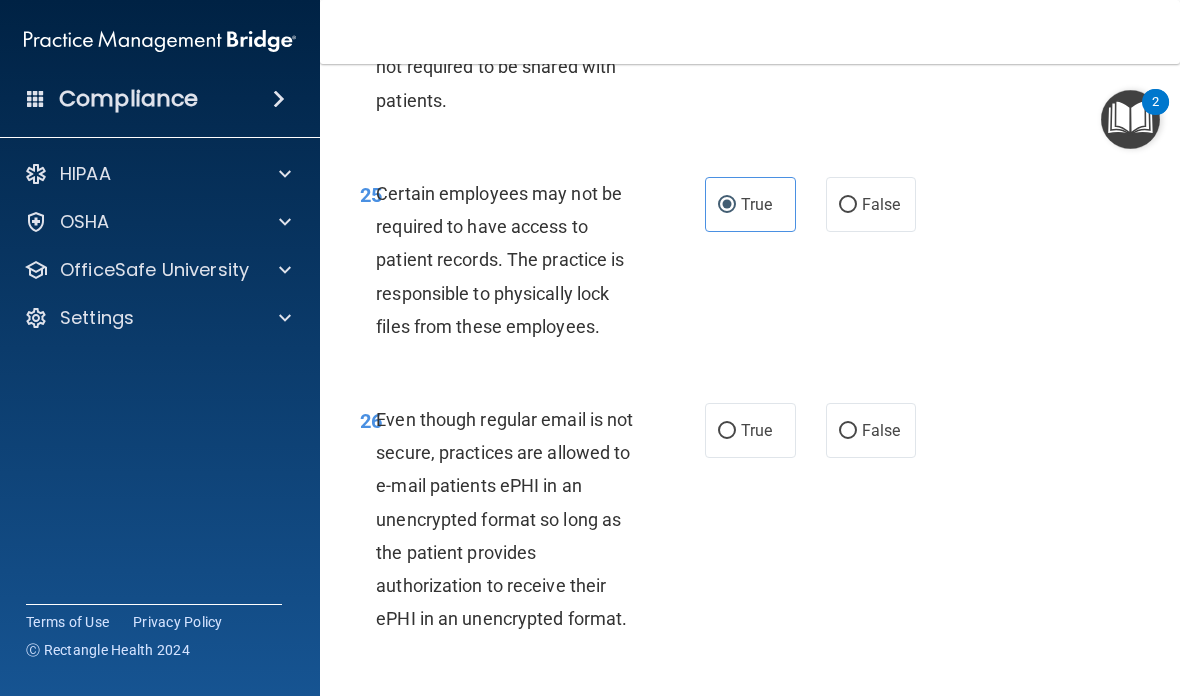 scroll, scrollTop: 5913, scrollLeft: 0, axis: vertical 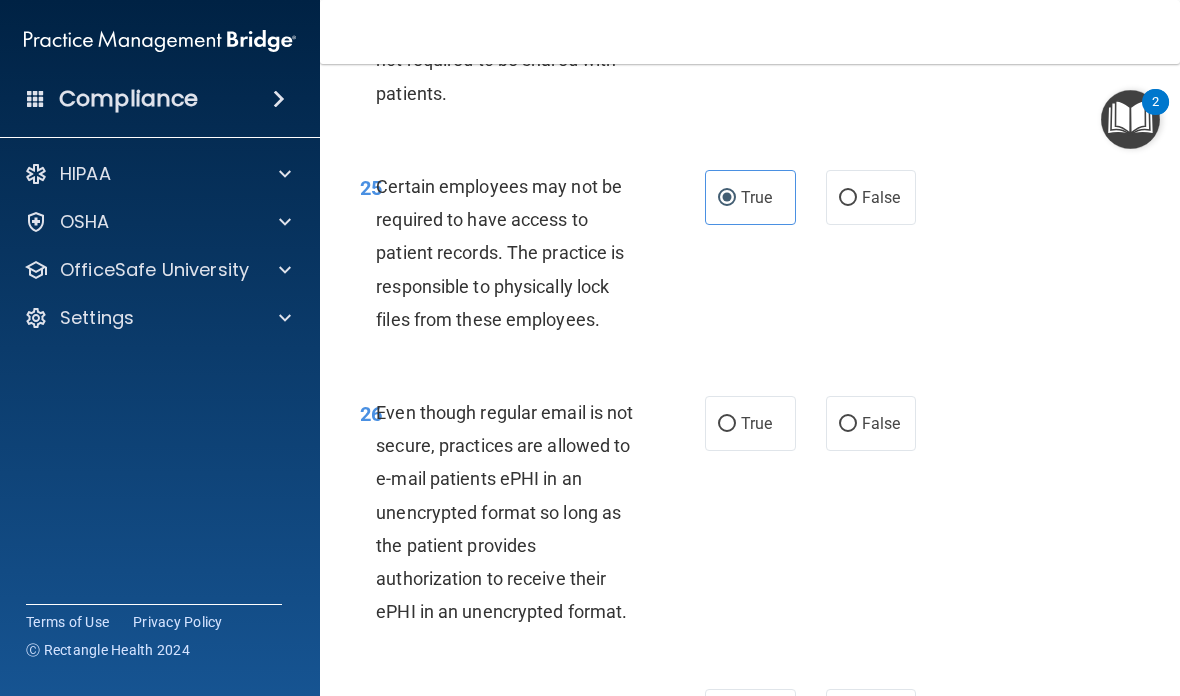 click on "True" at bounding box center [750, 423] 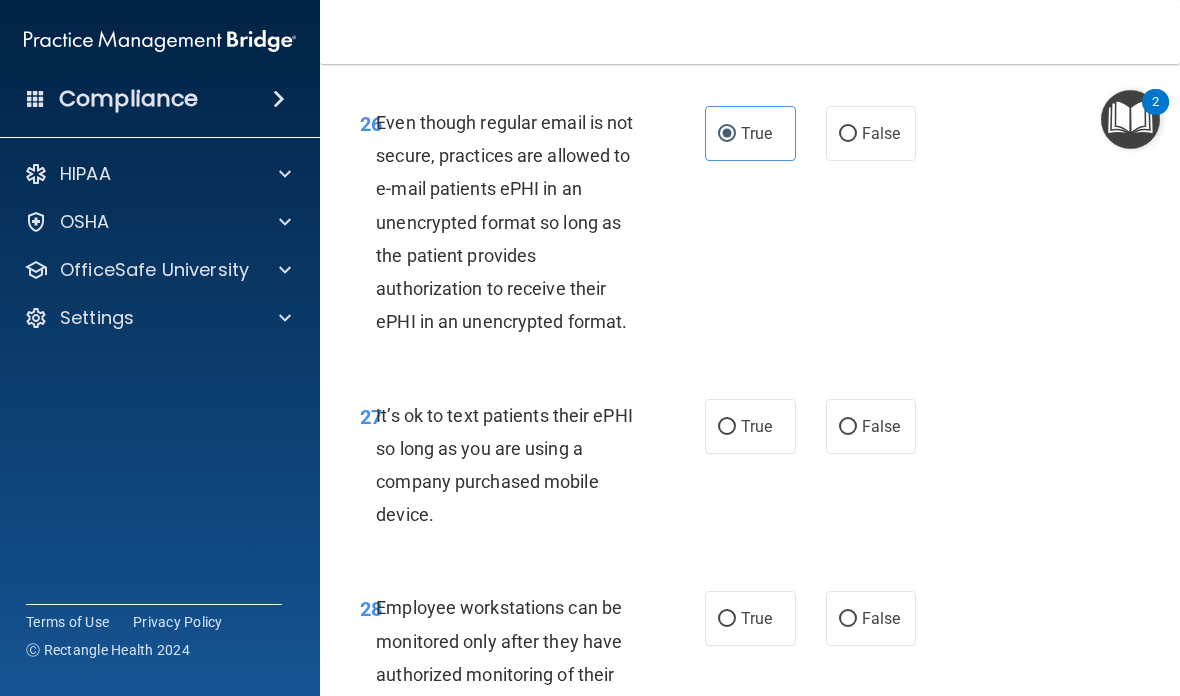 click on "False" at bounding box center (881, 426) 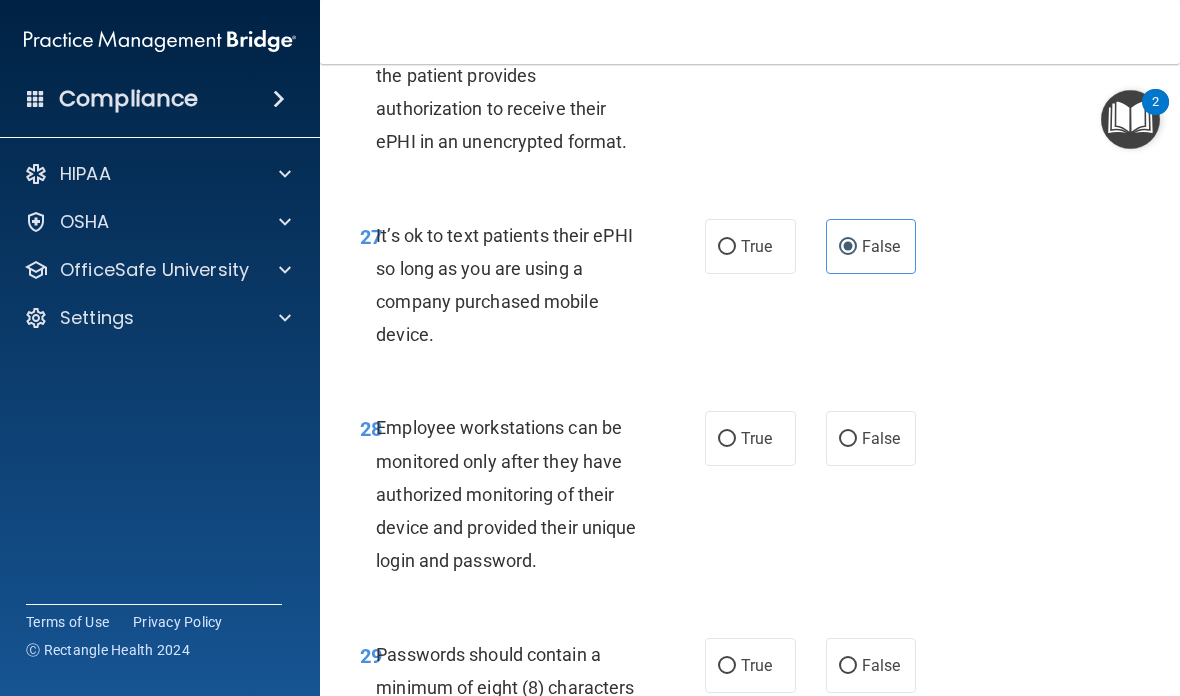 click on "False" at bounding box center (881, 438) 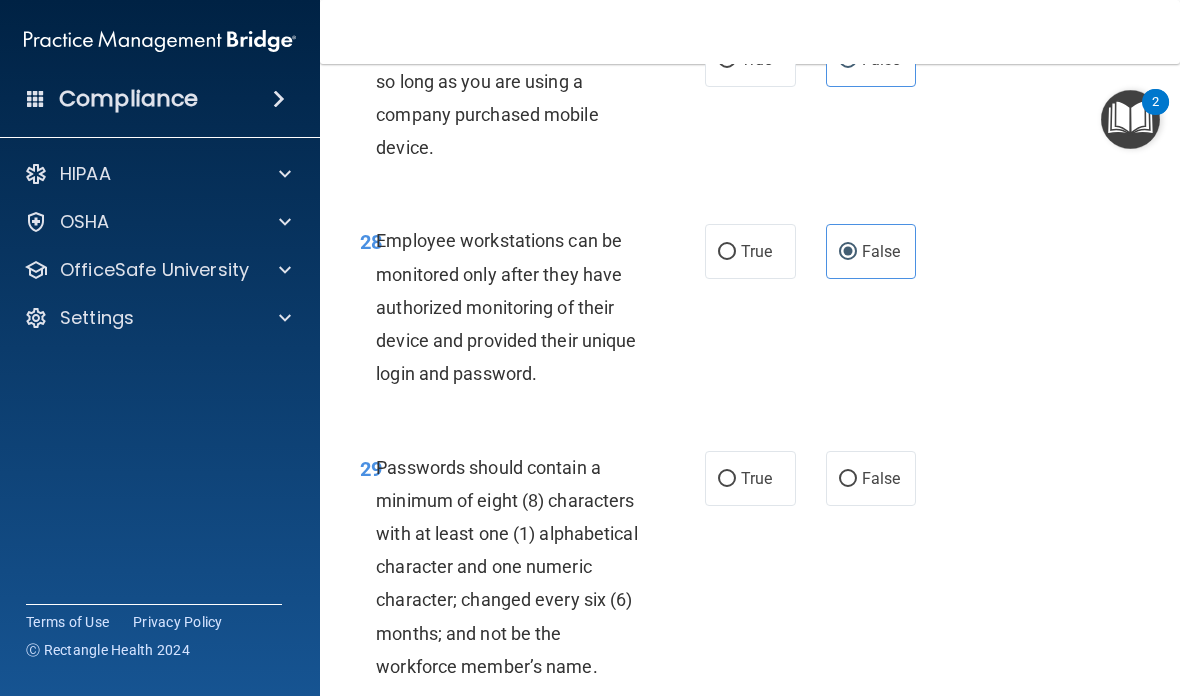 click on "True" at bounding box center [750, 478] 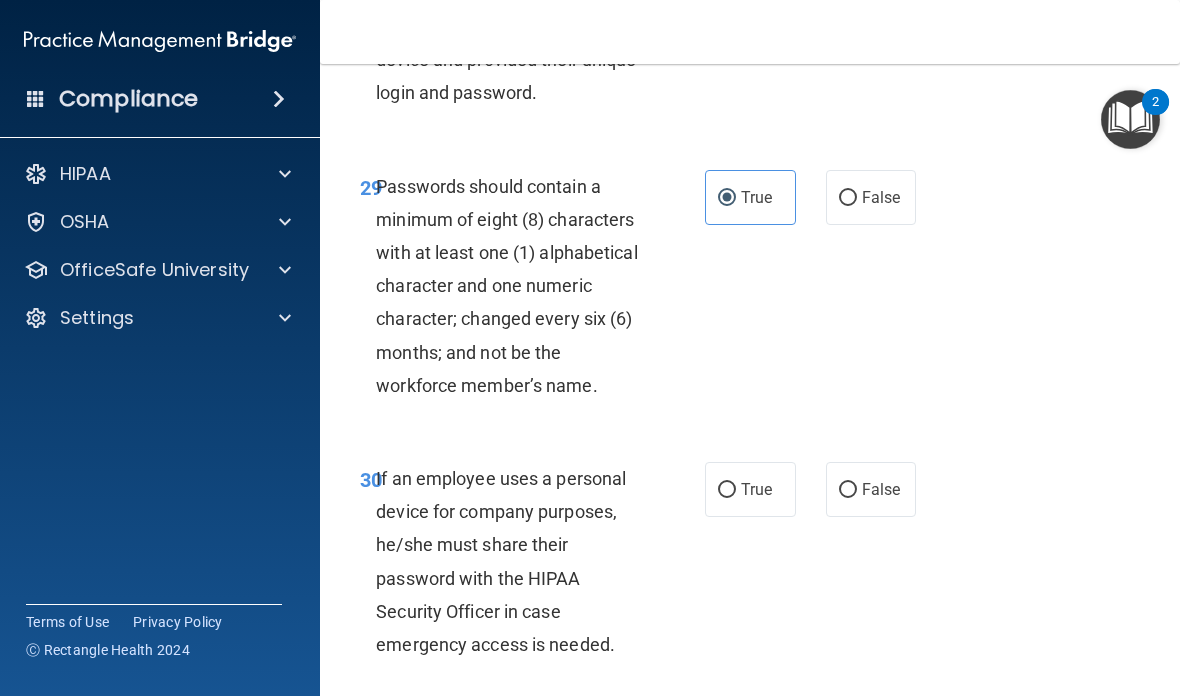 click on "False" at bounding box center (881, 489) 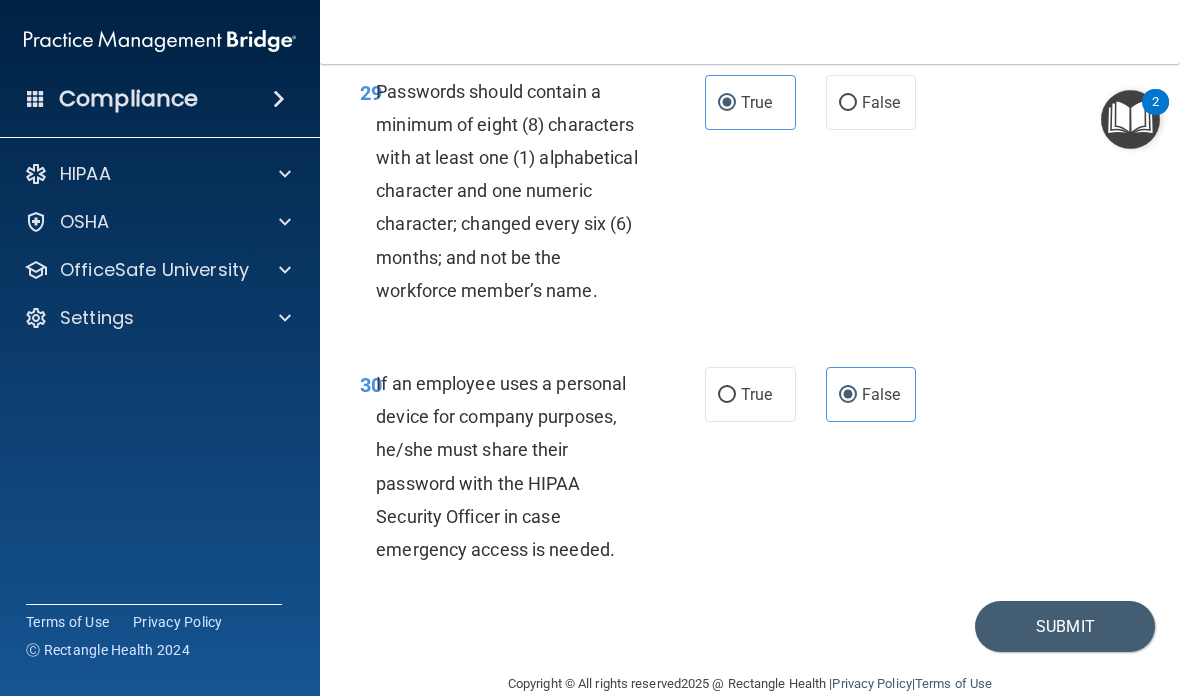 scroll, scrollTop: 6944, scrollLeft: 0, axis: vertical 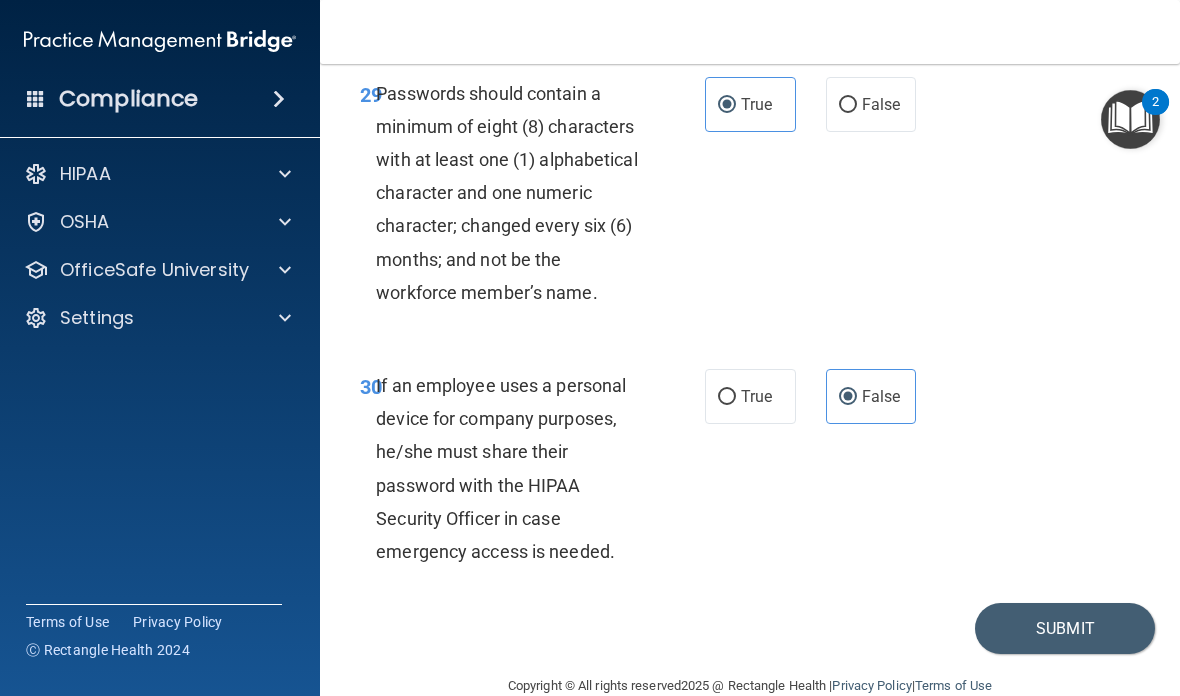 click on "Submit" at bounding box center (1065, 628) 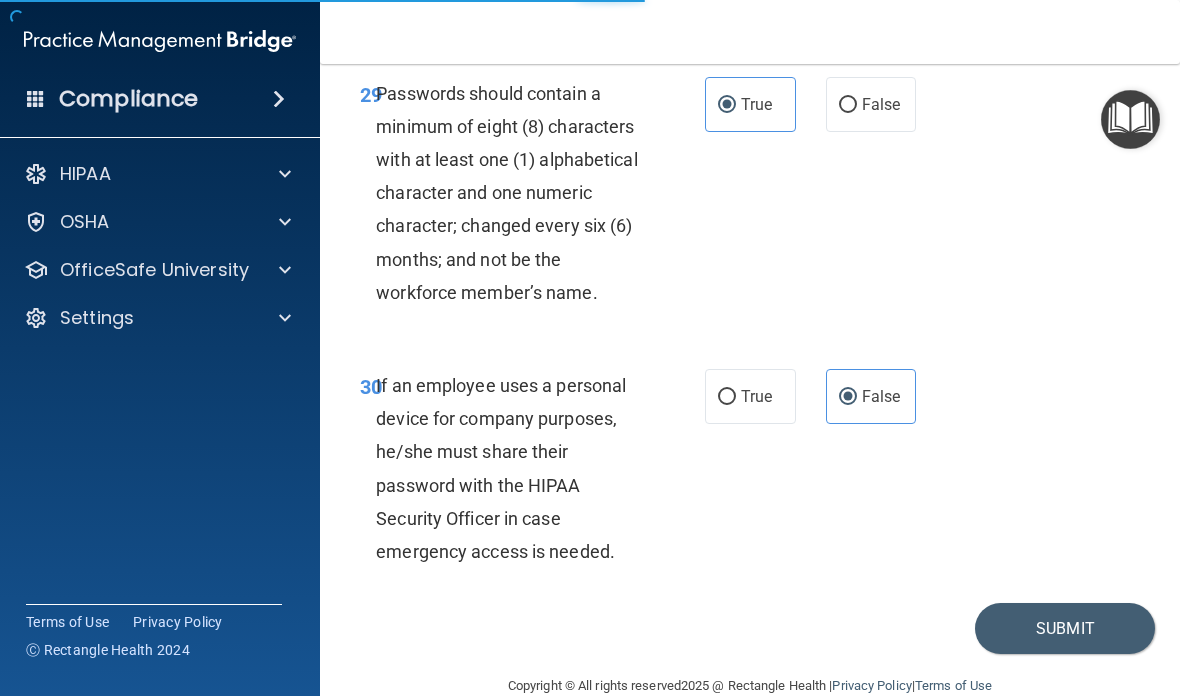 scroll, scrollTop: 0, scrollLeft: 0, axis: both 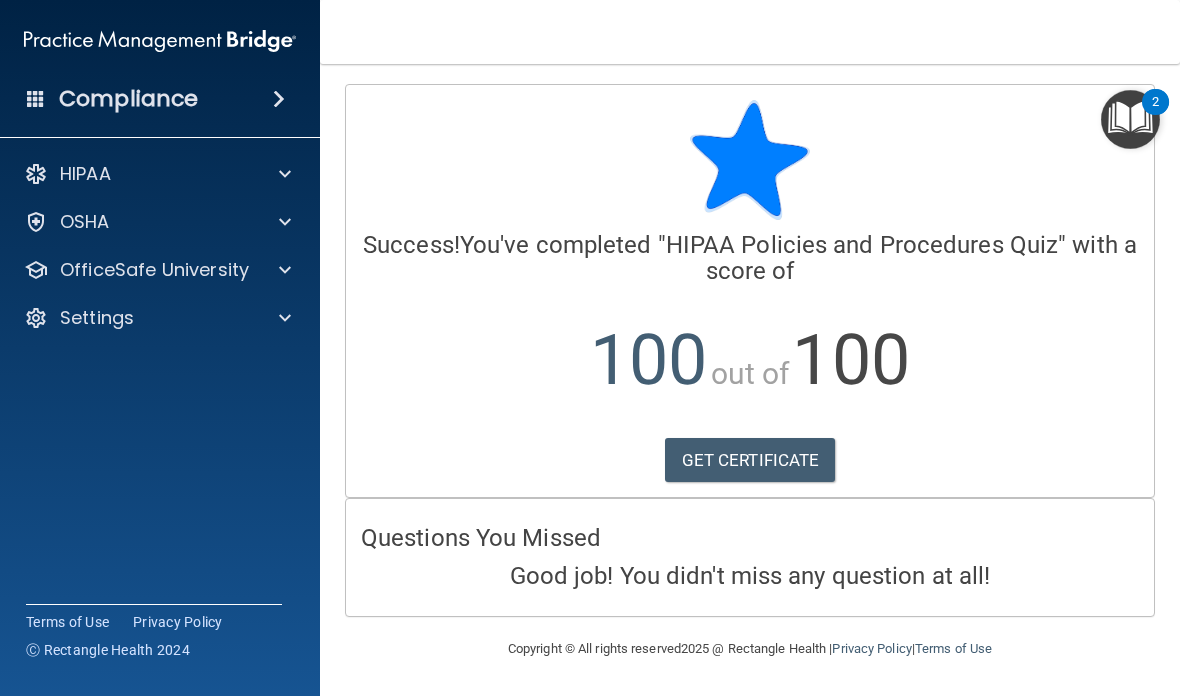 click at bounding box center (282, 270) 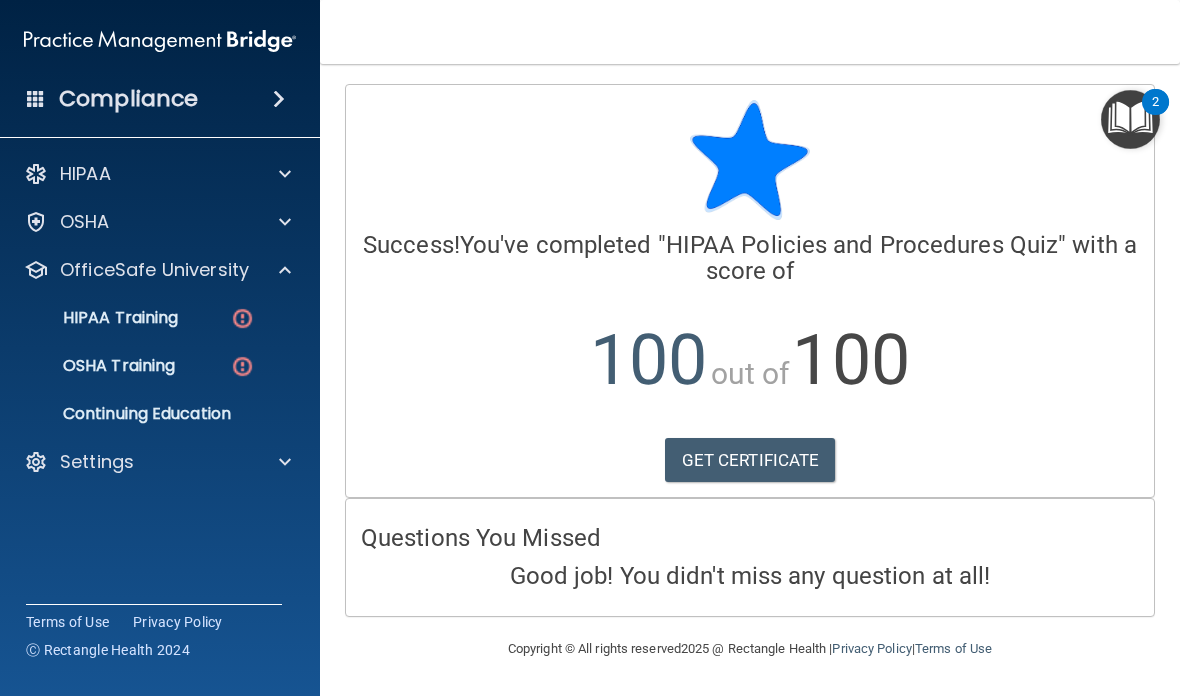 click at bounding box center [242, 318] 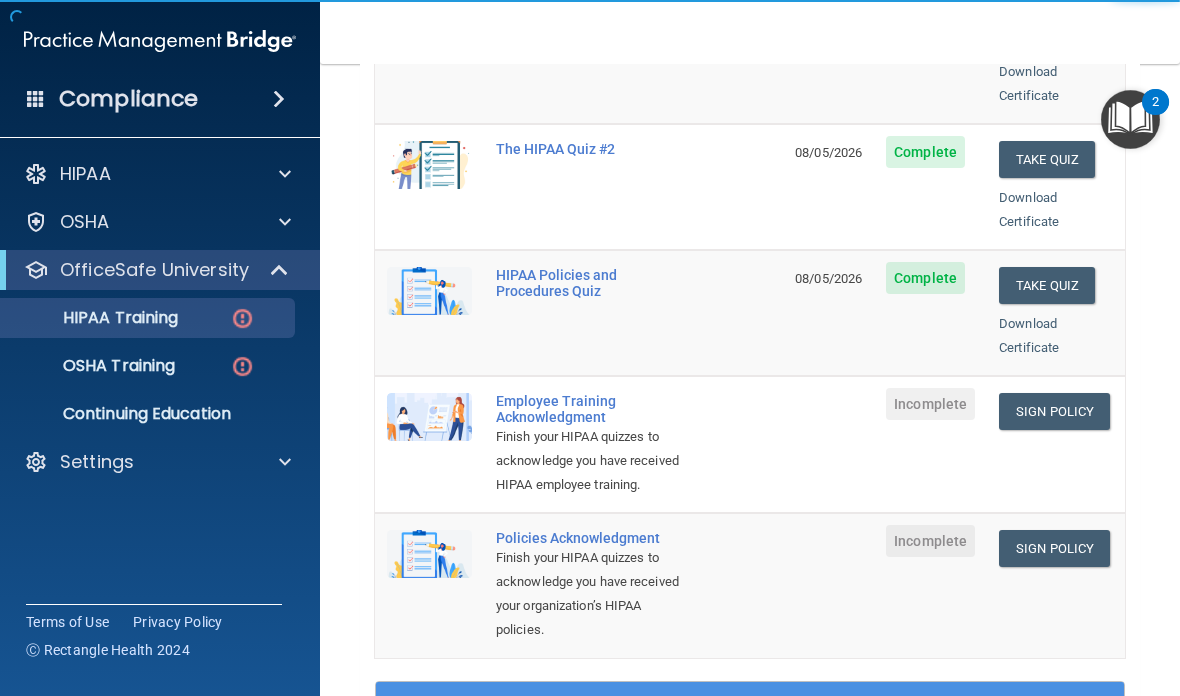 scroll, scrollTop: 356, scrollLeft: 0, axis: vertical 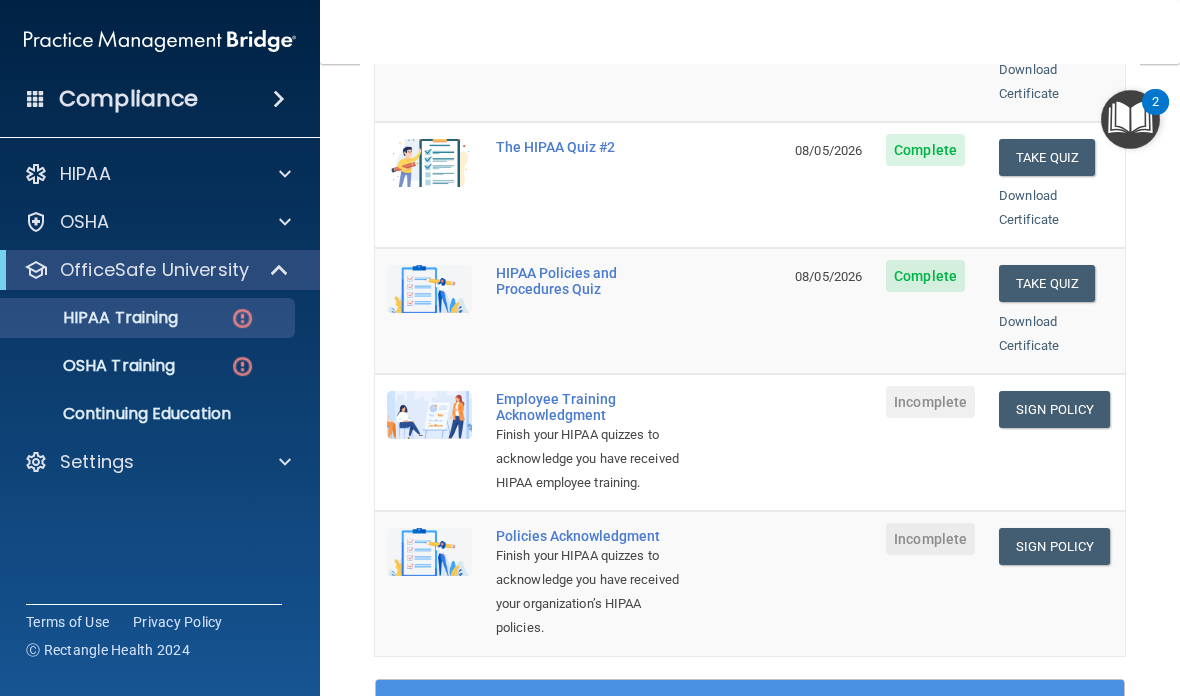 click on "Sign Policy" at bounding box center [1054, 409] 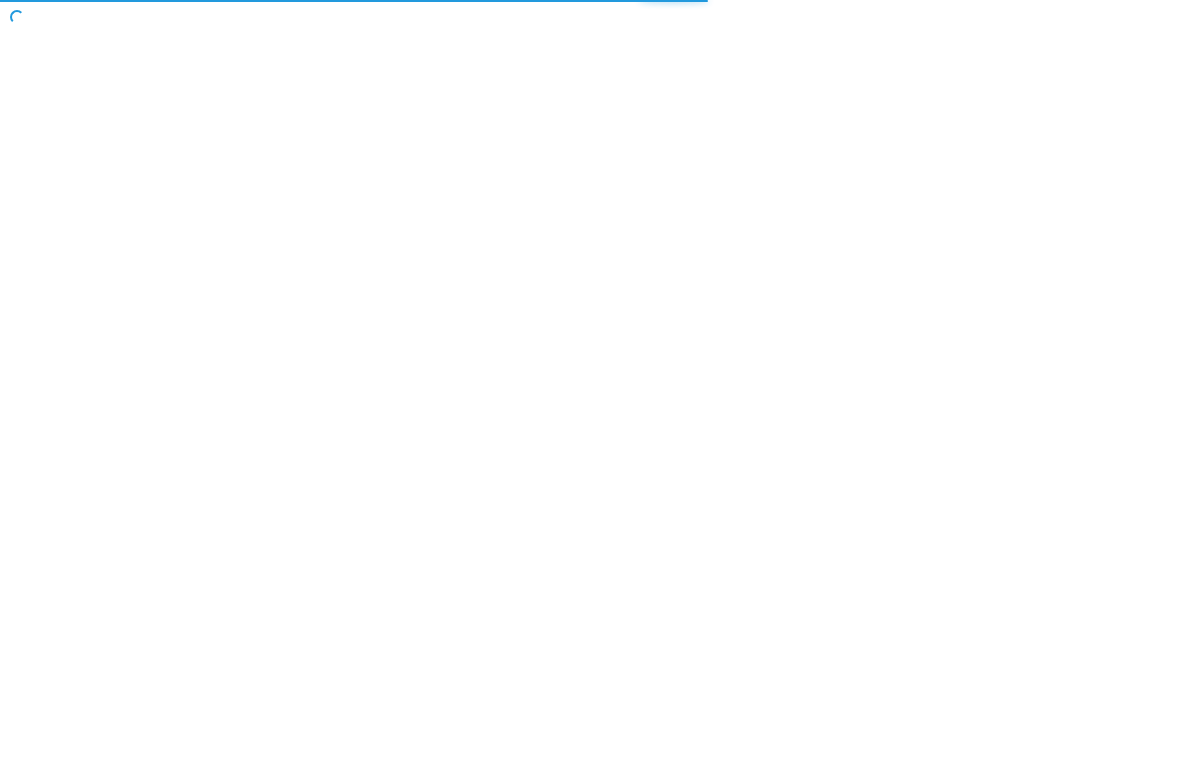 scroll, scrollTop: 0, scrollLeft: 0, axis: both 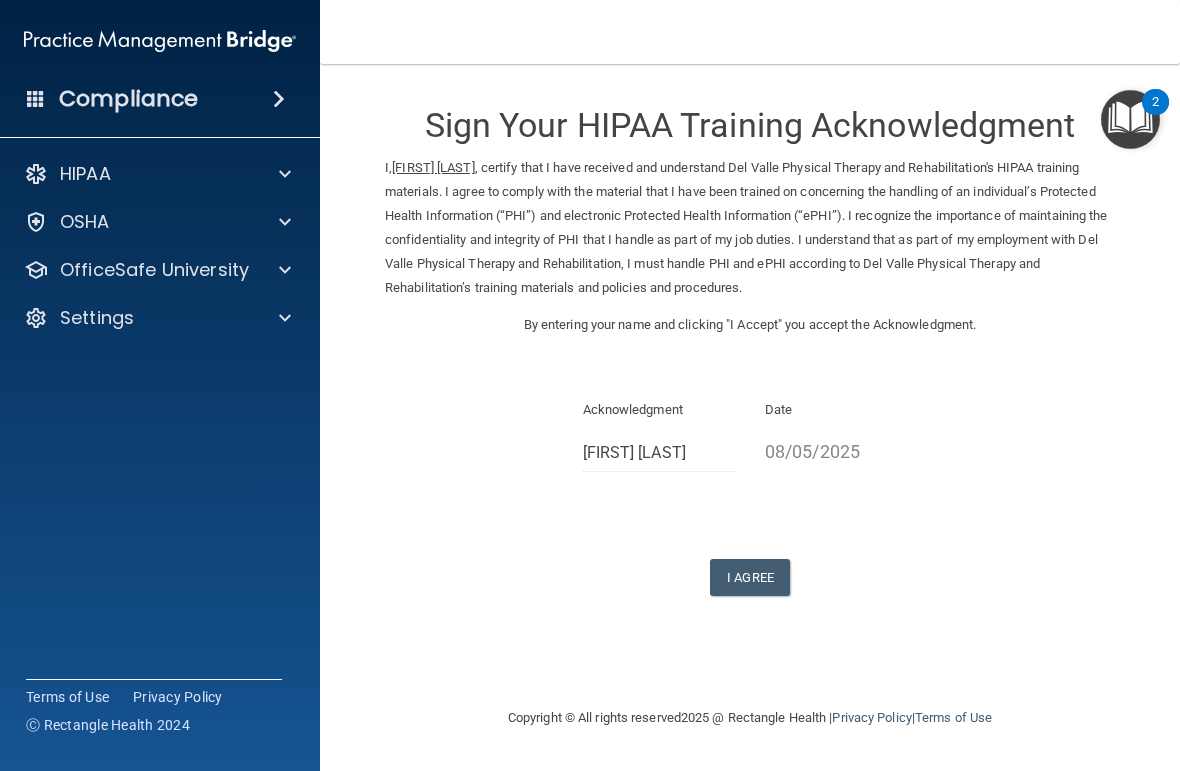 click on "I Agree" at bounding box center (750, 577) 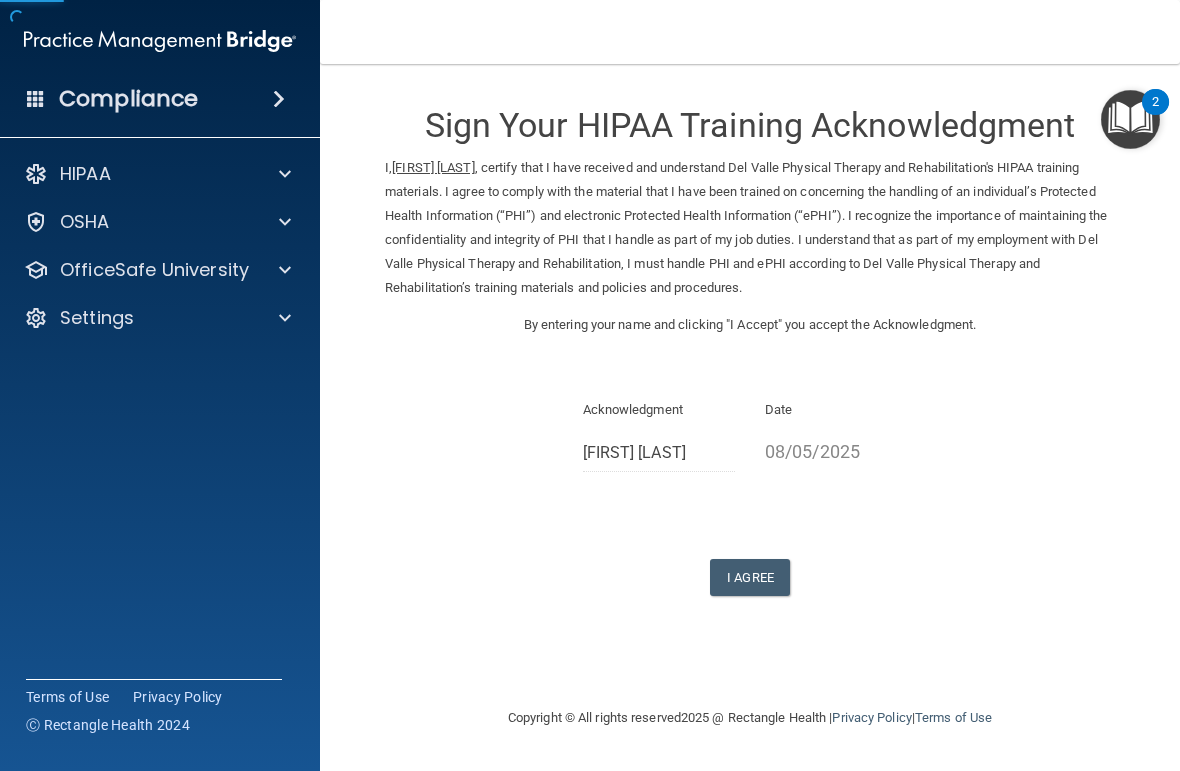 click on "I Agree" at bounding box center [750, 577] 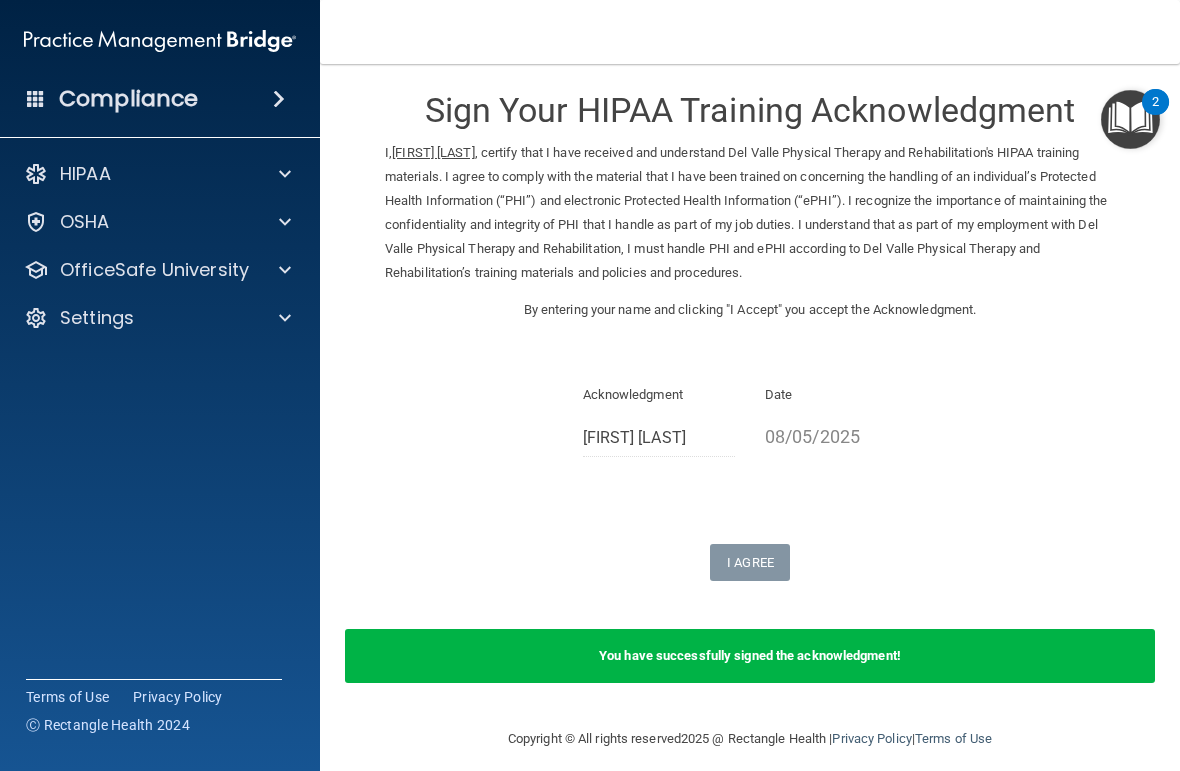 scroll, scrollTop: 14, scrollLeft: 0, axis: vertical 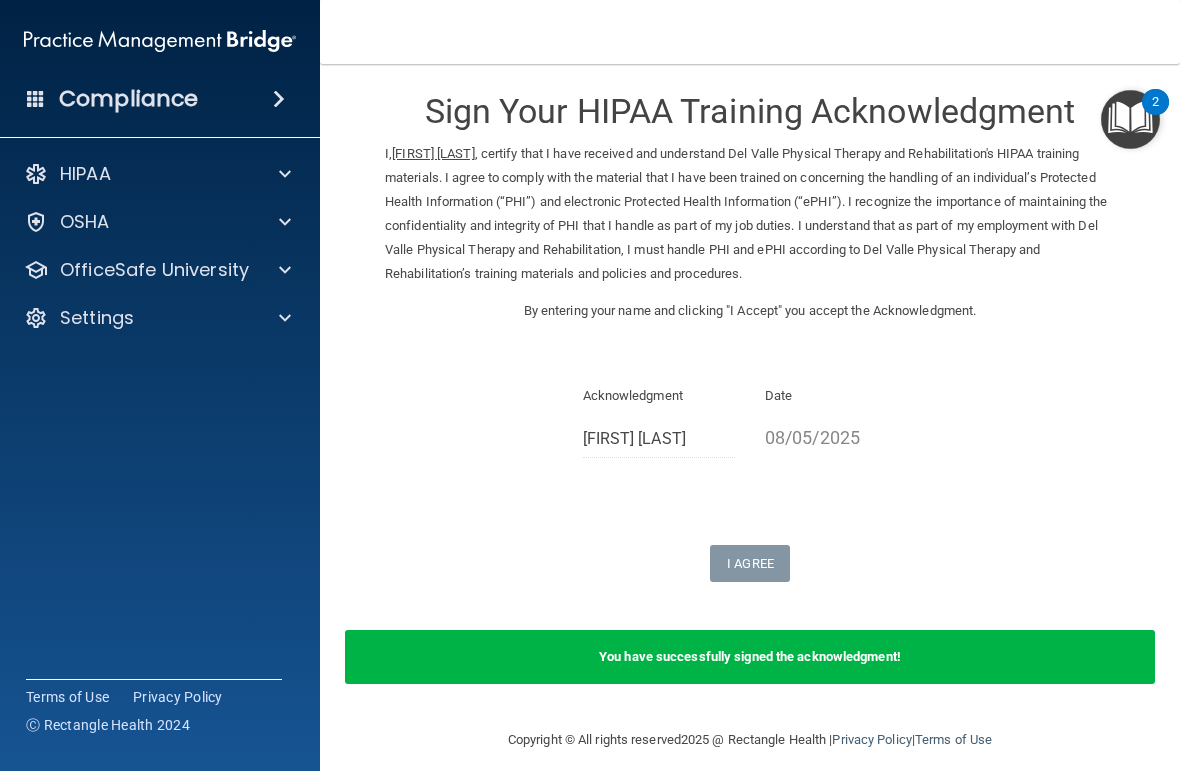 click on "OfficeSafe University" at bounding box center (154, 270) 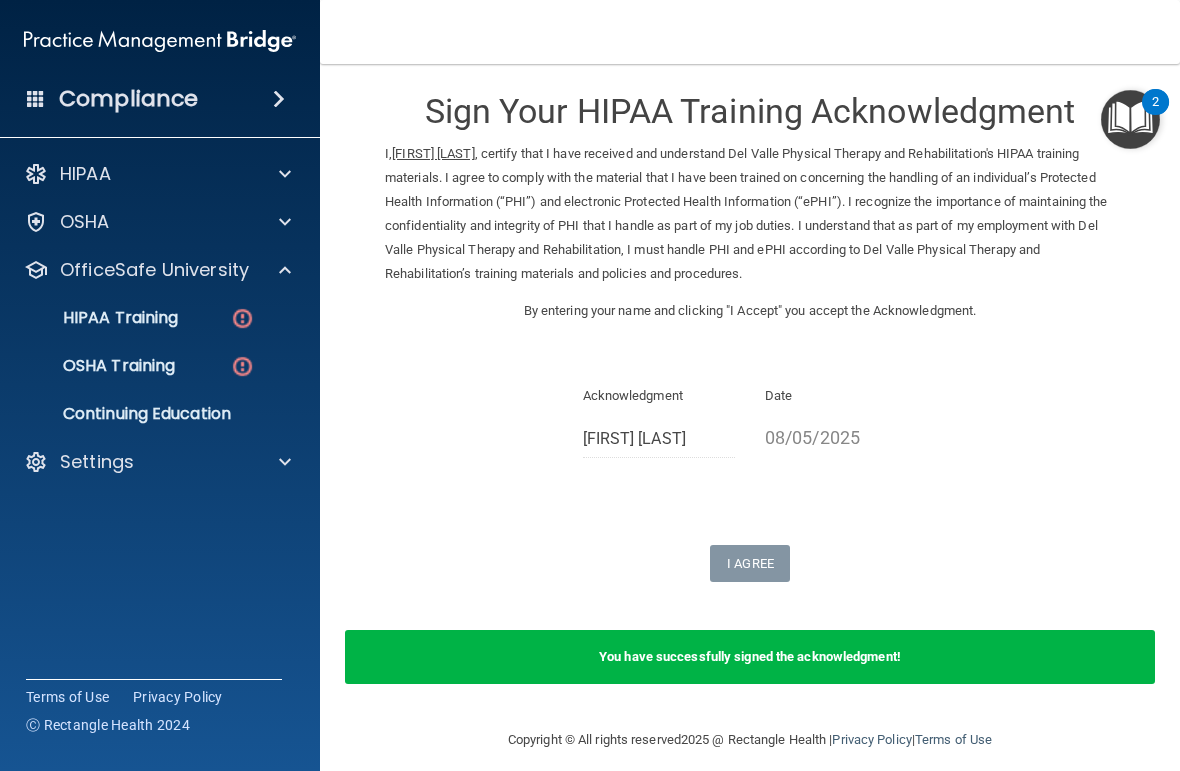 click at bounding box center (242, 318) 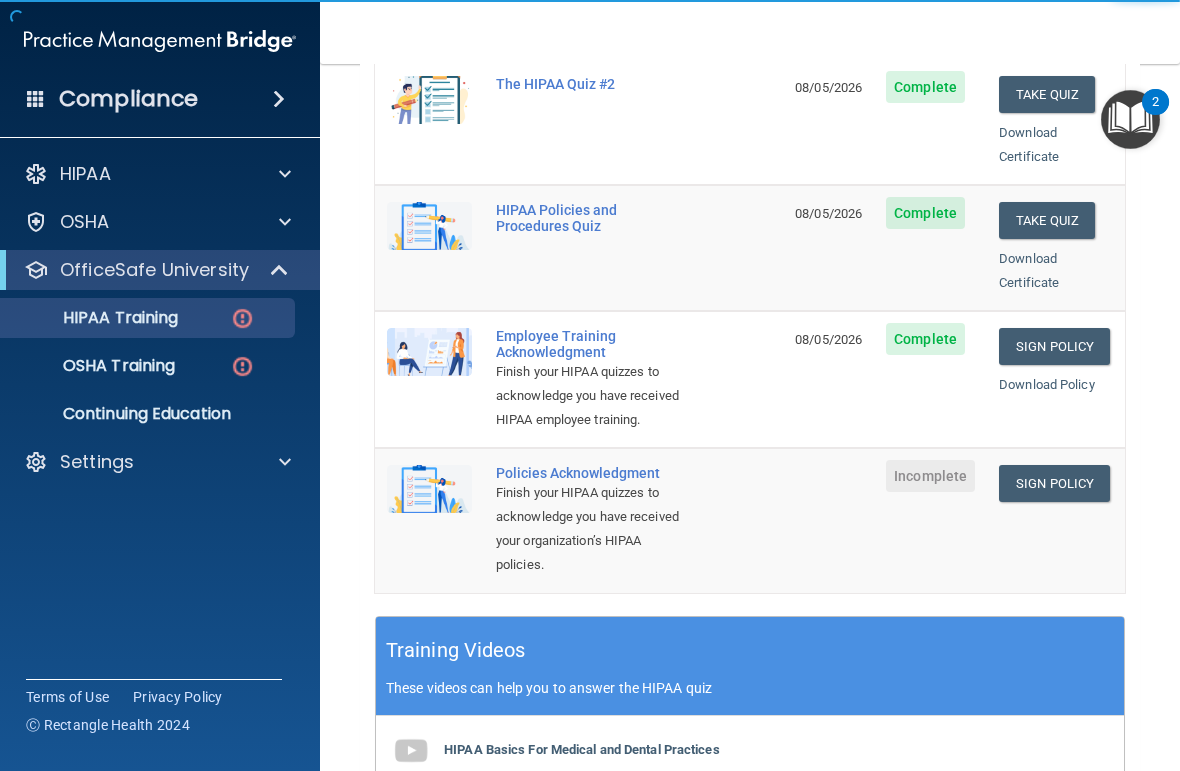 scroll, scrollTop: 487, scrollLeft: 0, axis: vertical 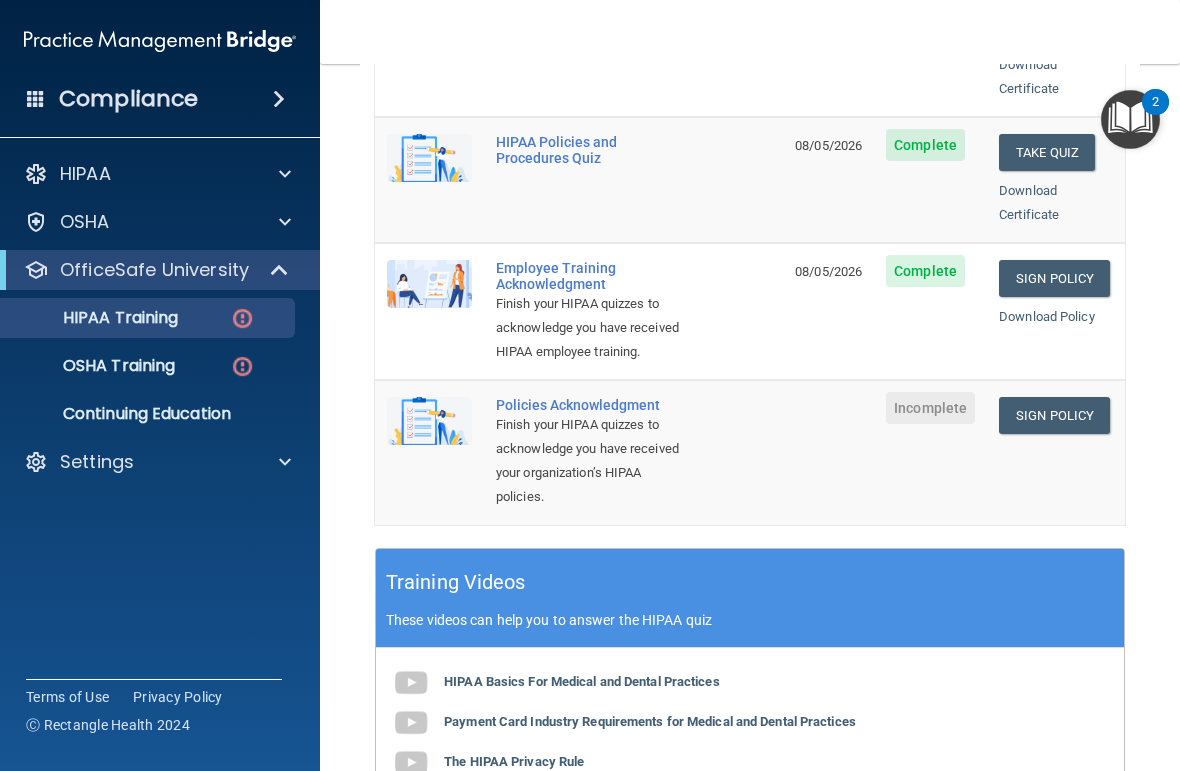 click on "Sign Policy" at bounding box center (1054, 415) 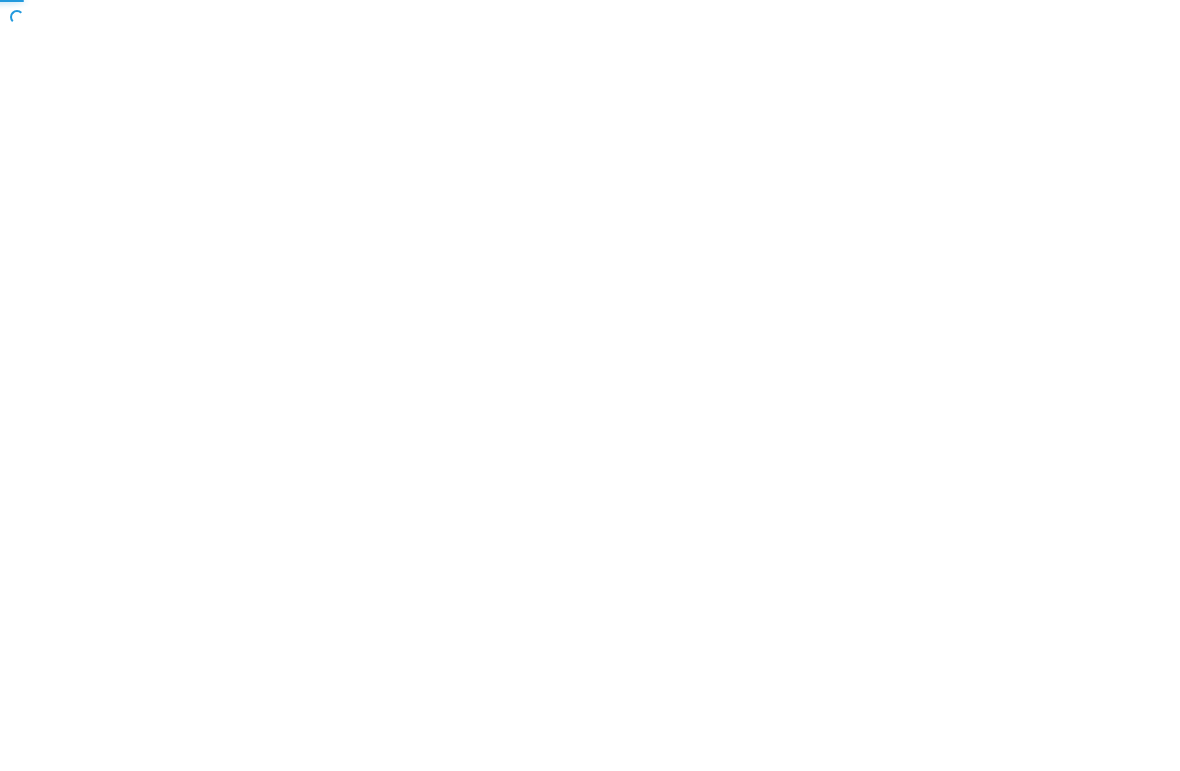 scroll, scrollTop: 0, scrollLeft: 0, axis: both 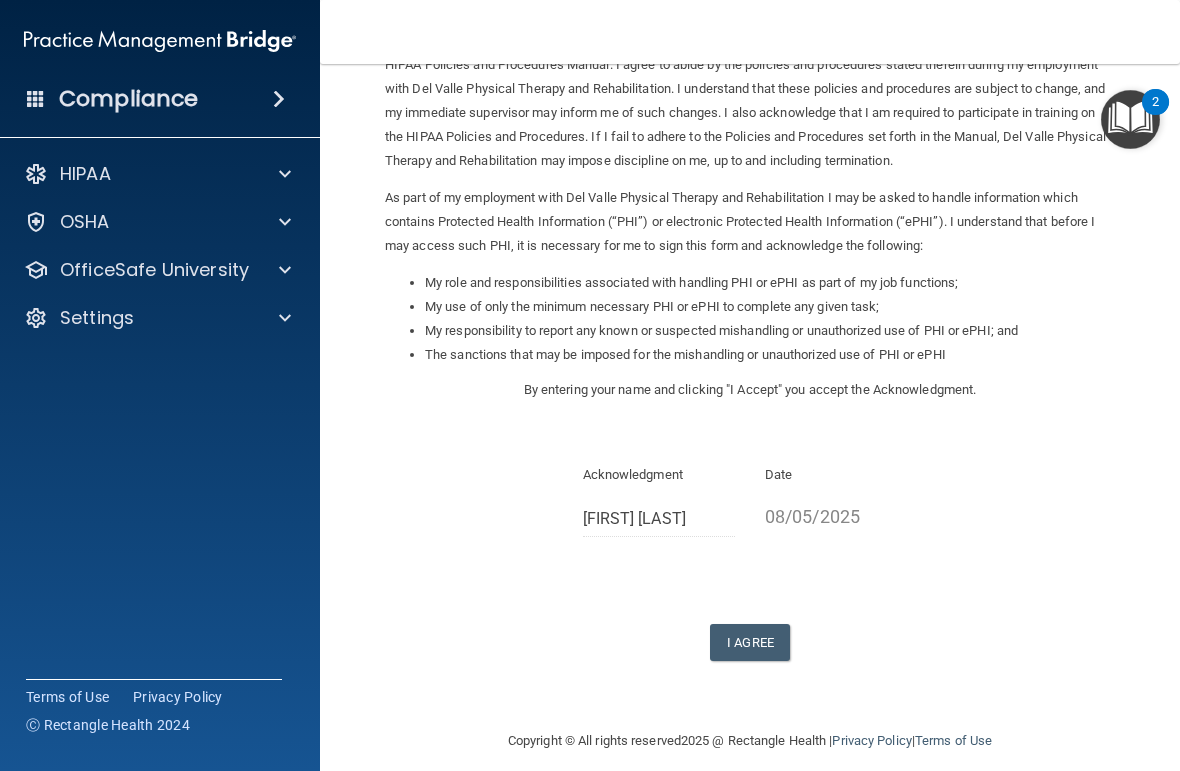 click on "I Agree" at bounding box center (750, 642) 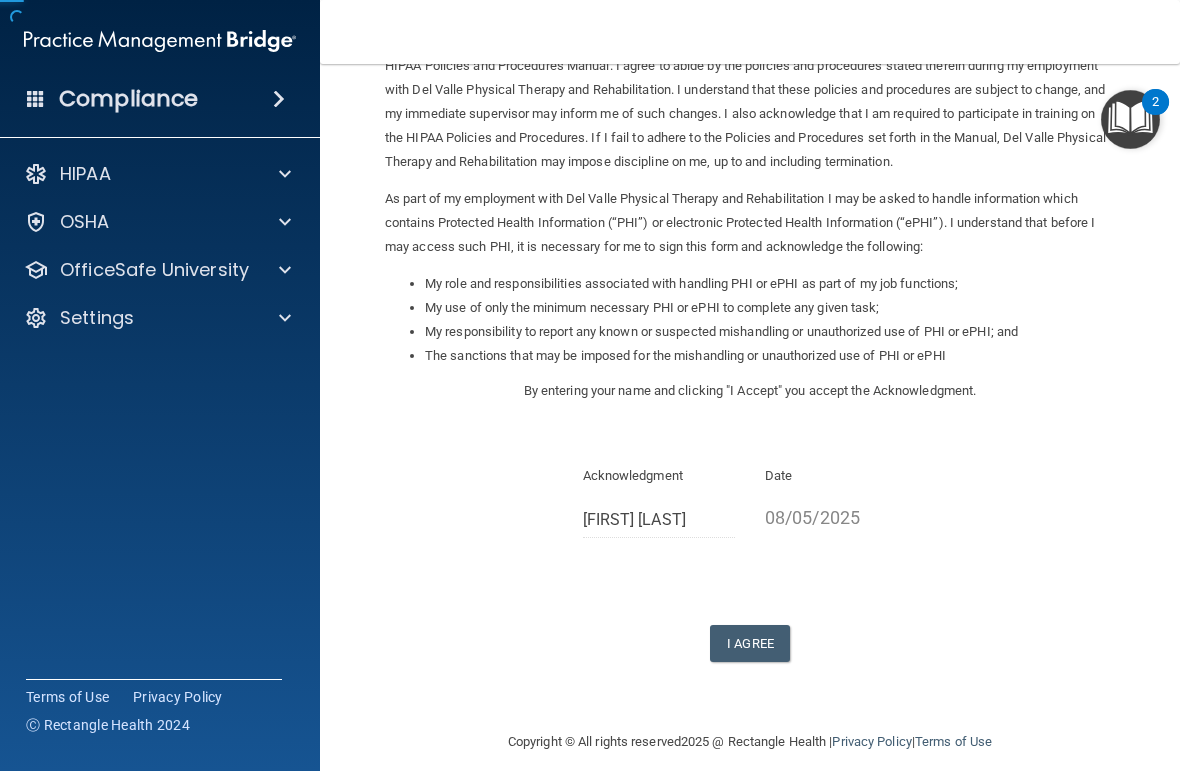 click on "I Agree" at bounding box center (750, 643) 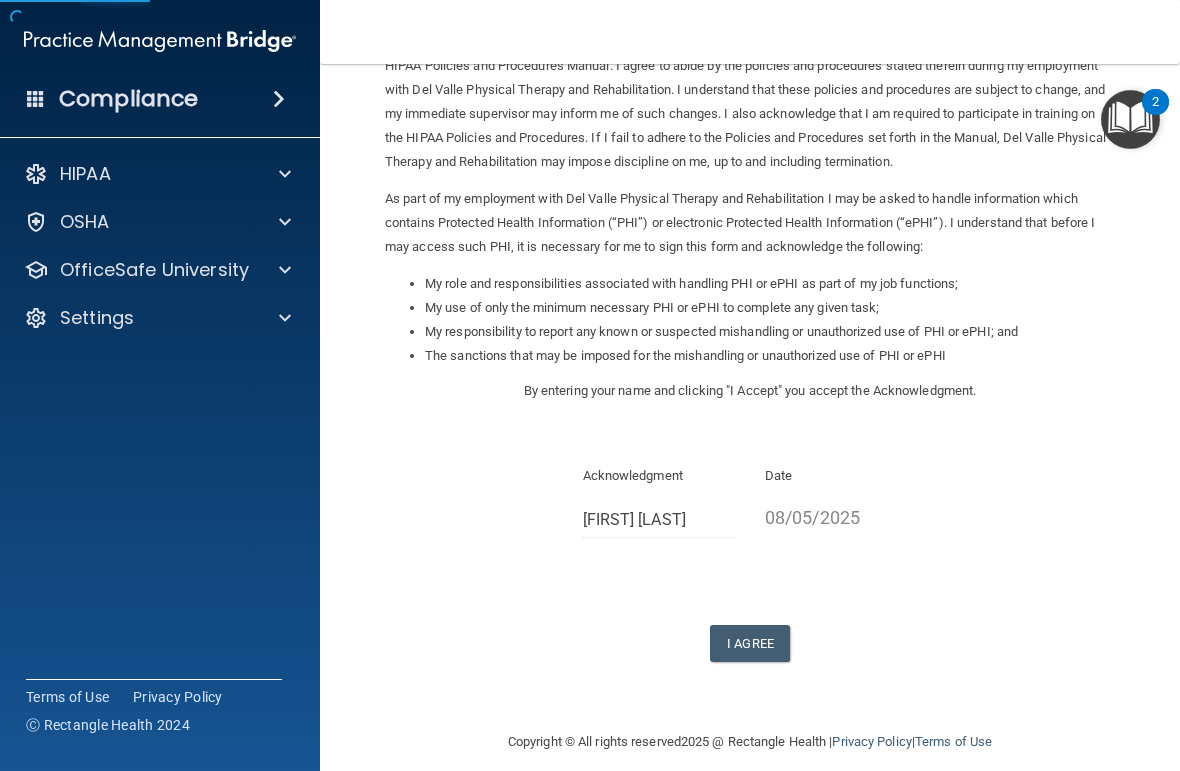 click on "I Agree" at bounding box center [750, 643] 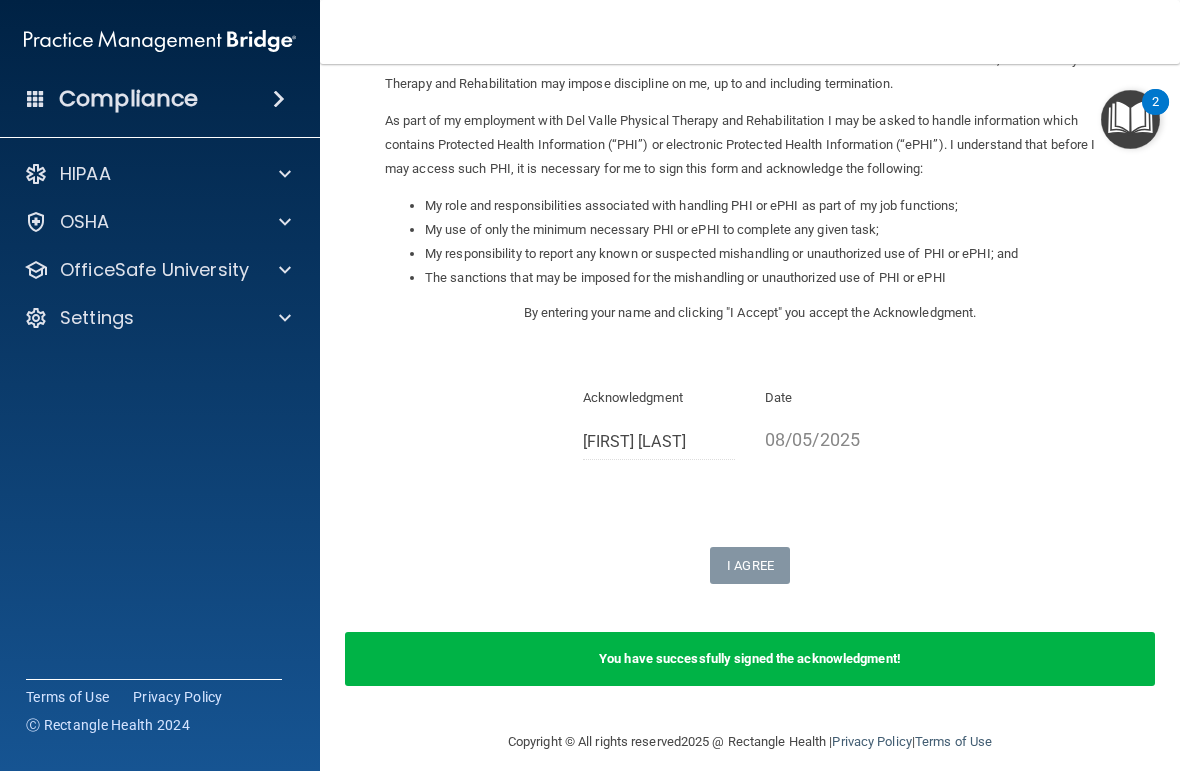scroll, scrollTop: 203, scrollLeft: 0, axis: vertical 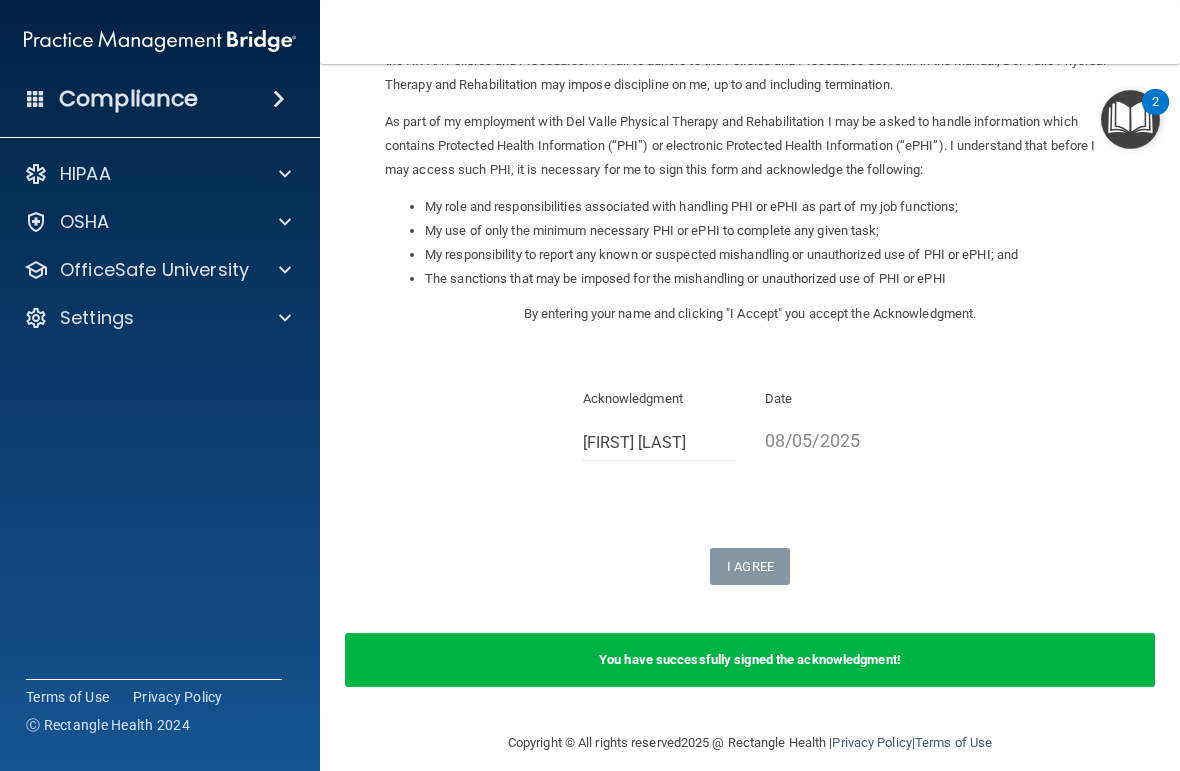 click at bounding box center [282, 270] 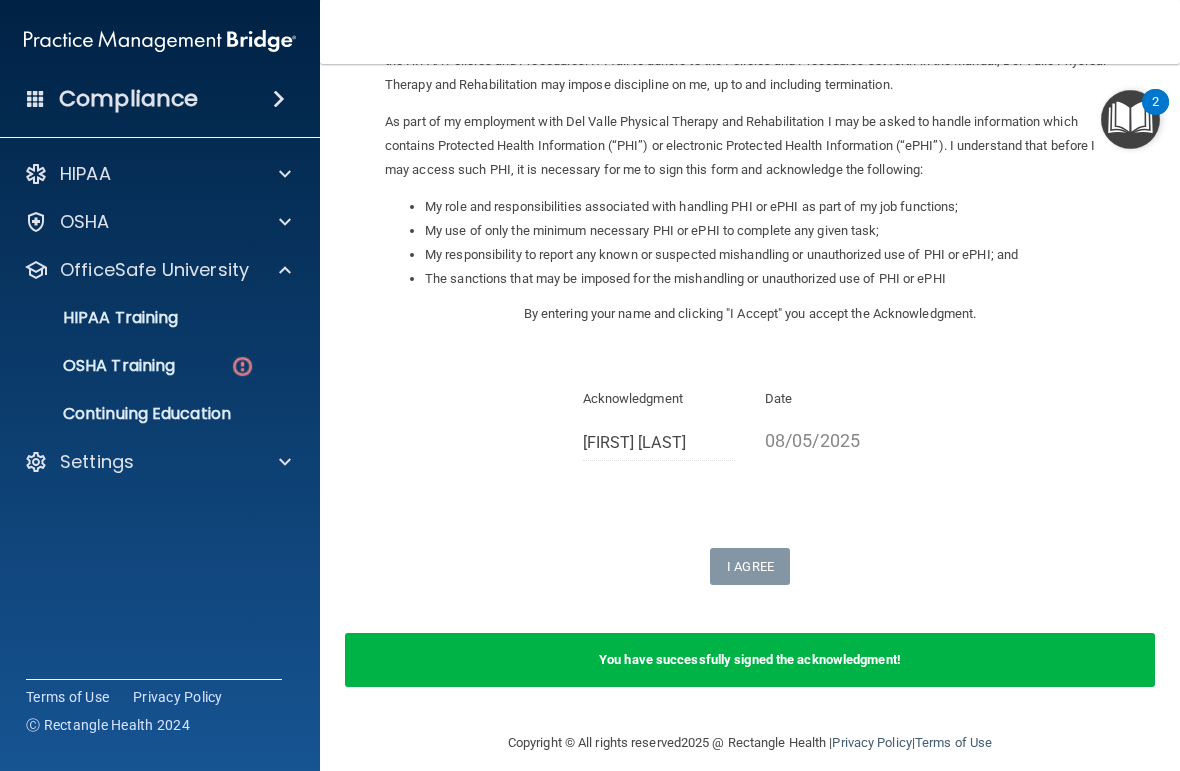 click on "OSHA Training" at bounding box center [149, 366] 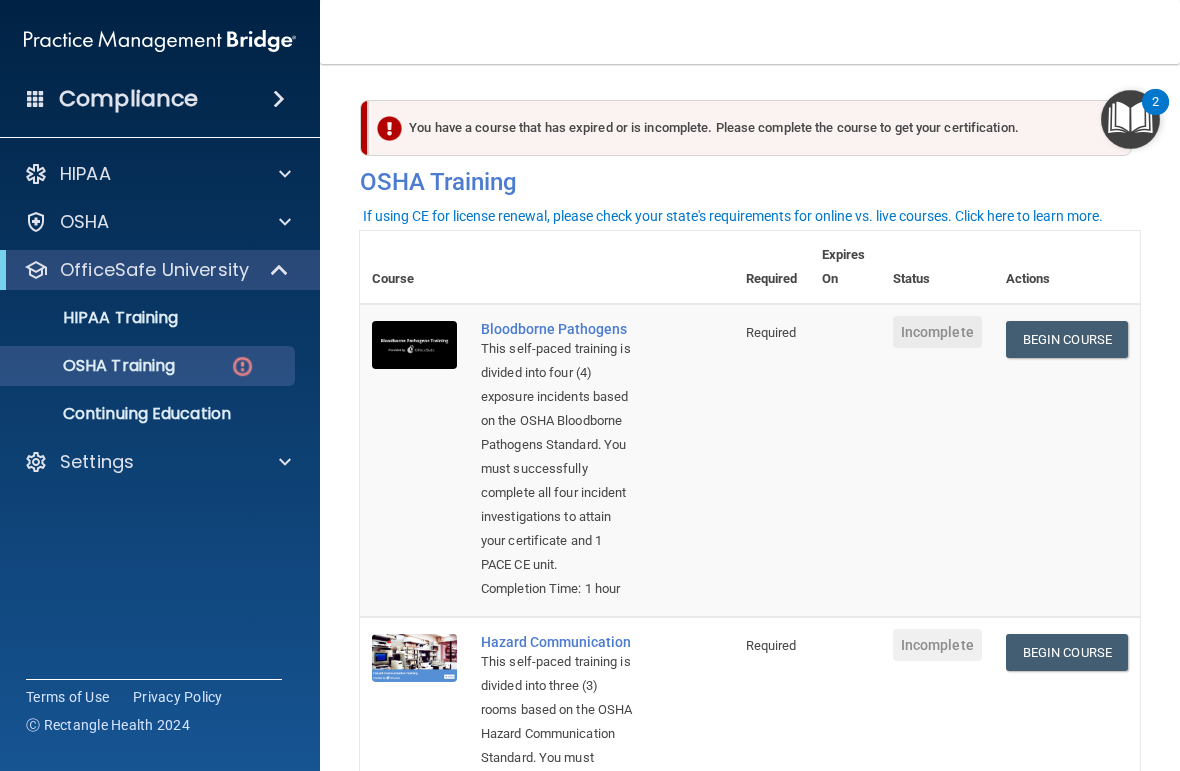 scroll, scrollTop: 0, scrollLeft: 0, axis: both 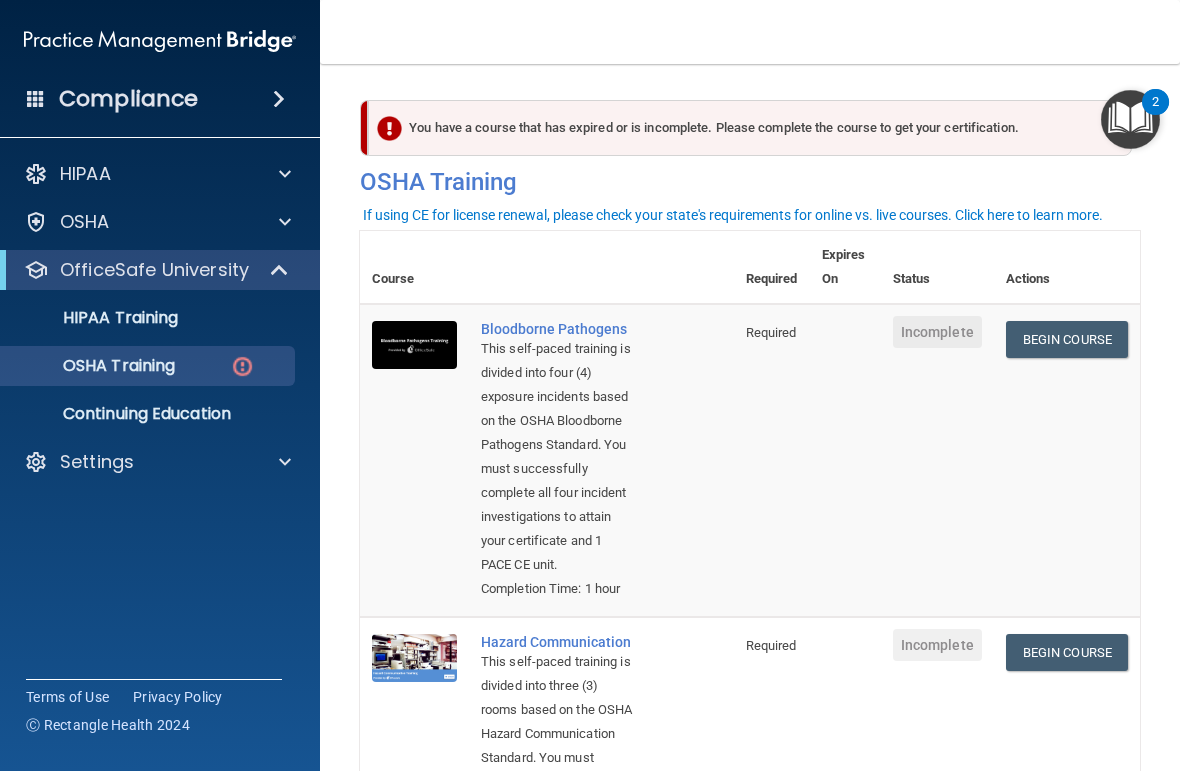 click on "Begin Course" at bounding box center [1067, 339] 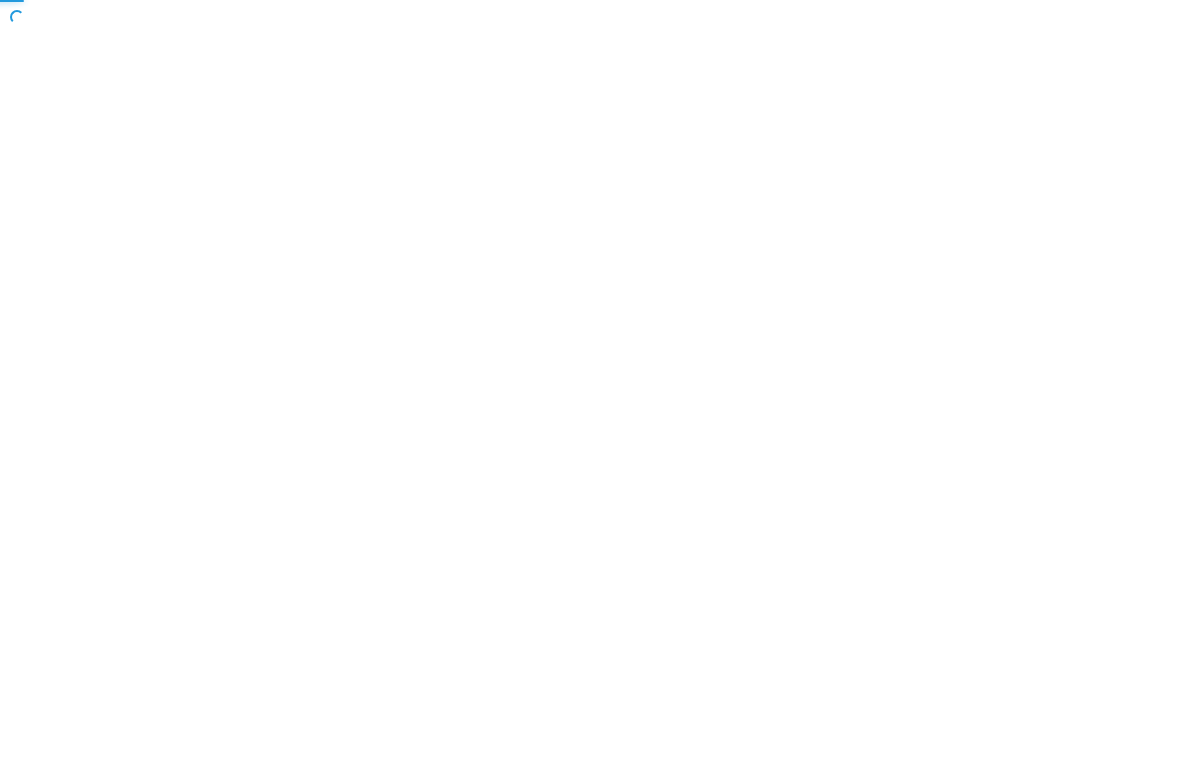 scroll, scrollTop: 0, scrollLeft: 0, axis: both 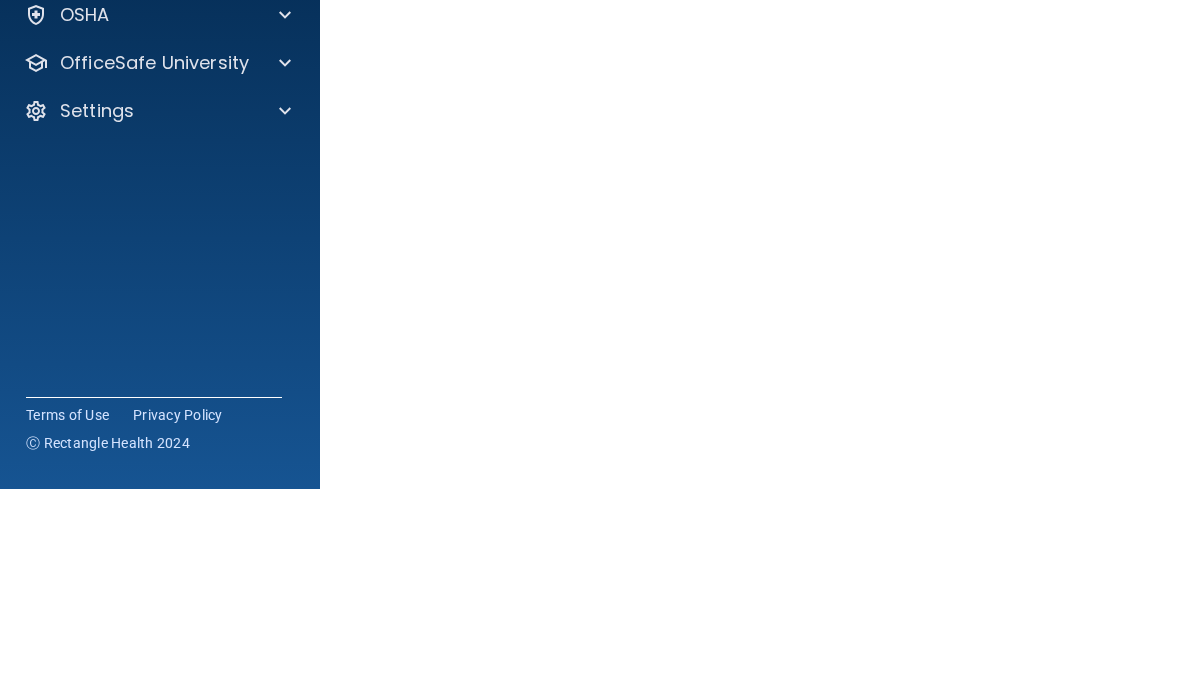 click on "Bloodborne Pathogens Training         This course doesn’t expire until . Are you sure you want to take this course now?   Take the course anyway!" at bounding box center (750, 379) 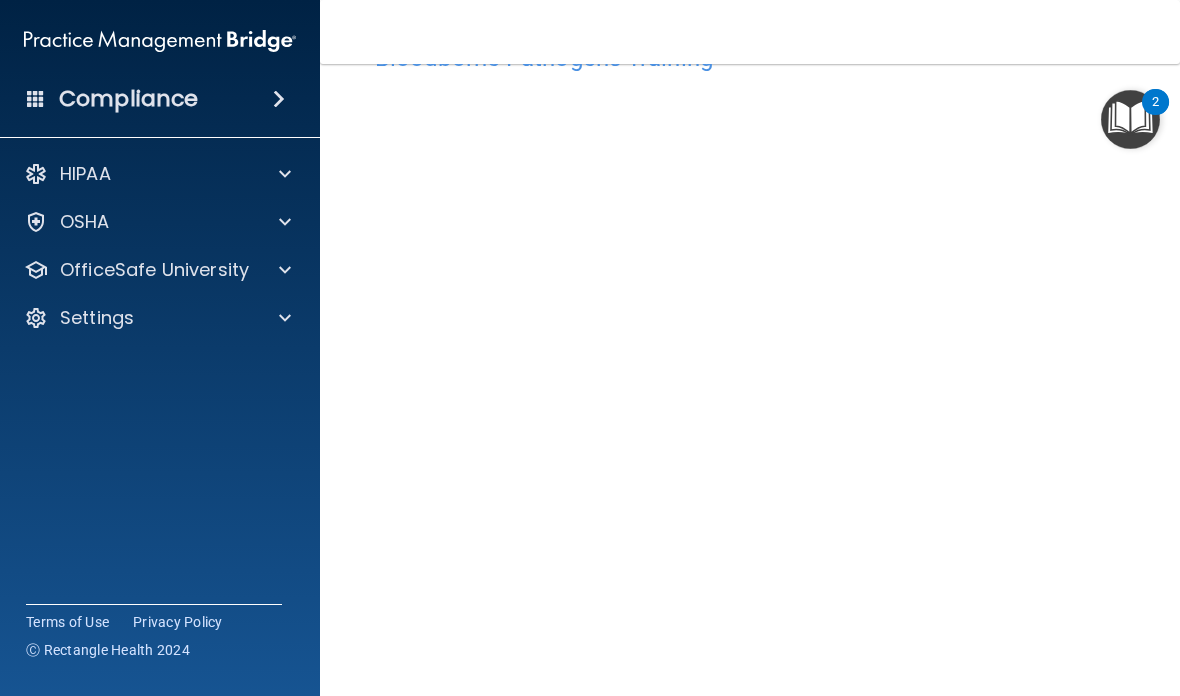 scroll, scrollTop: 0, scrollLeft: 0, axis: both 